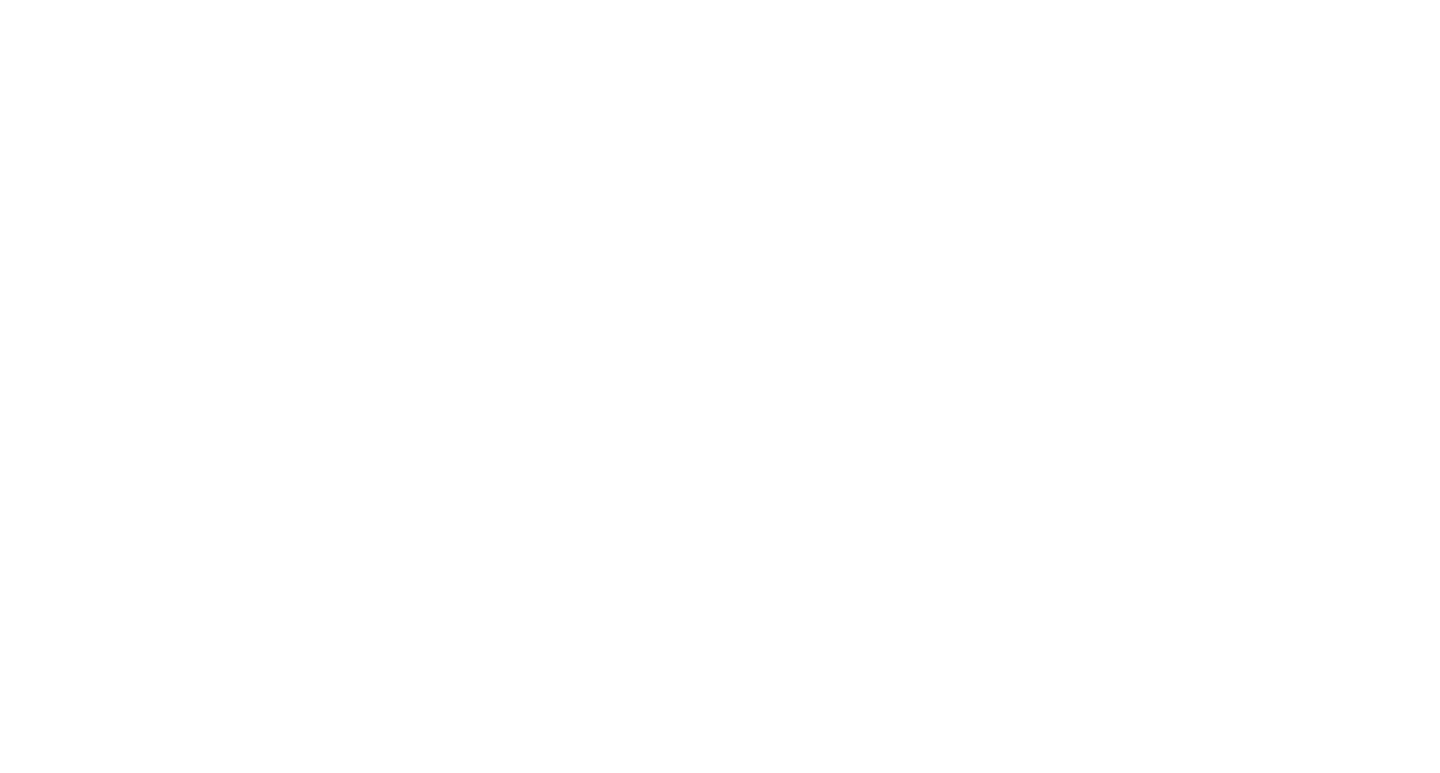 scroll, scrollTop: 0, scrollLeft: 0, axis: both 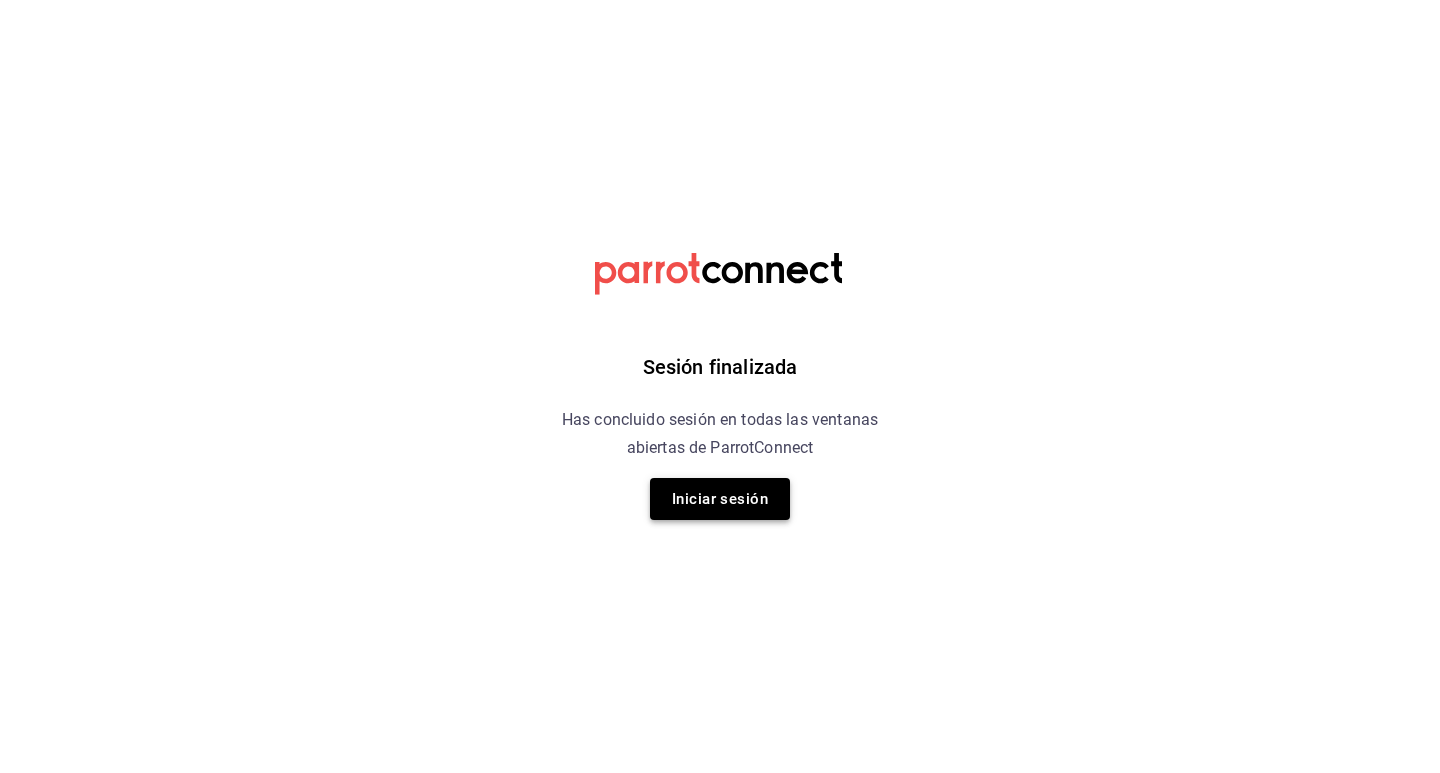 click on "Iniciar sesión" at bounding box center (720, 499) 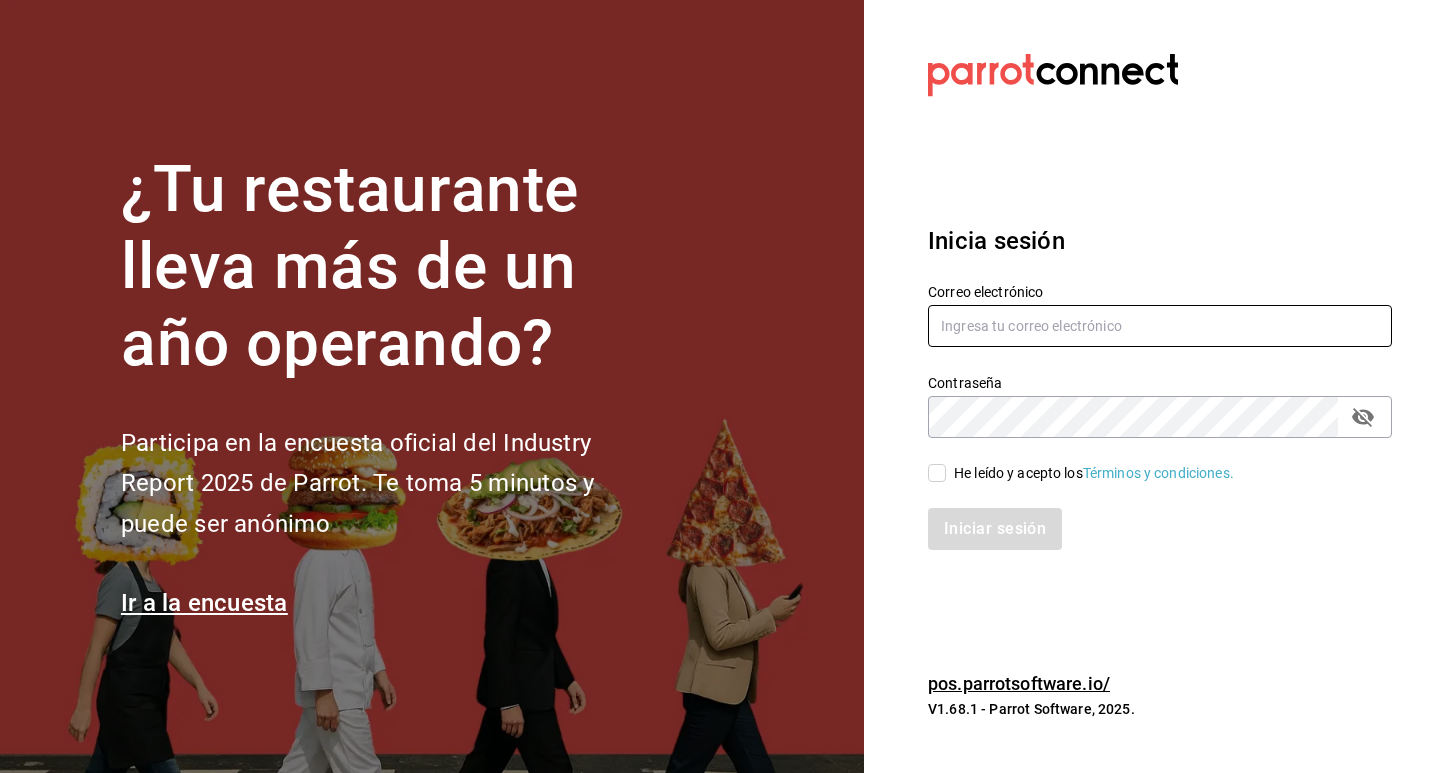 drag, startPoint x: 1019, startPoint y: 324, endPoint x: 365, endPoint y: 443, distance: 664.7383 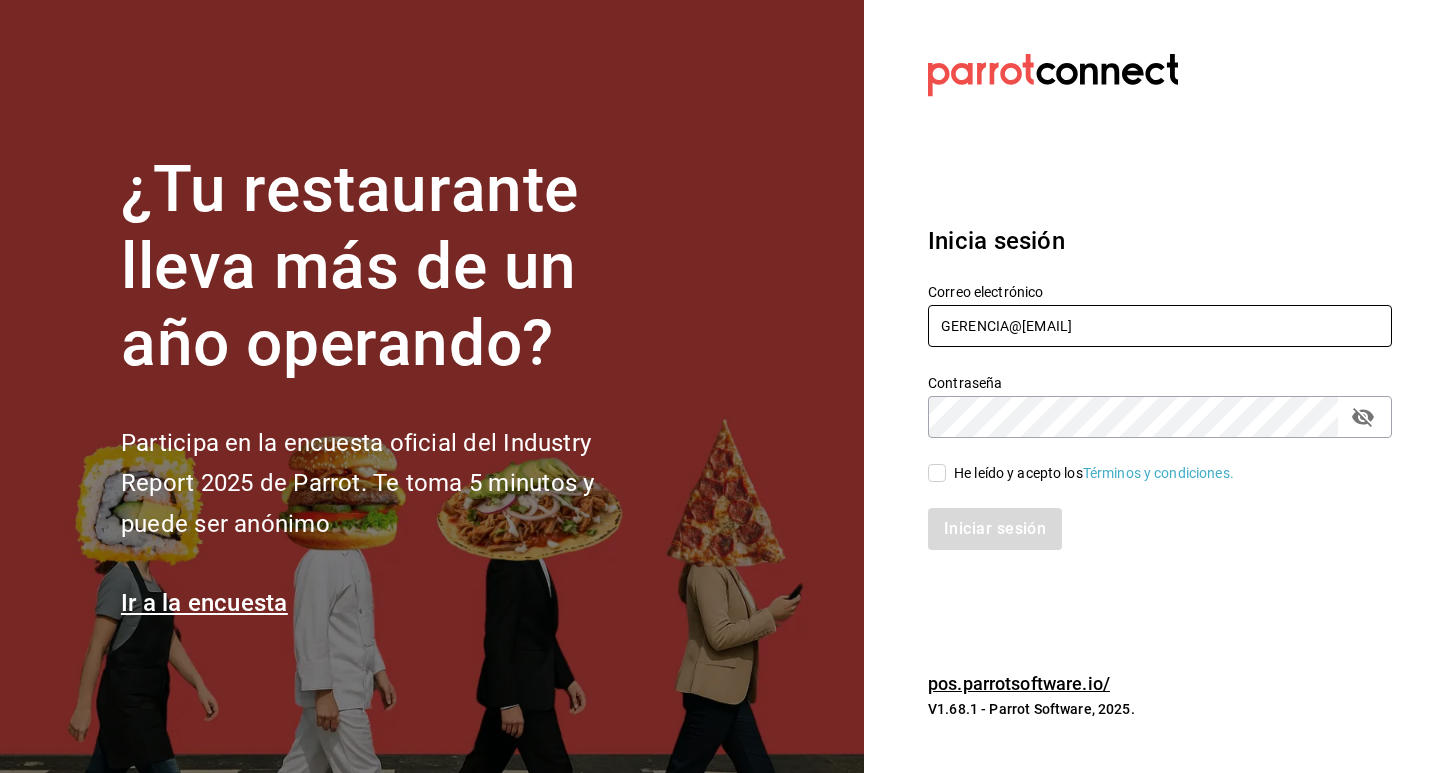 type on "GERENCIA@[EMAIL]" 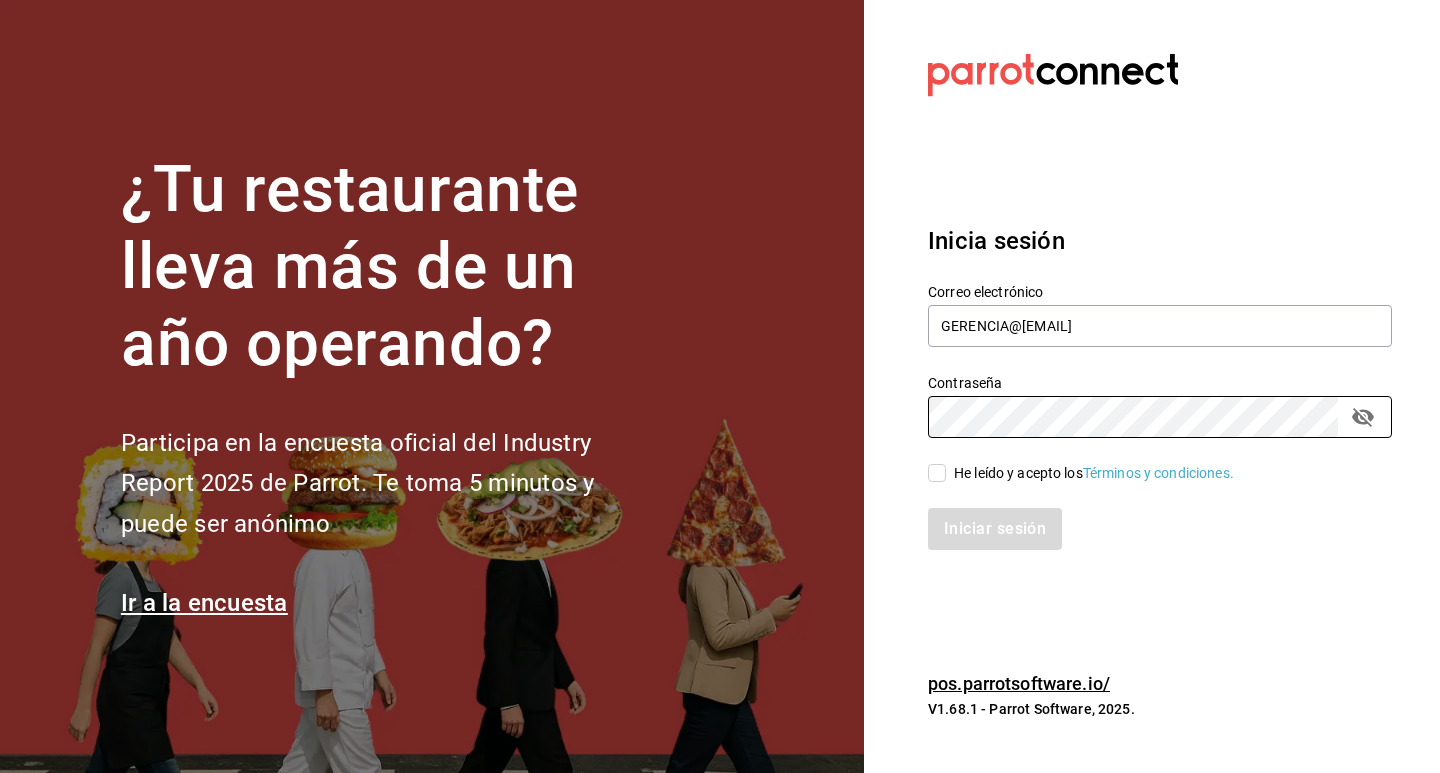 click on "He leído y acepto los  Términos y condiciones." at bounding box center (937, 473) 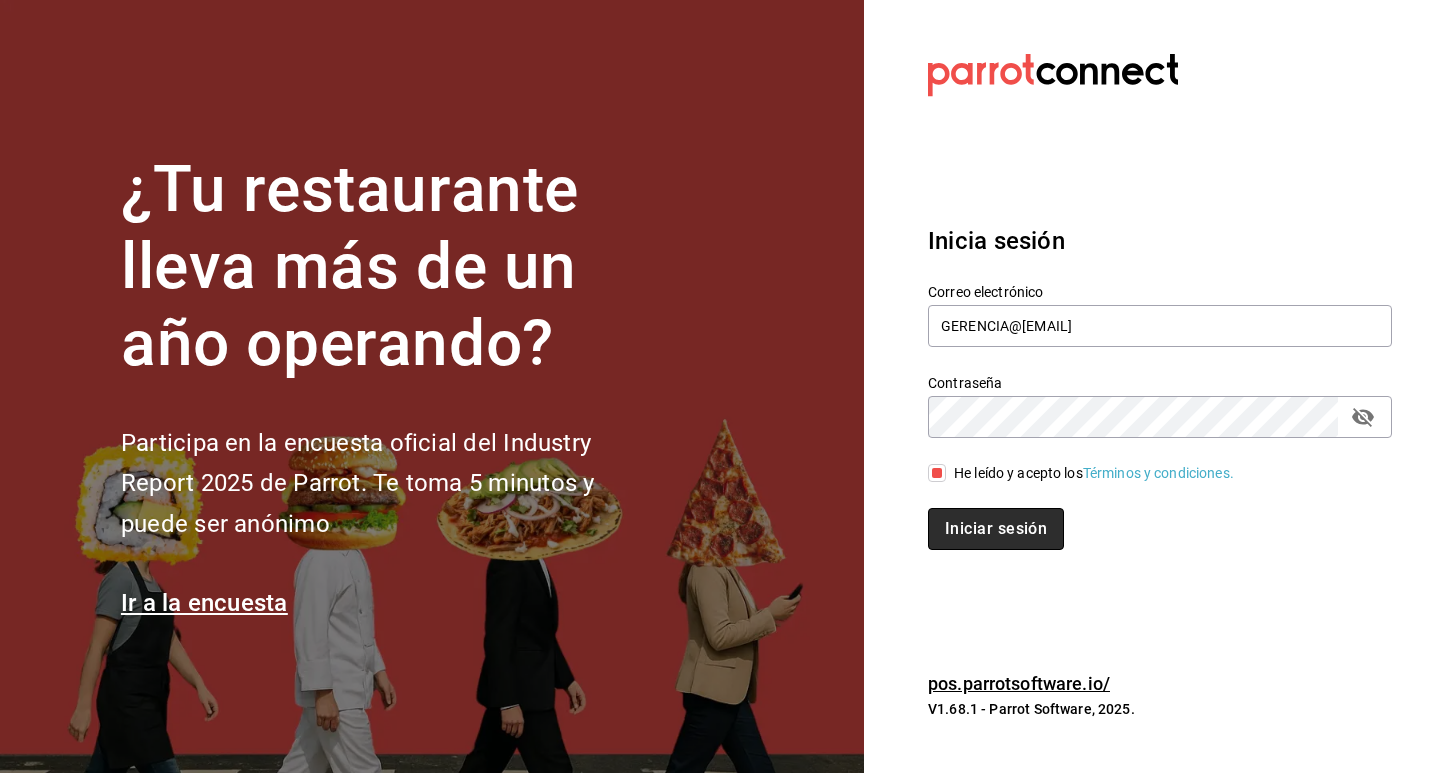 click on "Iniciar sesión" at bounding box center (996, 529) 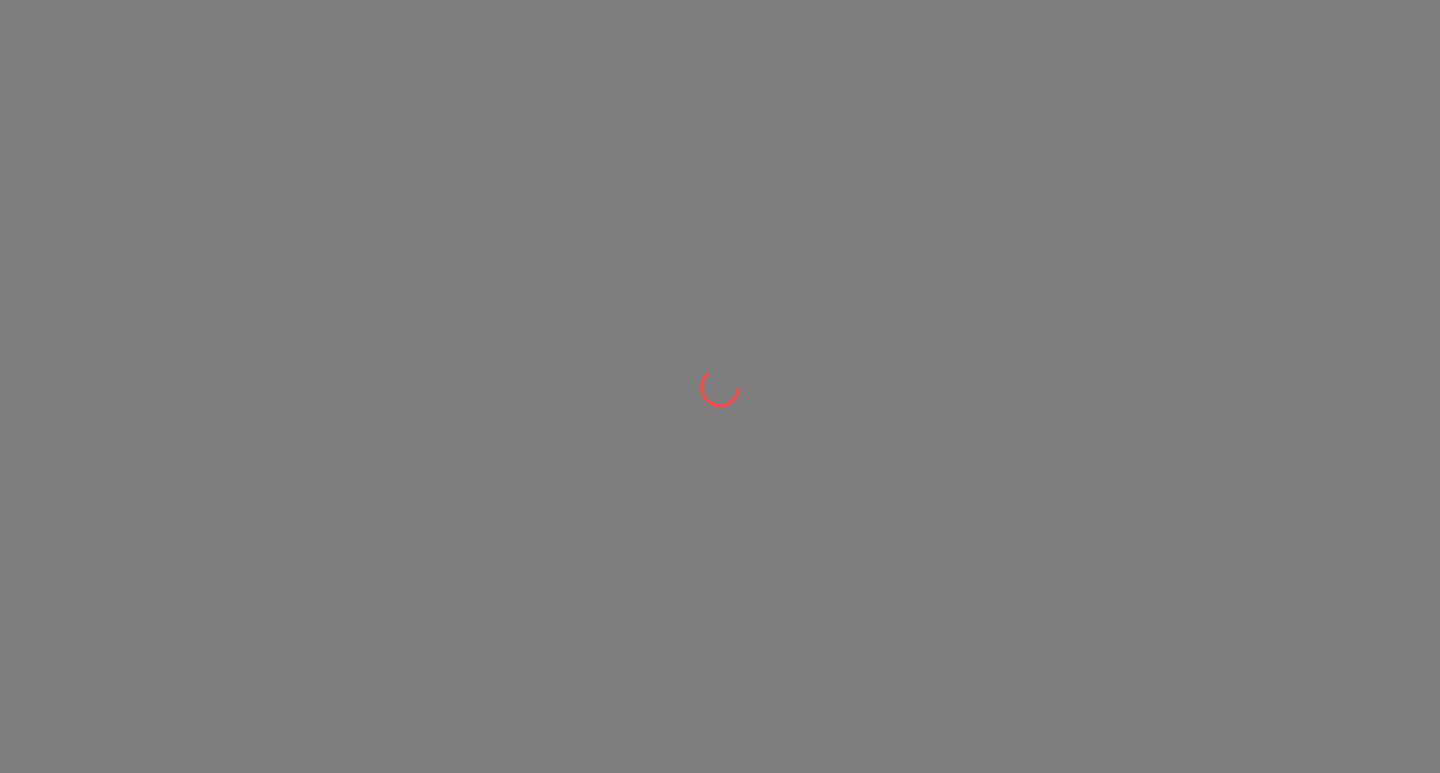 scroll, scrollTop: 0, scrollLeft: 0, axis: both 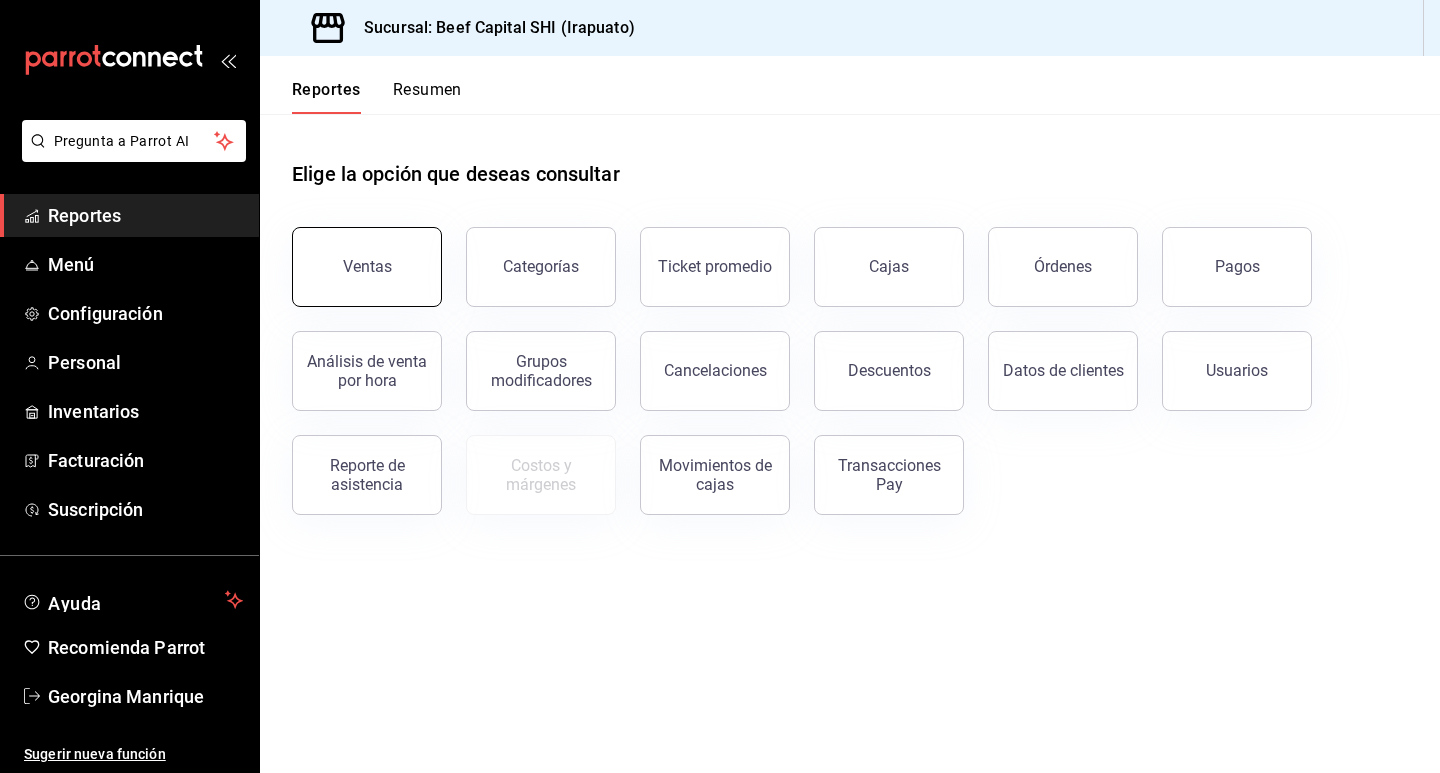 click on "Ventas" at bounding box center (367, 267) 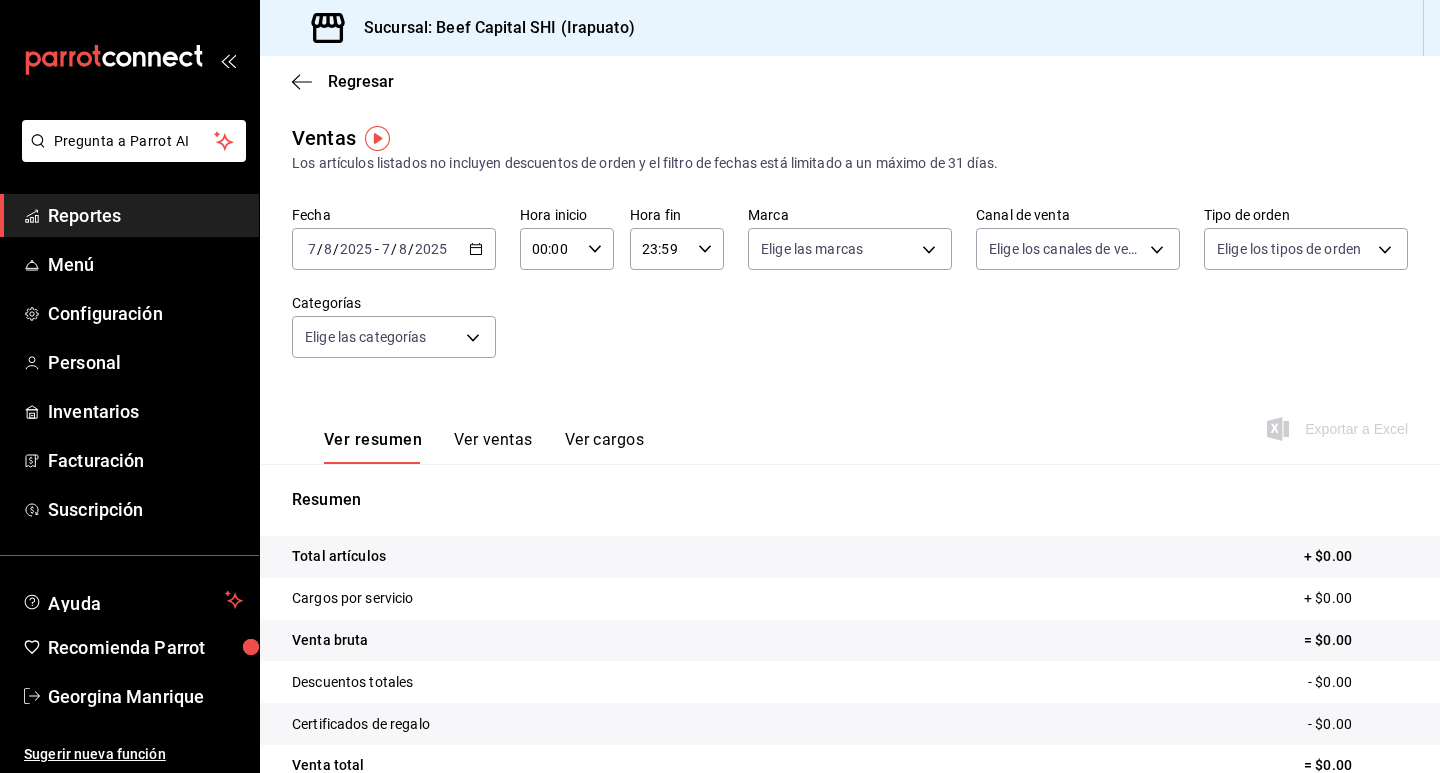 click on "2025-08-07 7 / 8 / 2025 - 2025-08-07 7 / 8 / 2025" at bounding box center [394, 249] 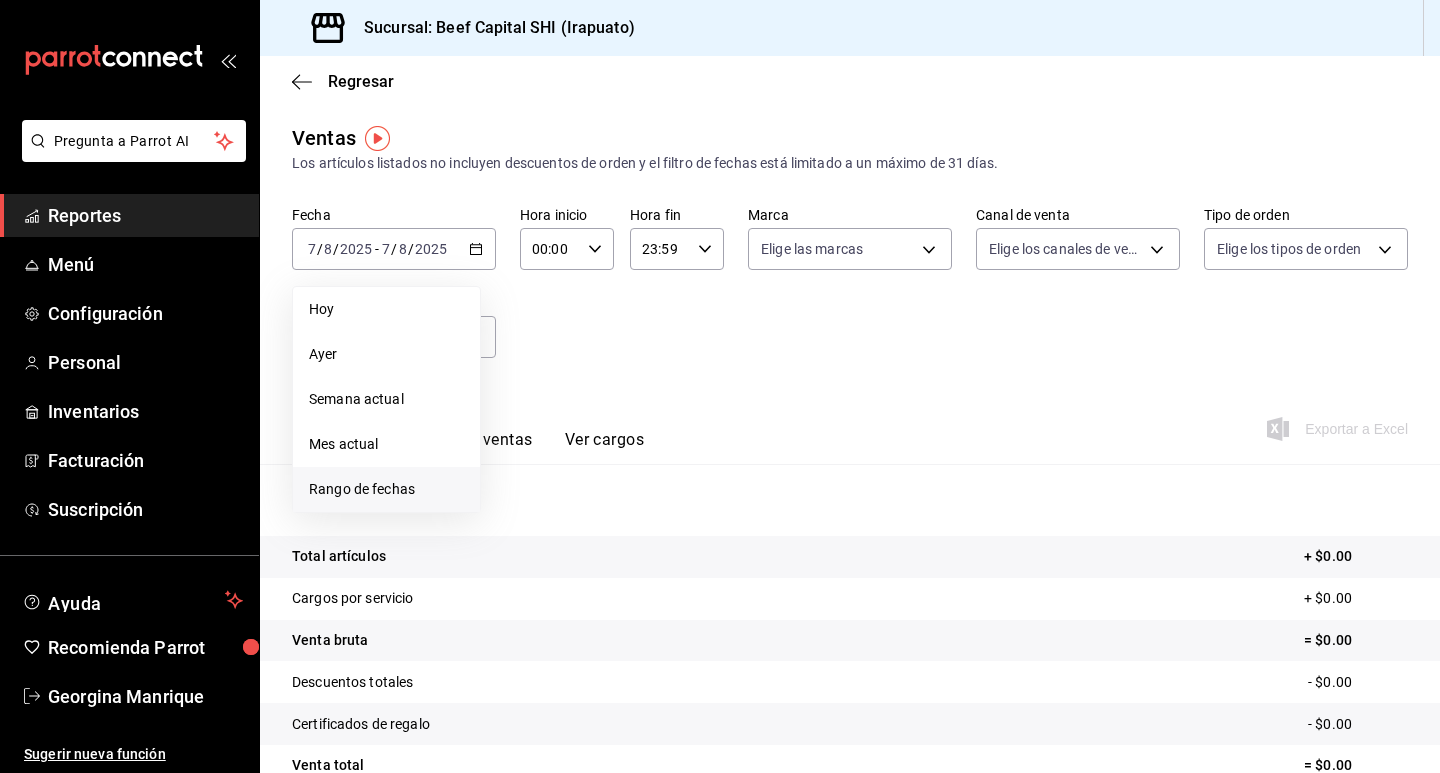 click on "Rango de fechas" at bounding box center (386, 489) 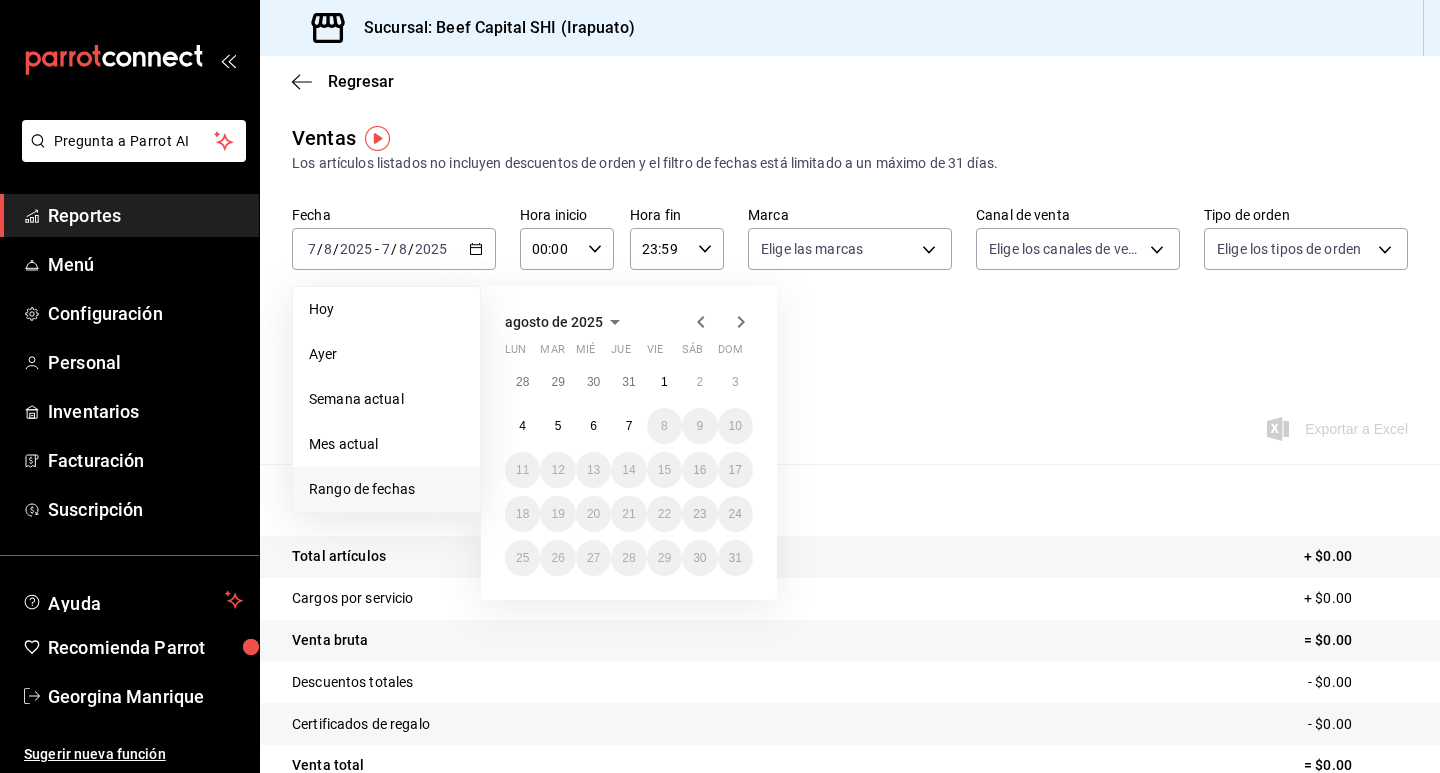 click 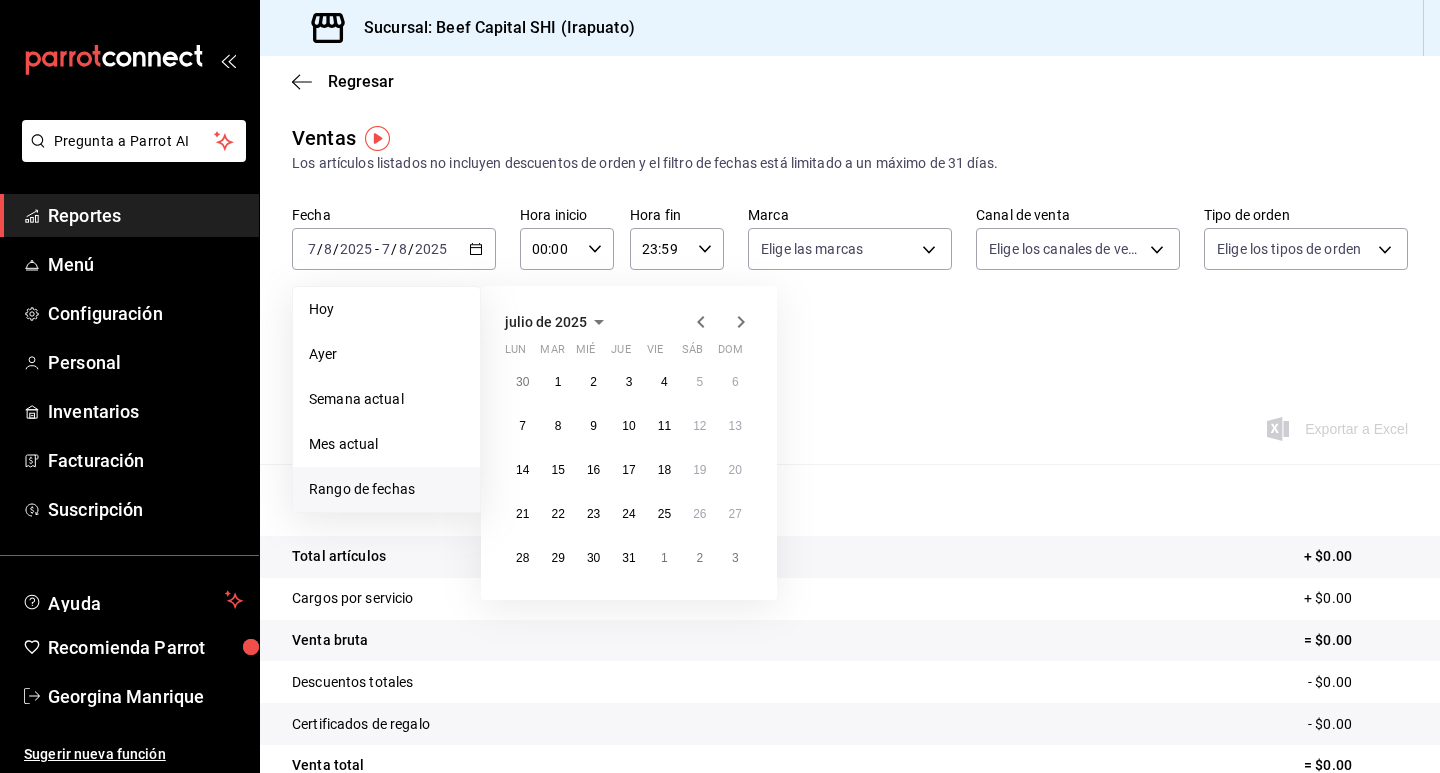 click 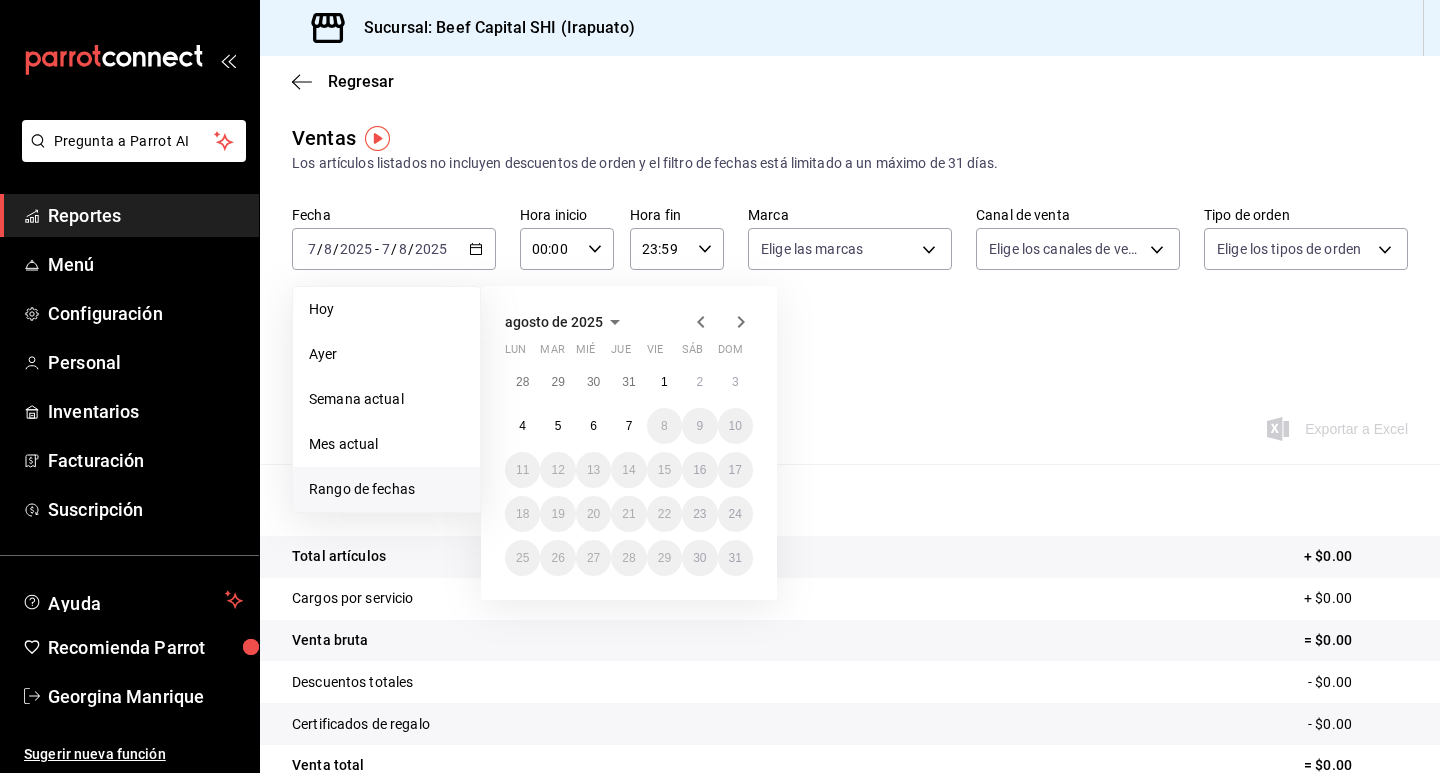 click 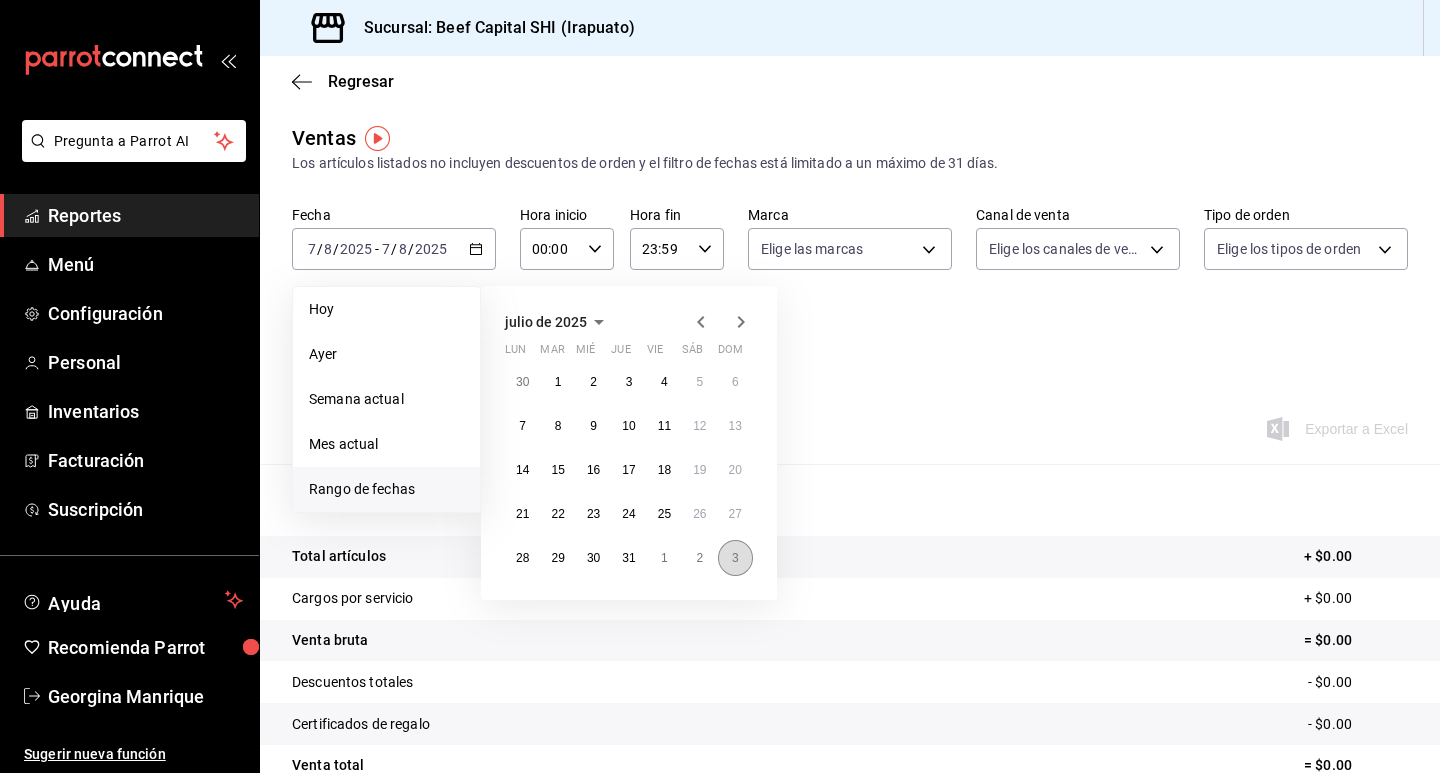 click on "3" at bounding box center (735, 558) 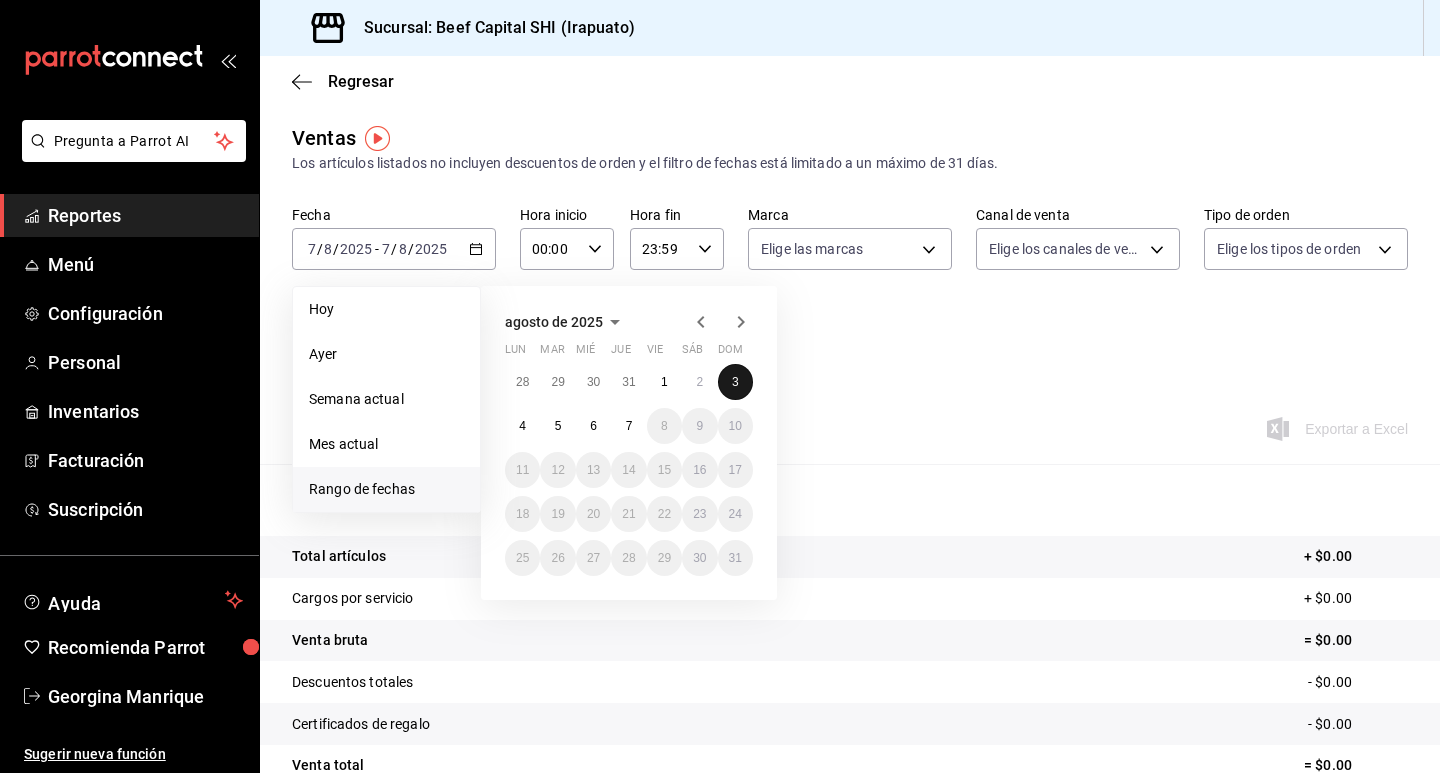 click on "3" at bounding box center [735, 382] 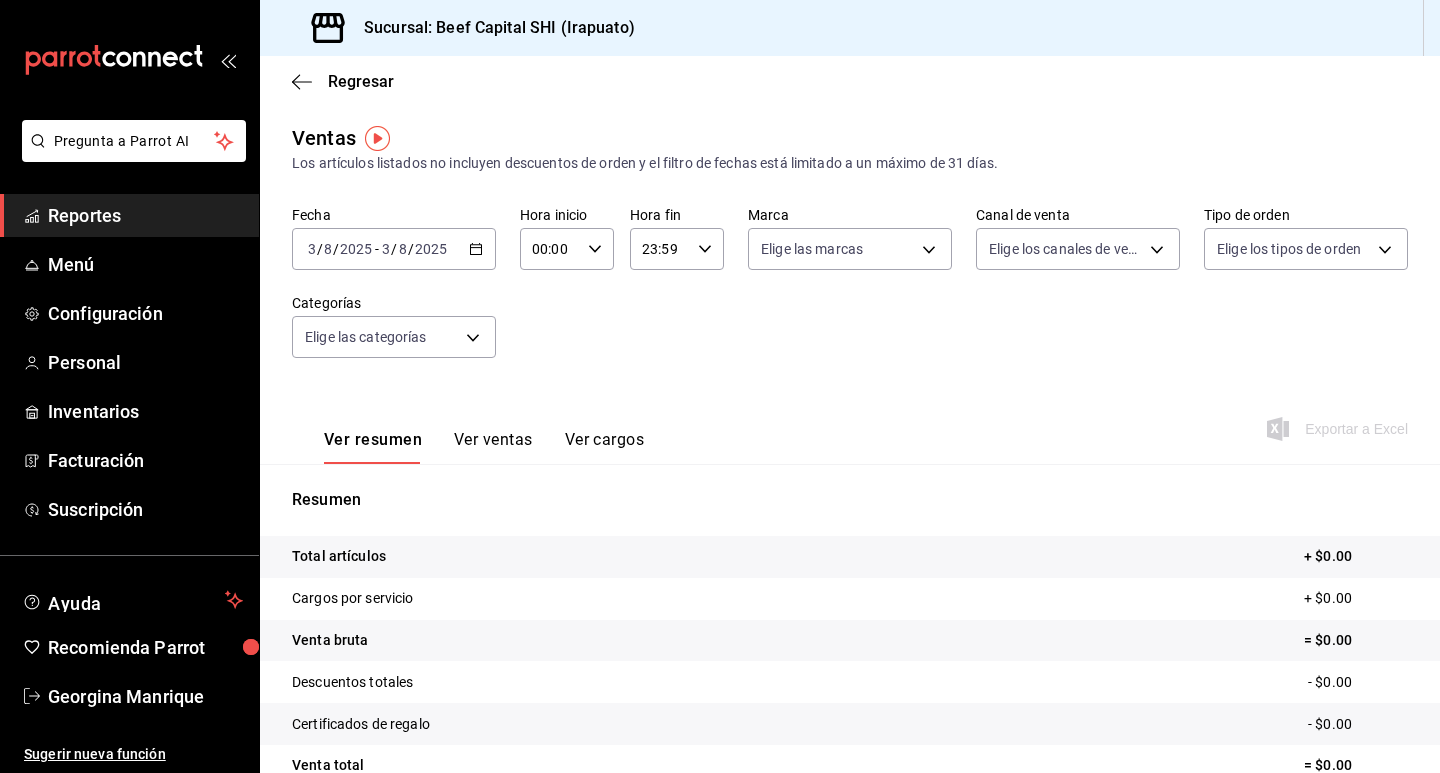 click on "Ver resumen Ver ventas Ver cargos Exportar a Excel" at bounding box center (850, 423) 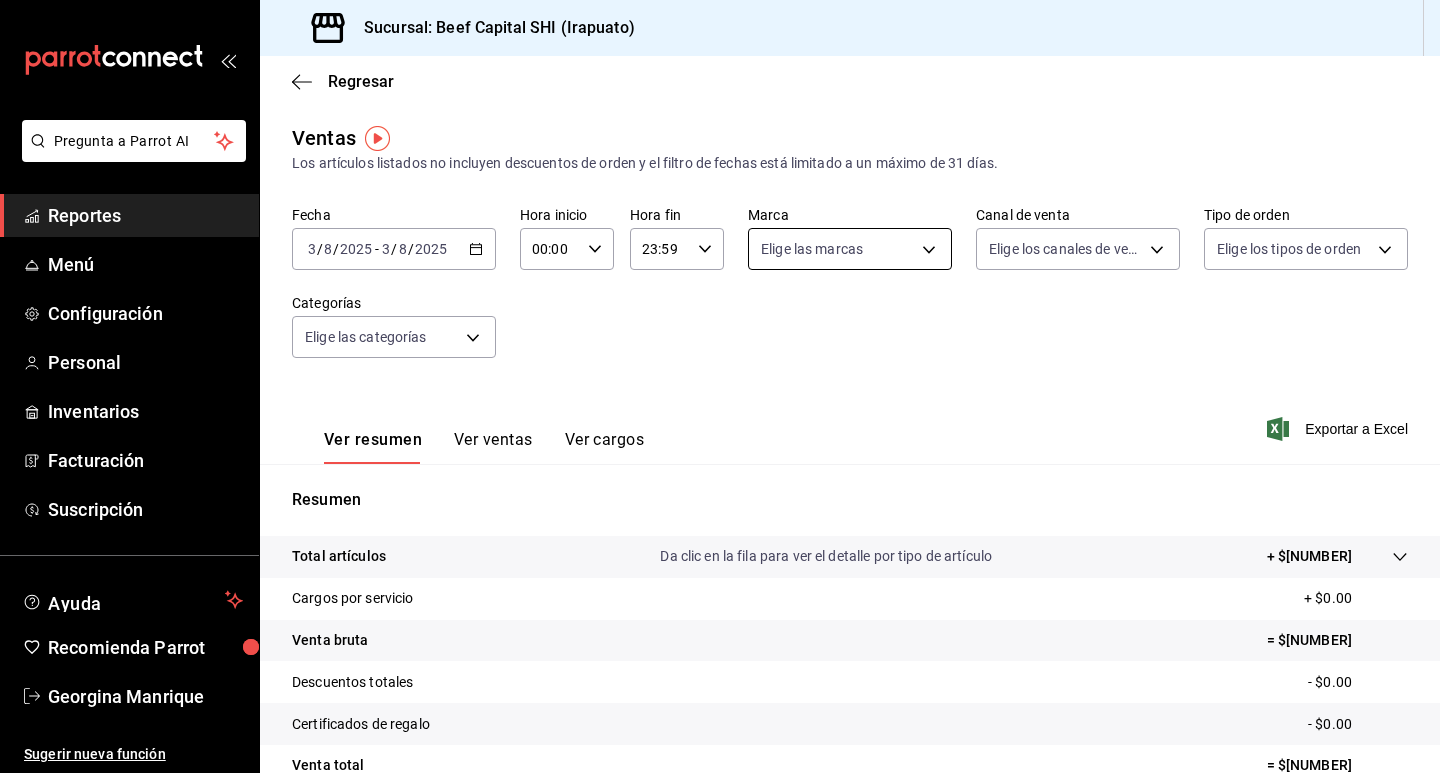click on "Pregunta a Parrot AI Reportes   Menú   Configuración   Personal   Inventarios   Facturación   Suscripción   Ayuda Recomienda Parrot   [PERSON]   Sugerir nueva función   Sucursal: Beef Capital SHI ([CITY]) Regresar Ventas Los artículos listados no incluyen descuentos de orden y el filtro de fechas está limitado a un máximo de 31 días. Fecha [DATE] [DATE] - [DATE] [DATE] Hora inicio 00:00 Hora inicio Hora fin 23:59 Hora fin Marca Elige las marcas Canal de venta Elige los canales de venta Tipo de orden Elige los tipos de orden Categorías Elige las categorías Ver resumen Ver ventas Ver cargos Exportar a Excel Resumen Total artículos Da clic en la fila para ver el detalle por tipo de artículo + $[PRICE] Cargos por servicio + $[PRICE] Venta bruta = $[PRICE] Descuentos totales - $[PRICE] Certificados de regalo - $[PRICE] Venta total = $[PRICE] Impuestos - $[PRICE] Venta neta = $[PRICE] Pregunta a Parrot AI Reportes   Menú   Configuración   Personal   Inventarios" at bounding box center [720, 386] 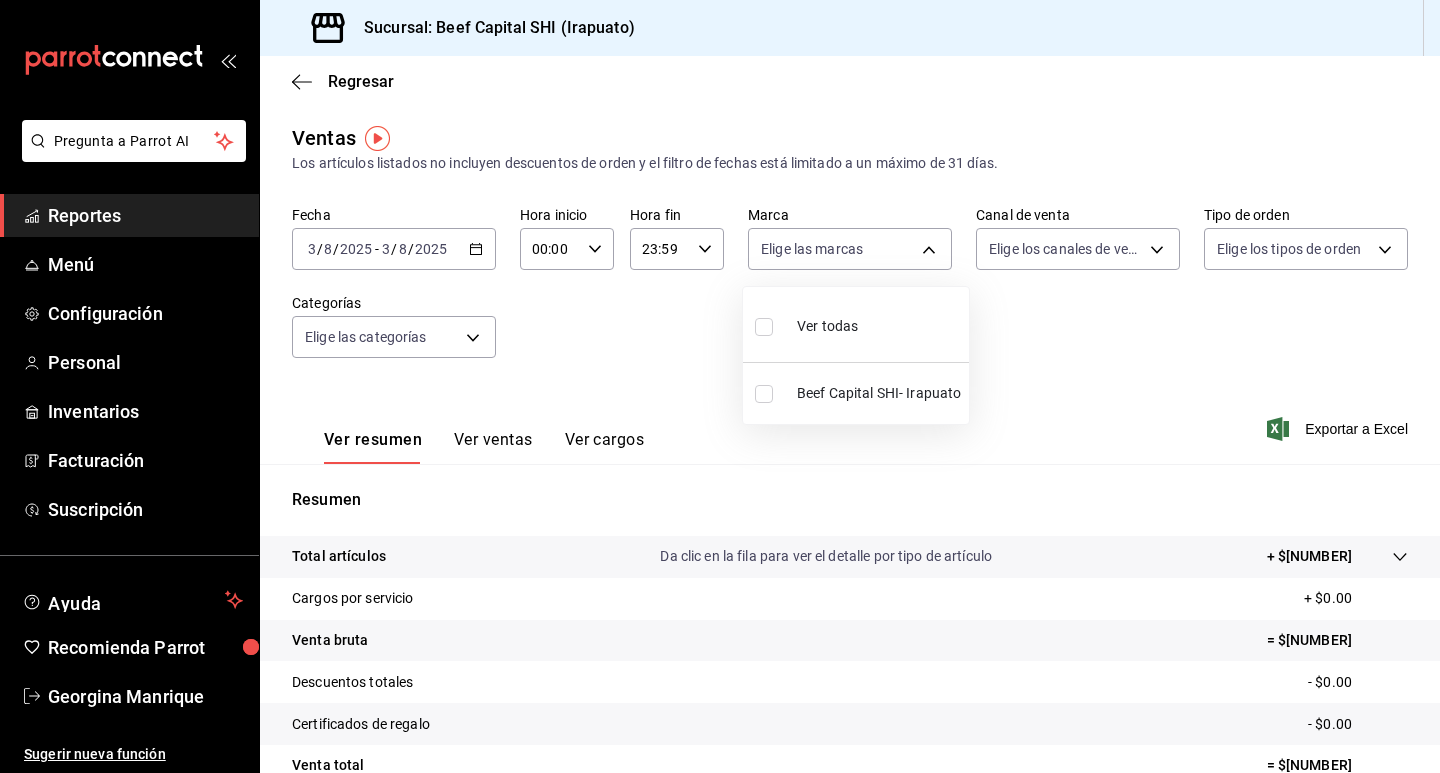 click at bounding box center [764, 327] 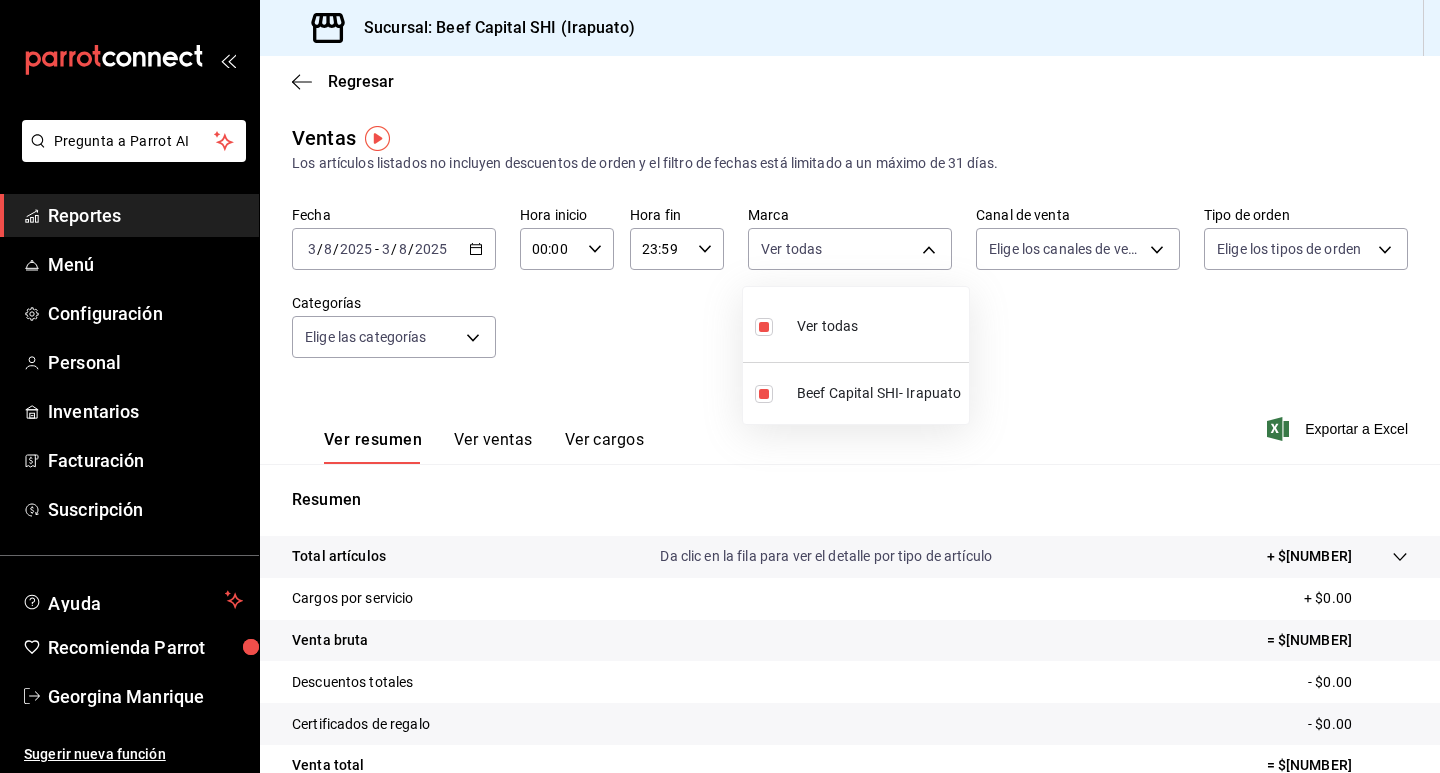 click at bounding box center (720, 386) 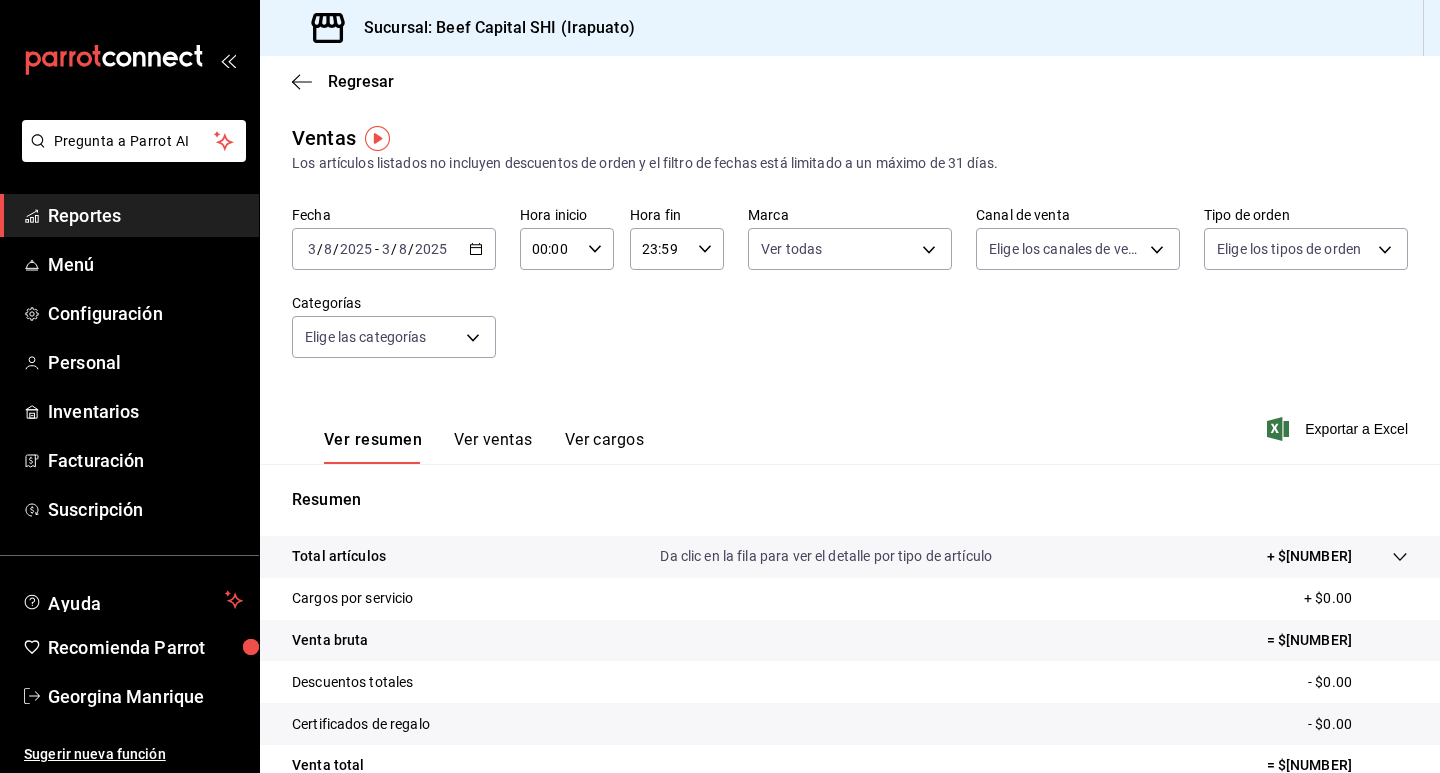 click on "Pregunta a Parrot AI Reportes   Menú   Configuración   Personal   Inventarios   Facturación   Suscripción   Ayuda Recomienda Parrot   [NAME]   Sugerir nueva función   Sucursal: Beef Capital SHI (Irapuato) Regresar Ventas Los artículos listados no incluyen descuentos de orden y el filtro de fechas está limitado a un máximo de 31 días. Fecha 2025-08-03 3 / 8 / 2025 - 2025-08-03 3 / 8 / 2025 Hora inicio 00:00 Hora inicio Hora fin 23:59 Hora fin Marca Ver todas 605647f7-5ddc-403a-84da-aa3c8a25865f Canal de venta Elige los canales de venta Tipo de orden Elige los tipos de orden Categorías Elige las categorías Ver resumen Ver ventas Ver cargos Exportar a Excel Resumen Total artículos Da clic en la fila para ver el detalle por tipo de artículo + $10,345.00 Cargos por servicio + $0.00 Venta bruta = $10,345.00 Descuentos totales - $0.00 Certificados de regalo - $0.00 Venta total = $10,345.00 Impuestos - $1,426.90 Venta neta = $8,918.10 Pregunta a Parrot AI Reportes   Menú   Configuración" at bounding box center [720, 386] 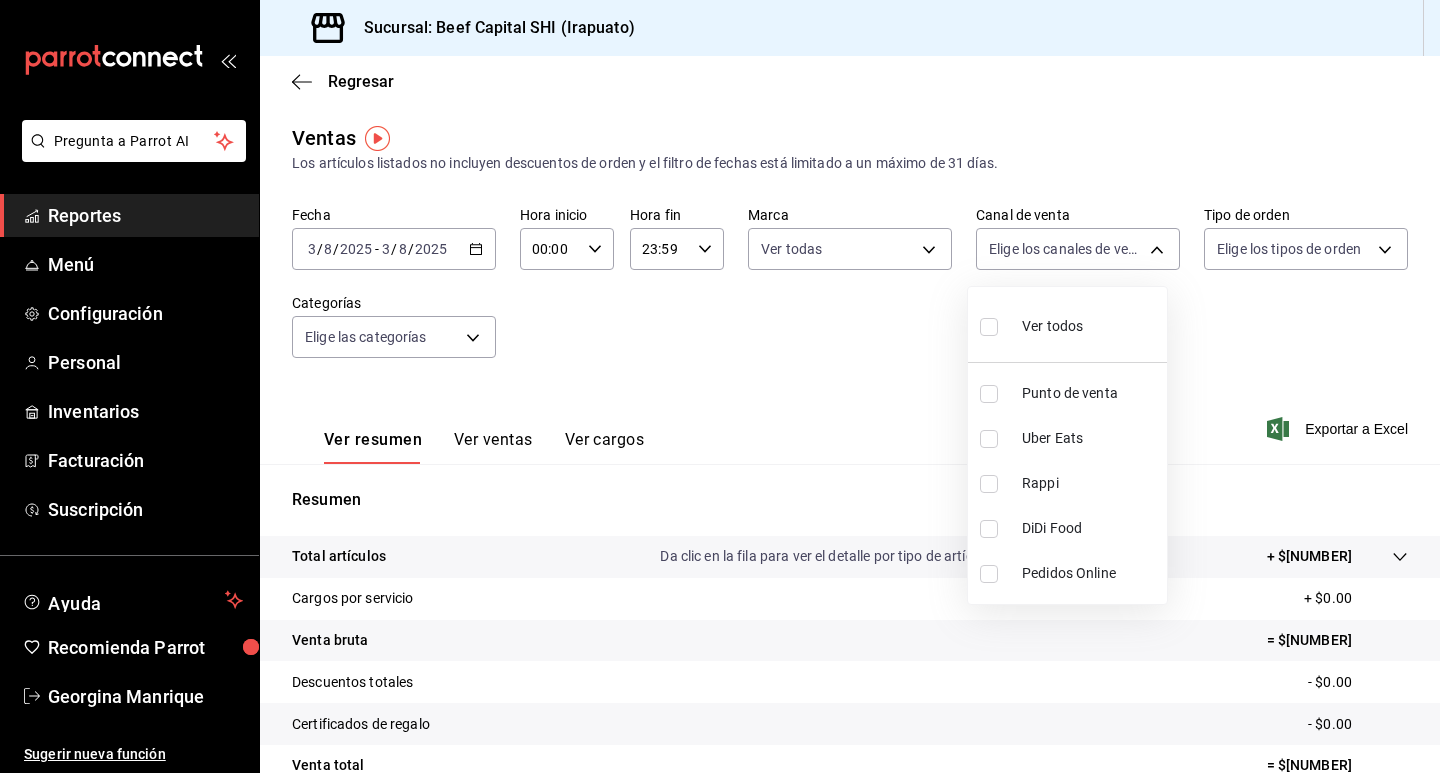click at bounding box center [989, 327] 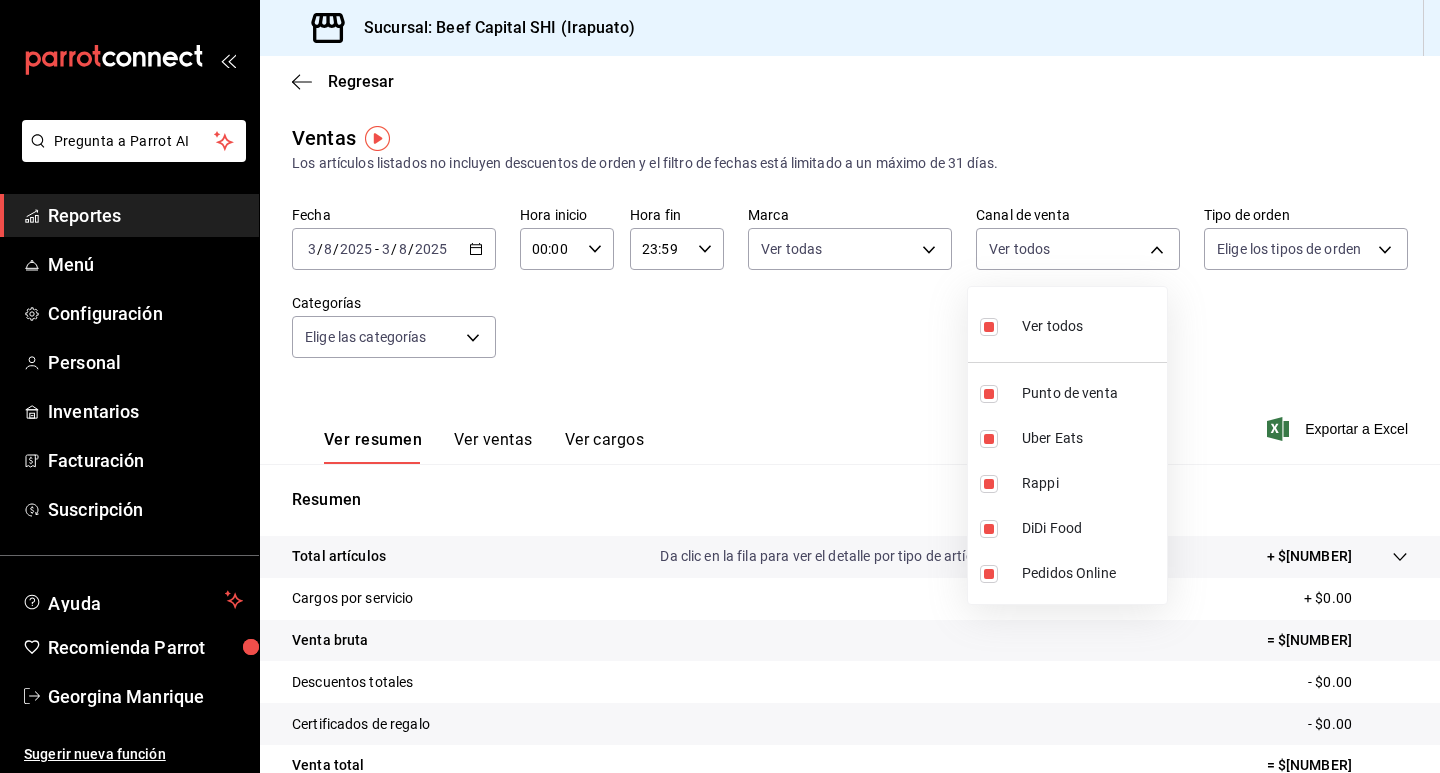 click at bounding box center (720, 386) 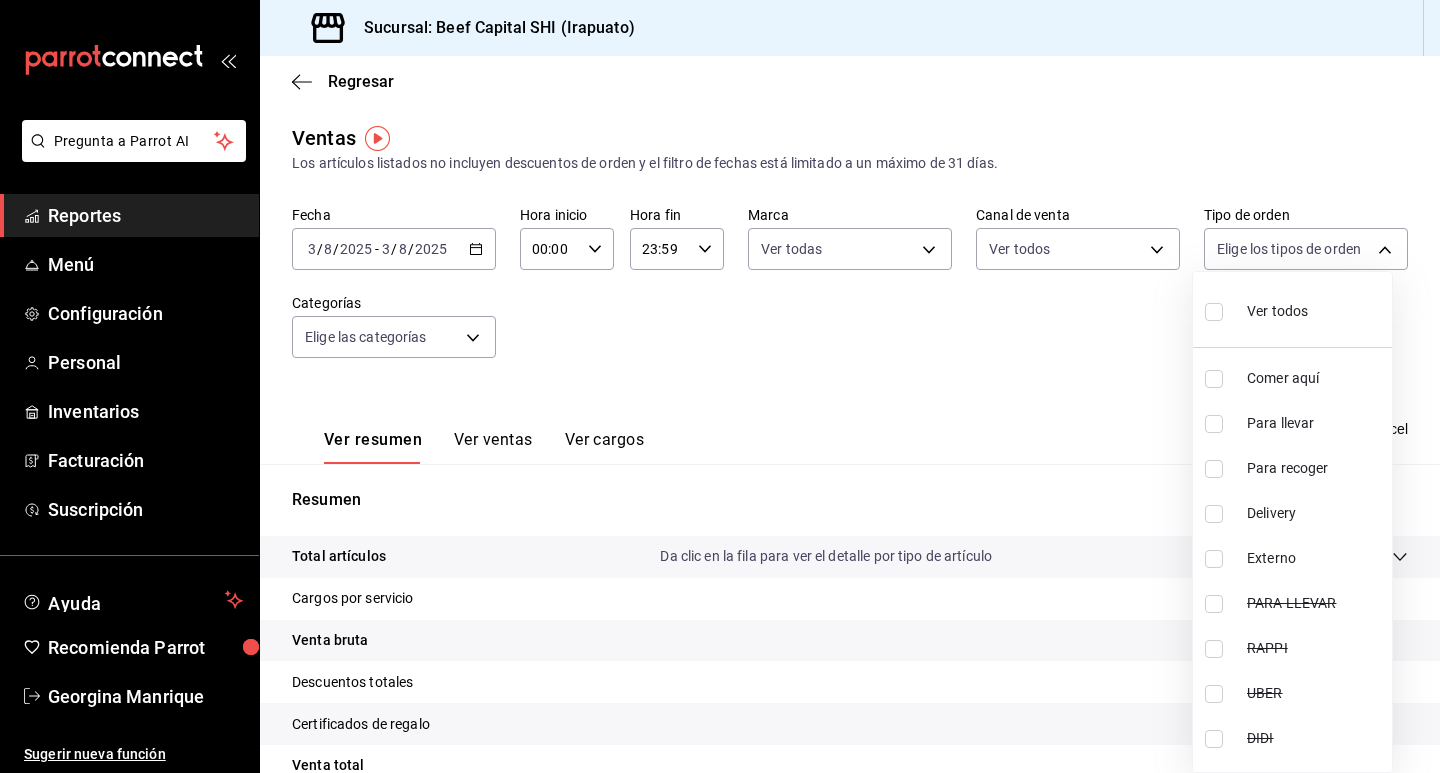 click on "Pregunta a Parrot AI Reportes   Menú   Configuración   Personal   Inventarios   Facturación   Suscripción   Ayuda Recomienda Parrot   [NAME]   Sugerir nueva función   Sucursal: Beef Capital SHI (Irapuato) Regresar Ventas Los artículos listados no incluyen descuentos de orden y el filtro de fechas está limitado a un máximo de 31 días. Fecha 2025-08-03 3 / 8 / 2025 - 2025-08-03 3 / 8 / 2025 Hora inicio 00:00 Hora inicio Hora fin 23:59 Hora fin Marca Ver todas 605647f7-5ddc-403a-84da-aa3c8a25865f Canal de venta Ver todos PARROT,UBER,RAPPI,DIDI_FOOD,ONLINE Tipo de orden Elige los tipos de orden Categorías Elige las categorías Ver resumen Ver ventas Ver cargos Exportar a Excel Resumen Total artículos Da clic en la fila para ver el detalle por tipo de artículo + $10,345.00 Cargos por servicio + $0.00 Venta bruta = $10,345.00 Descuentos totales - $0.00 Certificados de regalo - $0.00 Venta total = $10,345.00 Impuestos - $1,426.90 Venta neta = $8,918.10 Pregunta a Parrot AI Reportes" at bounding box center [720, 386] 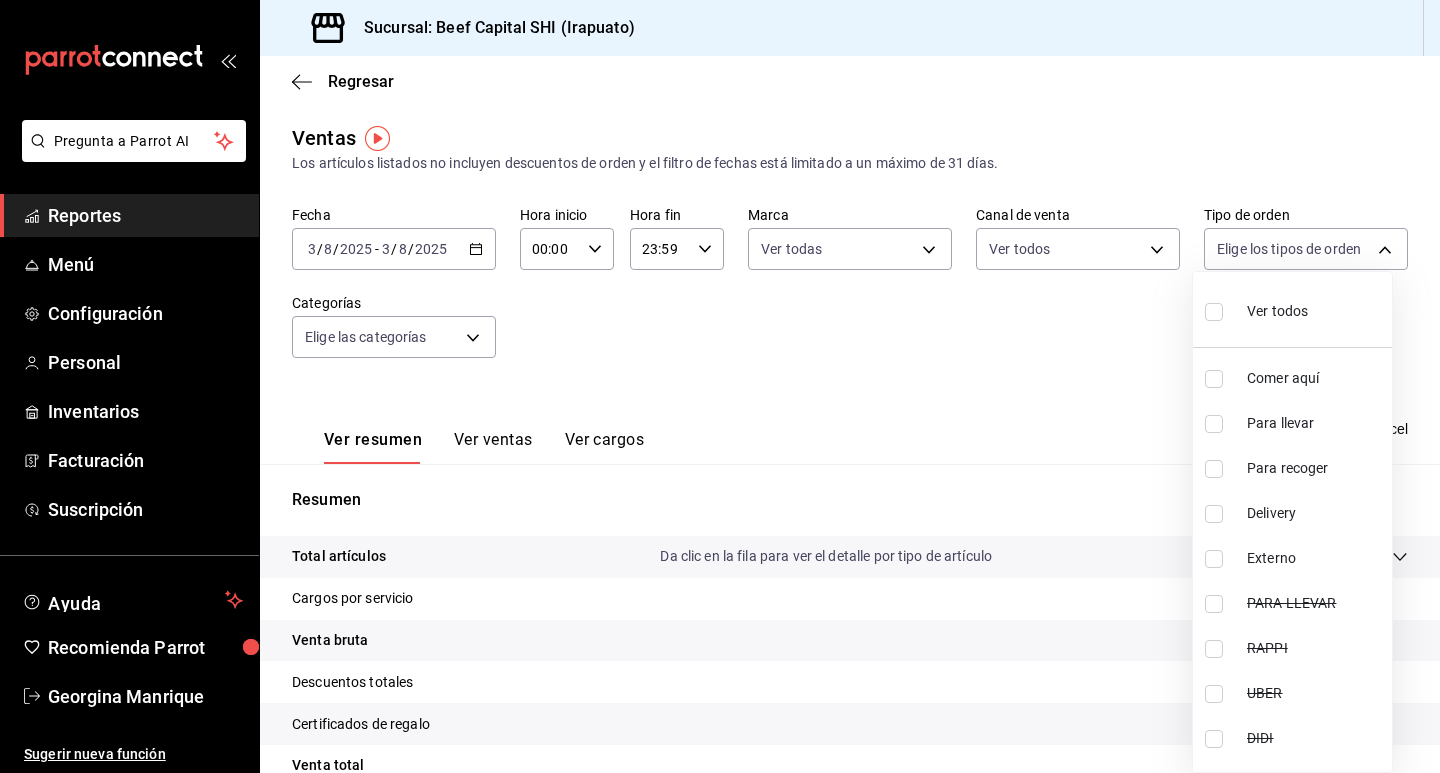 click at bounding box center [1214, 312] 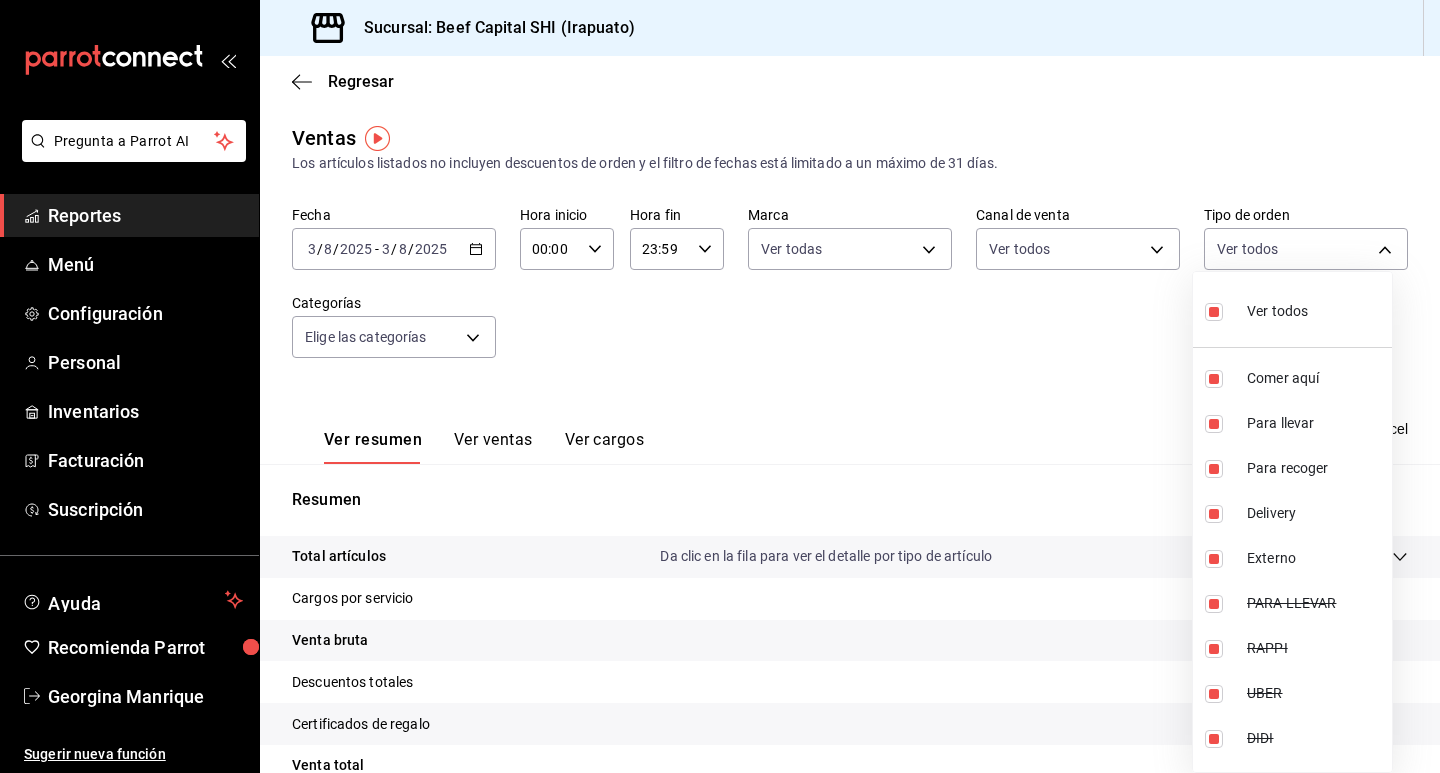 click at bounding box center (720, 386) 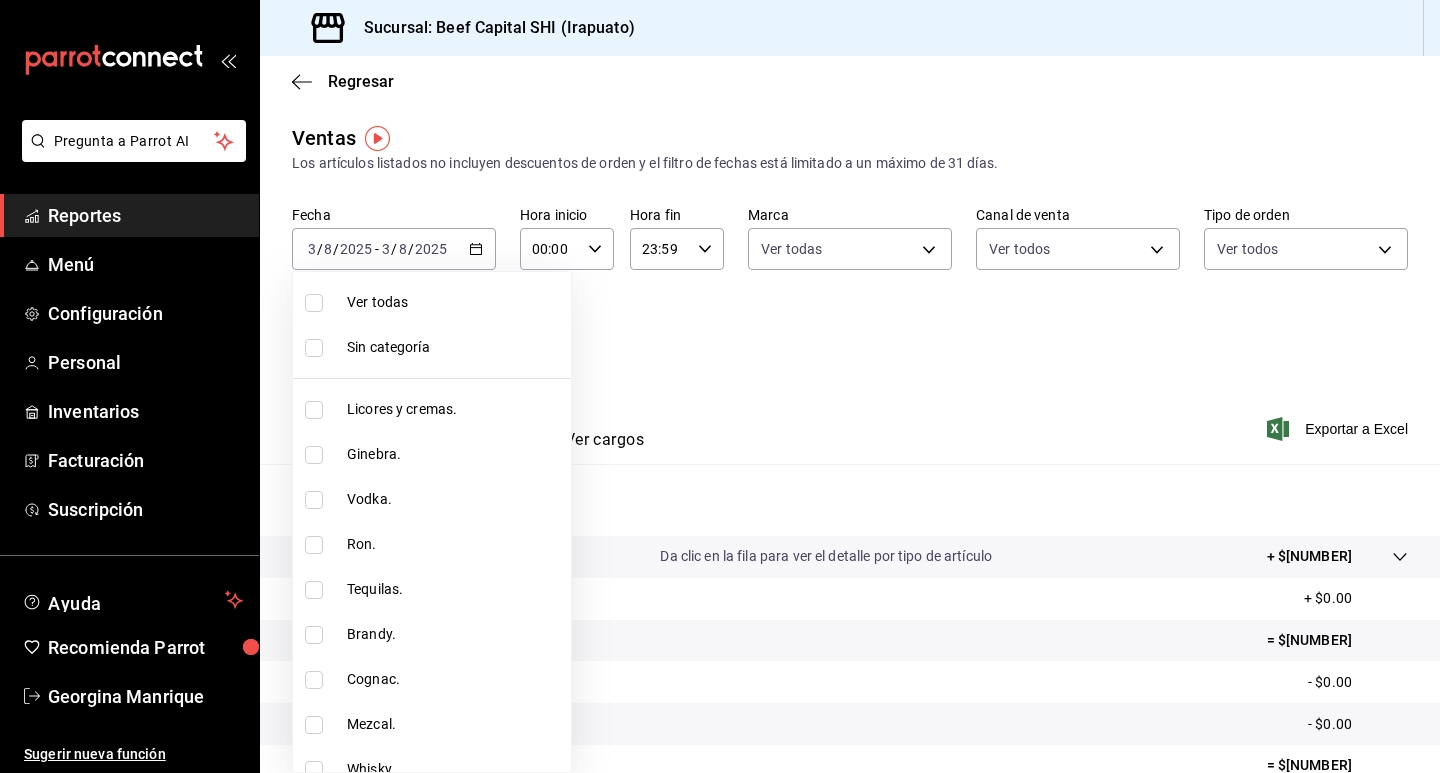 click on "Pregunta a Parrot AI Reportes   Menú   Configuración   Personal   Inventarios   Facturación   Suscripción   Ayuda Recomienda Parrot   [FIRST] [LAST]   Sugerir nueva función   Sucursal: Beef Capital SHI ([CITY]) Regresar Ventas Los artículos listados no incluyen descuentos de orden y el filtro de fechas está limitado a un máximo de 31 días. Fecha [DATE] [DATE] - [DATE] [DATE] Hora inicio 00:00 Hora inicio Hora fin 23:59 Hora fin Marca Ver todas [UUID] Canal de venta Ver todos PARROT,UBER_EATS,RAPPI,DIDI_FOOD,ONLINE,EXTERNAL,[UUID],[UUID],[UUID],[UUID] Categorías Elige las categorías Ver resumen Ver ventas Ver cargos" at bounding box center (720, 386) 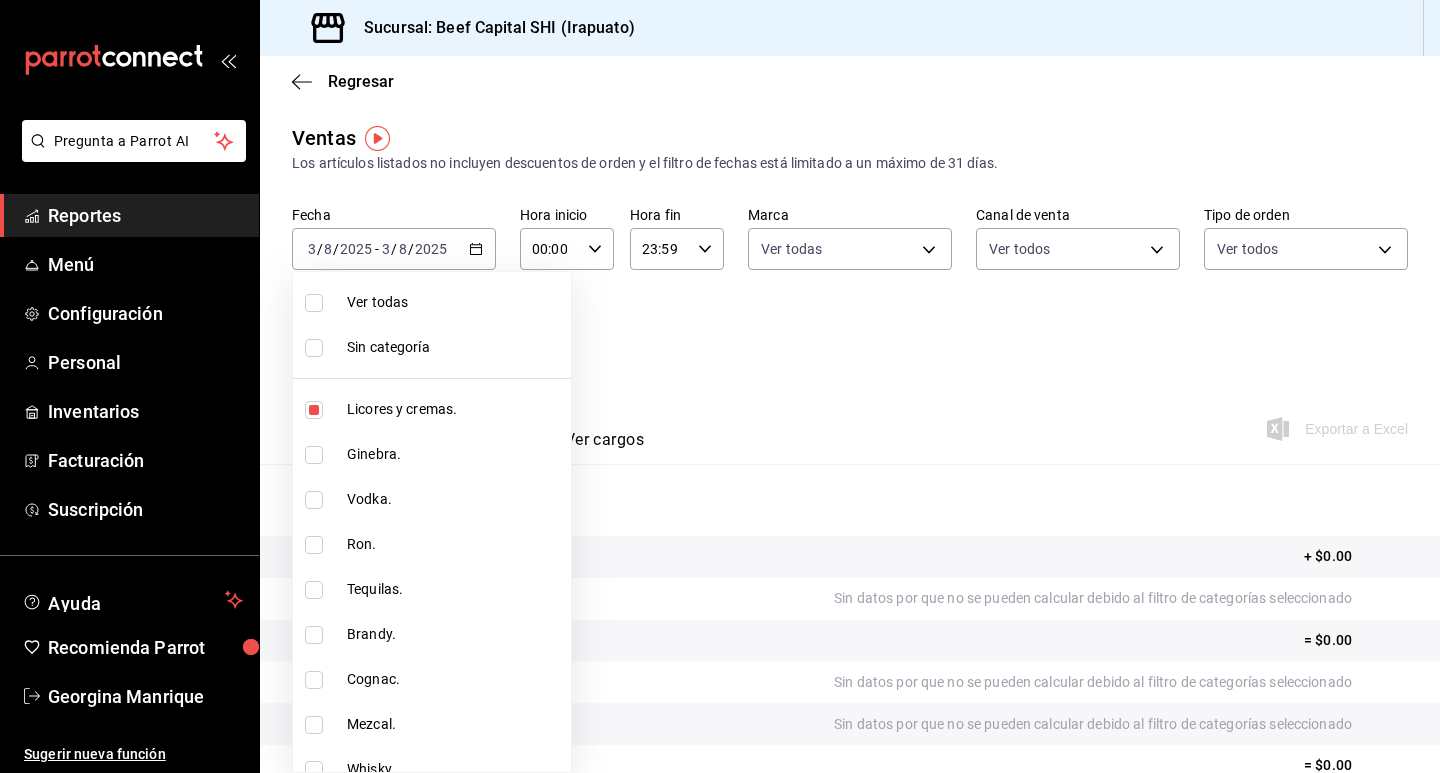 click at bounding box center [314, 455] 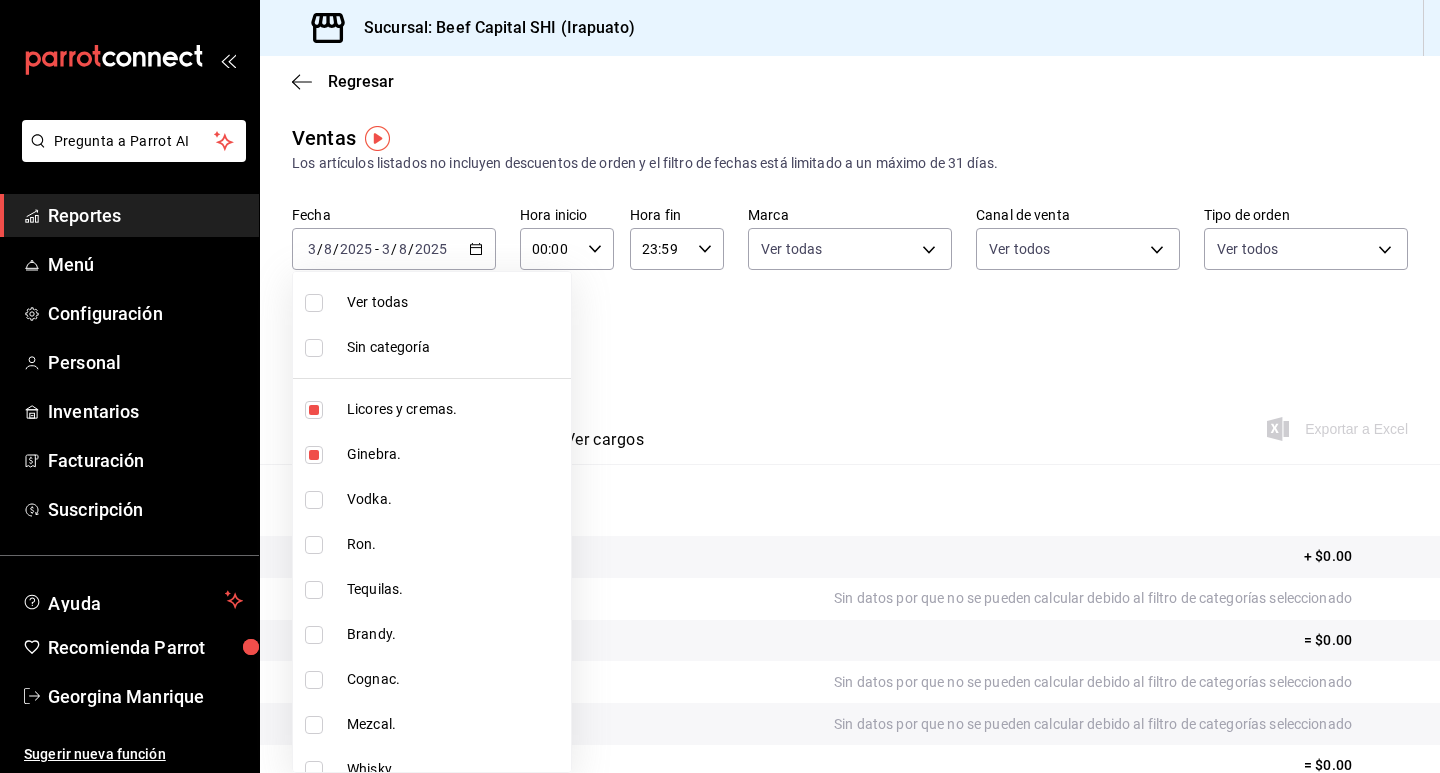click at bounding box center [314, 500] 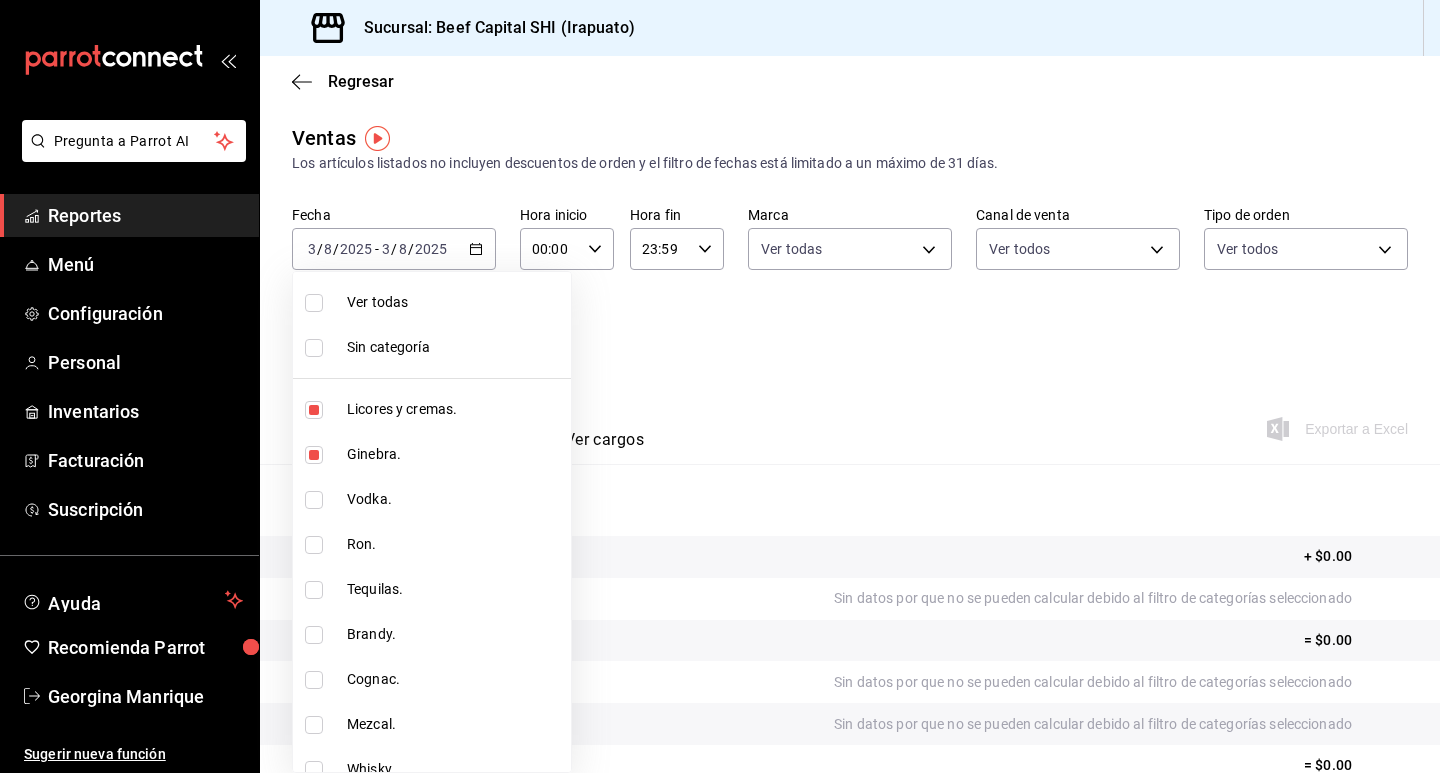 checkbox on "true" 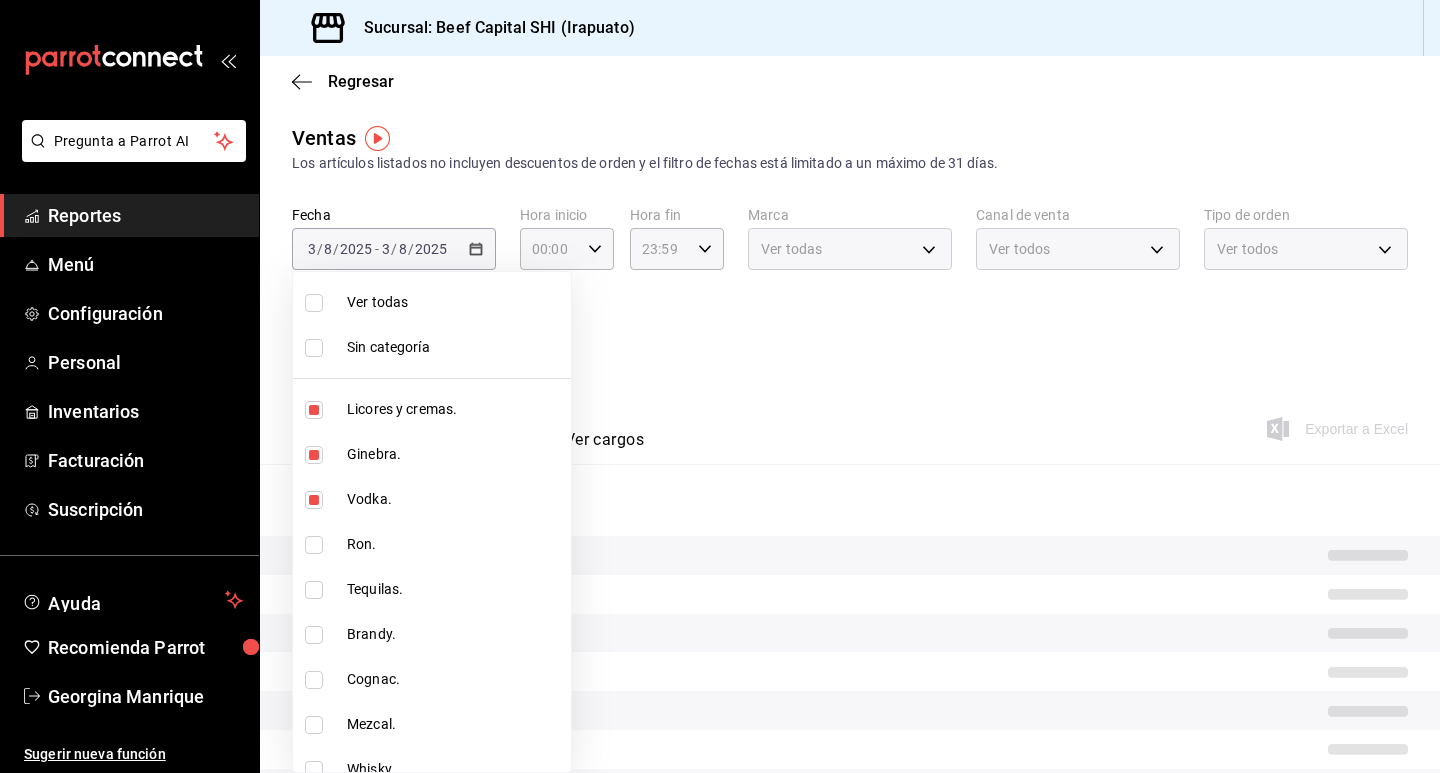 click at bounding box center (314, 545) 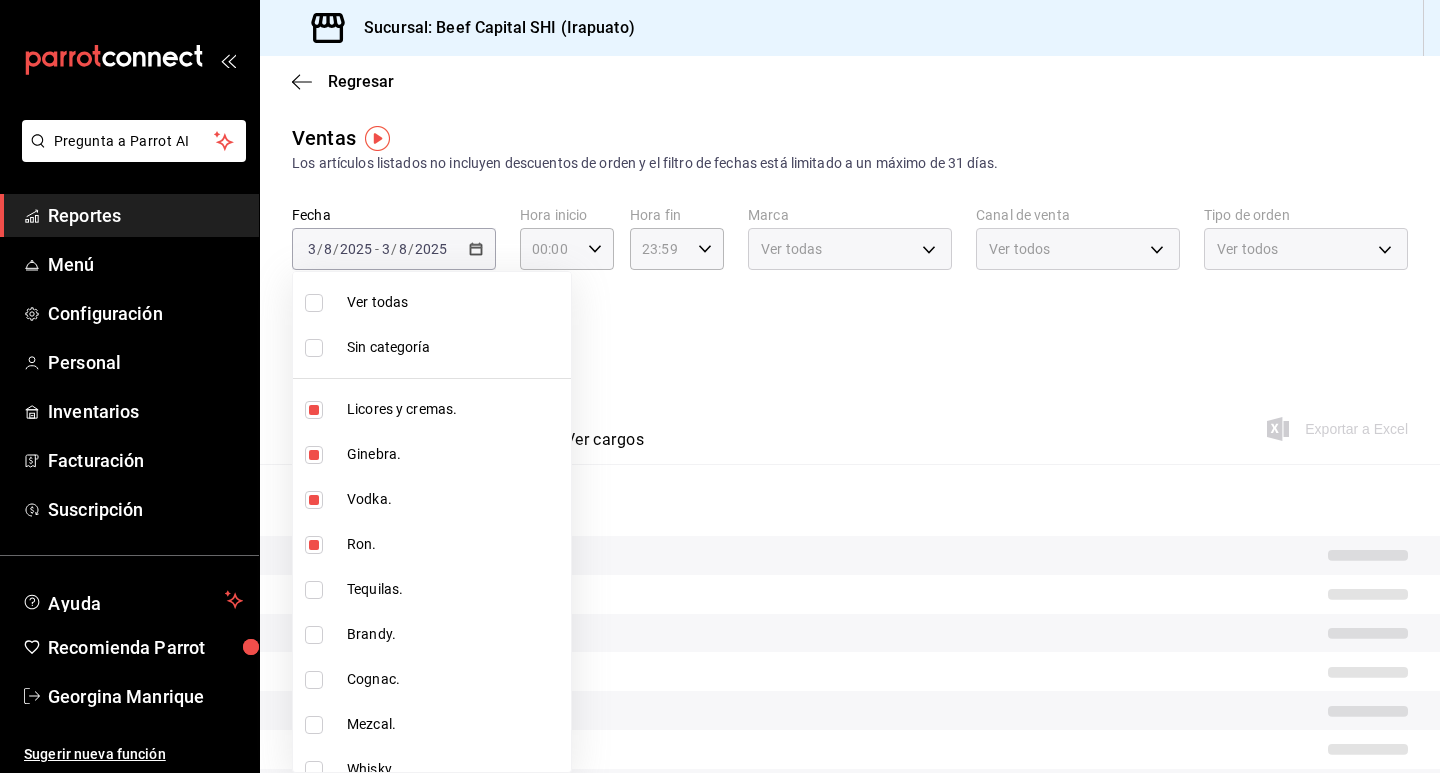 drag, startPoint x: 313, startPoint y: 595, endPoint x: 349, endPoint y: 562, distance: 48.83646 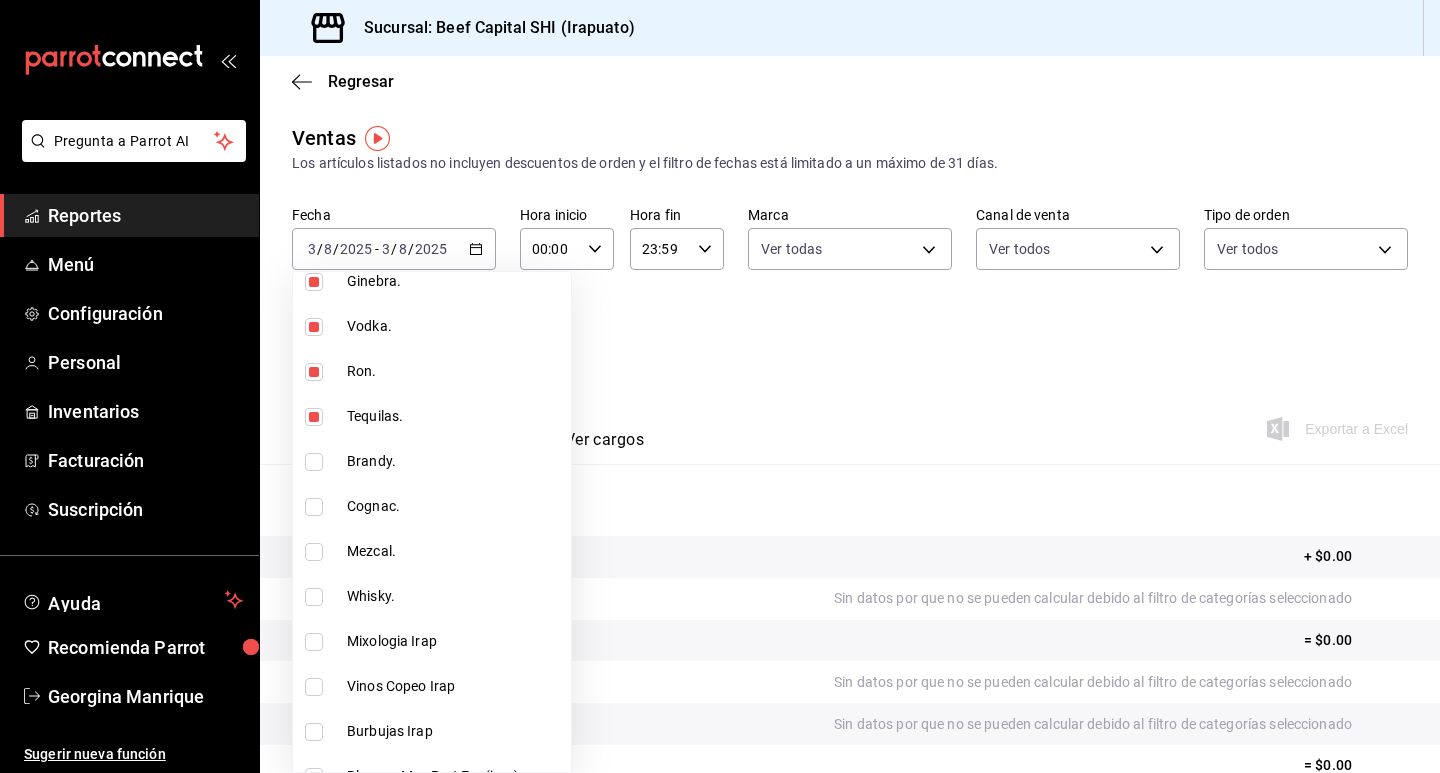 scroll, scrollTop: 200, scrollLeft: 0, axis: vertical 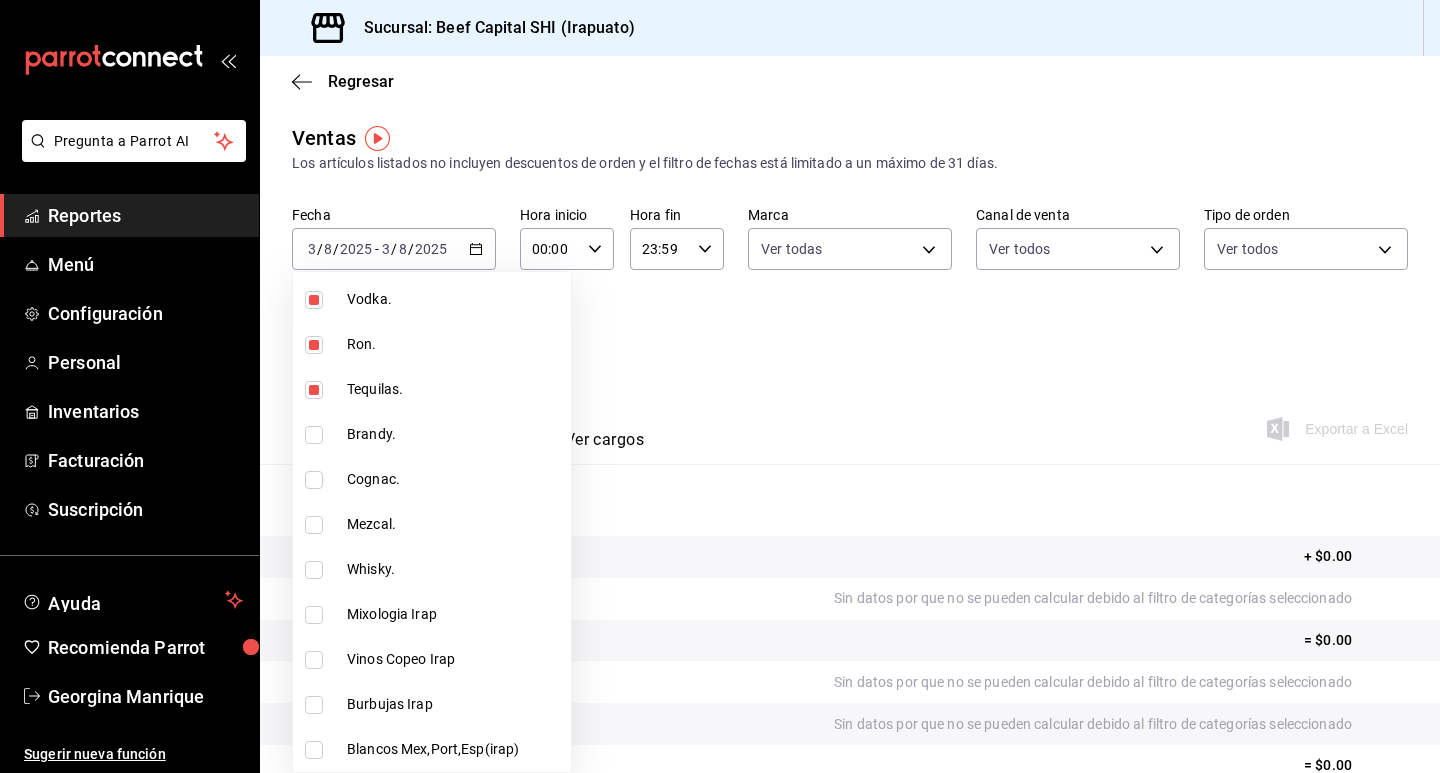 click at bounding box center [314, 435] 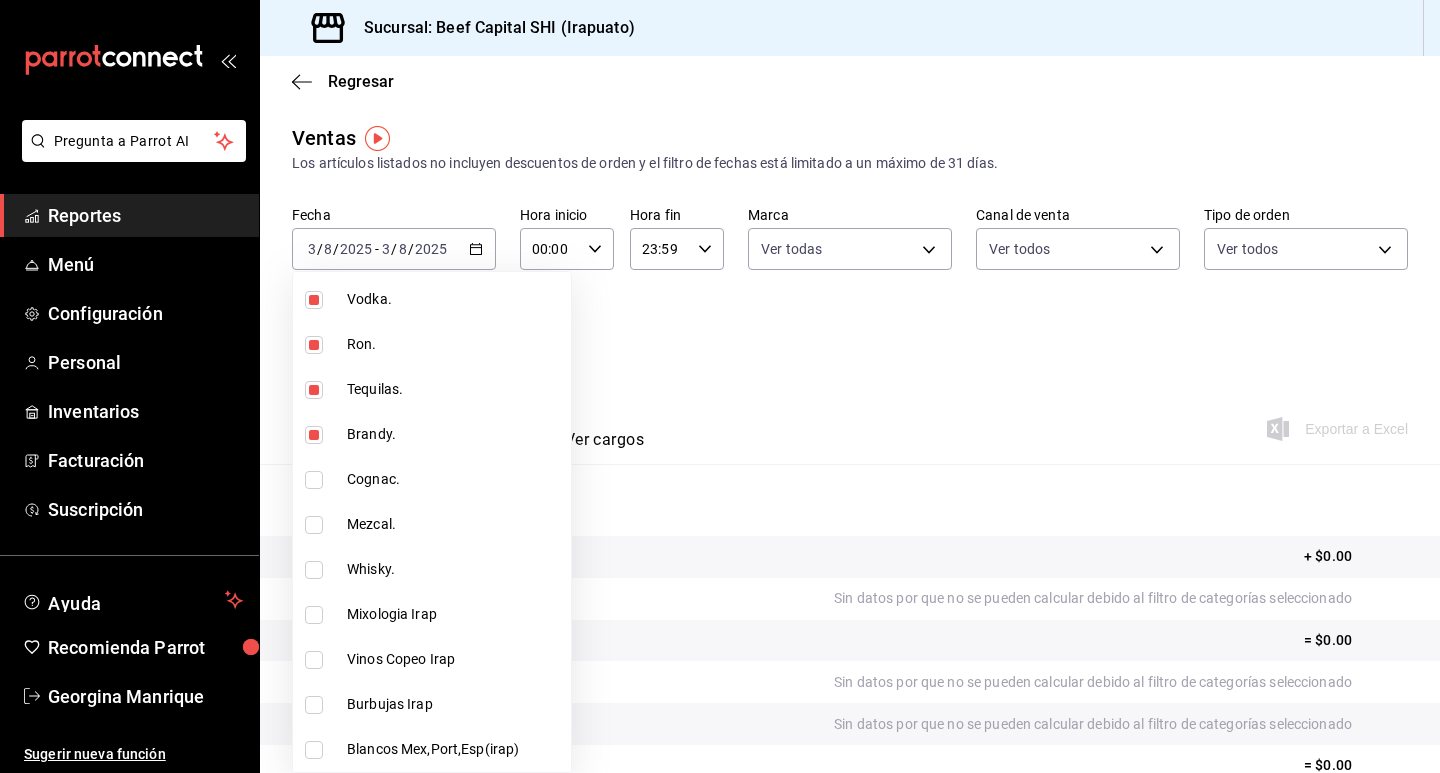 click at bounding box center (314, 480) 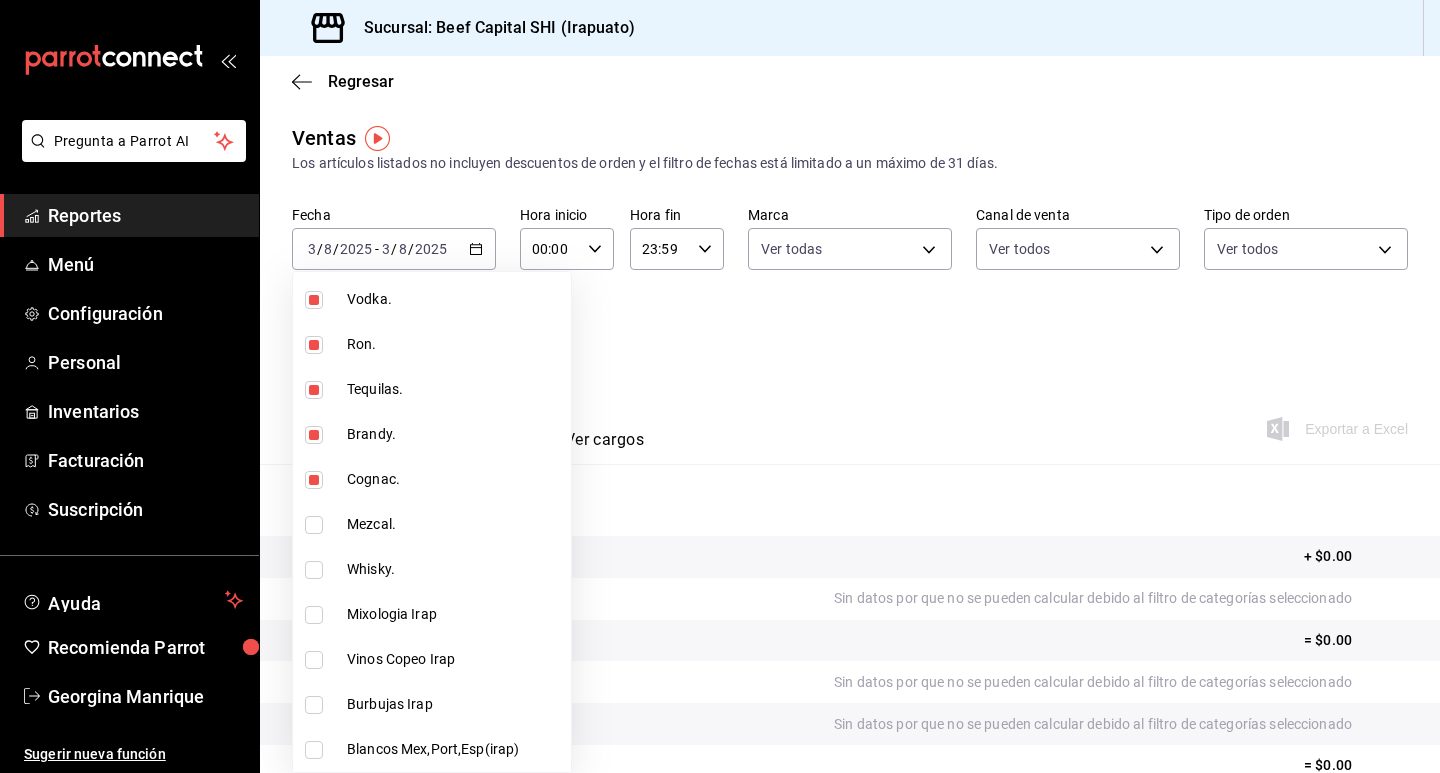 click at bounding box center (314, 525) 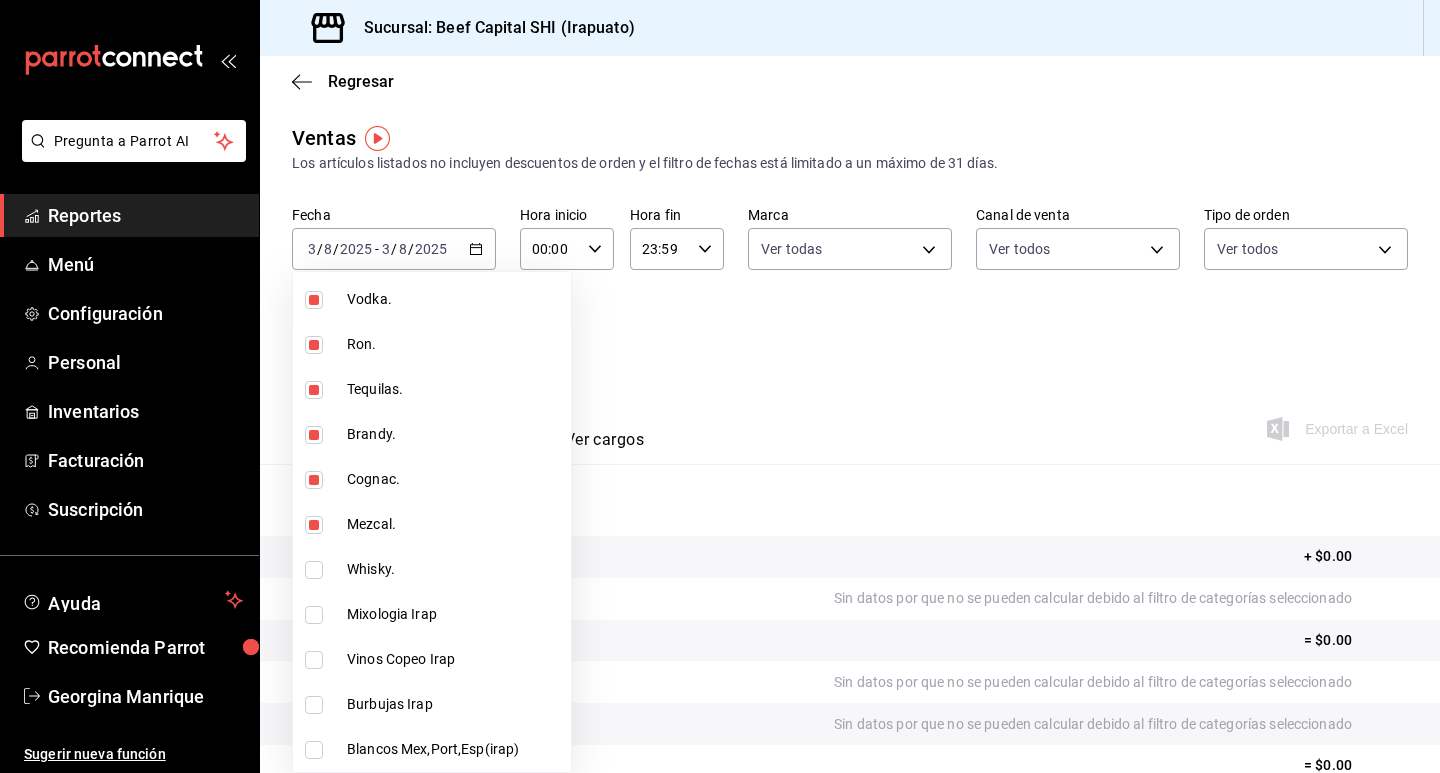 drag, startPoint x: 316, startPoint y: 569, endPoint x: 340, endPoint y: 552, distance: 29.410883 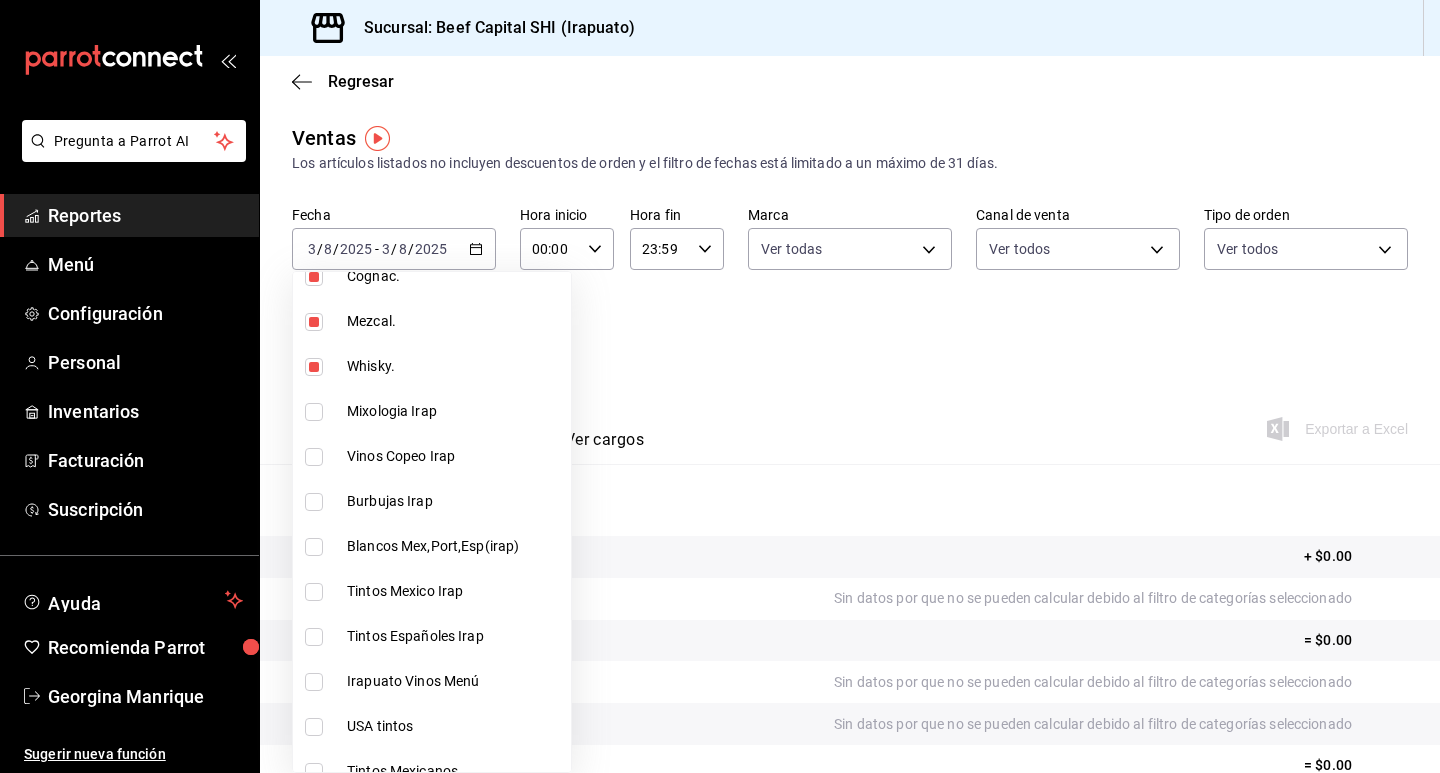 scroll, scrollTop: 400, scrollLeft: 0, axis: vertical 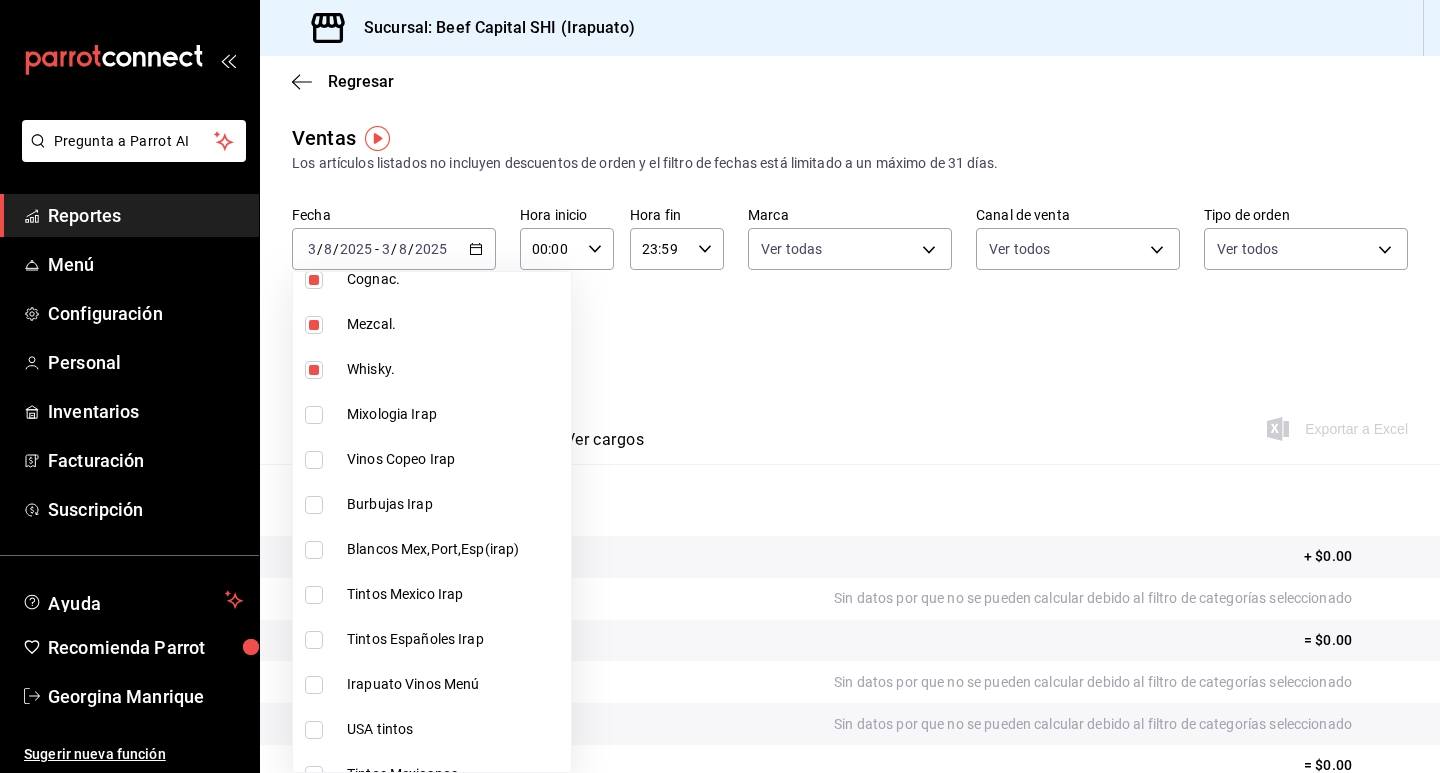 click at bounding box center [314, 415] 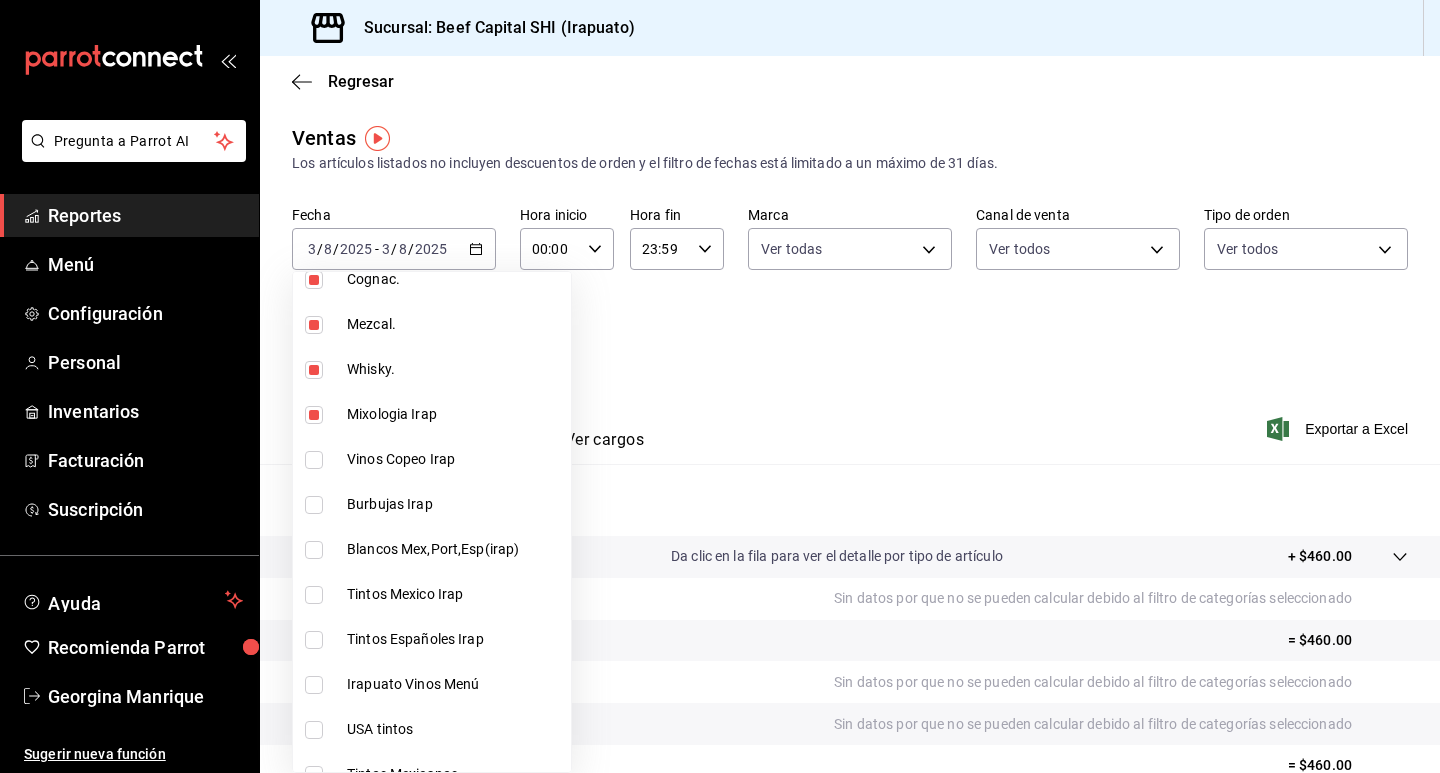 click at bounding box center [314, 460] 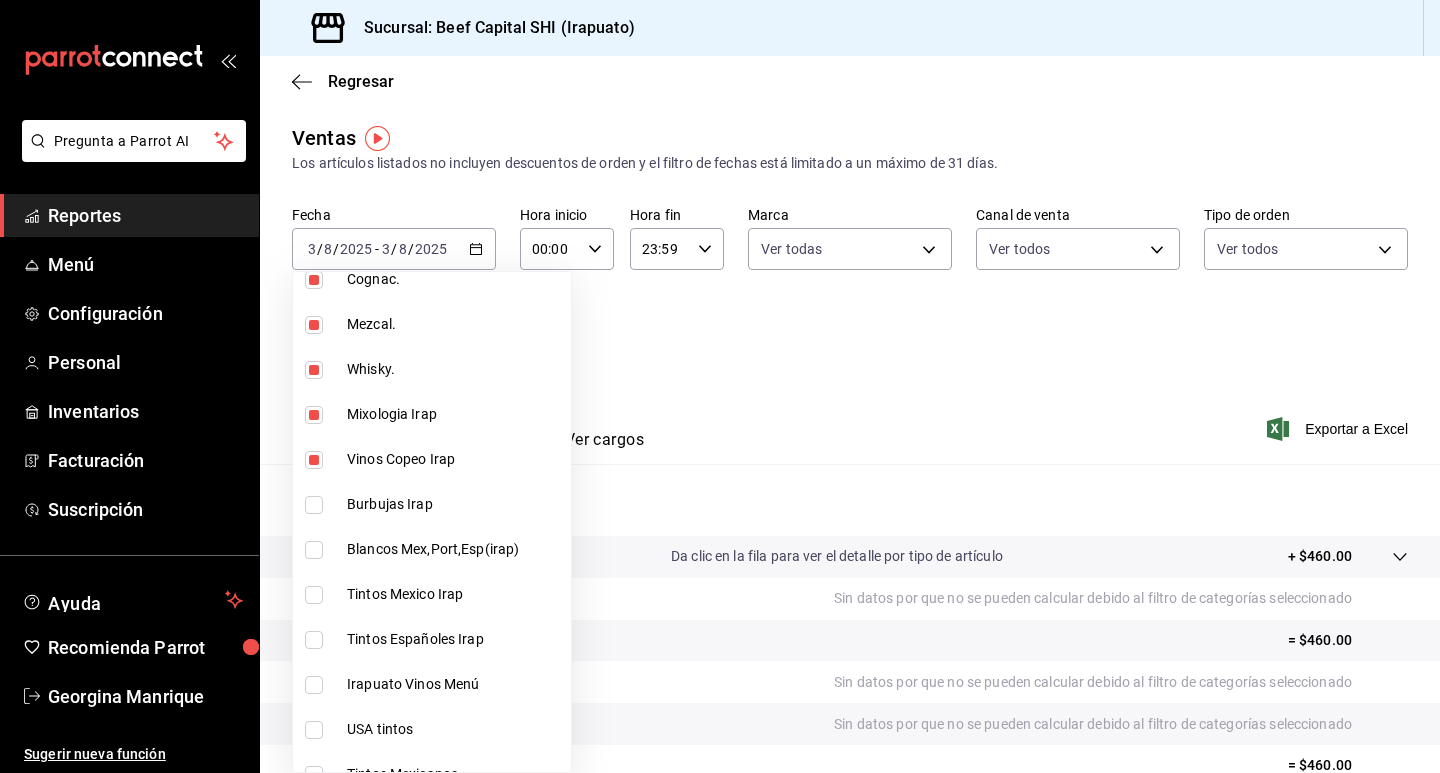 click at bounding box center (314, 505) 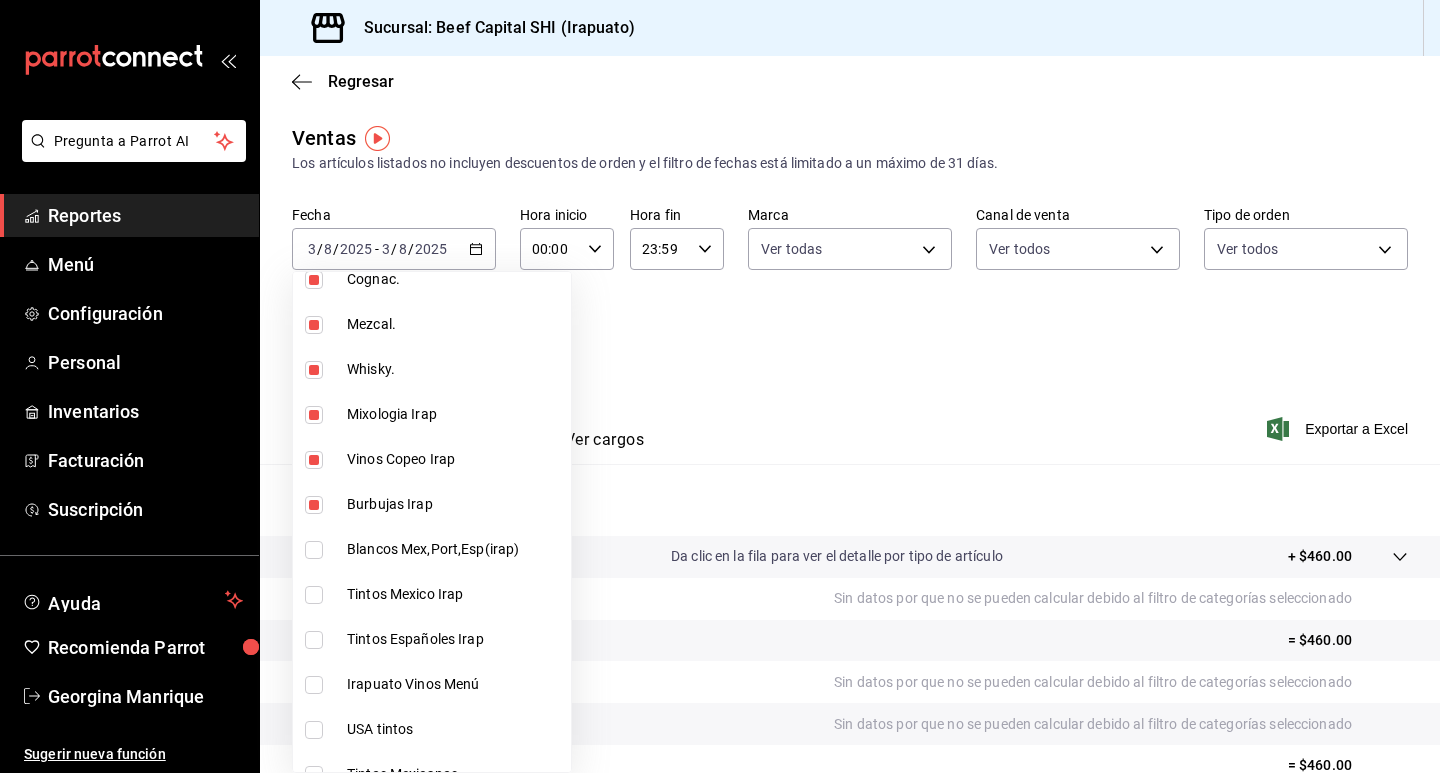 click at bounding box center [314, 550] 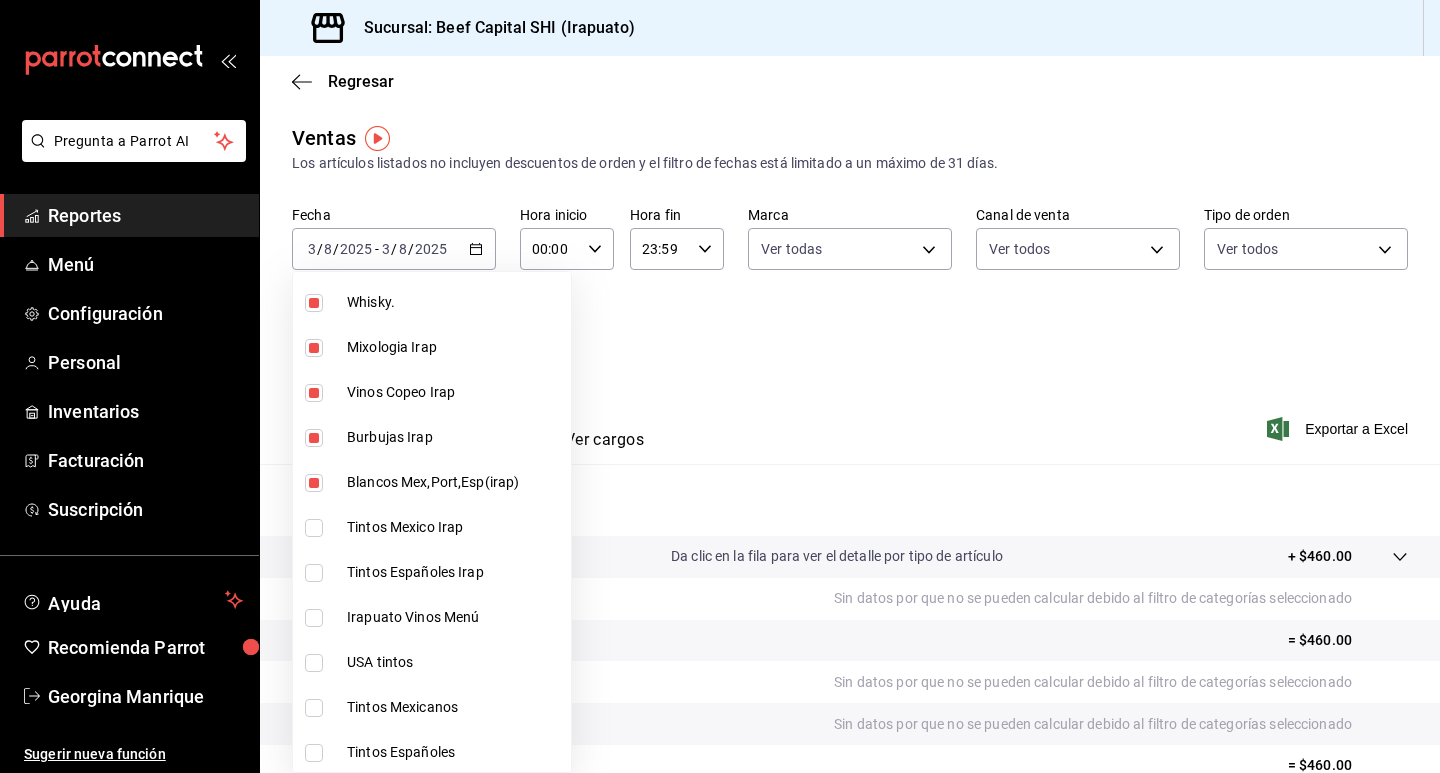 scroll, scrollTop: 600, scrollLeft: 0, axis: vertical 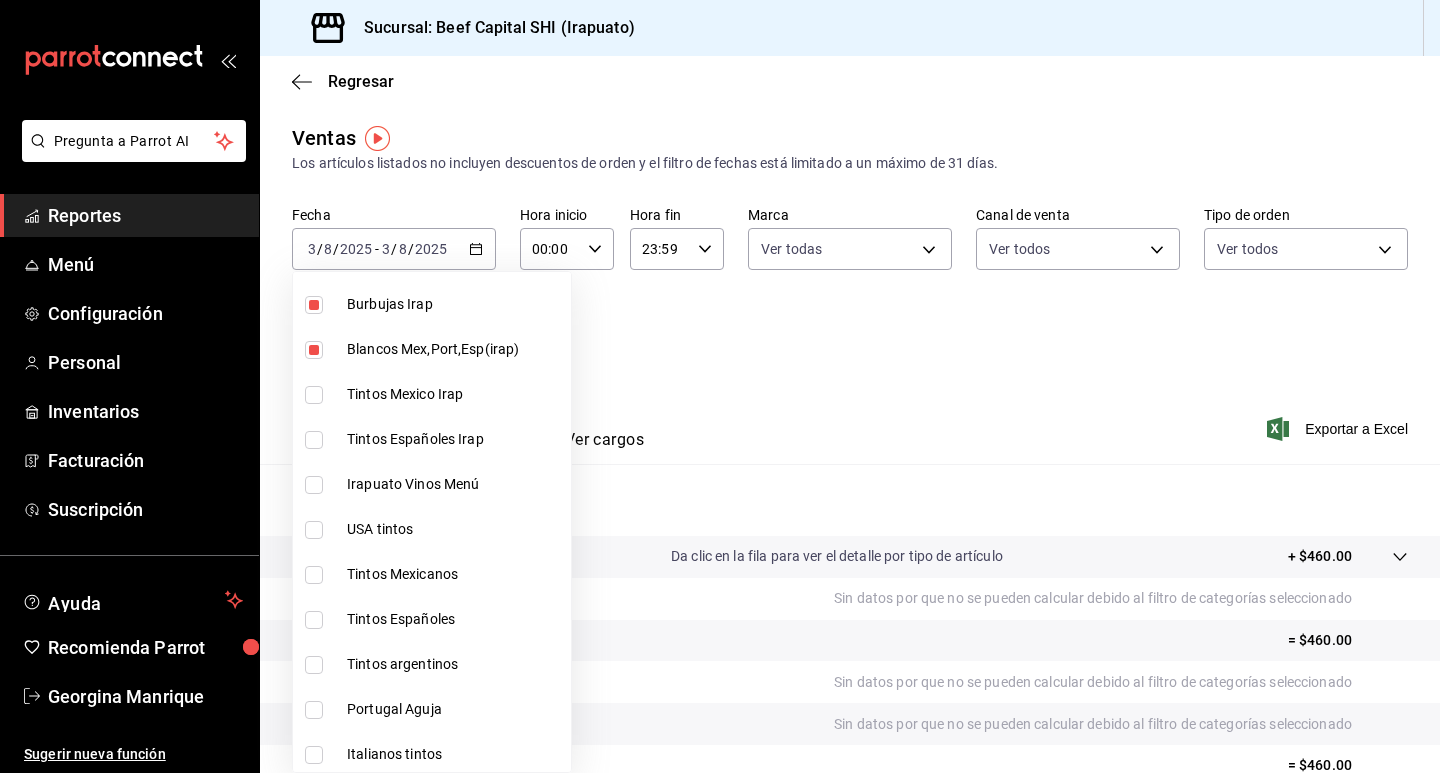 click at bounding box center (314, 395) 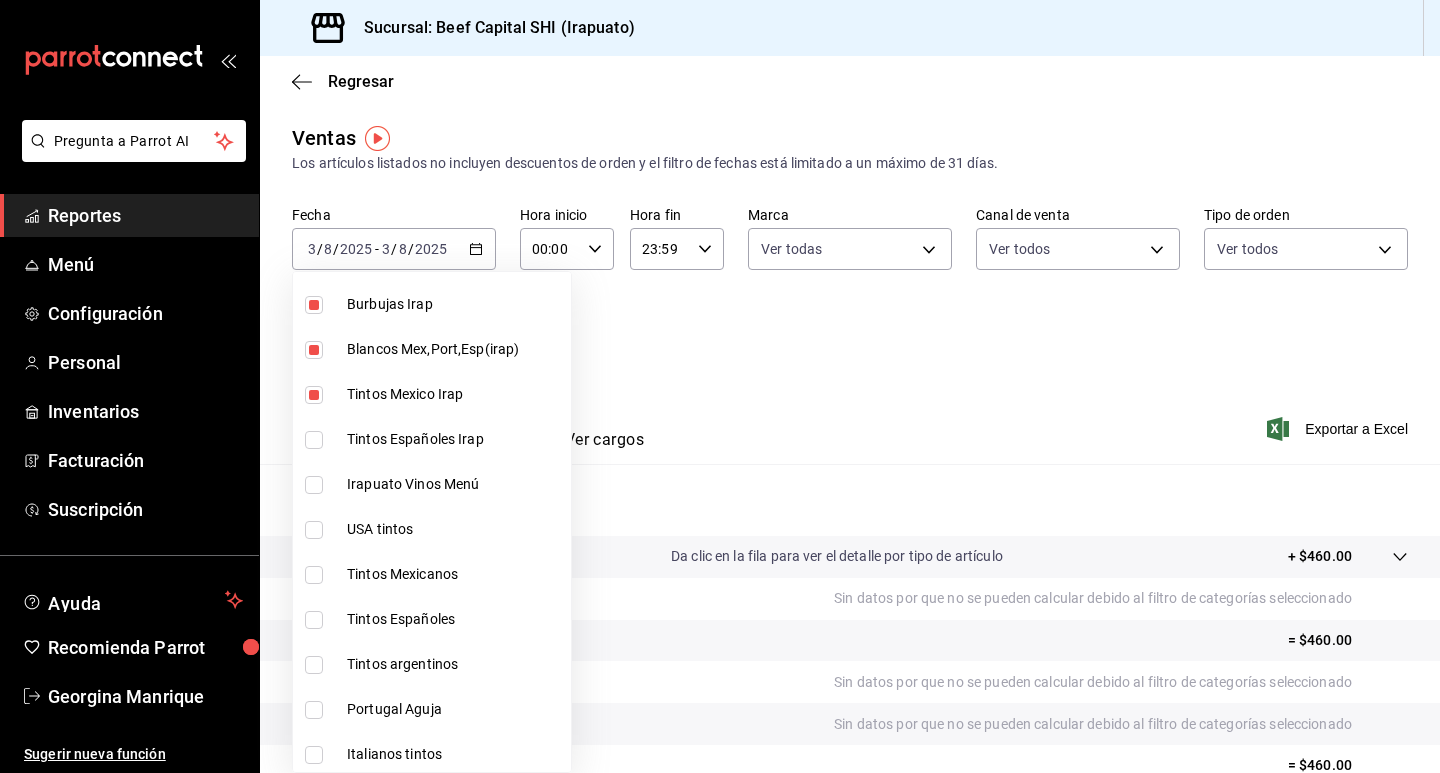 click at bounding box center (314, 440) 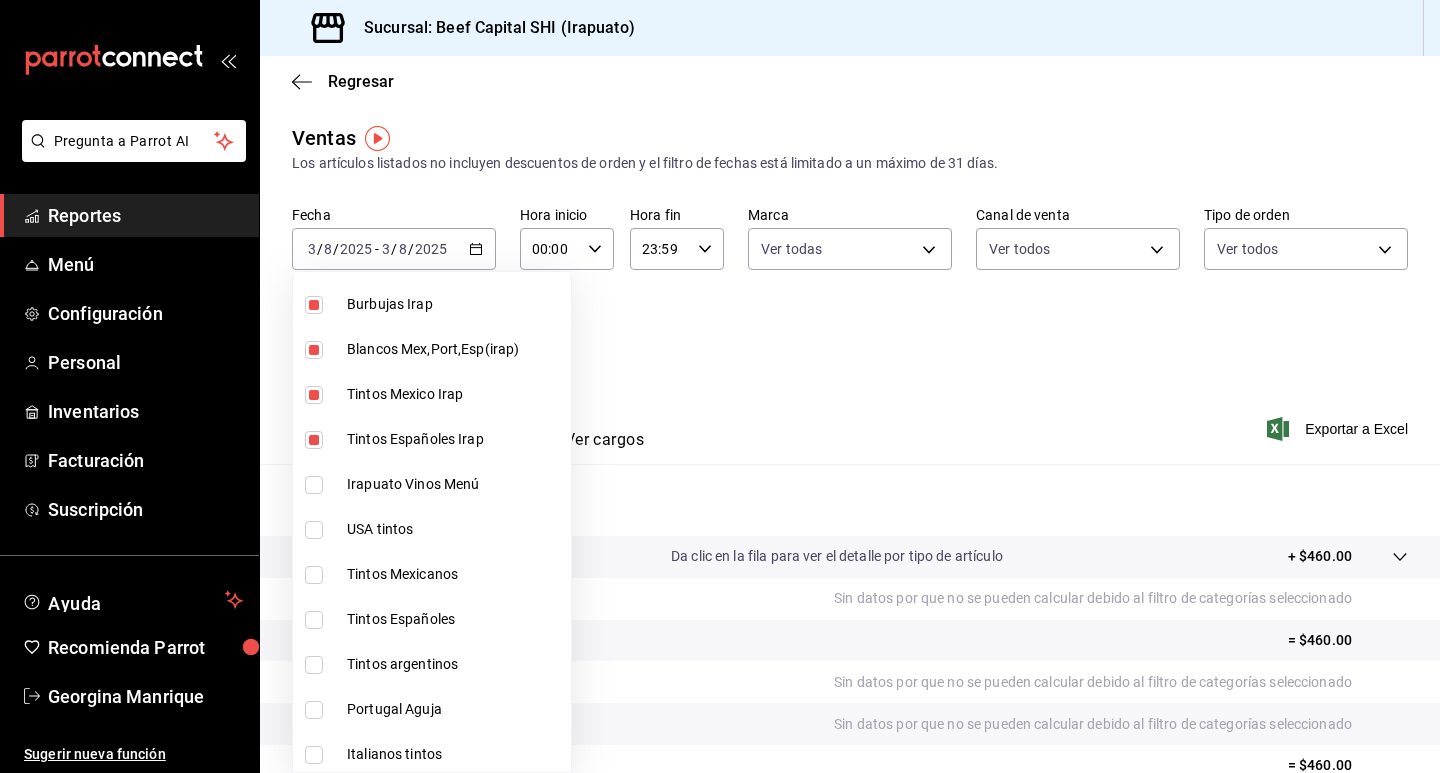click at bounding box center [314, 485] 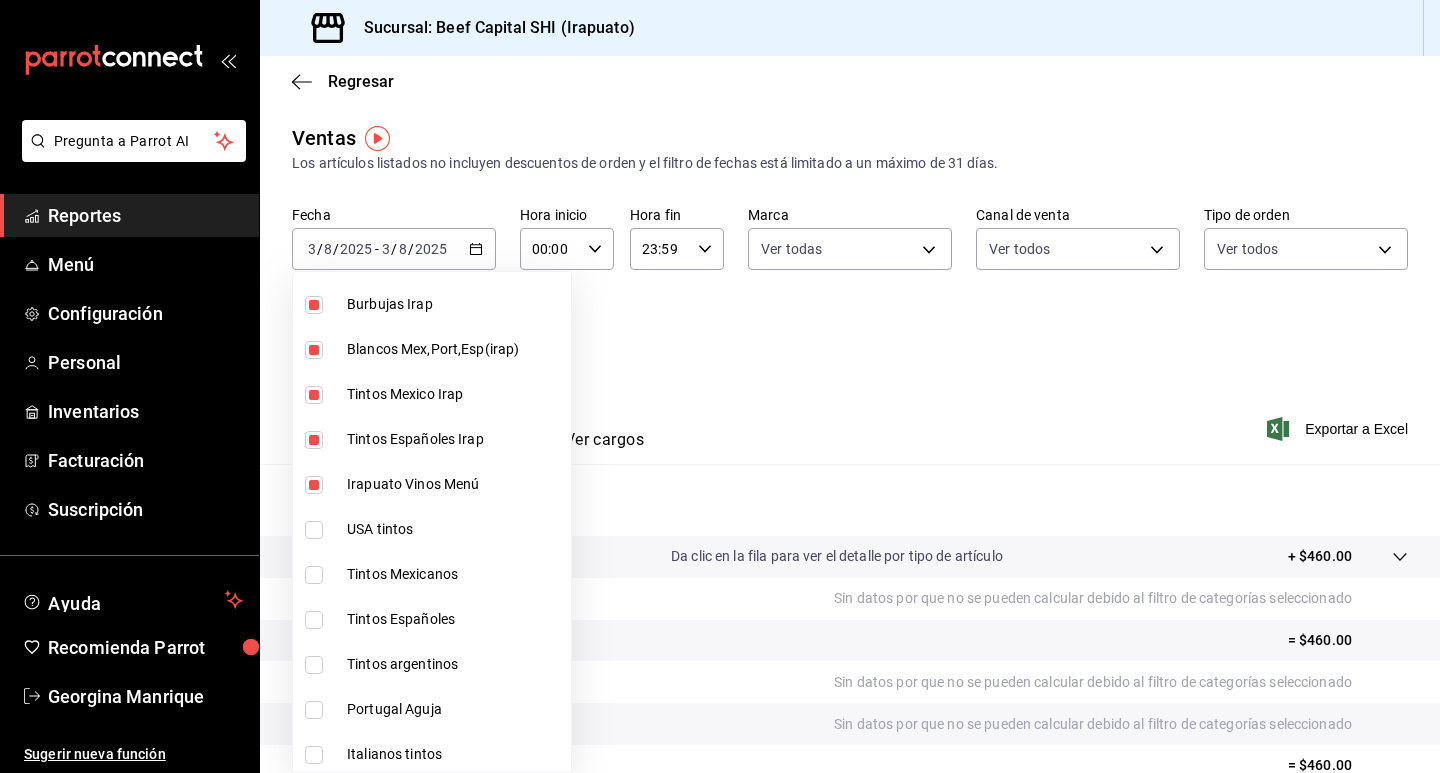click at bounding box center [314, 530] 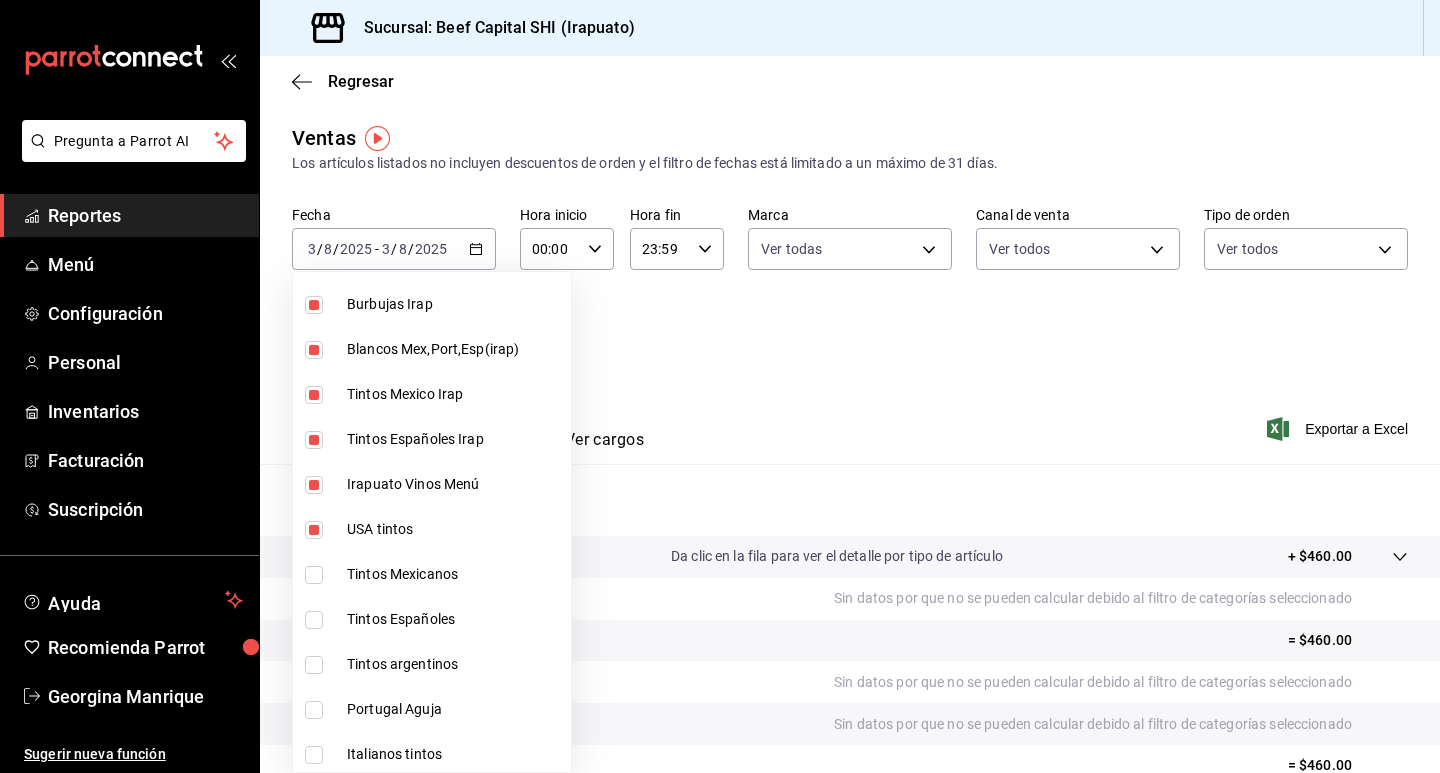 click at bounding box center [314, 575] 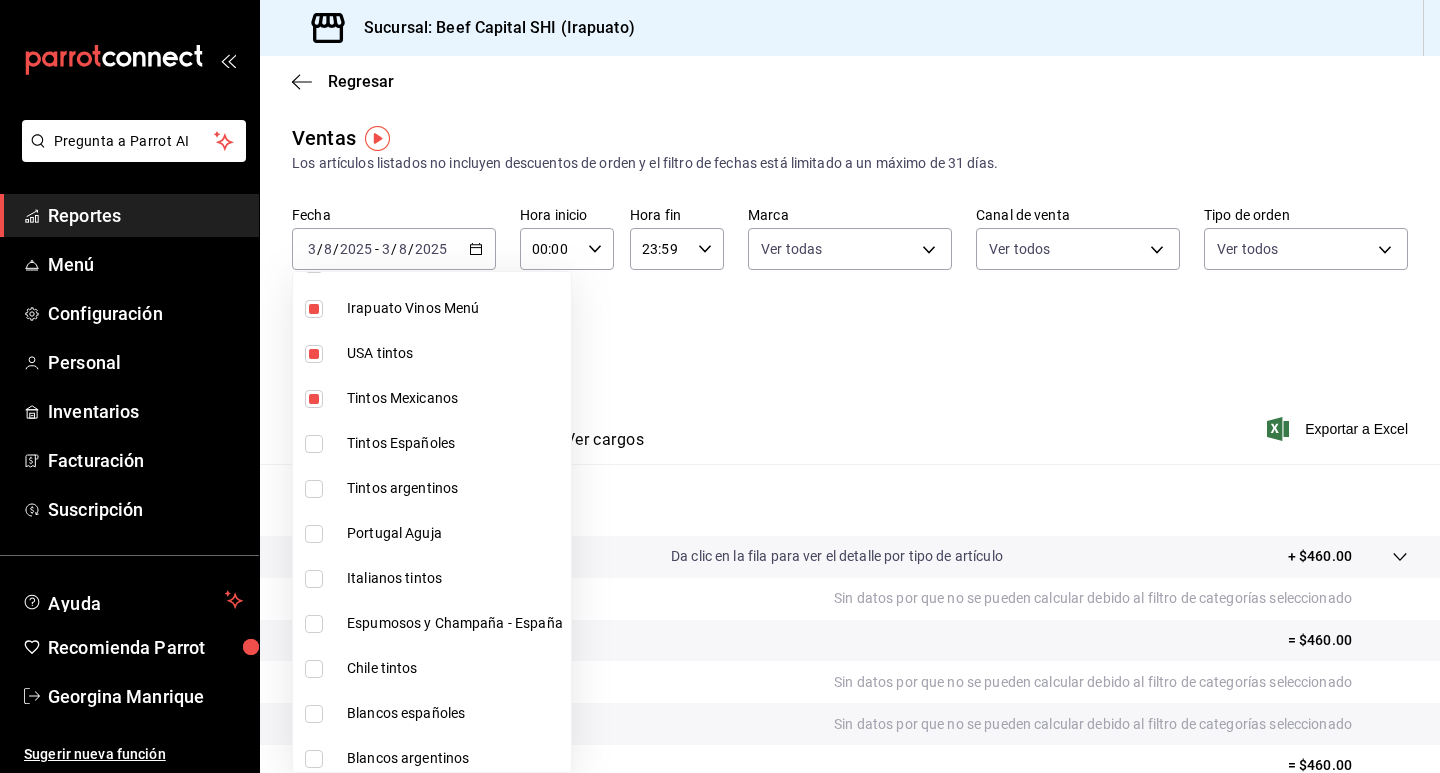 scroll, scrollTop: 800, scrollLeft: 0, axis: vertical 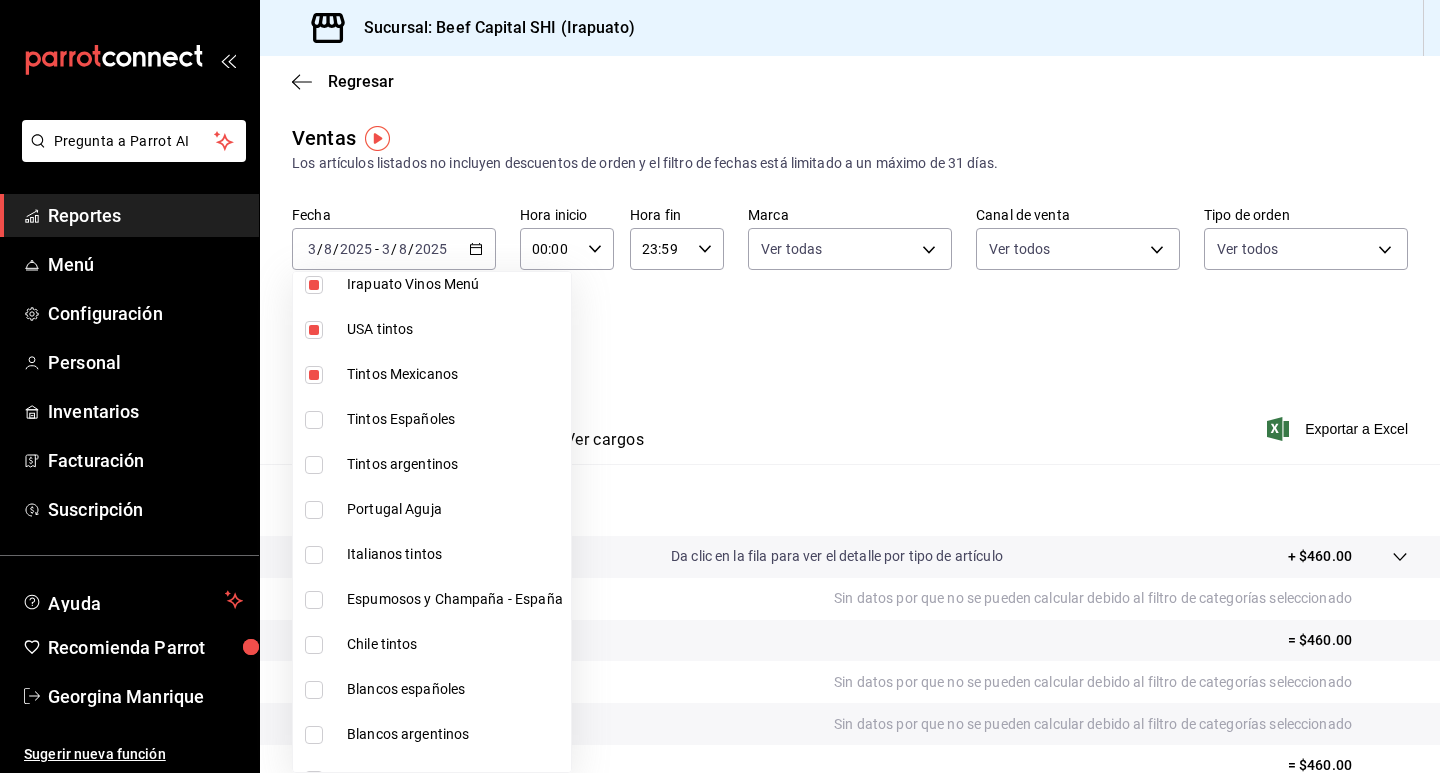 click at bounding box center [314, 420] 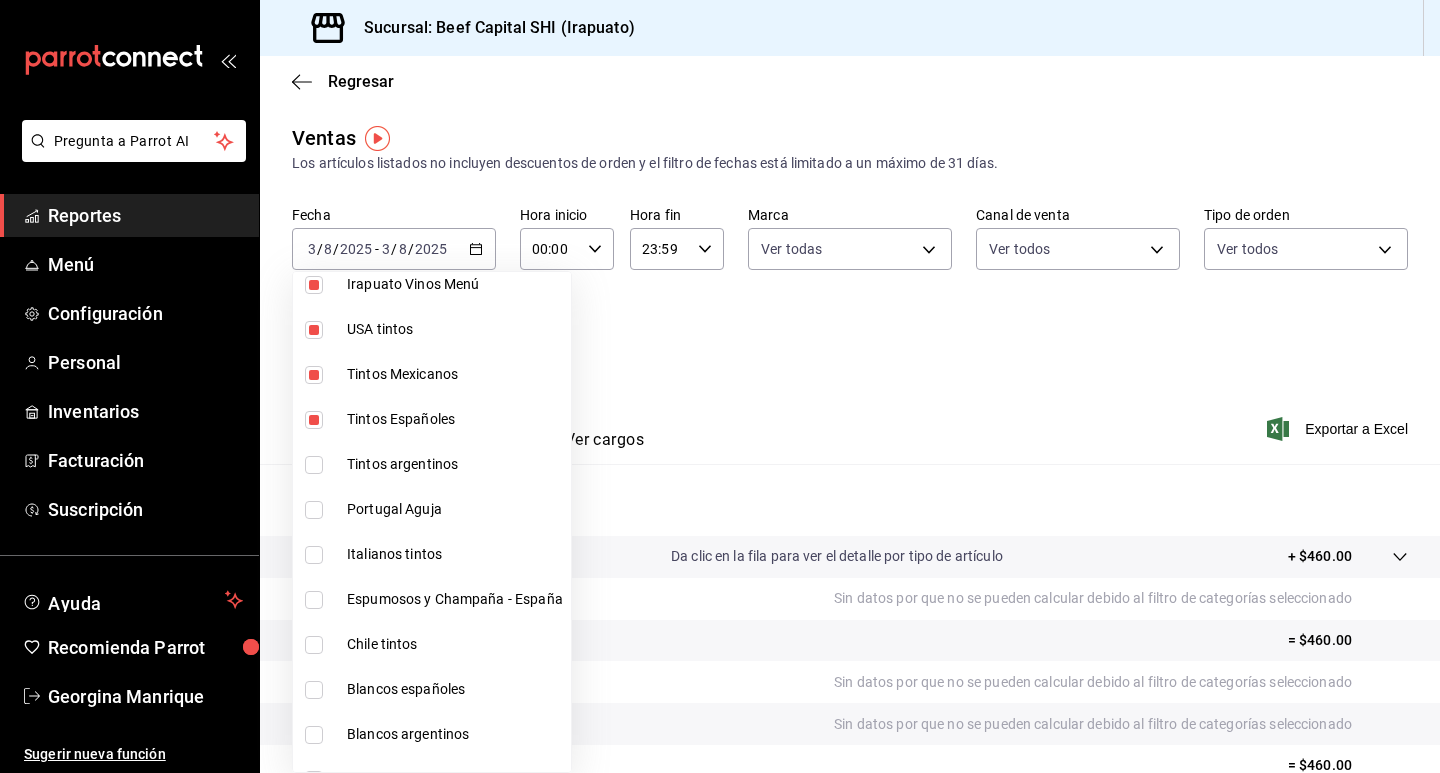 click at bounding box center (314, 465) 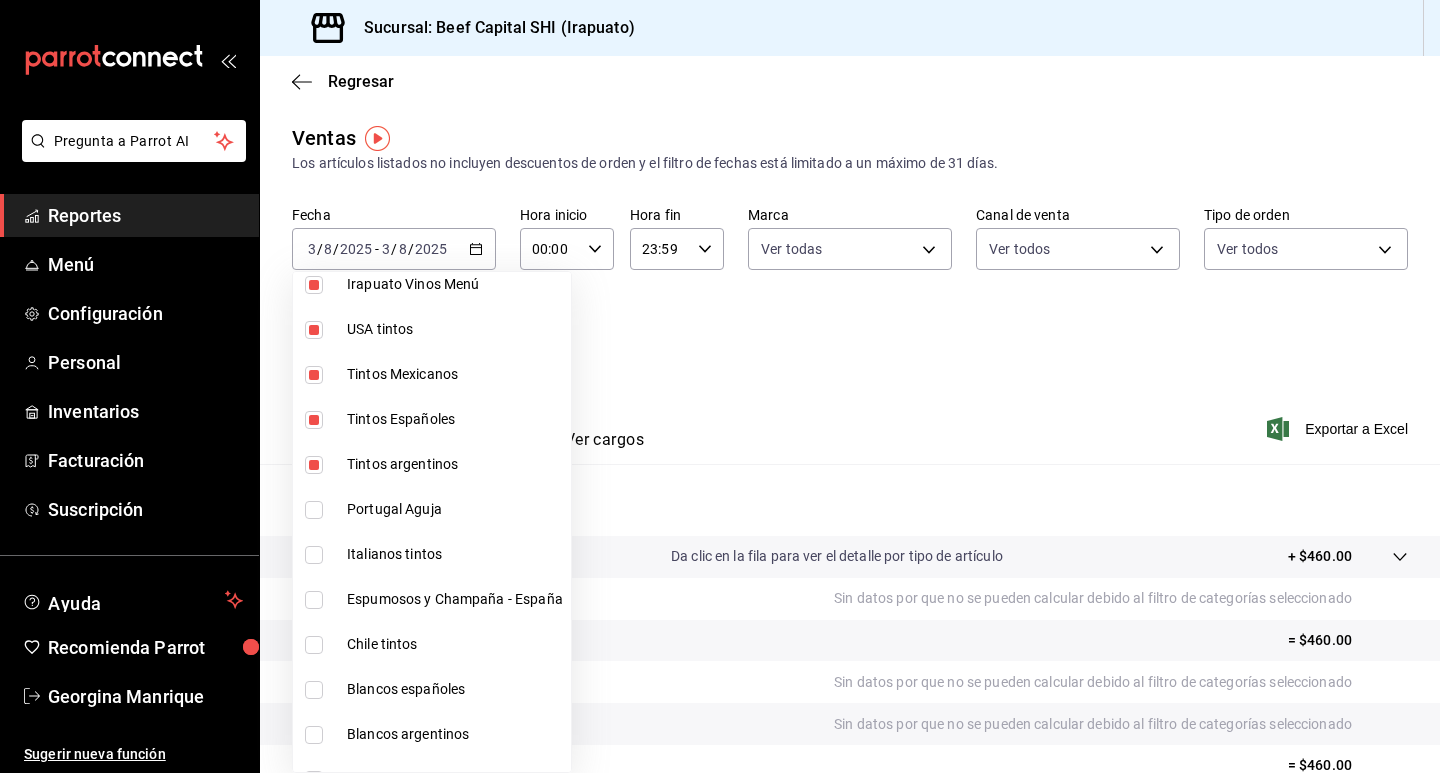 click at bounding box center (314, 510) 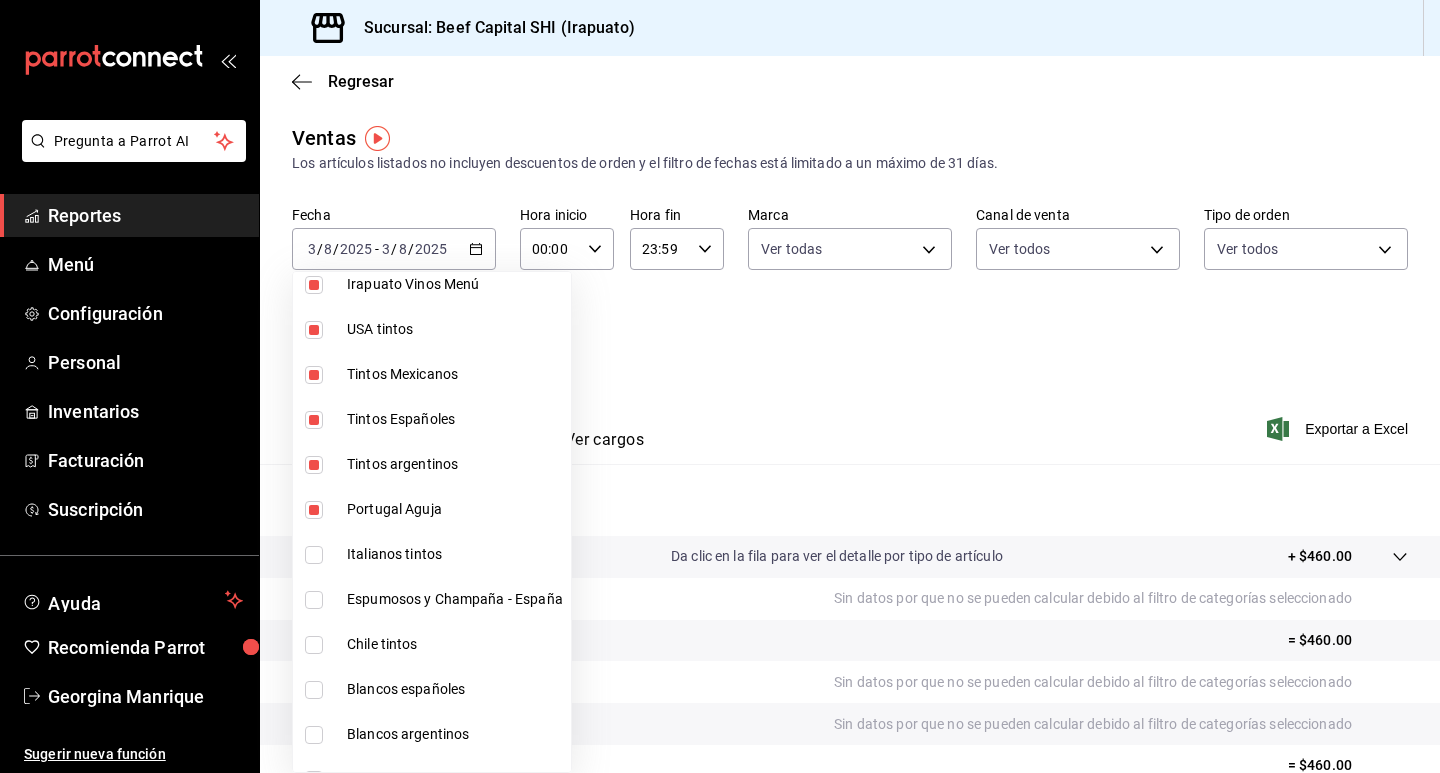click at bounding box center [314, 555] 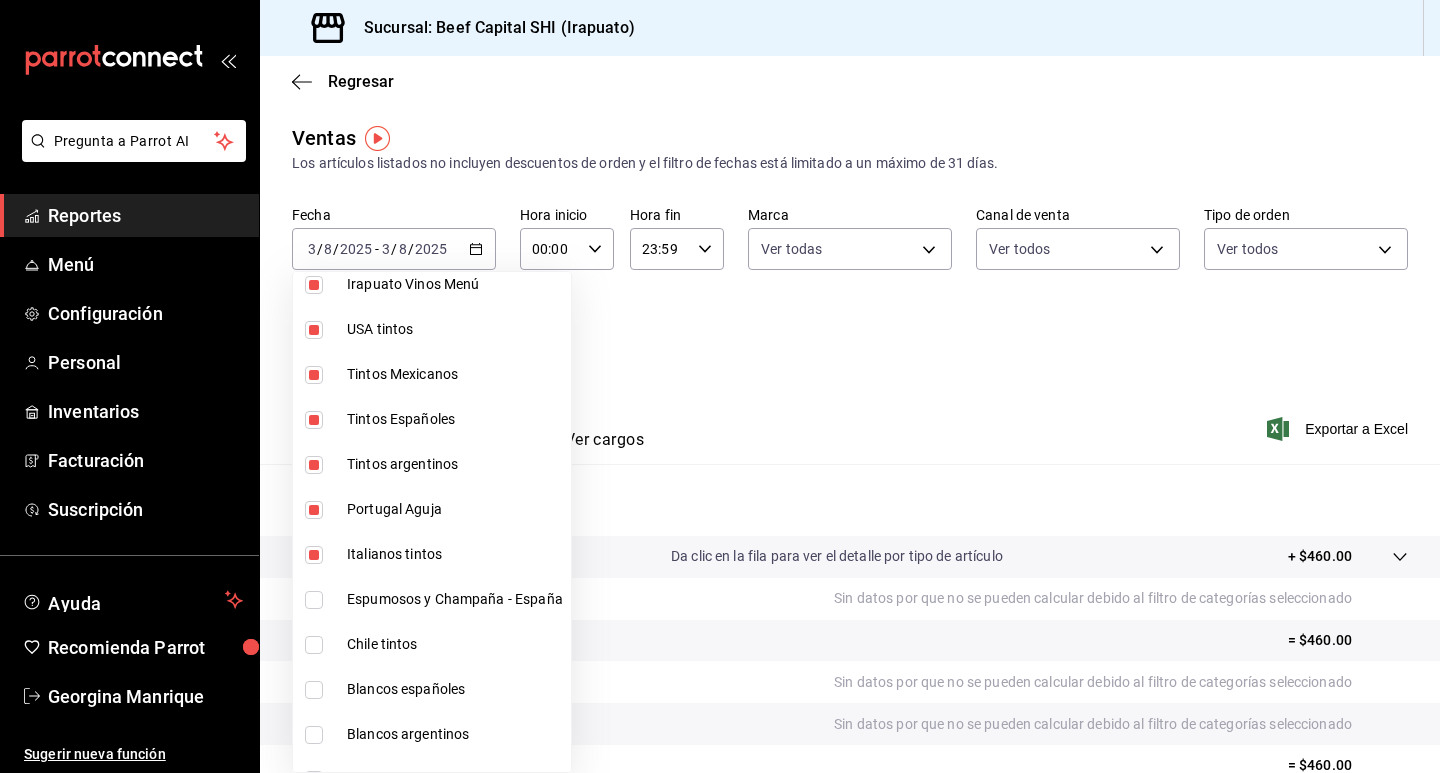 scroll, scrollTop: 900, scrollLeft: 0, axis: vertical 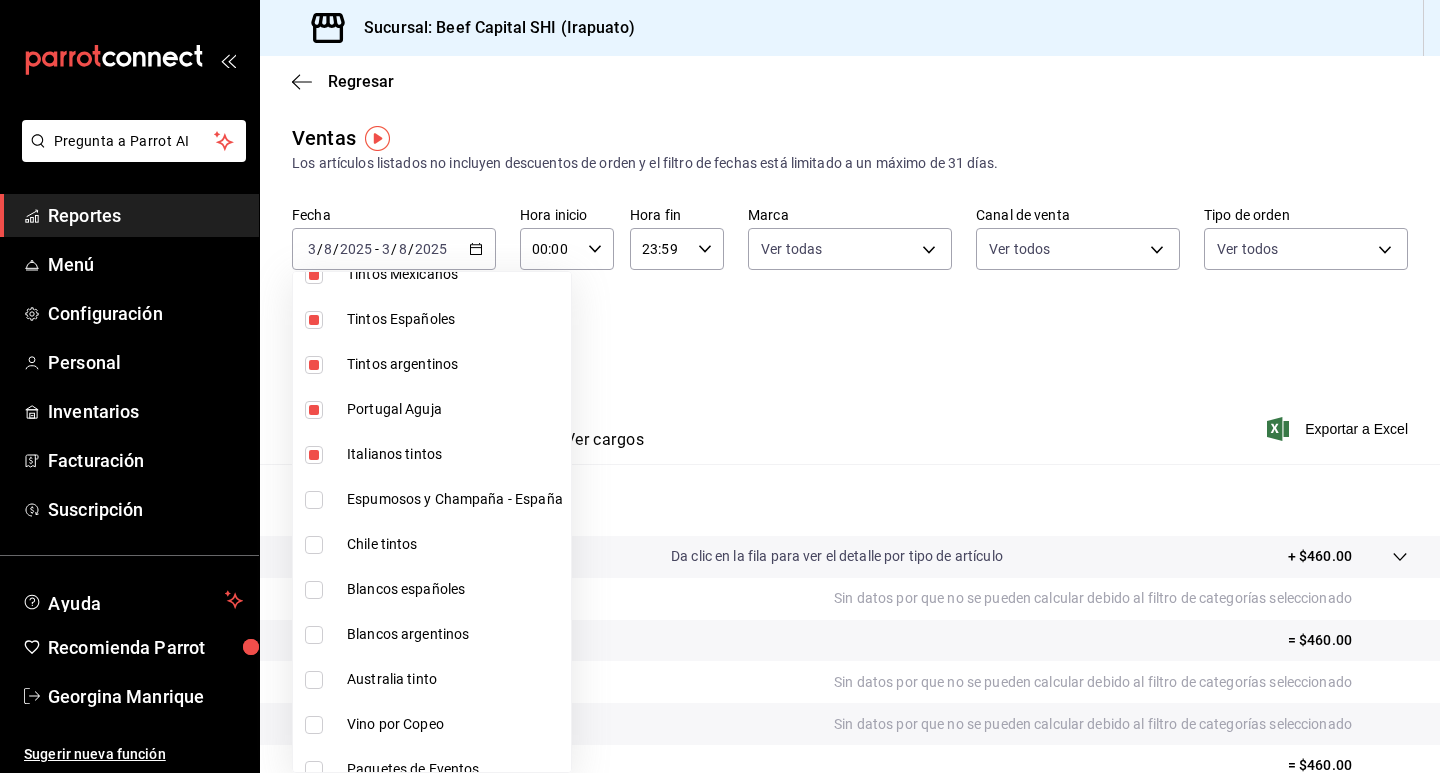 click at bounding box center [314, 500] 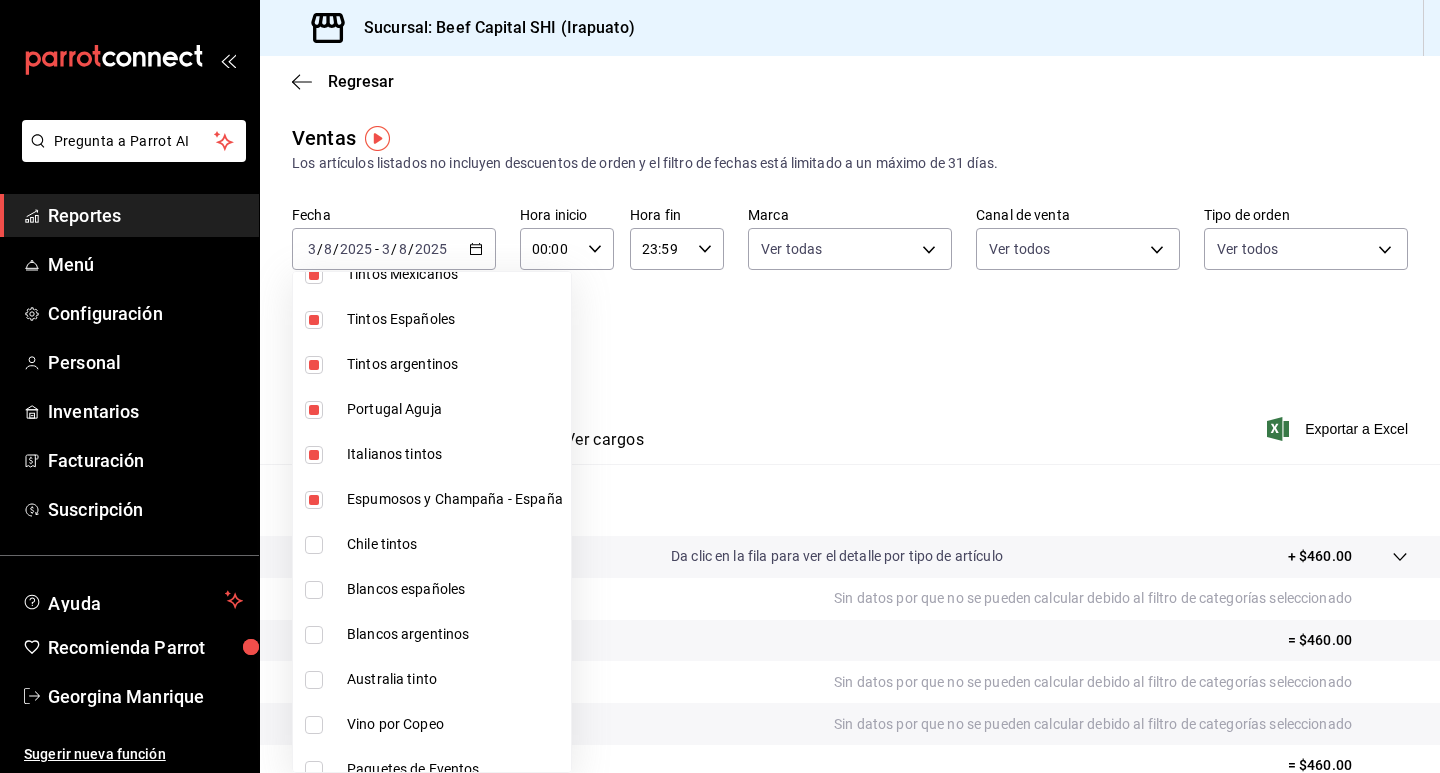 click at bounding box center [314, 545] 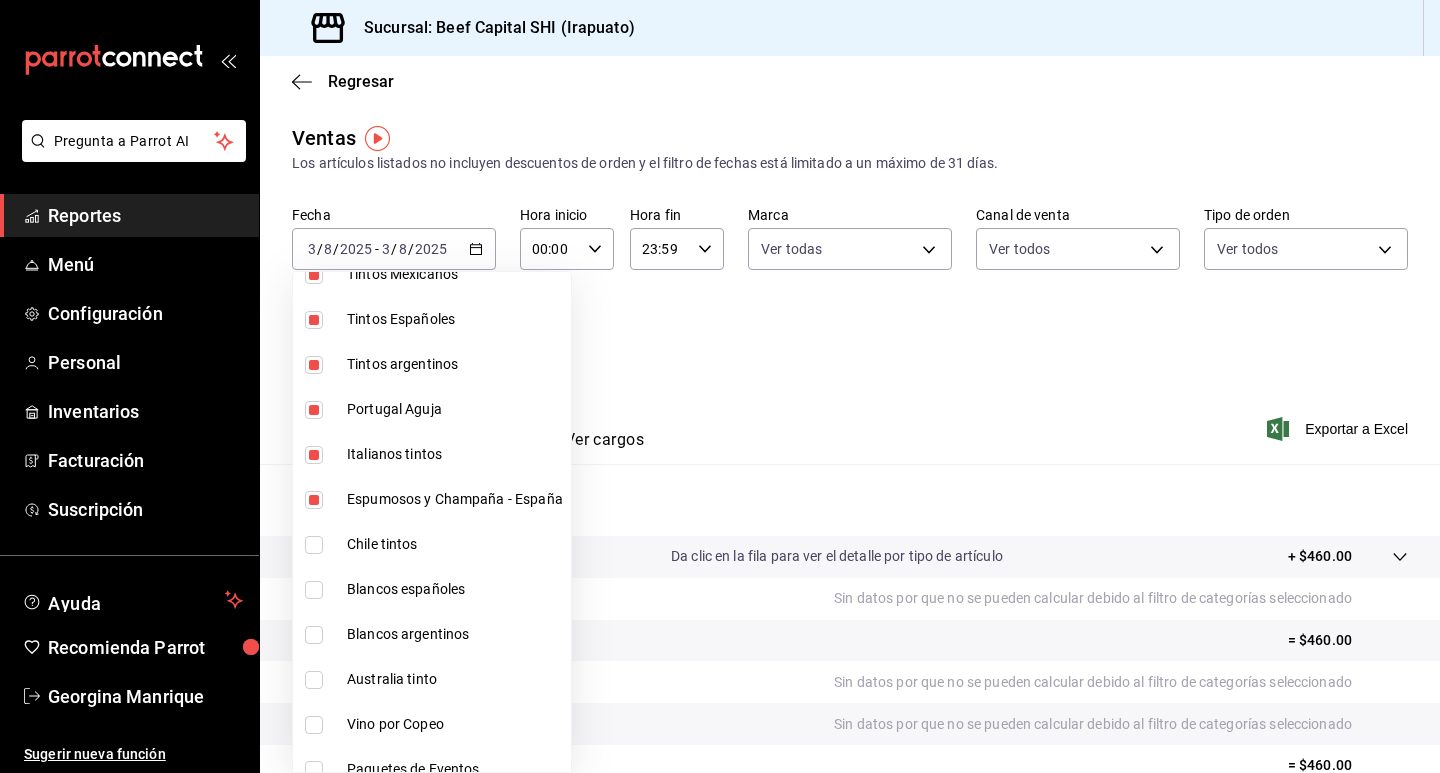 checkbox on "true" 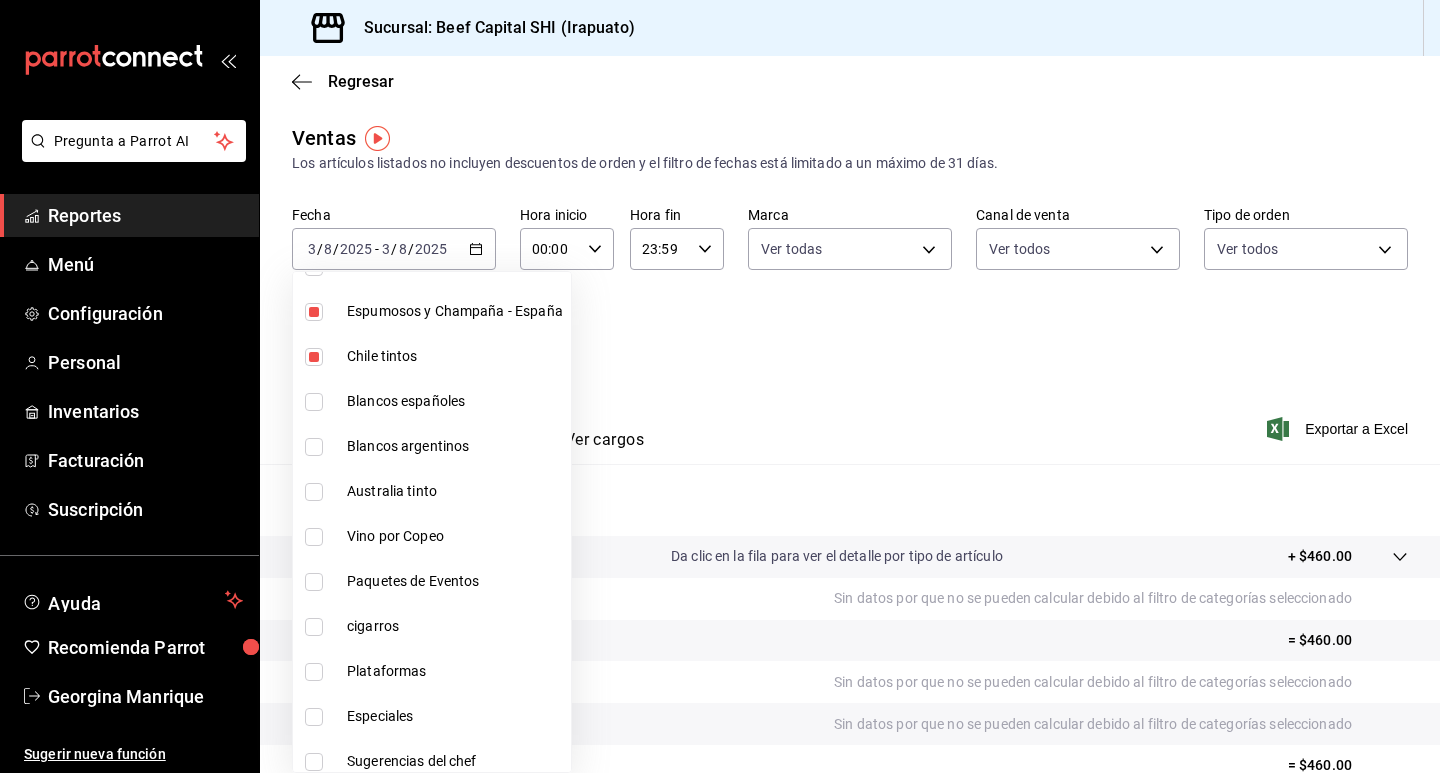 scroll, scrollTop: 1100, scrollLeft: 0, axis: vertical 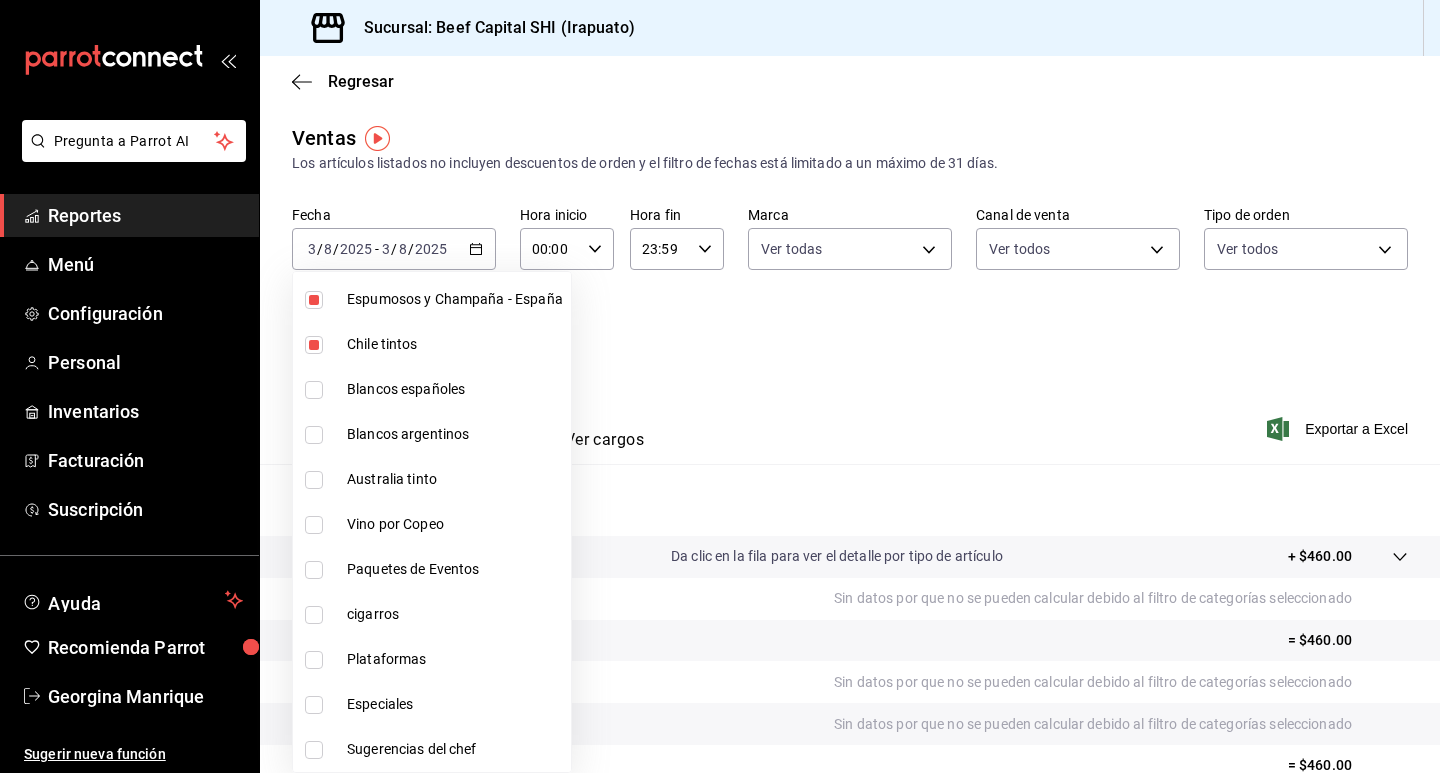 click at bounding box center [314, 390] 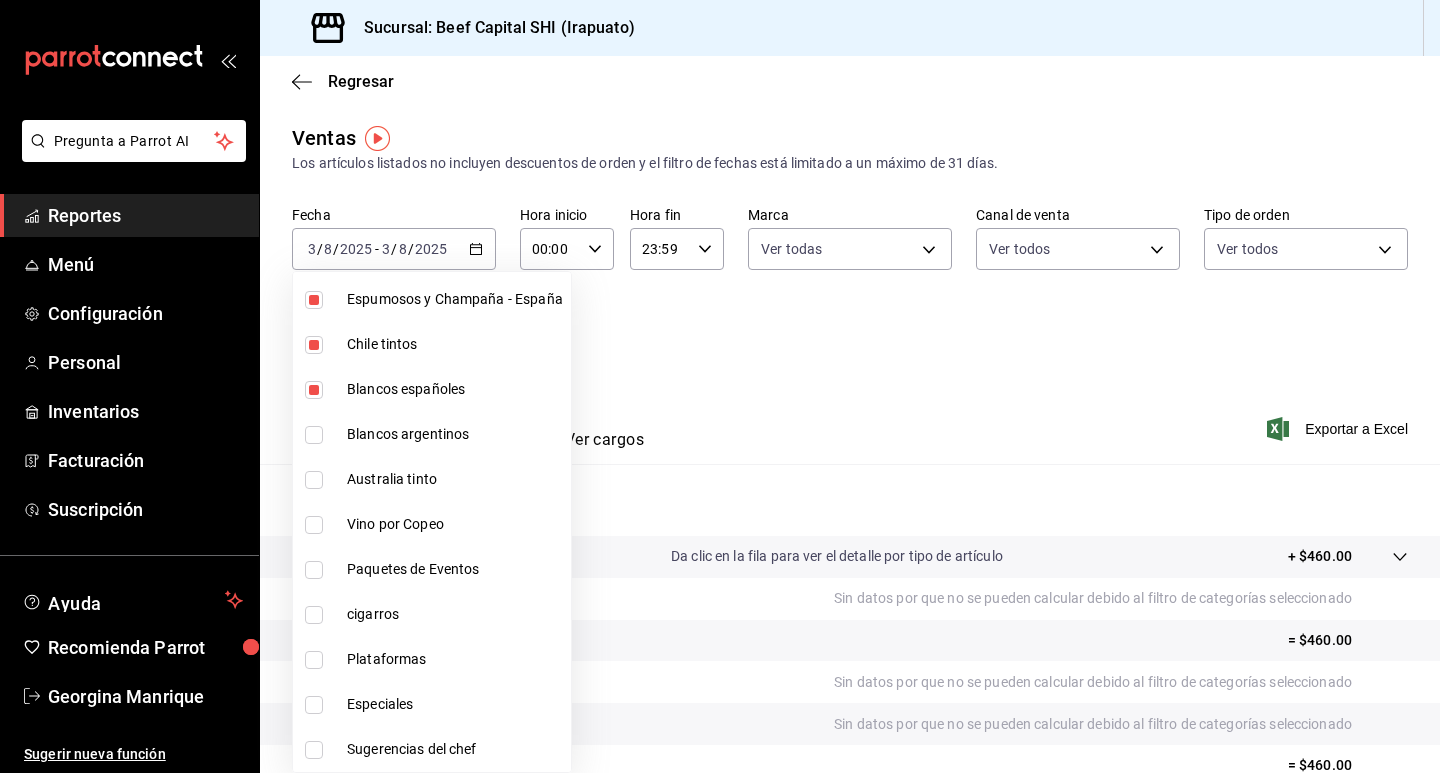click at bounding box center (314, 435) 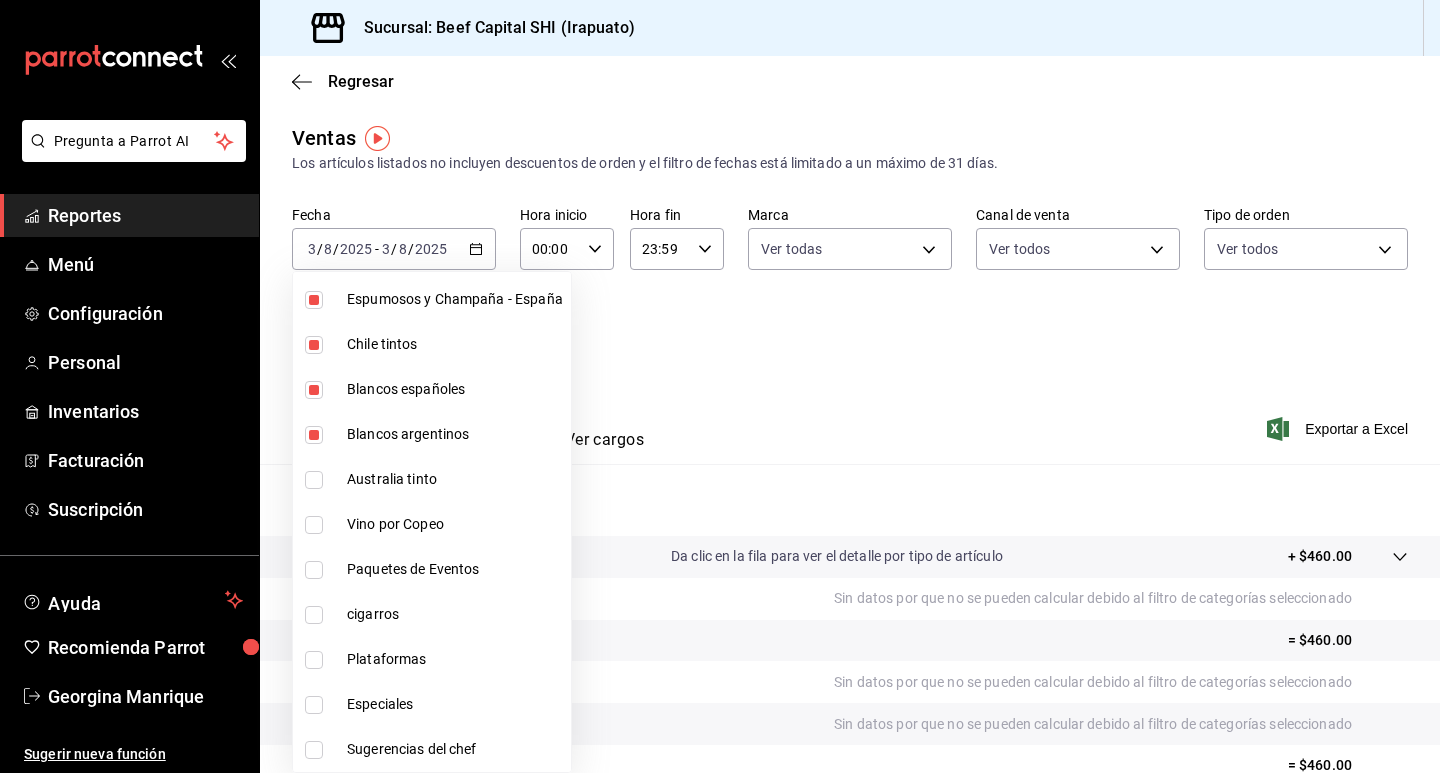 click at bounding box center [314, 480] 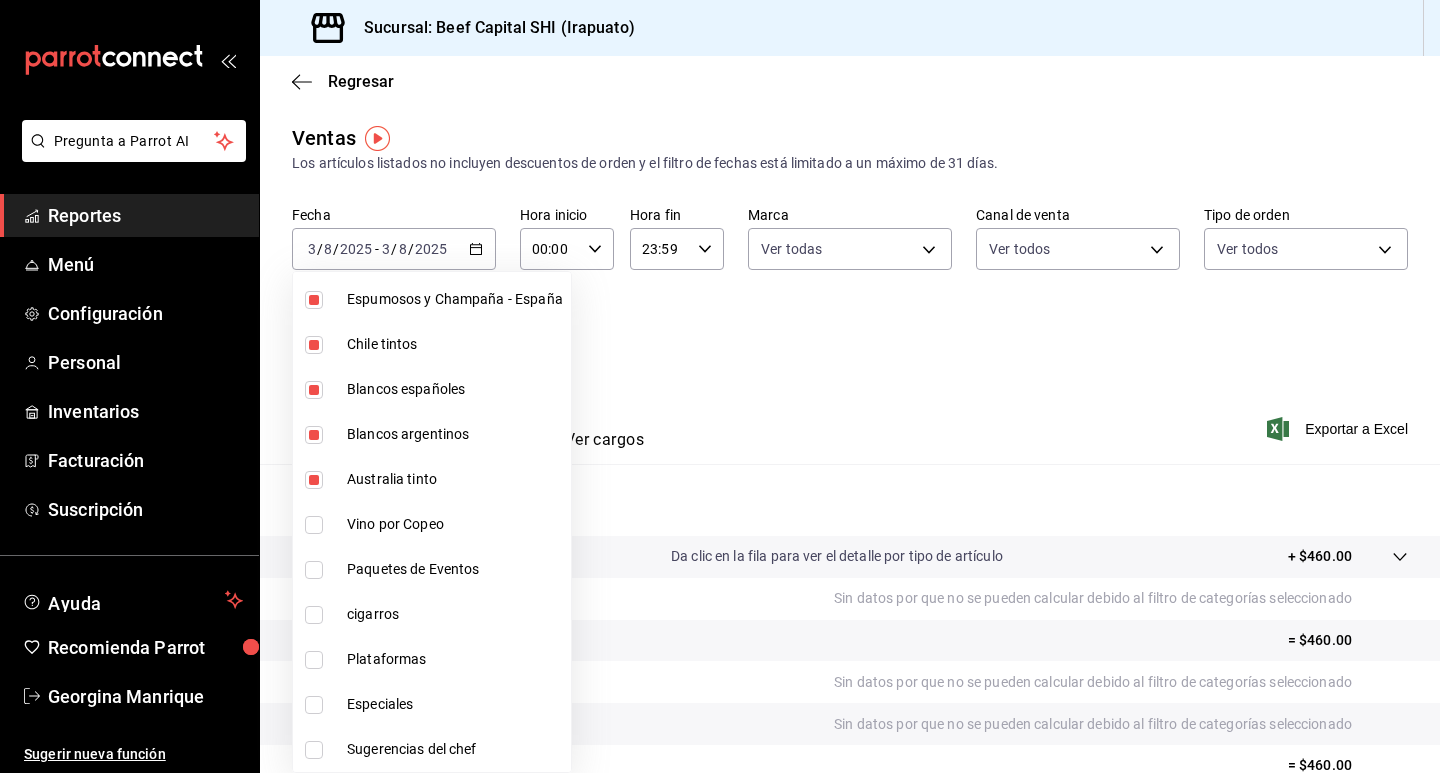 click at bounding box center [314, 525] 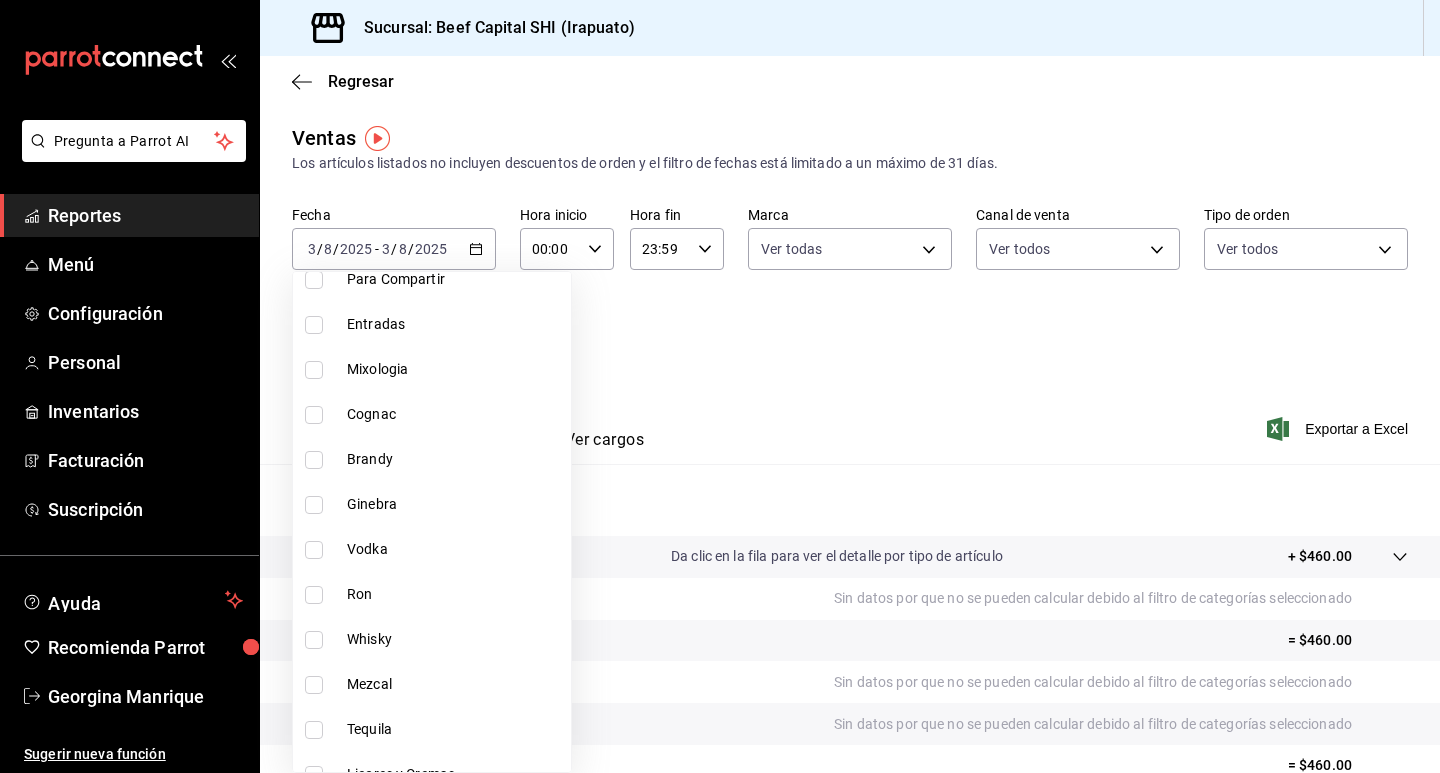 scroll, scrollTop: 2200, scrollLeft: 0, axis: vertical 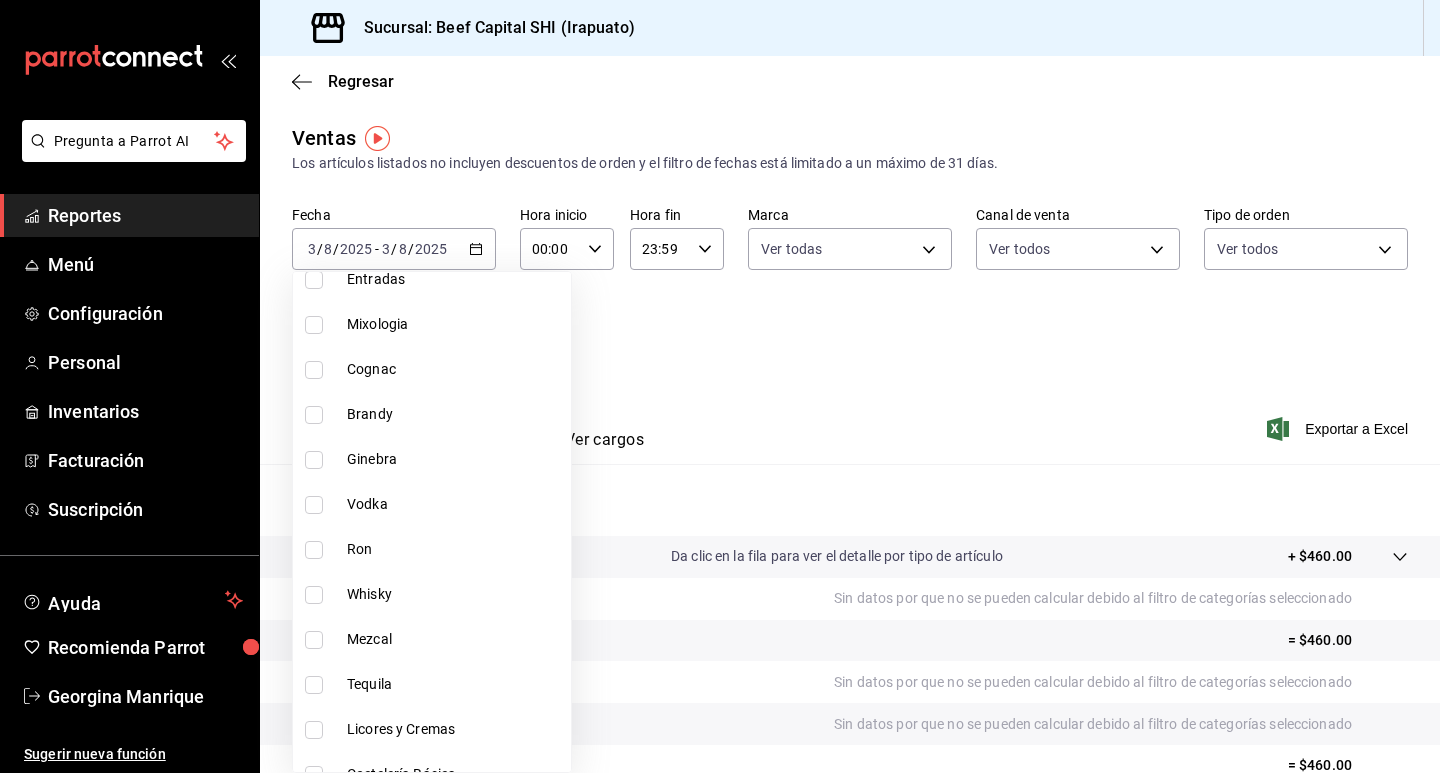 click at bounding box center [314, 325] 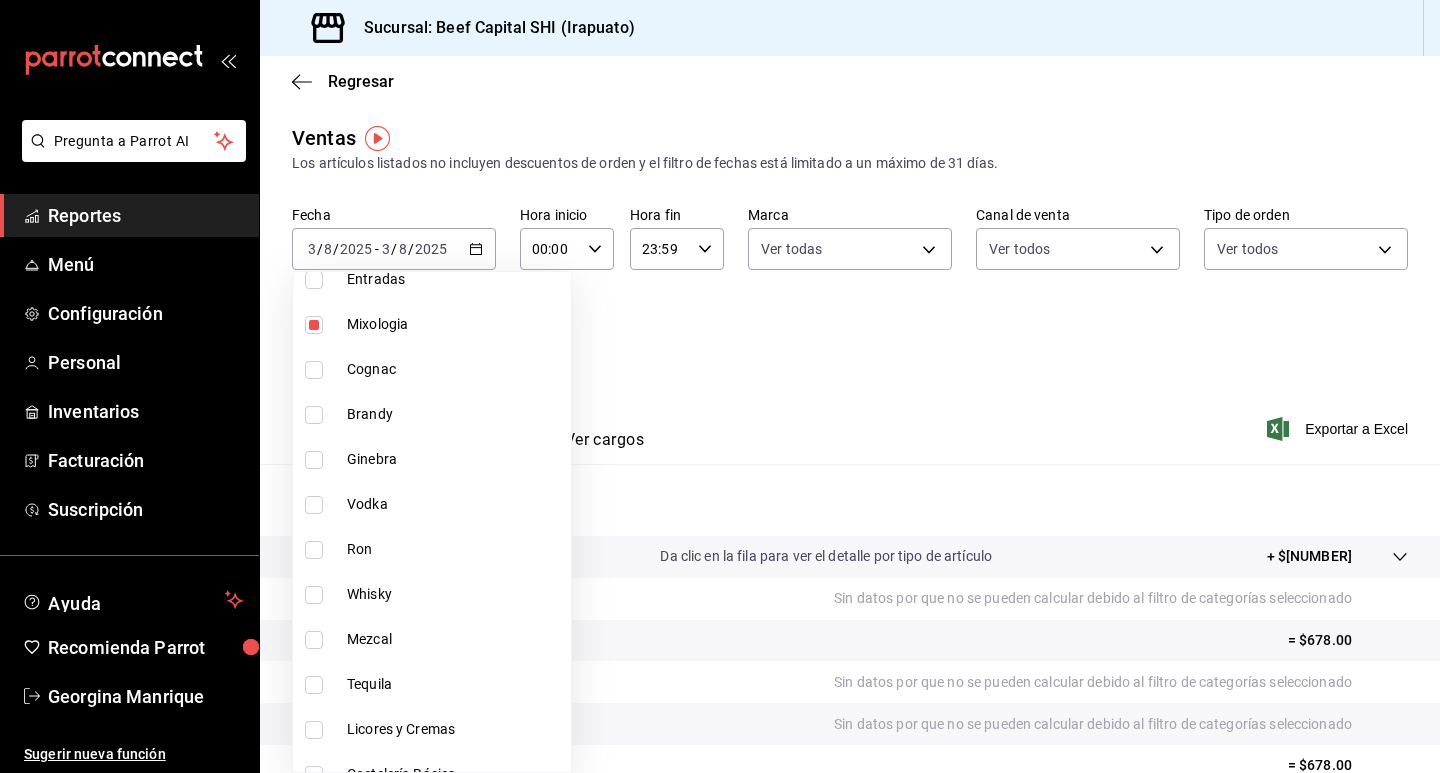 click at bounding box center [314, 370] 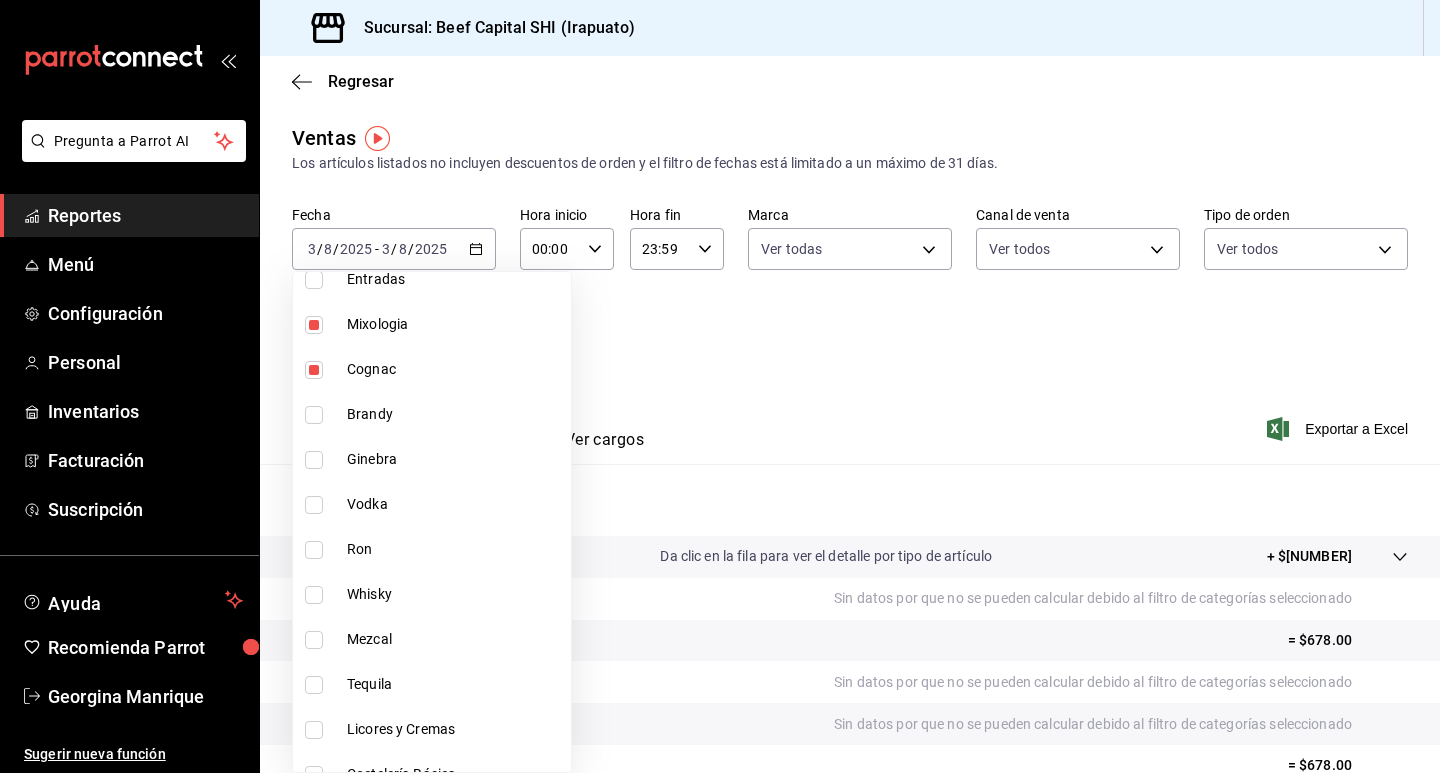 click at bounding box center (314, 415) 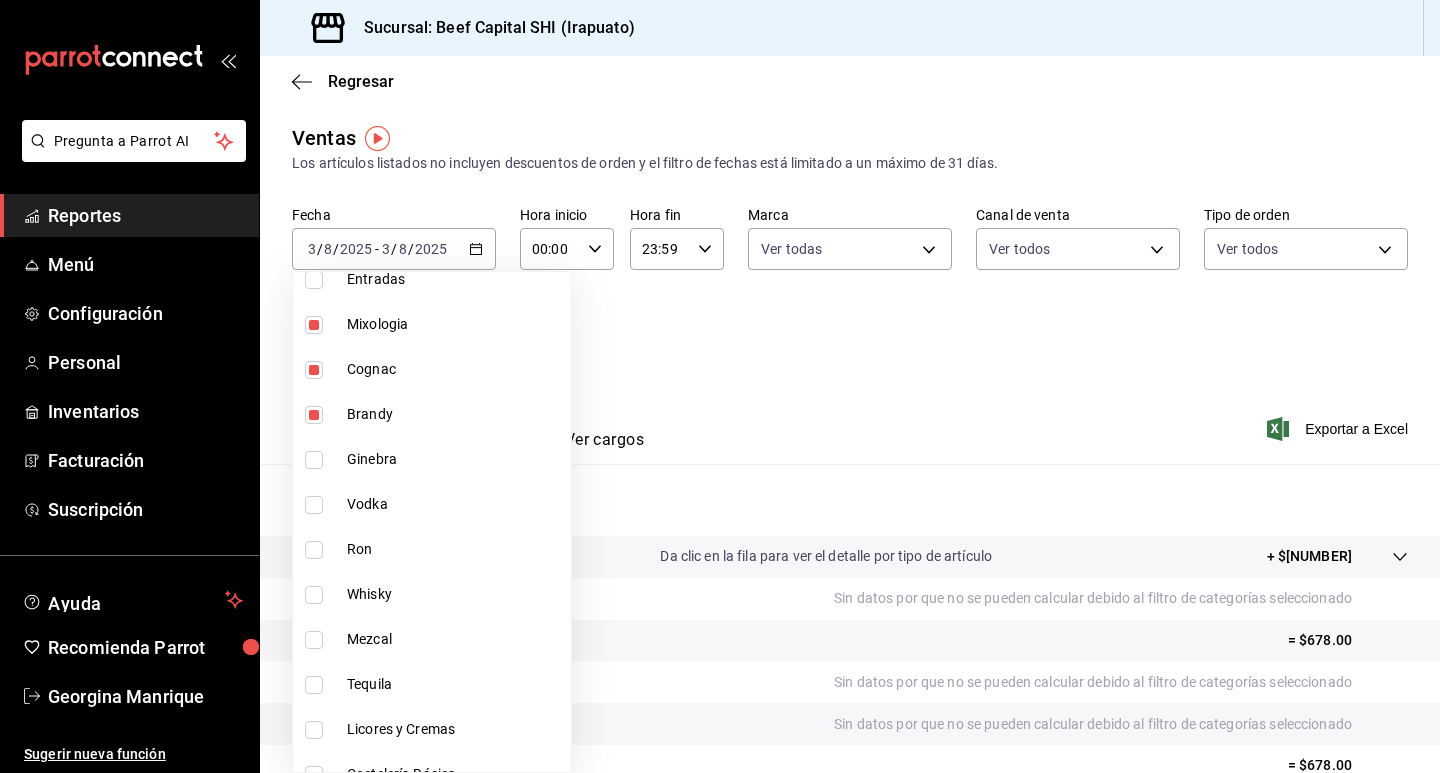click at bounding box center (314, 460) 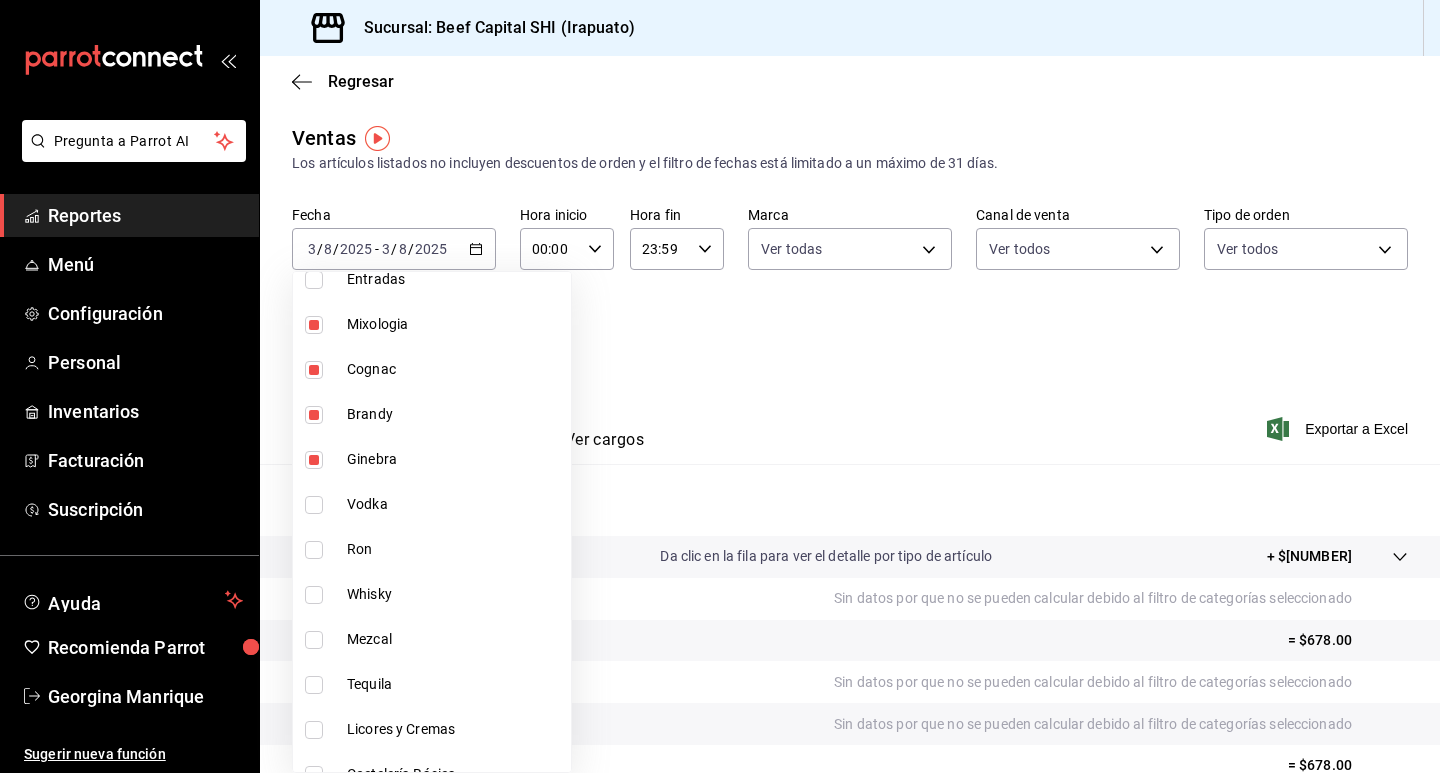 drag, startPoint x: 310, startPoint y: 504, endPoint x: 303, endPoint y: 555, distance: 51.47815 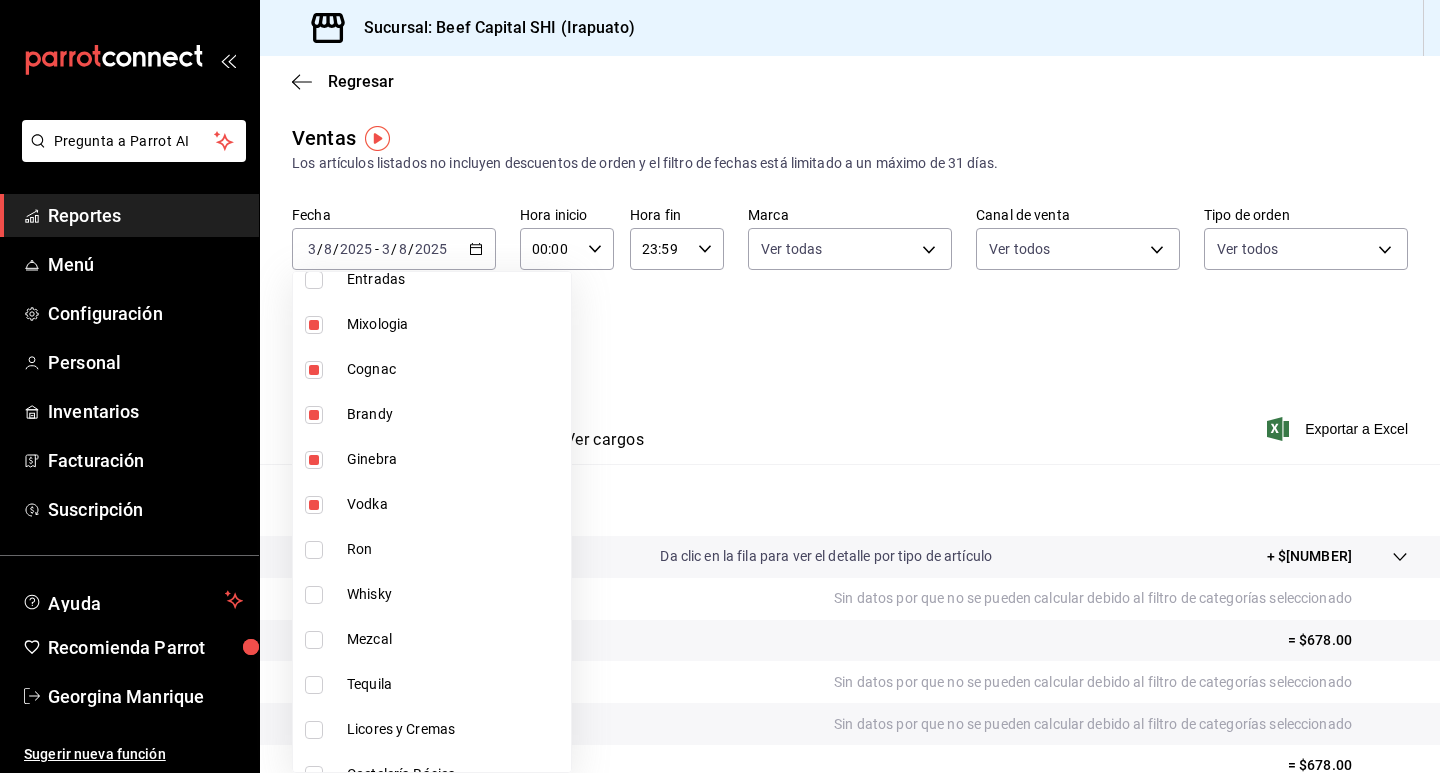 click at bounding box center [314, 550] 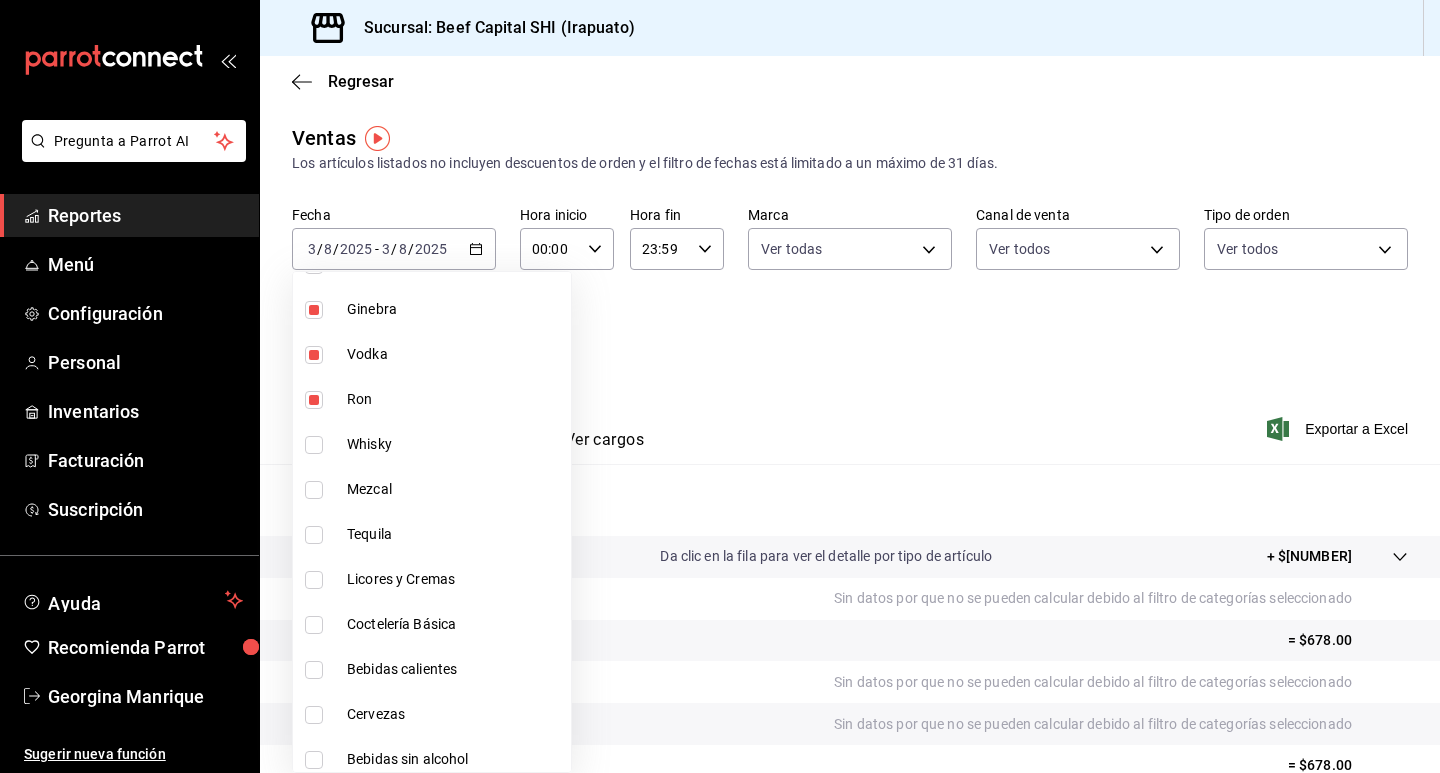 scroll, scrollTop: 2400, scrollLeft: 0, axis: vertical 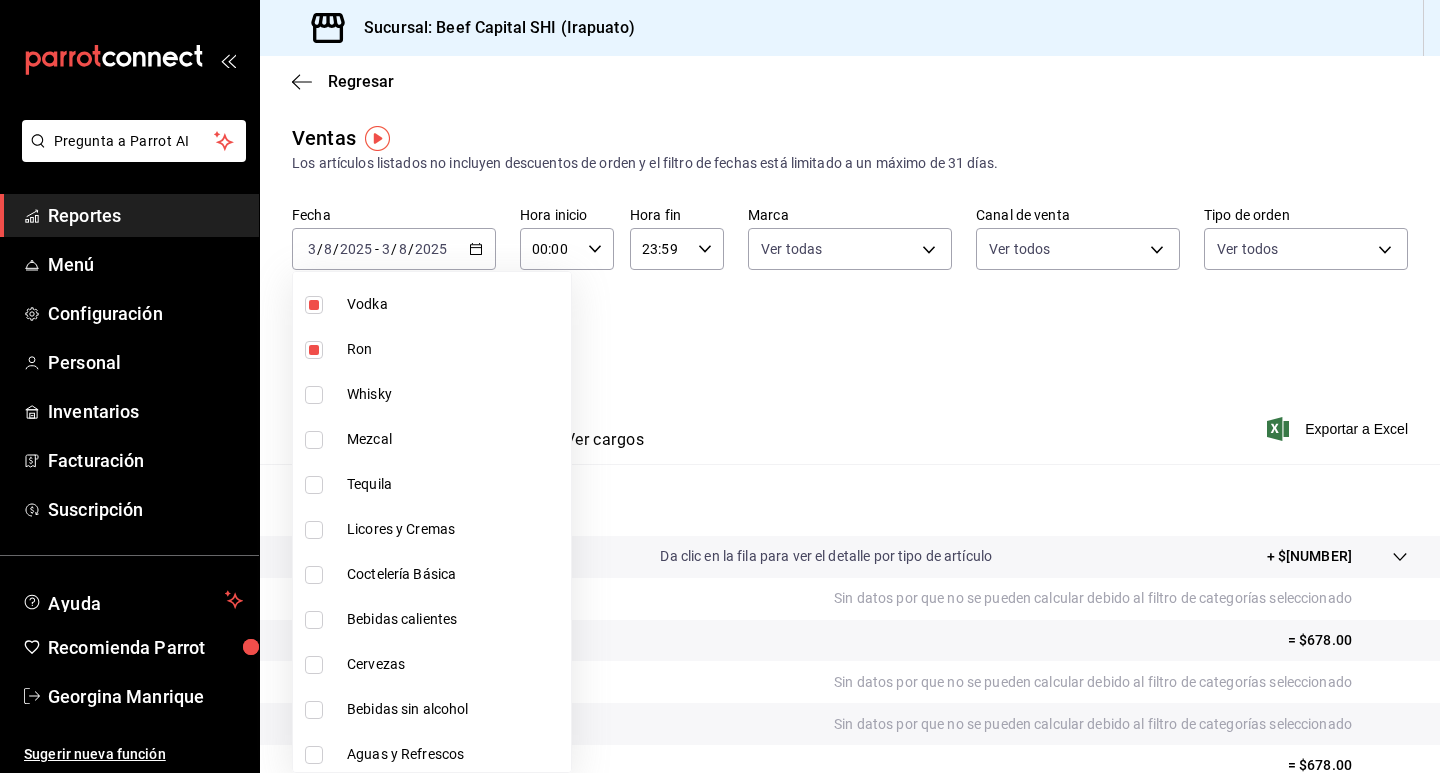click at bounding box center (314, 395) 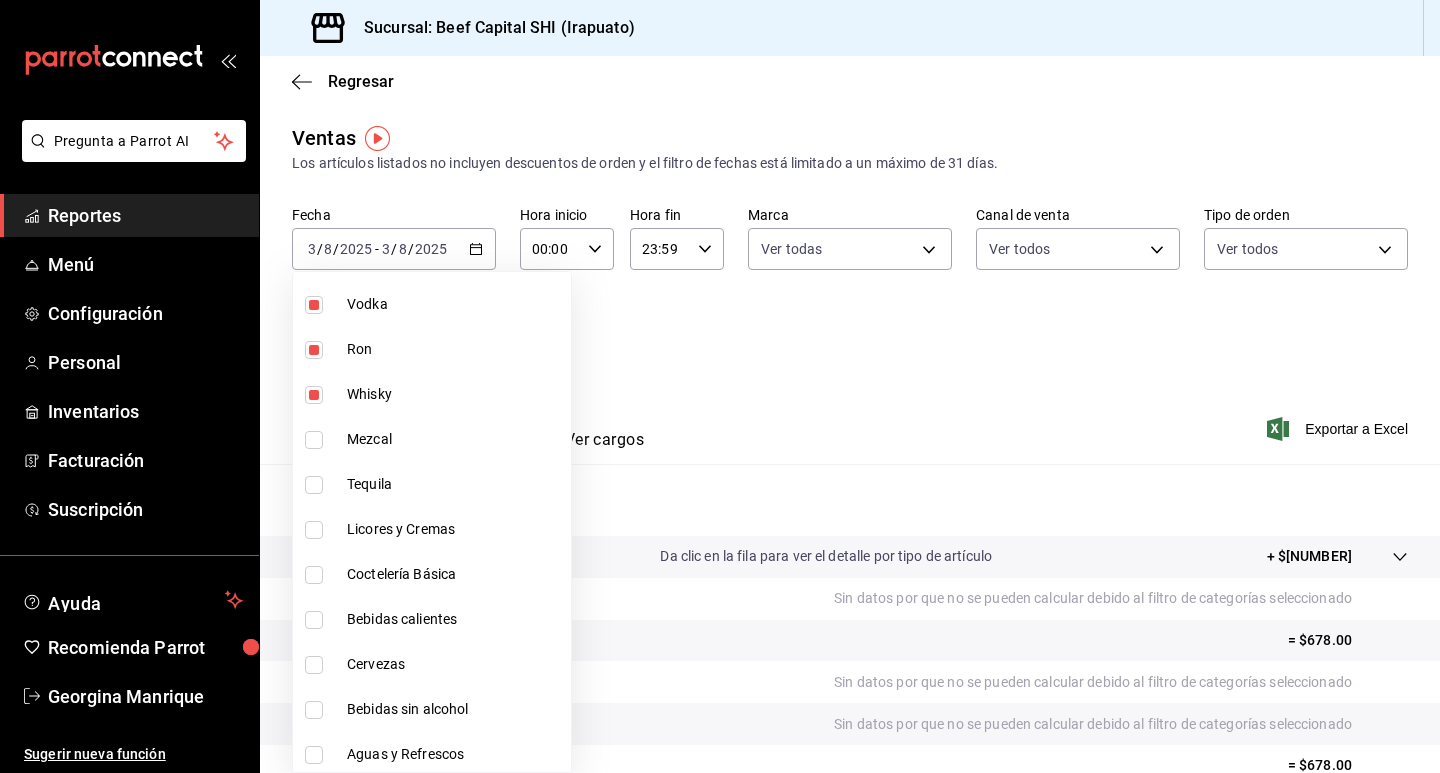 click at bounding box center (314, 440) 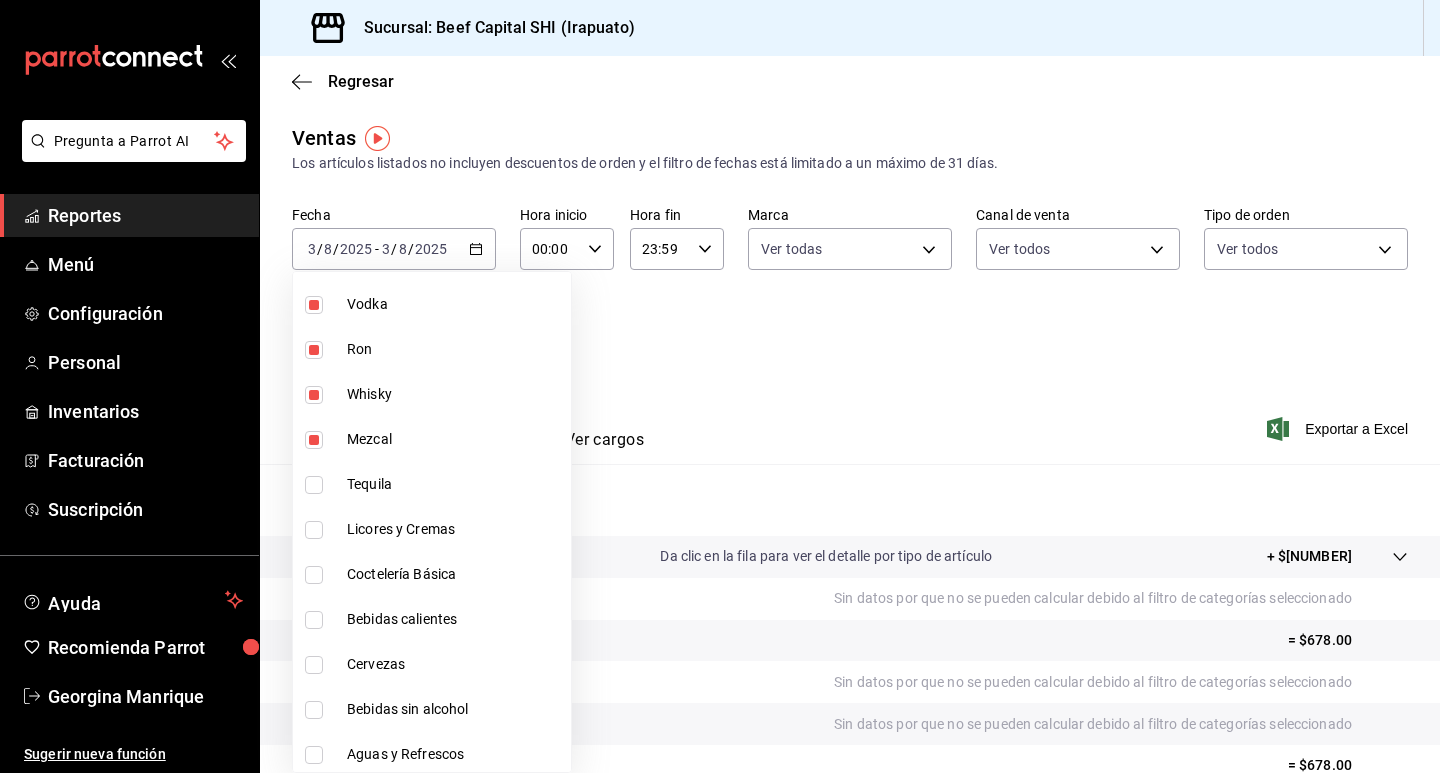 click at bounding box center (314, 485) 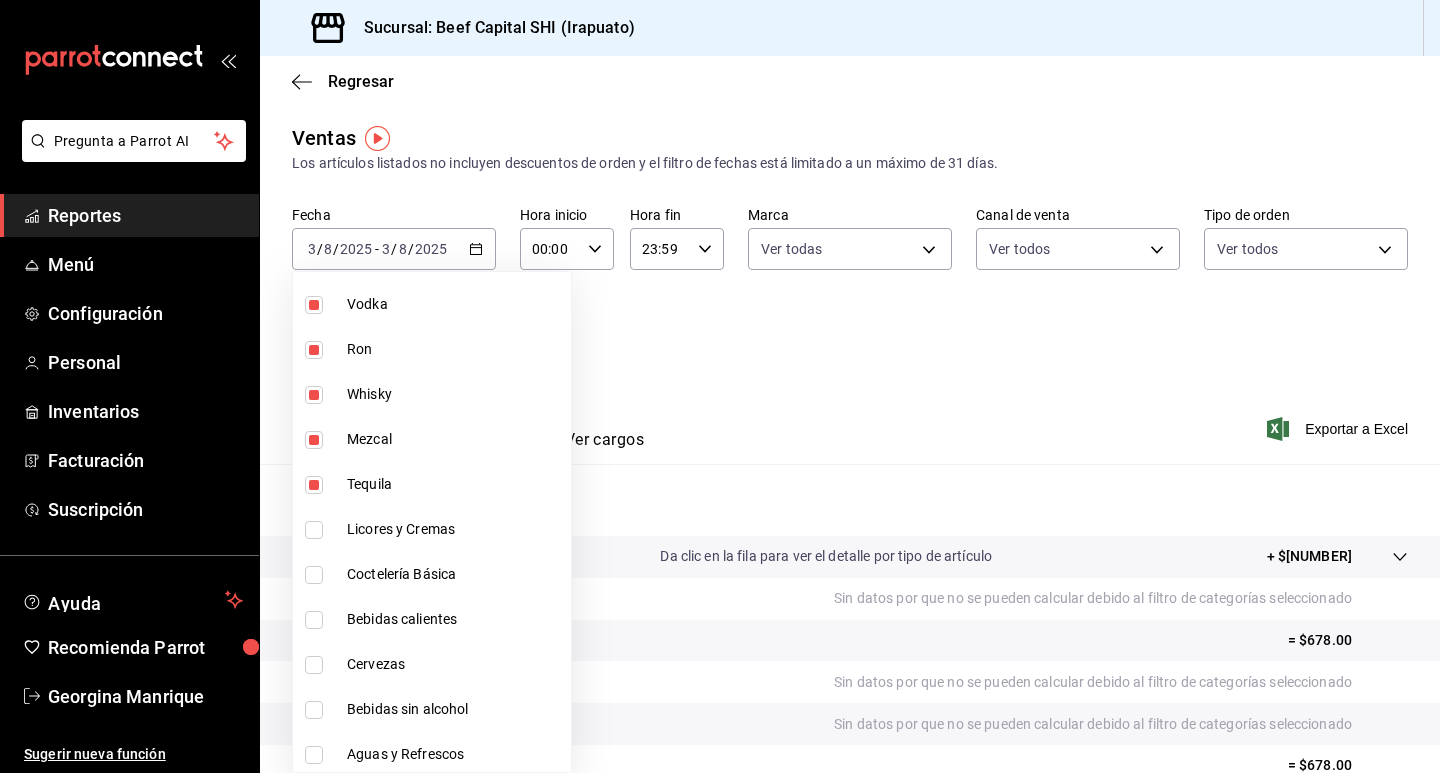 click at bounding box center [314, 530] 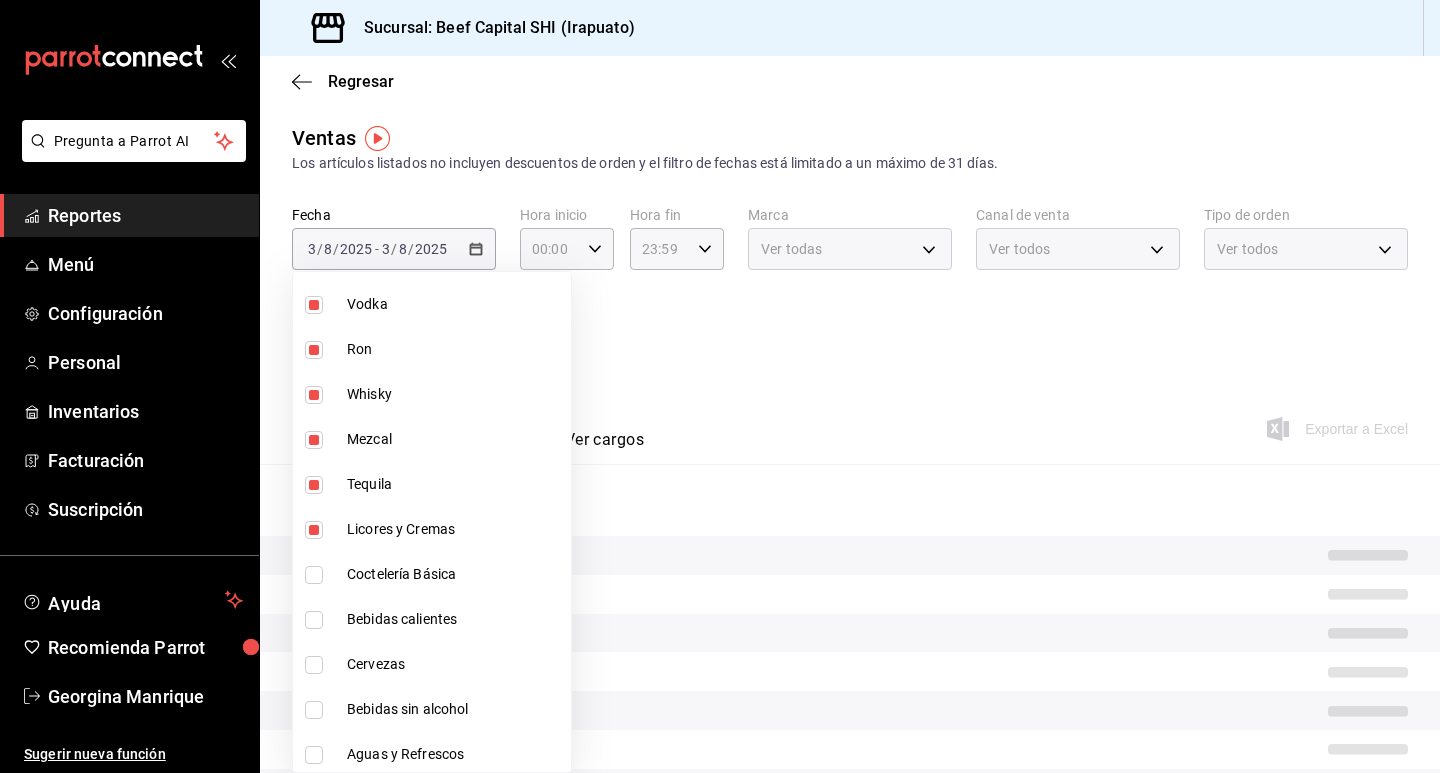 scroll, scrollTop: 2450, scrollLeft: 0, axis: vertical 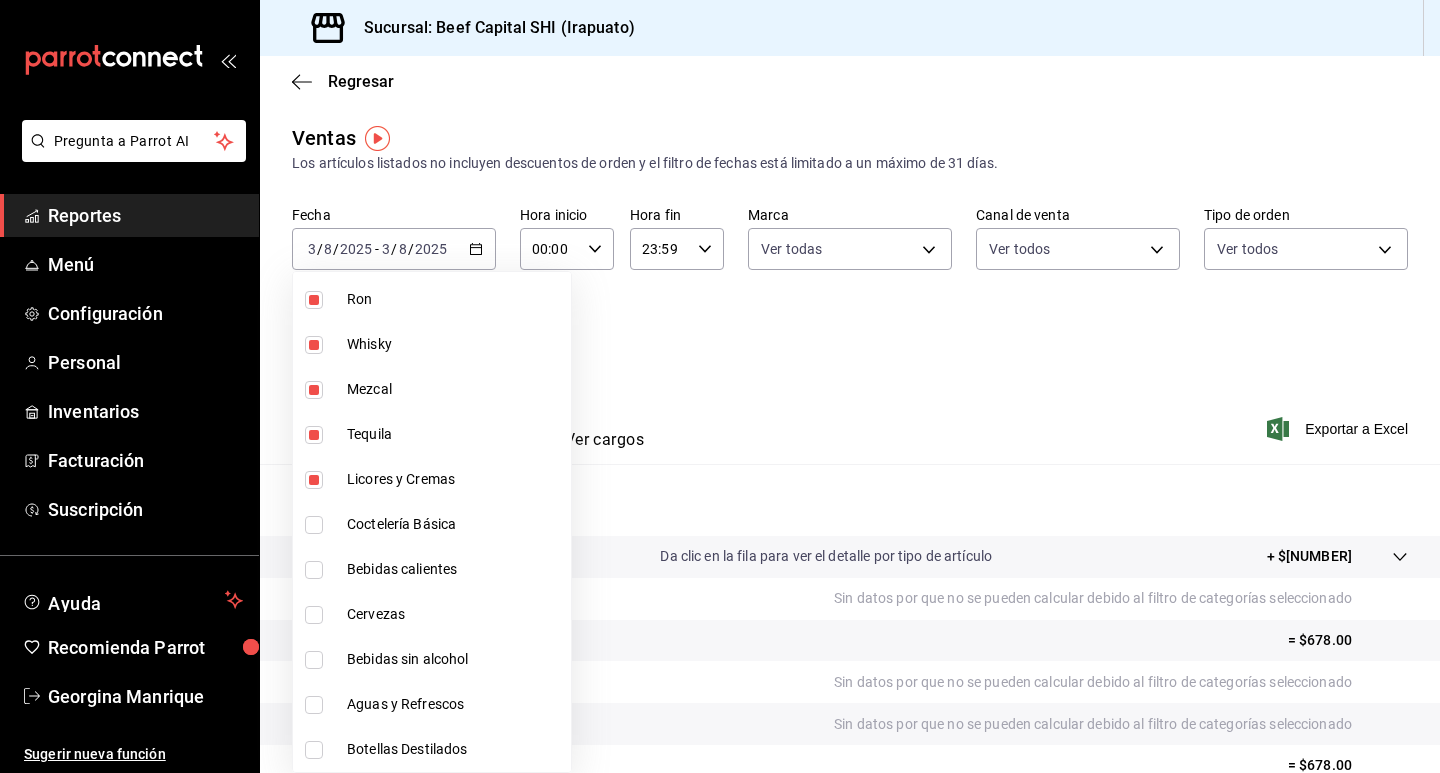click at bounding box center (314, 525) 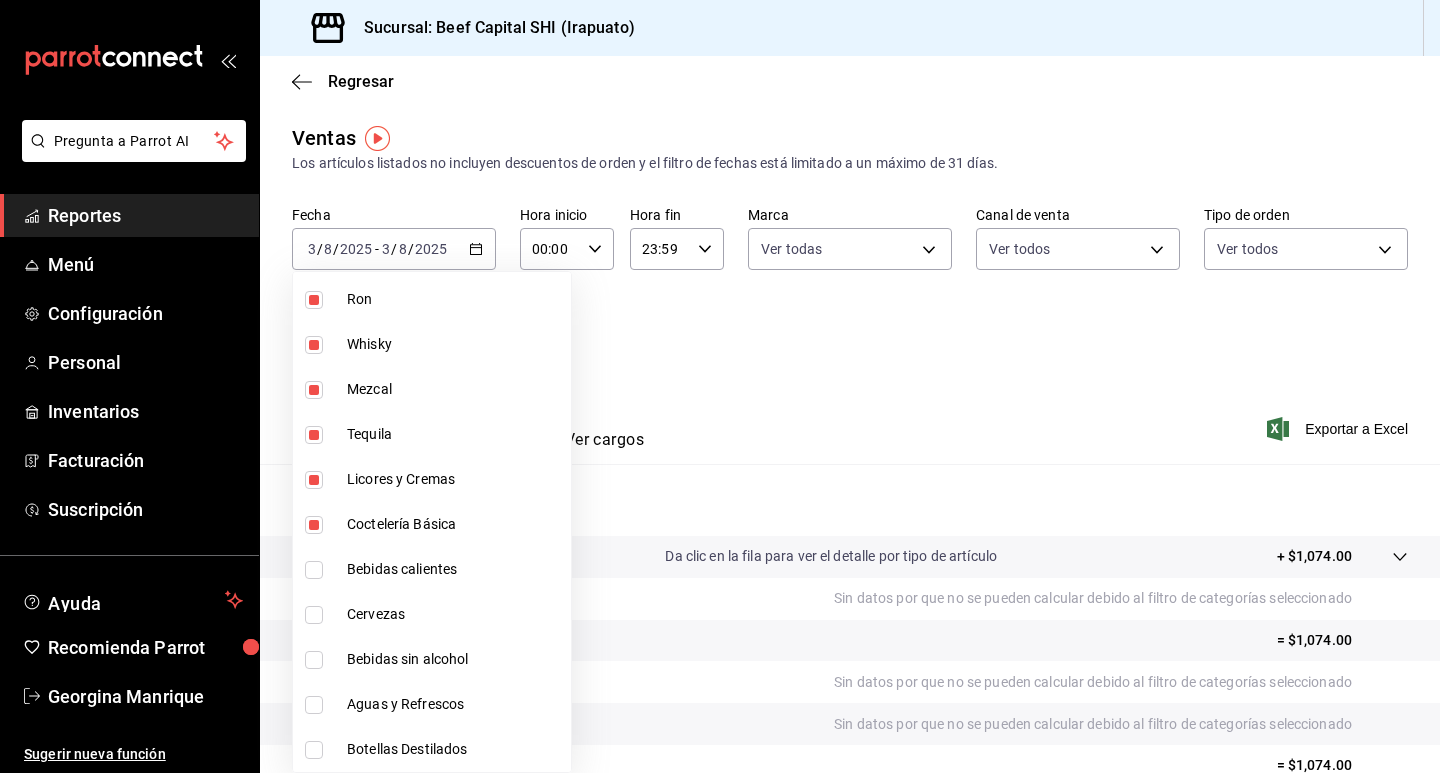 click at bounding box center (314, 570) 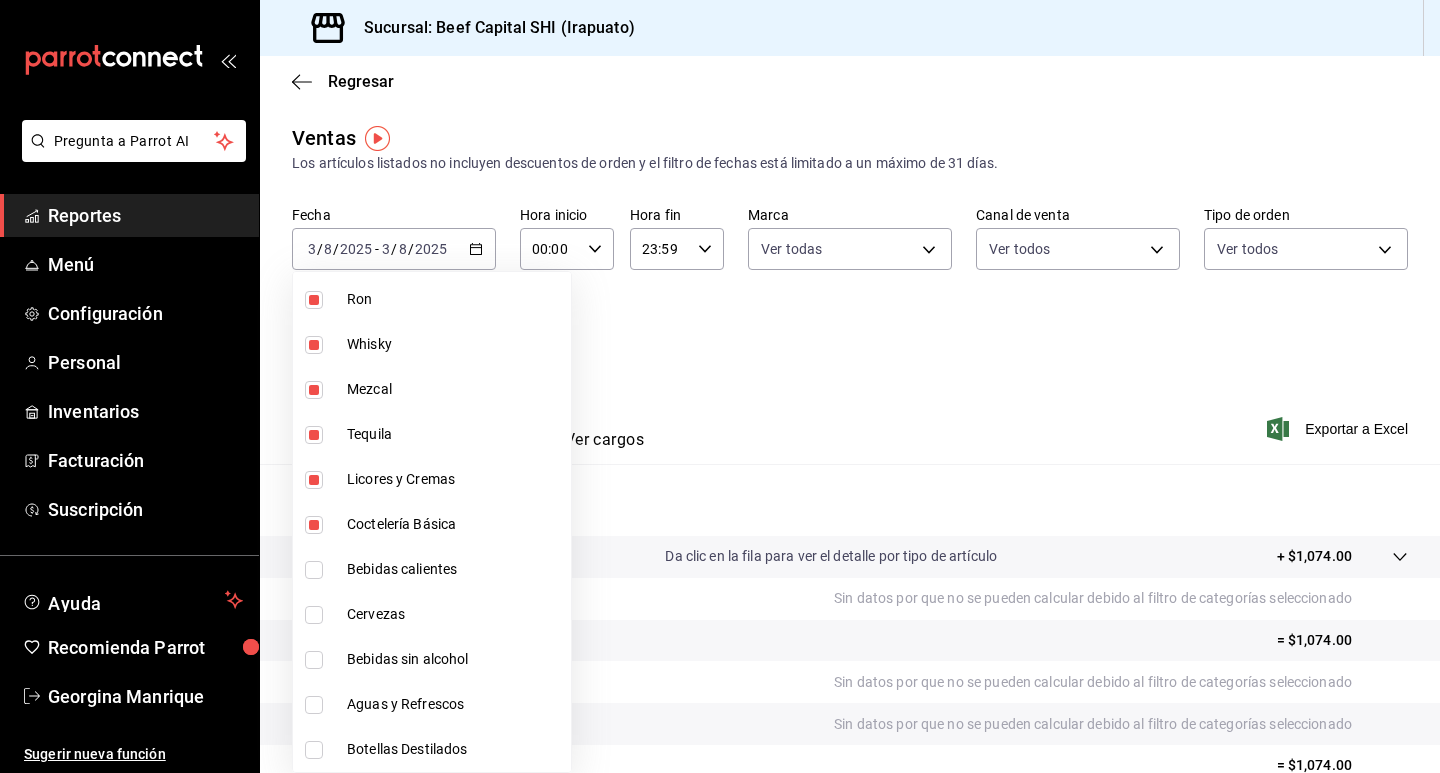 type on "19d1c6a5-4e01-4bbd-af12-f5acee8fbe0d,5710f986-51b4-43bd-8c79-b655f055f127,add07562-8d05-4785-a2e5-d563d7824e6a,2310d169-38da-49f4-afae-9baf331824d4,3e34bff9-4dd6-44dd-a81f-1b0079b8d960,c1b39be9-fc16-435a-bed4-7914f0f9ecf4,5accff15-a2b6-450e-933b-21f2d85de5fa,746b9459-d29d-4144-b0b2-31e451dece40,bd086e43-5b7e-4af3-bcd2-5e4de1799ad8,5aaa2e03-870a-4139-a5ee-c0adf652e721,b9d03865-b415-493f-a2ea-e4353c441588,3c7d2ad2-1d43-4c0a-865e-ca5f70957830,f23f0945-c331-47c3-a78d-c8adfdb22f29,70fc7f8b-7193-4205-9978-c70e370b88ec,15fc0098-a8a6-4625-ad8b-91a15c1bbf05,a2cfab74-379c-4389-8d06-b32e88edb388,c5d70b27-e86d-4c7d-a5f3-dfc541fd6873,f88518ab-b853-4dd6-aa6c-53ca66c6ccf4,8828723a-0015-47f9-bab0-107c99beb256,8ec04016-420a-44a2-b3e3-785083b6f673,318d6cbe-7b2b-4a39-a82d-239c927cd86f,48f7fb61-45c2-42d0-b0ba-021fa4206c9a,c0e257bc-c66b-4af4-bb53-edede752b9d2,13358f1b-fc32-4a6c-b044-12be6e04d9e6,03cf777b-250c-4d50-8c5f-234c926fe296,0d09ec44-93f8-4950-a2ba-8b5bbde65602,160f20af-4788-4aa6-9e10-564924ebade7,366aa65f-dcae-4592-b26..." 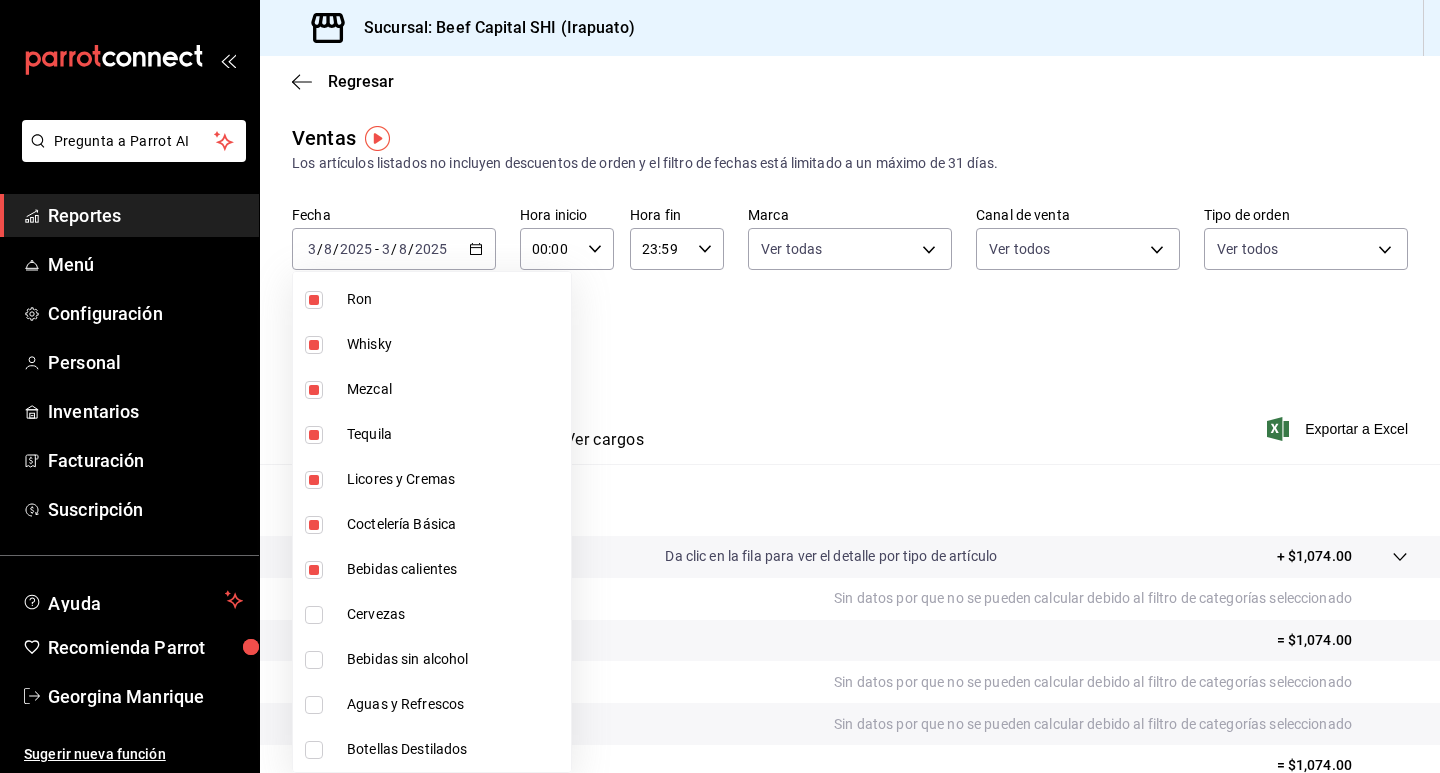 click at bounding box center (314, 615) 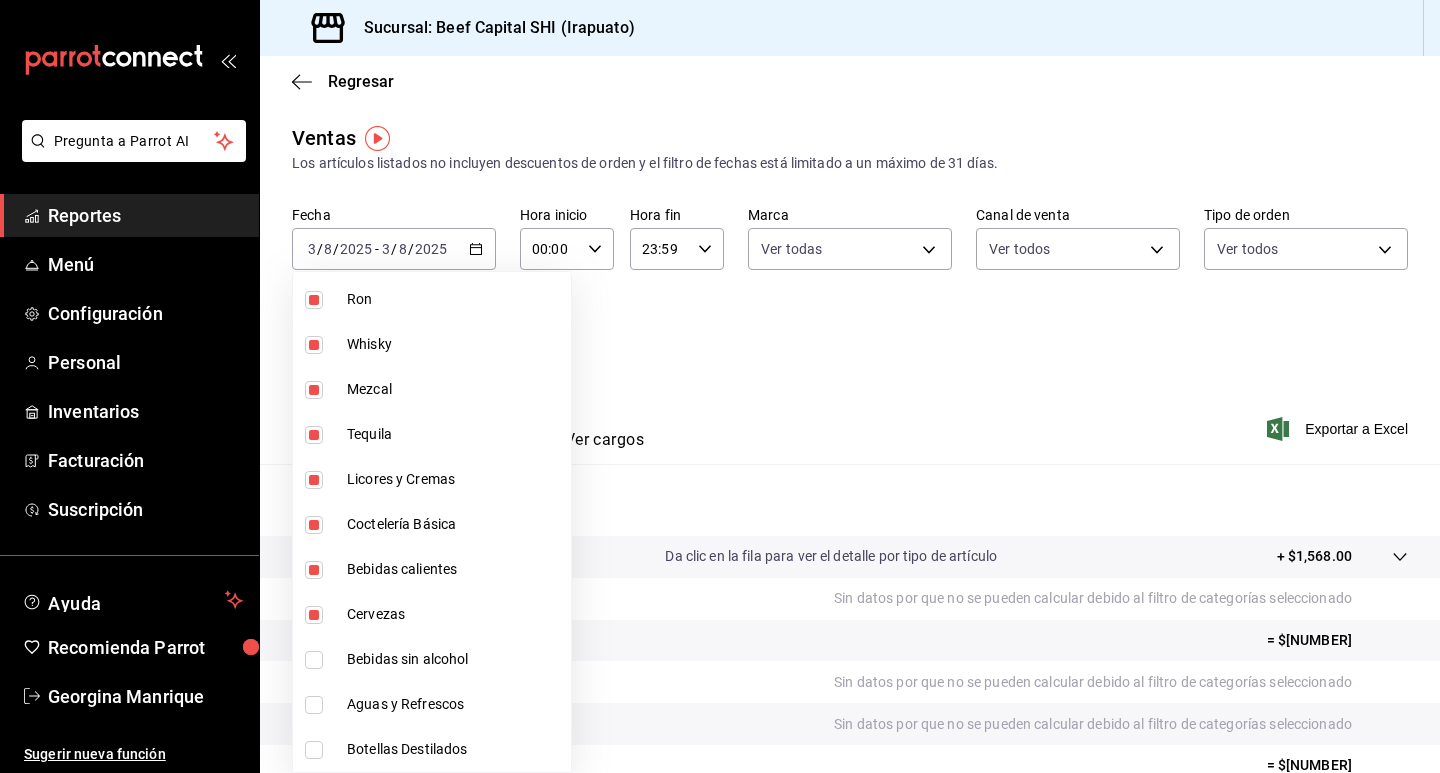 click at bounding box center [314, 660] 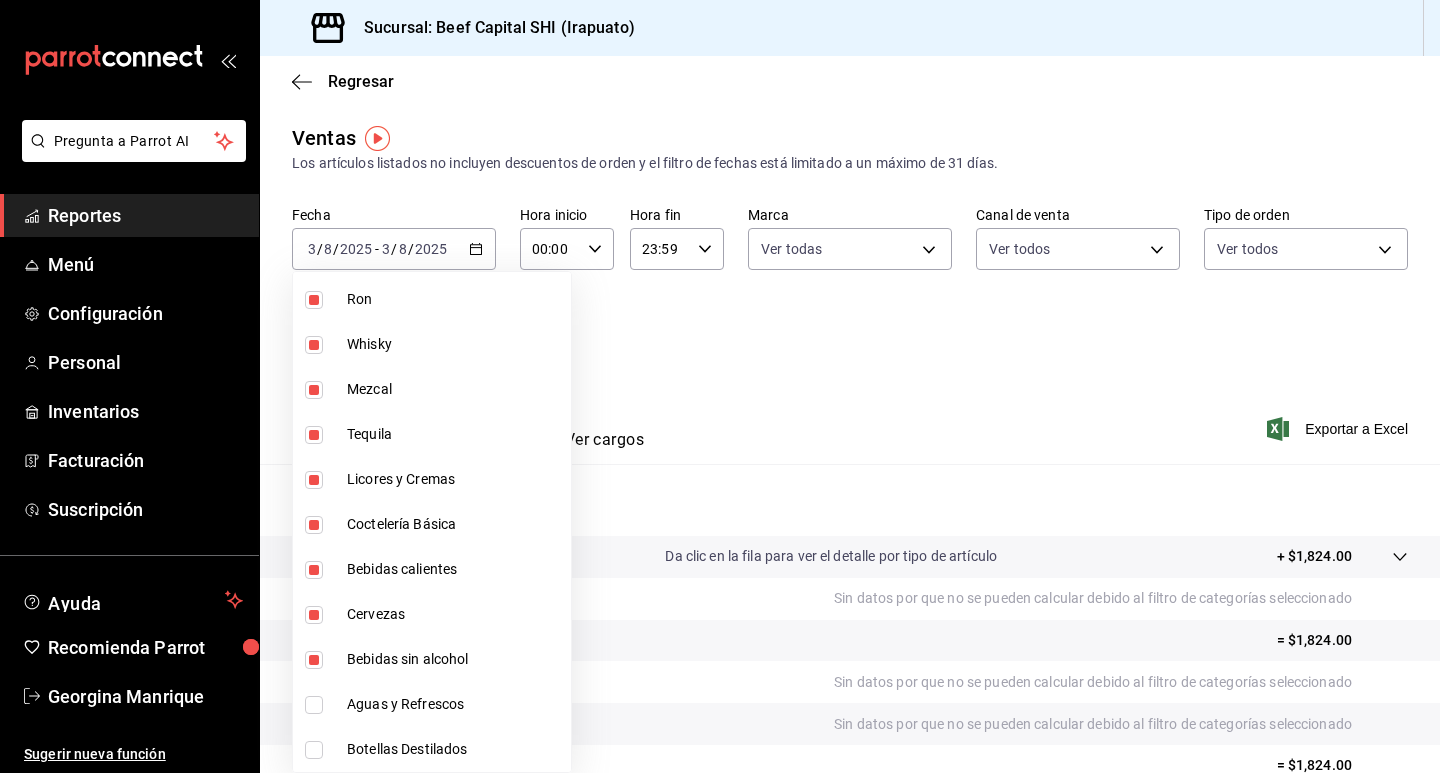 drag, startPoint x: 311, startPoint y: 705, endPoint x: 301, endPoint y: 769, distance: 64.77654 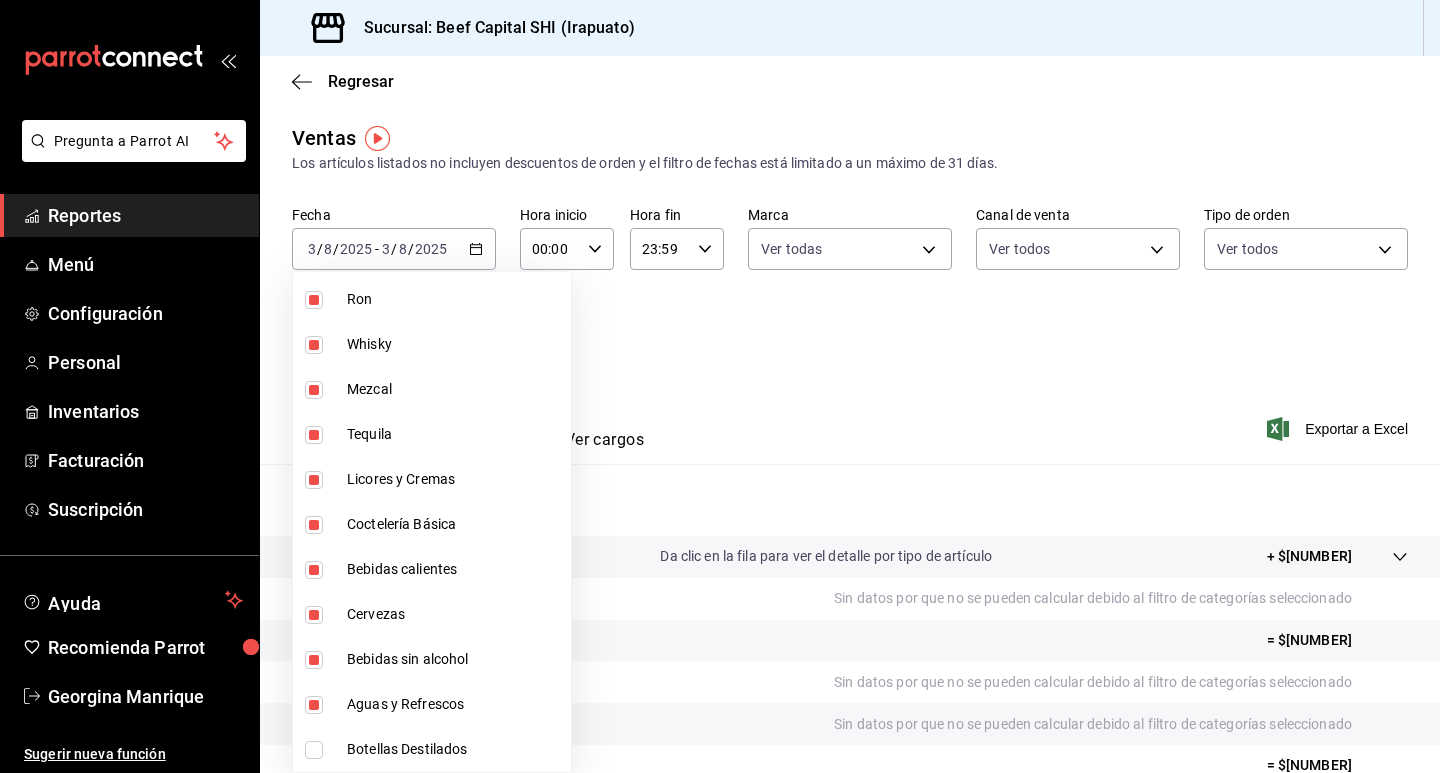 click at bounding box center [314, 750] 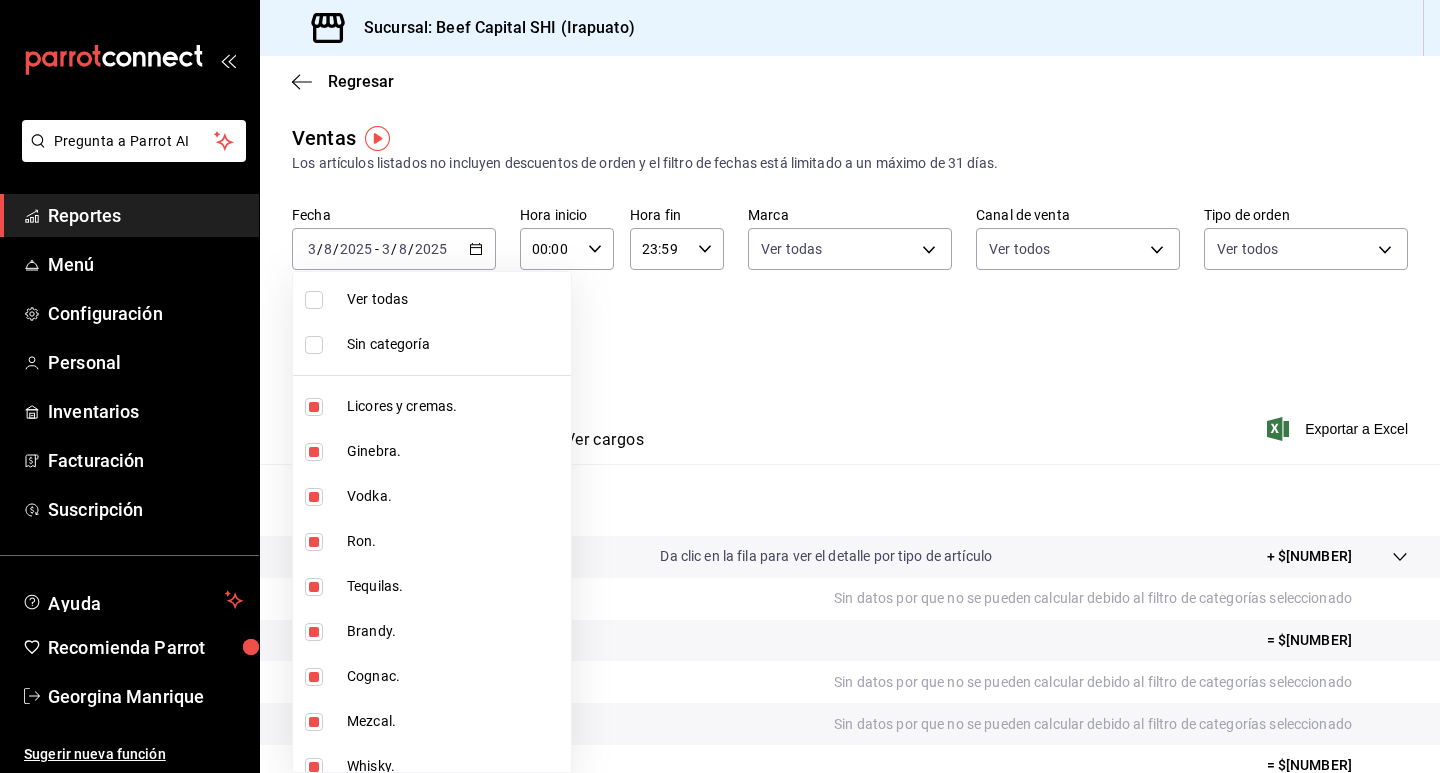 scroll, scrollTop: 0, scrollLeft: 0, axis: both 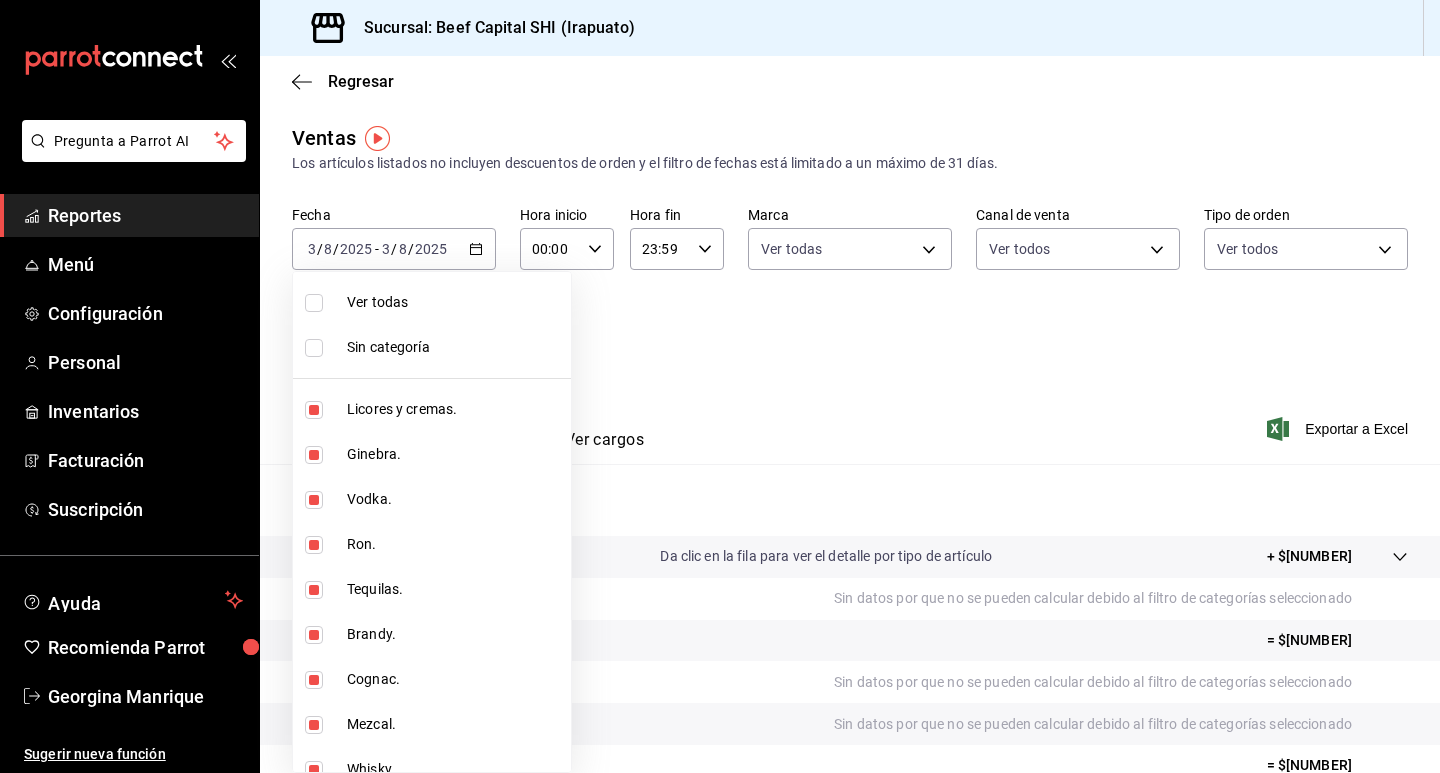 click at bounding box center (720, 386) 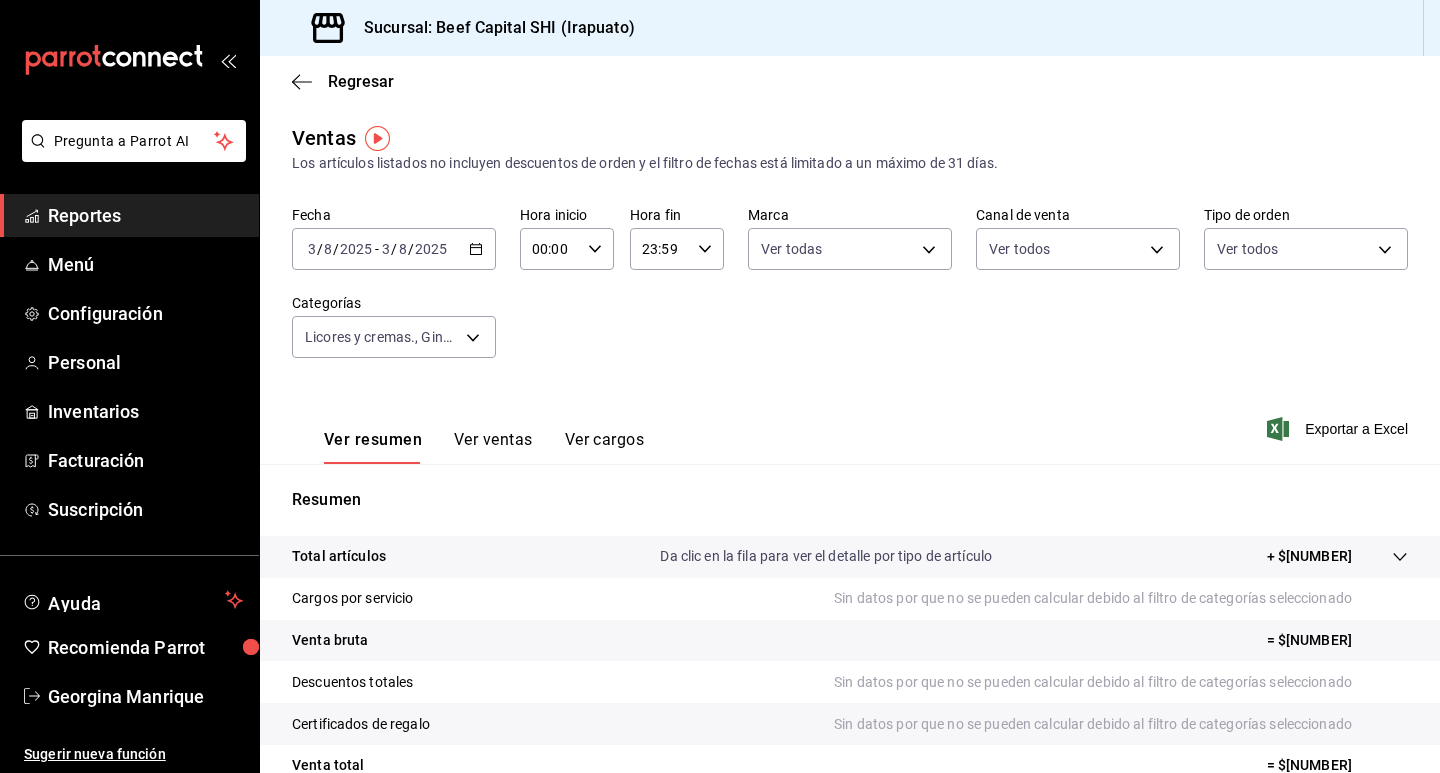 click on "+ $[NUMBER]" at bounding box center (1309, 556) 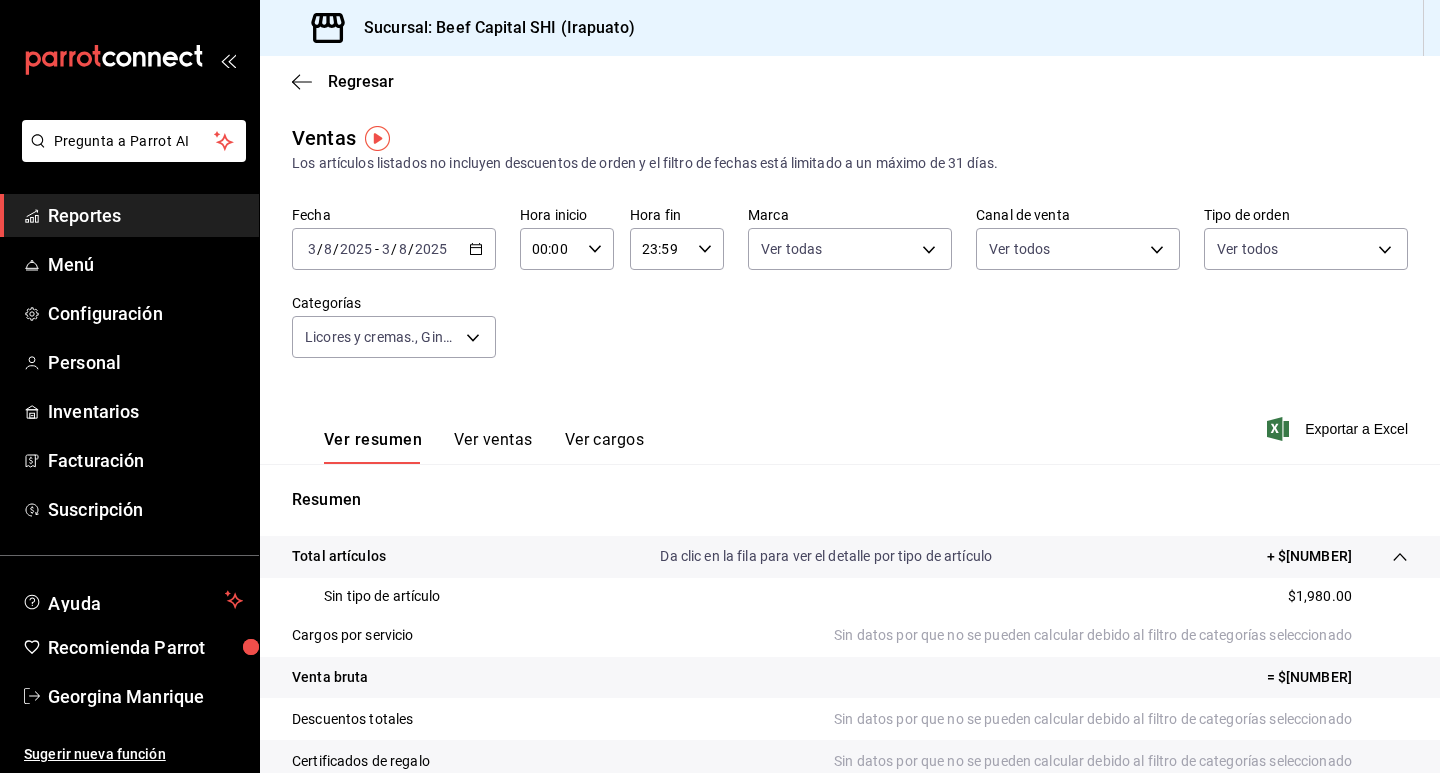 click on "Sin tipo de artículo $1,980.00" at bounding box center [850, 596] 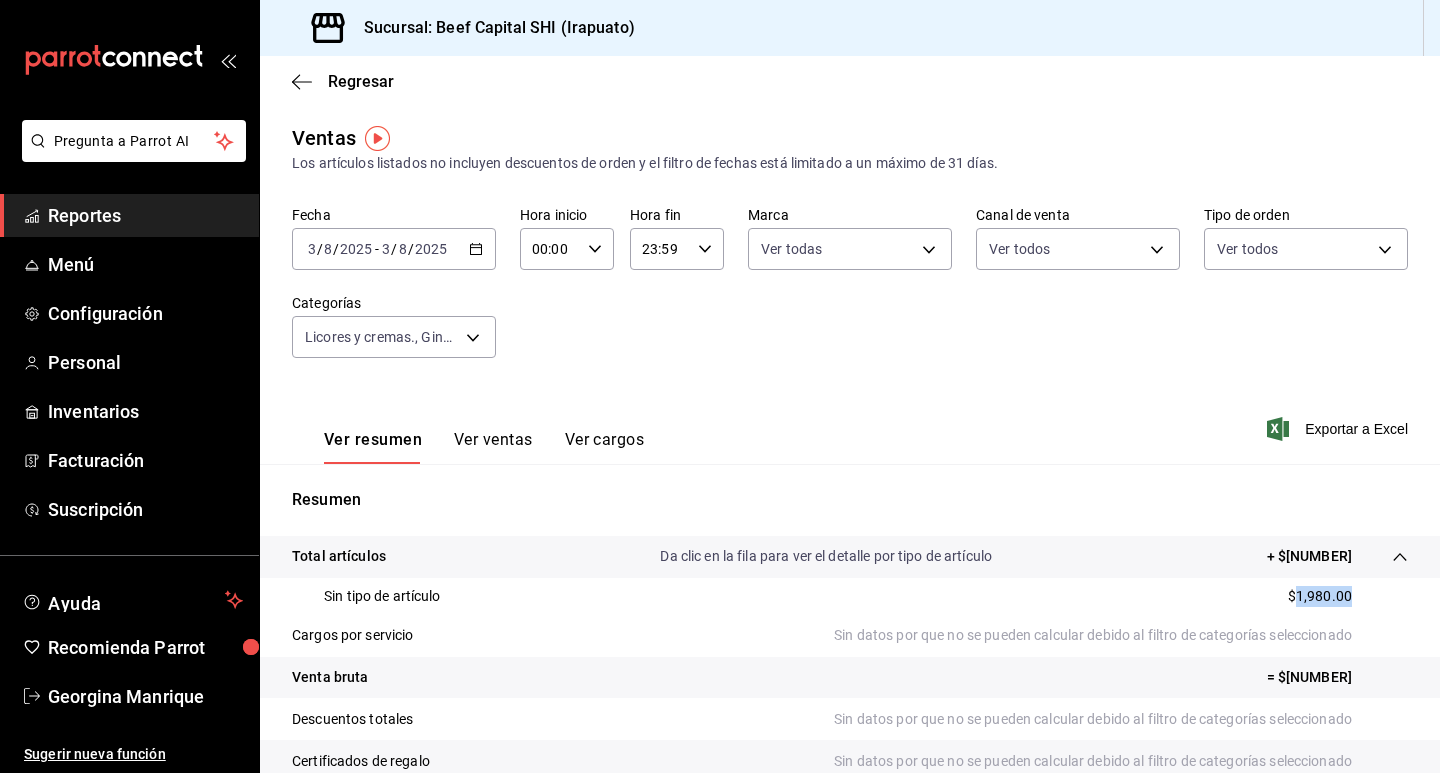 drag, startPoint x: 1335, startPoint y: 589, endPoint x: 1283, endPoint y: 600, distance: 53.15073 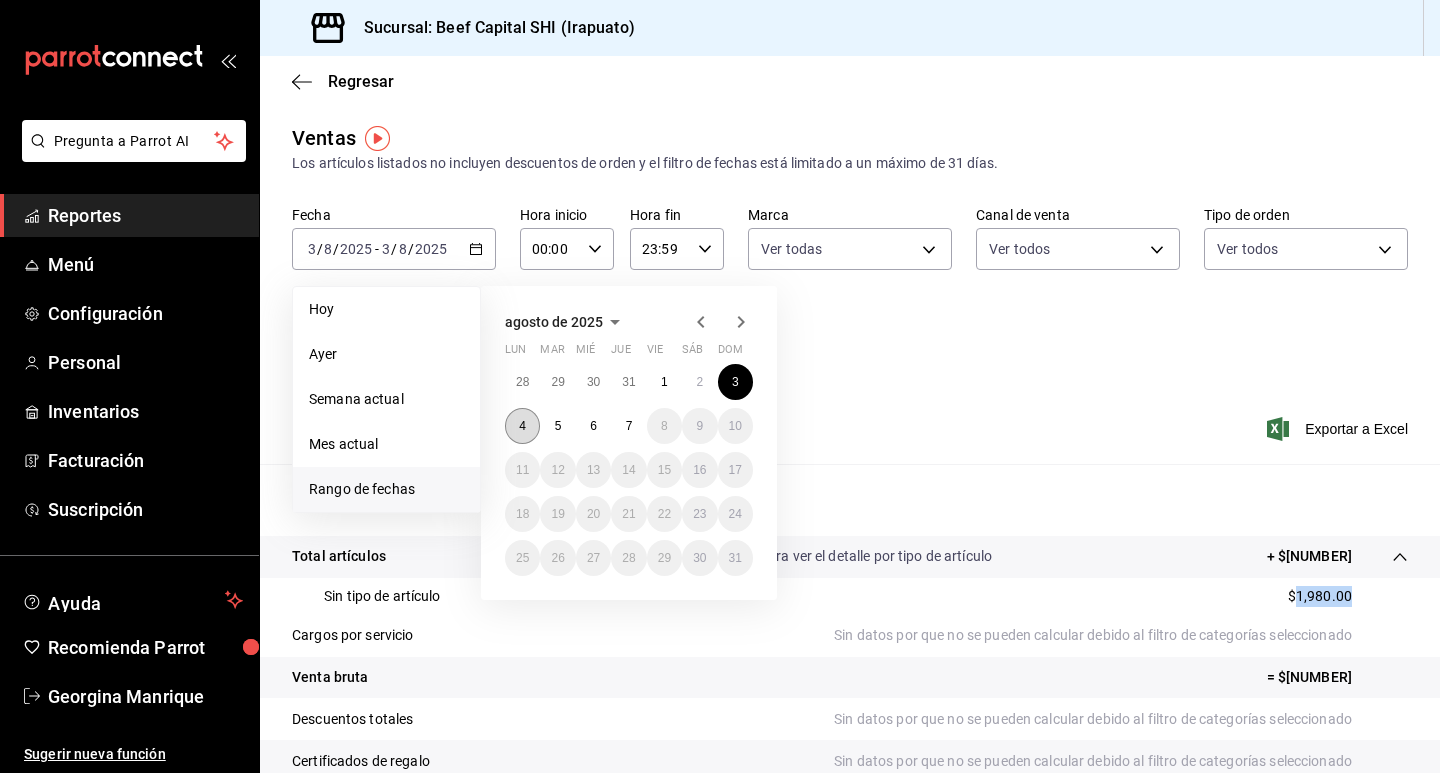 click on "4" at bounding box center (522, 426) 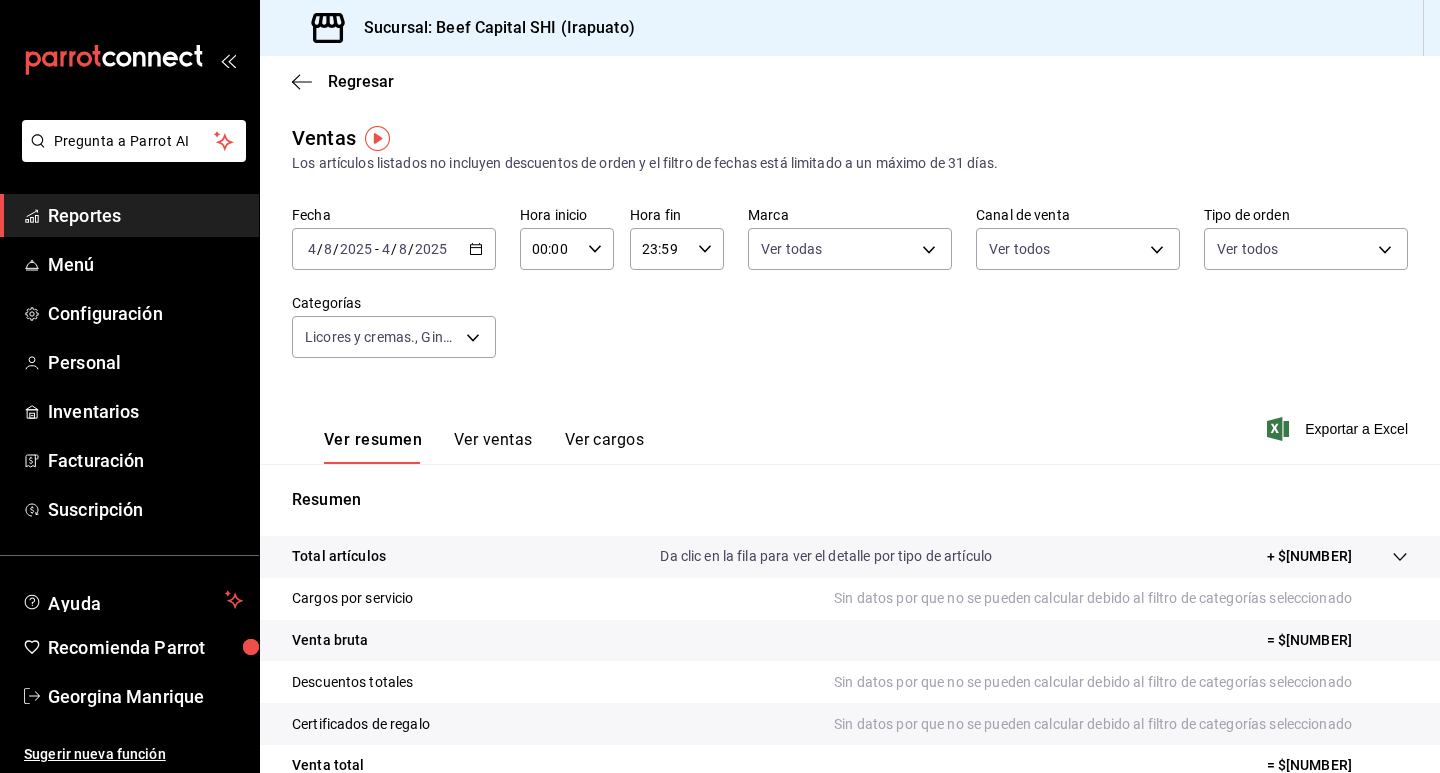 click on "+ $[NUMBER]" at bounding box center (1309, 556) 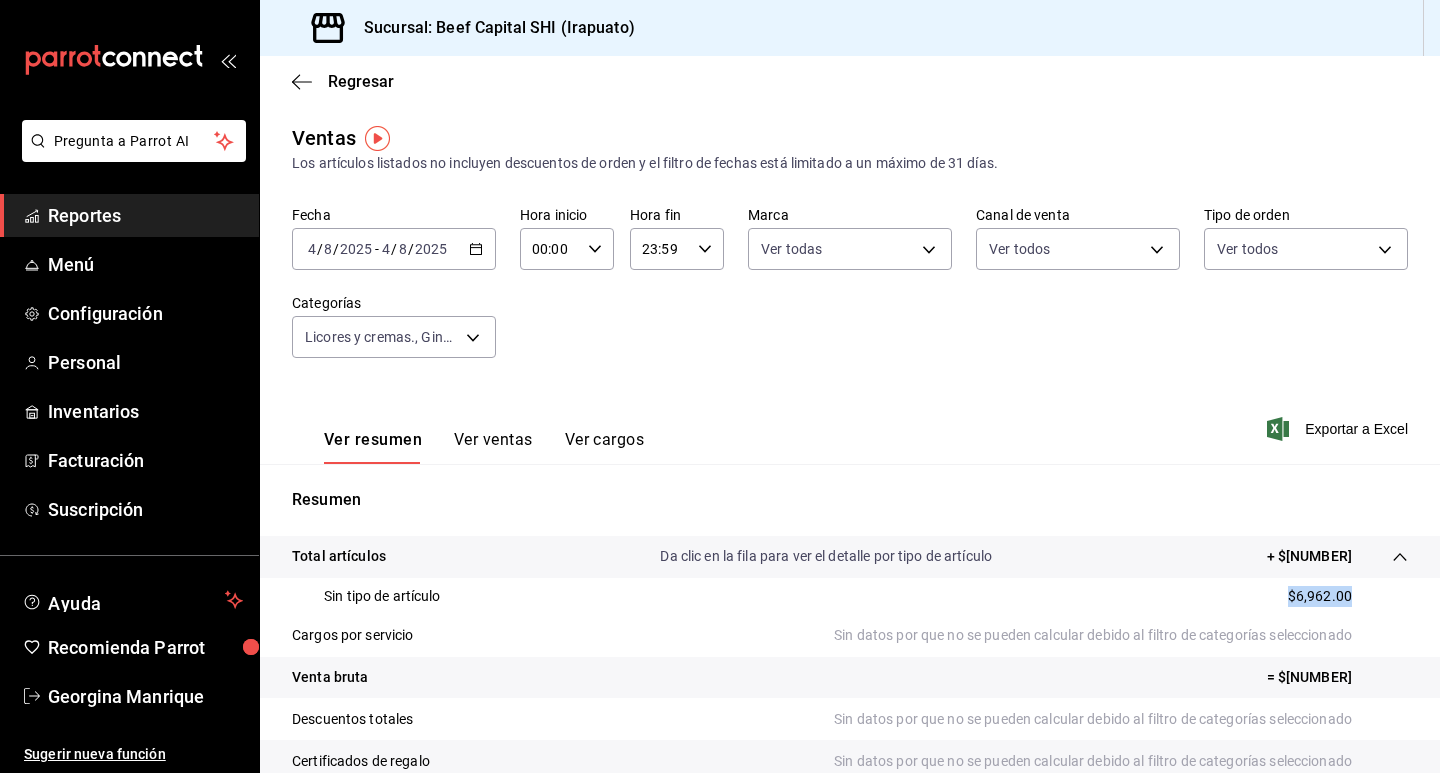 drag, startPoint x: 1333, startPoint y: 592, endPoint x: 1248, endPoint y: 592, distance: 85 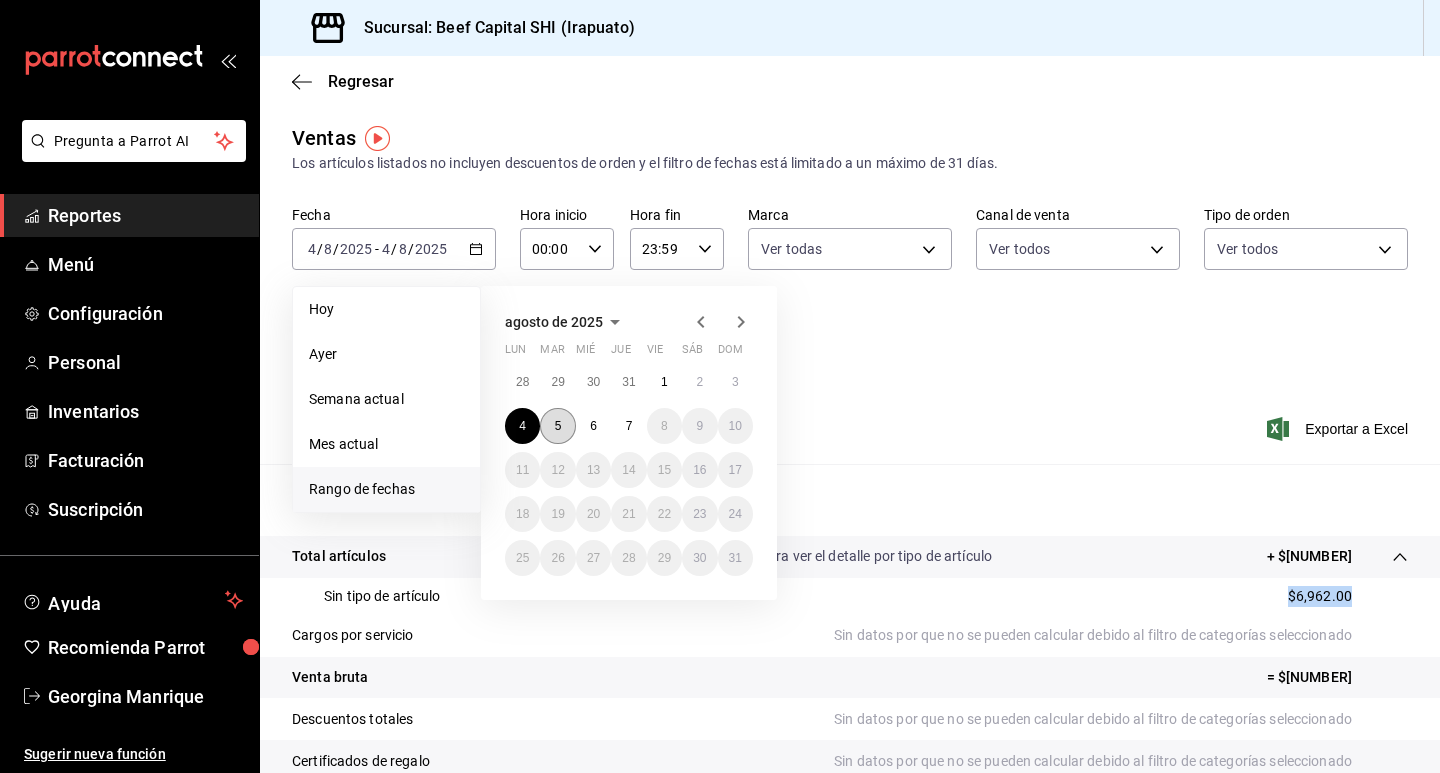 click on "5" at bounding box center (557, 426) 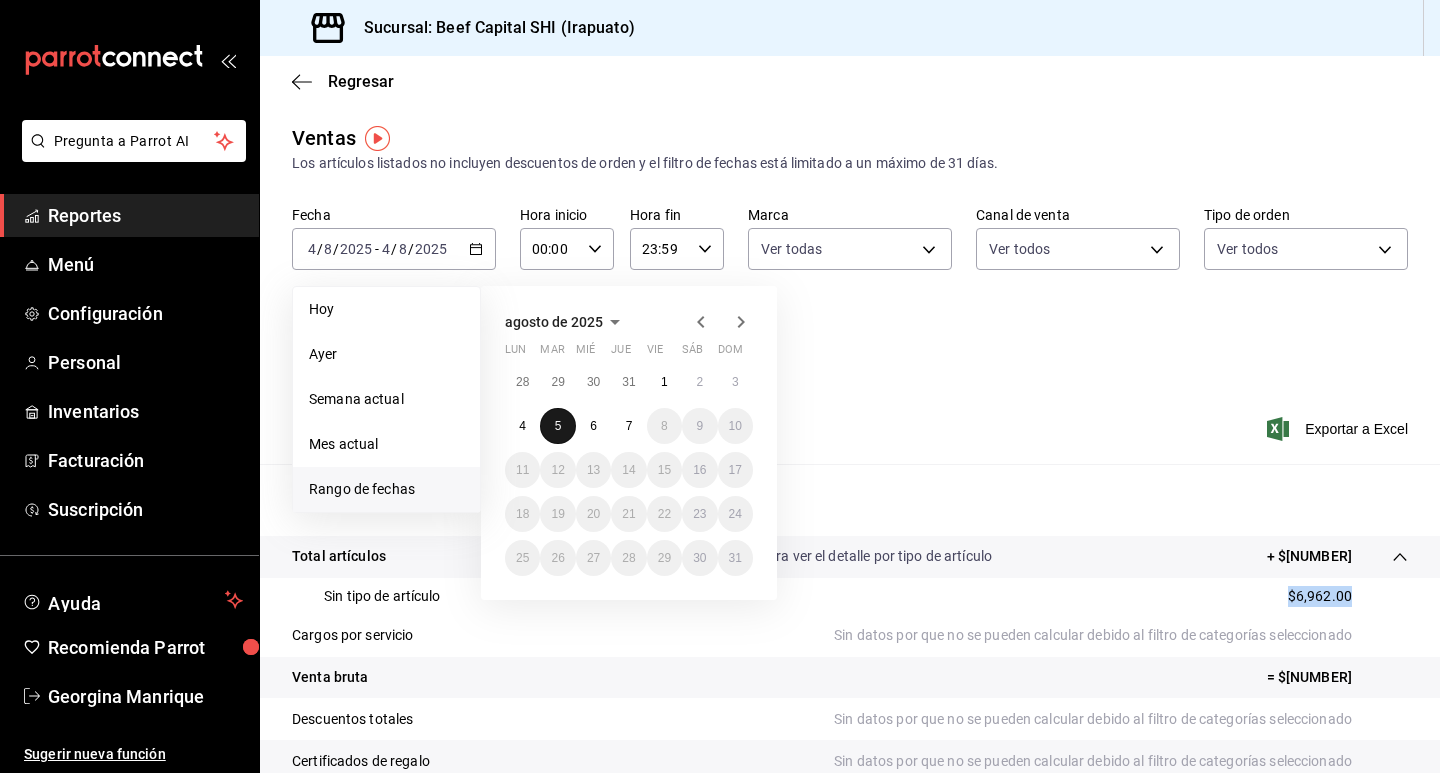 click on "5" at bounding box center (557, 426) 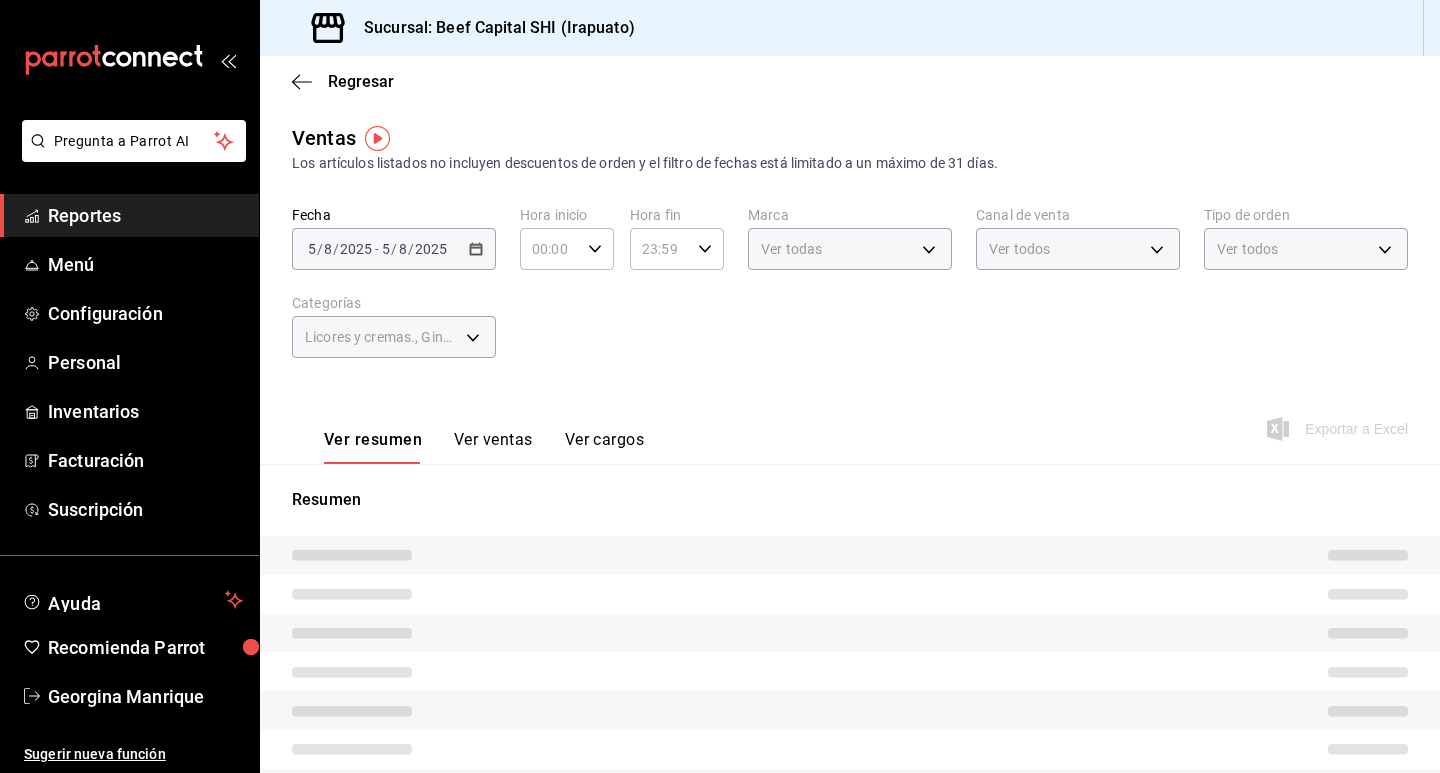 click on "Ver resumen Ver ventas Ver cargos" at bounding box center (468, 435) 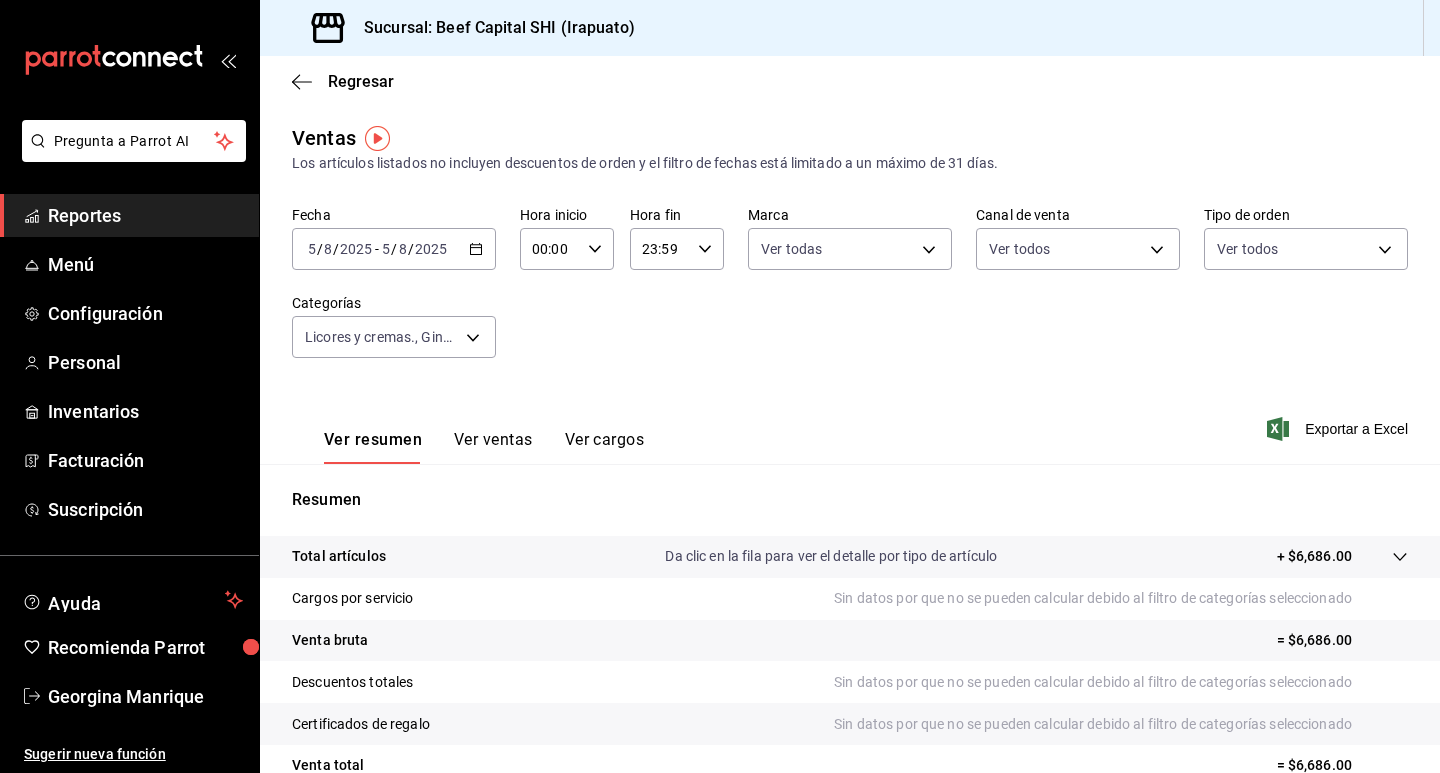 click on "+ $6,686.00" at bounding box center [1314, 556] 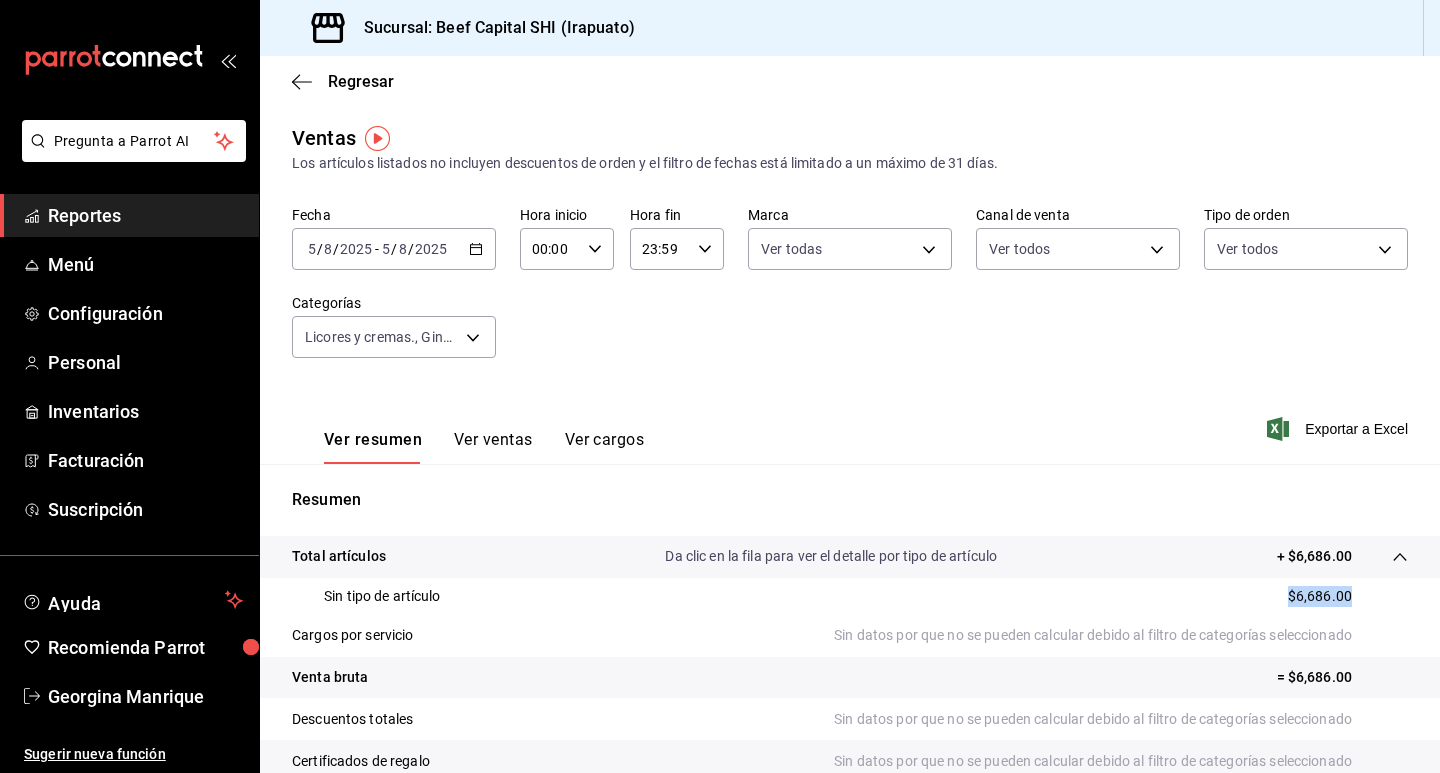 drag, startPoint x: 1335, startPoint y: 596, endPoint x: 1134, endPoint y: 599, distance: 201.02238 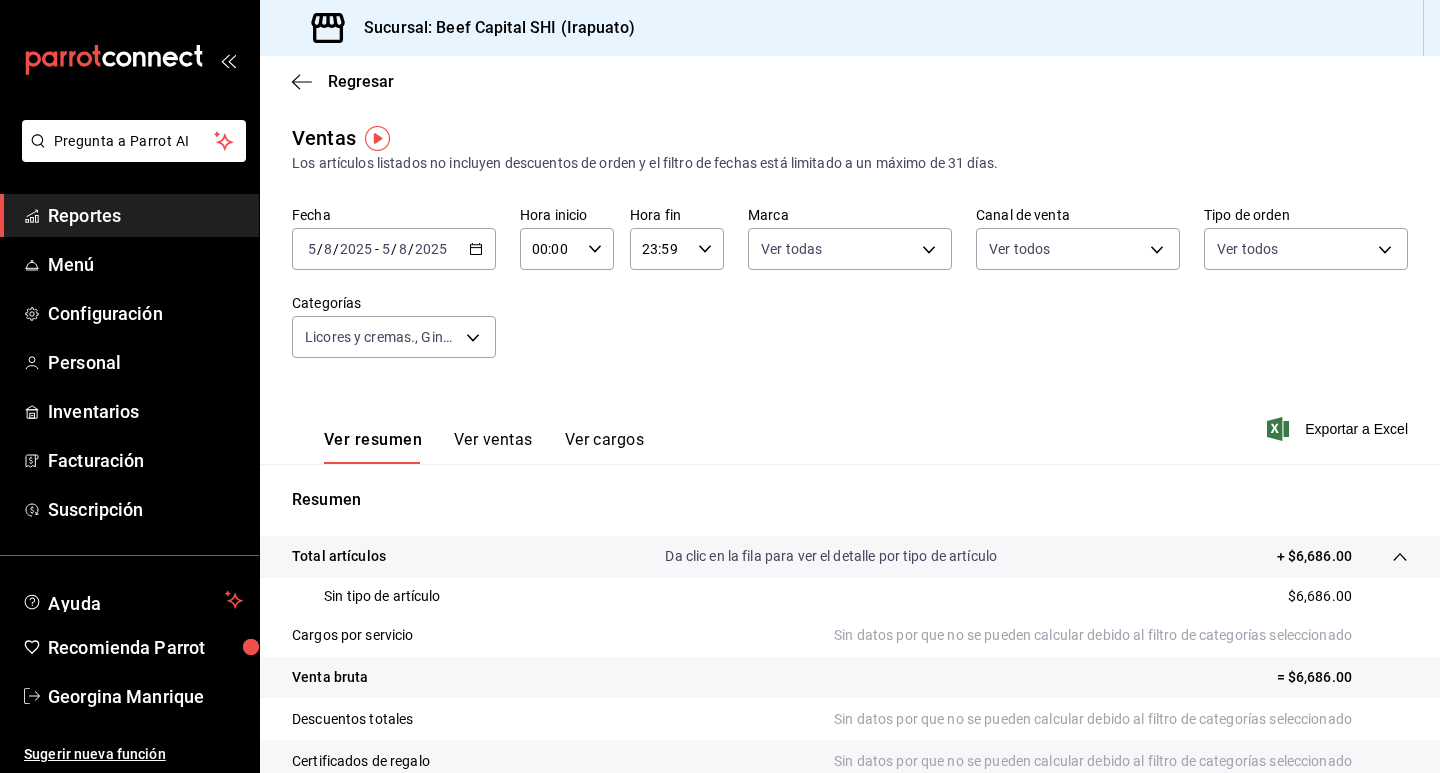 click on "2025-08-05 5 / 8 / 2025 - 2025-08-05 5 / 8 / 2025" at bounding box center (394, 249) 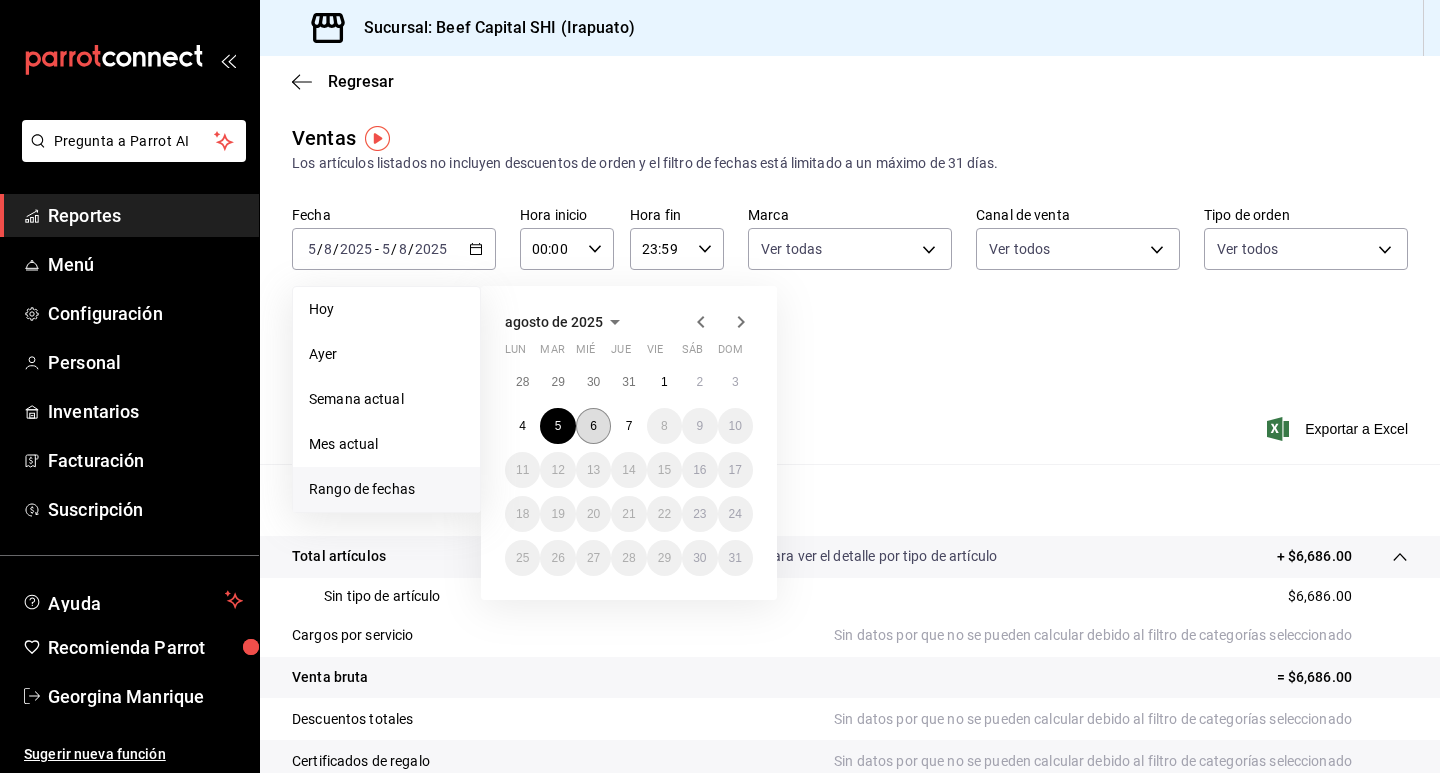 click on "6" at bounding box center [593, 426] 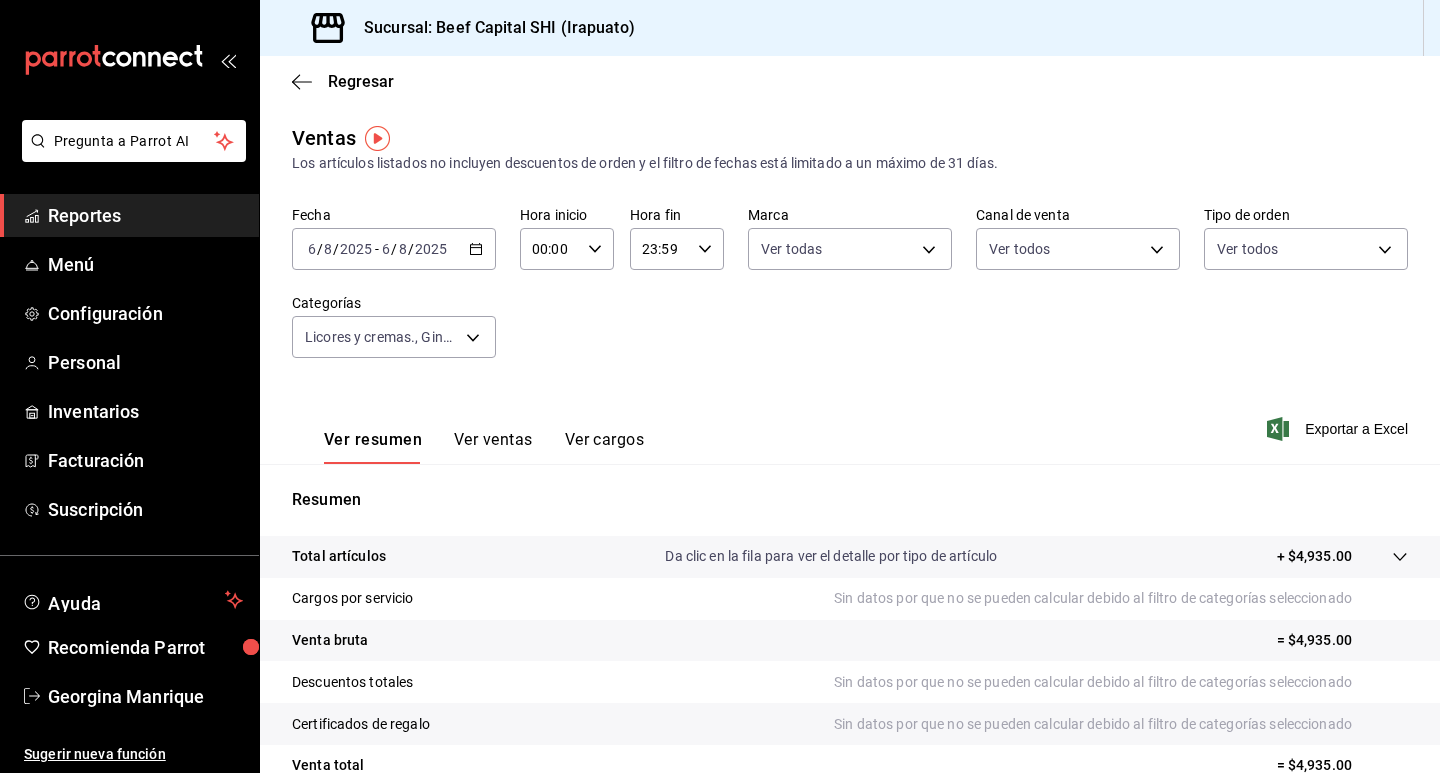 click on "+ $4,935.00" at bounding box center (1314, 556) 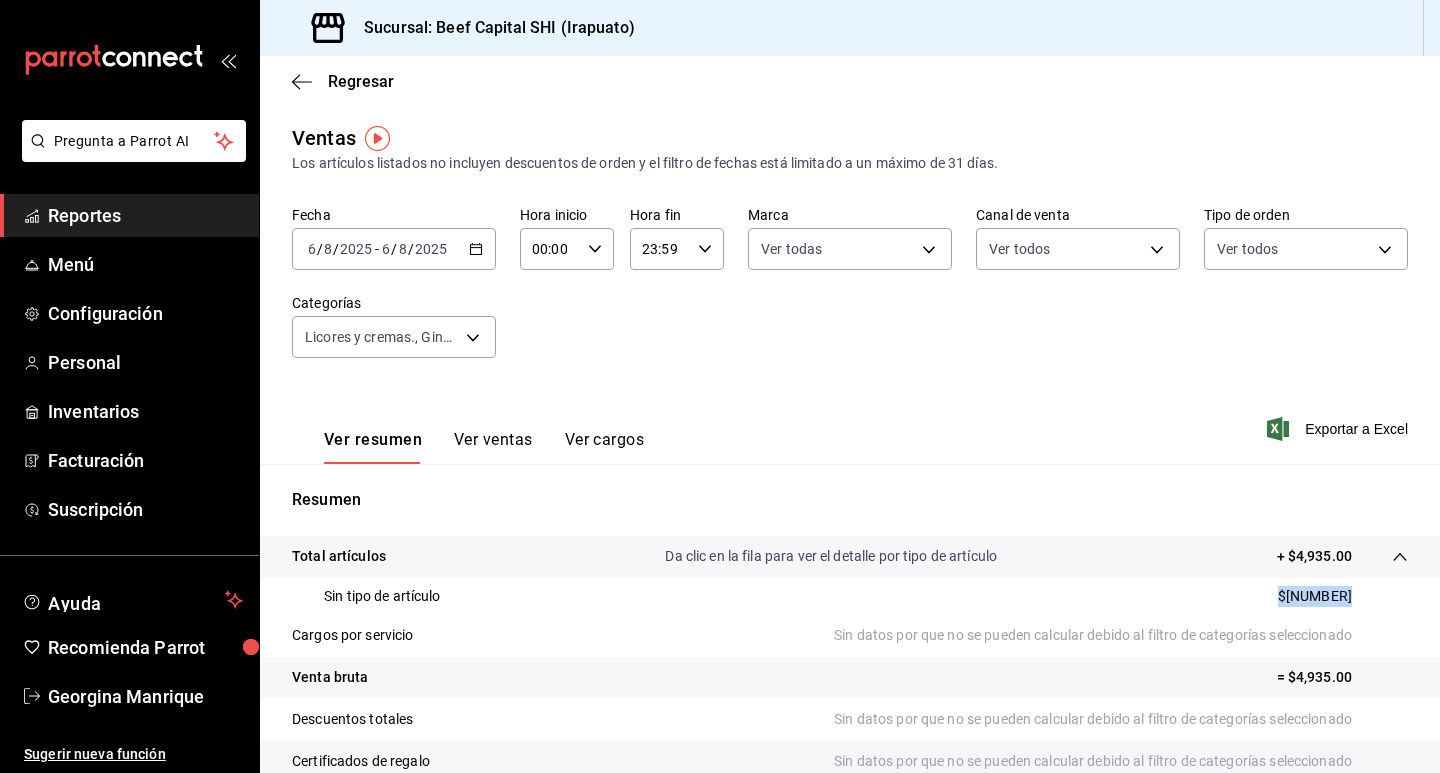 drag, startPoint x: 1335, startPoint y: 593, endPoint x: 1105, endPoint y: 598, distance: 230.05434 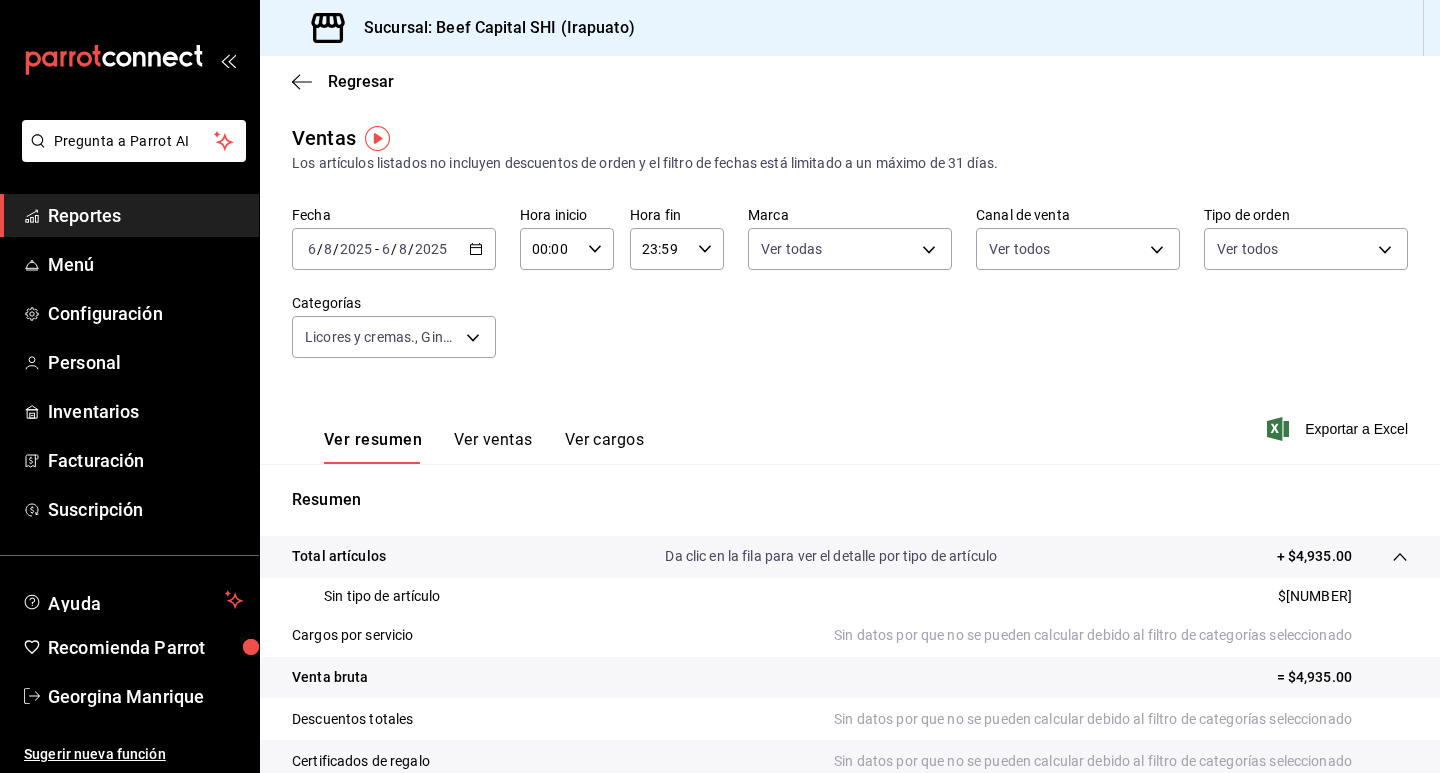 click on "2025-08-06 6 / 8 / 2025 - 2025-08-06 6 / 8 / 2025" at bounding box center (394, 249) 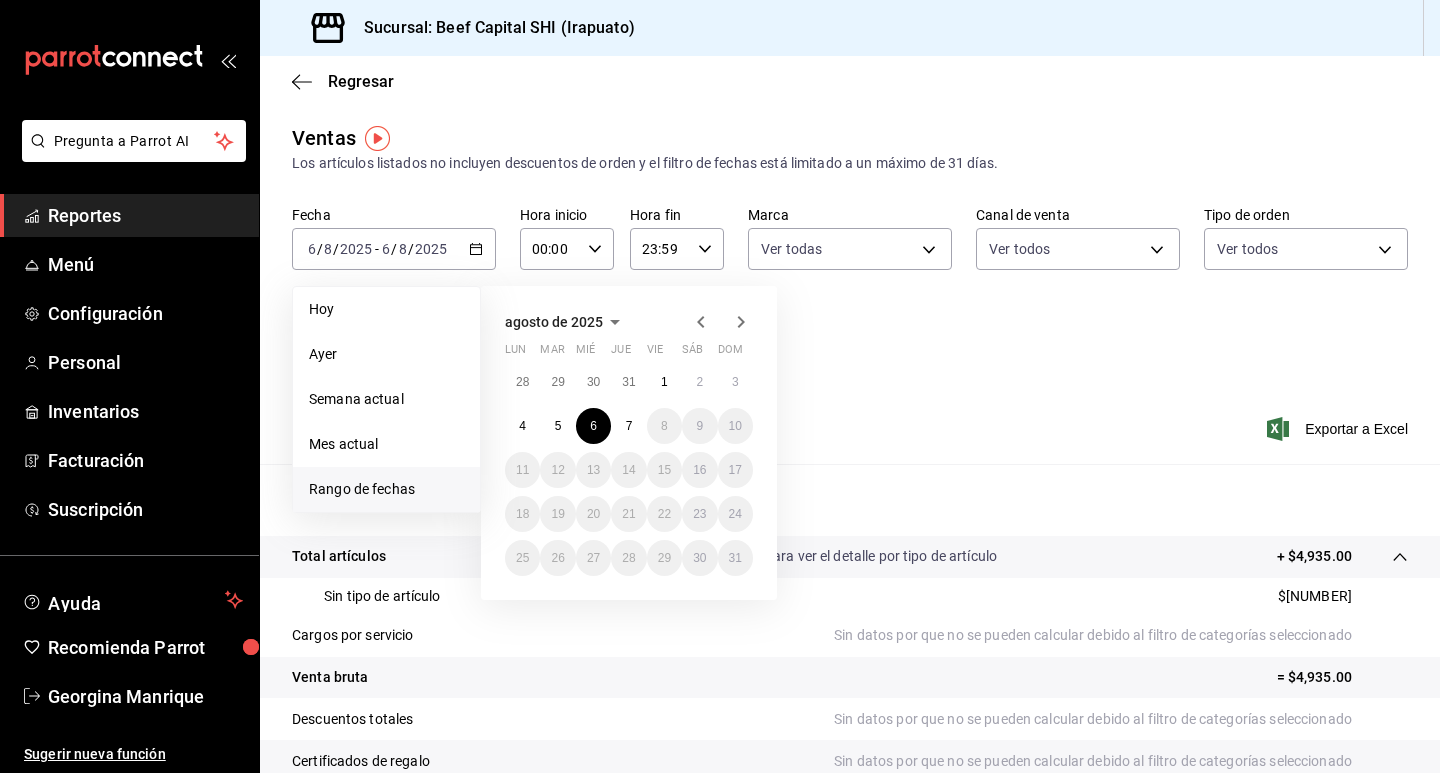 click on "Ver resumen Ver ventas Ver cargos Exportar a Excel" at bounding box center (850, 423) 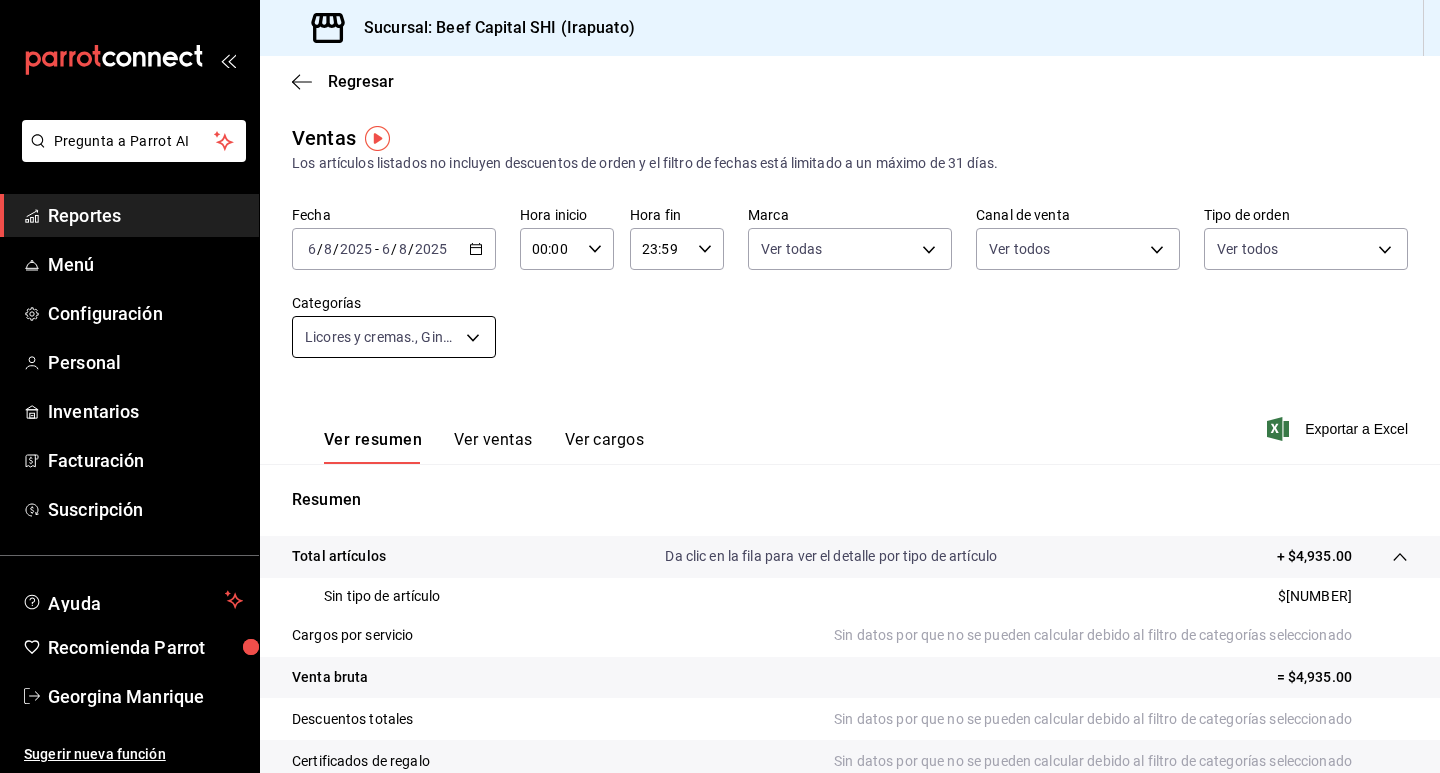 click on "Pregunta a Parrot AI Reportes   Menú   Configuración   Personal   Inventarios   Facturación   Suscripción   Ayuda Recomienda Parrot   [PERSON]   Sugerir nueva función   Sucursal: Beef Capital SHI ([CITY]) Regresar Ventas Los artículos listados no incluyen descuentos de orden y el filtro de fechas está limitado a un máximo de 31 días. Fecha [DATE] [DATE] - [DATE] [DATE] Hora inicio 00:00 Hora inicio Hora fin 23:59 Hora fin Marca Ver todas [UUID] Canal de venta Ver todos PARROT,UBER_EATS,RAPPI,DIDI_FOOD,ONLINE Tipo de orden Ver todos [UUID],[UUID],[UUID],[UUID],EXTERNAL,[UUID],[UUID],[UUID],[UUID],[UUID],Categorías Ver resumen Ver ventas Ver cargos Exportar a Excel Resumen" at bounding box center (720, 386) 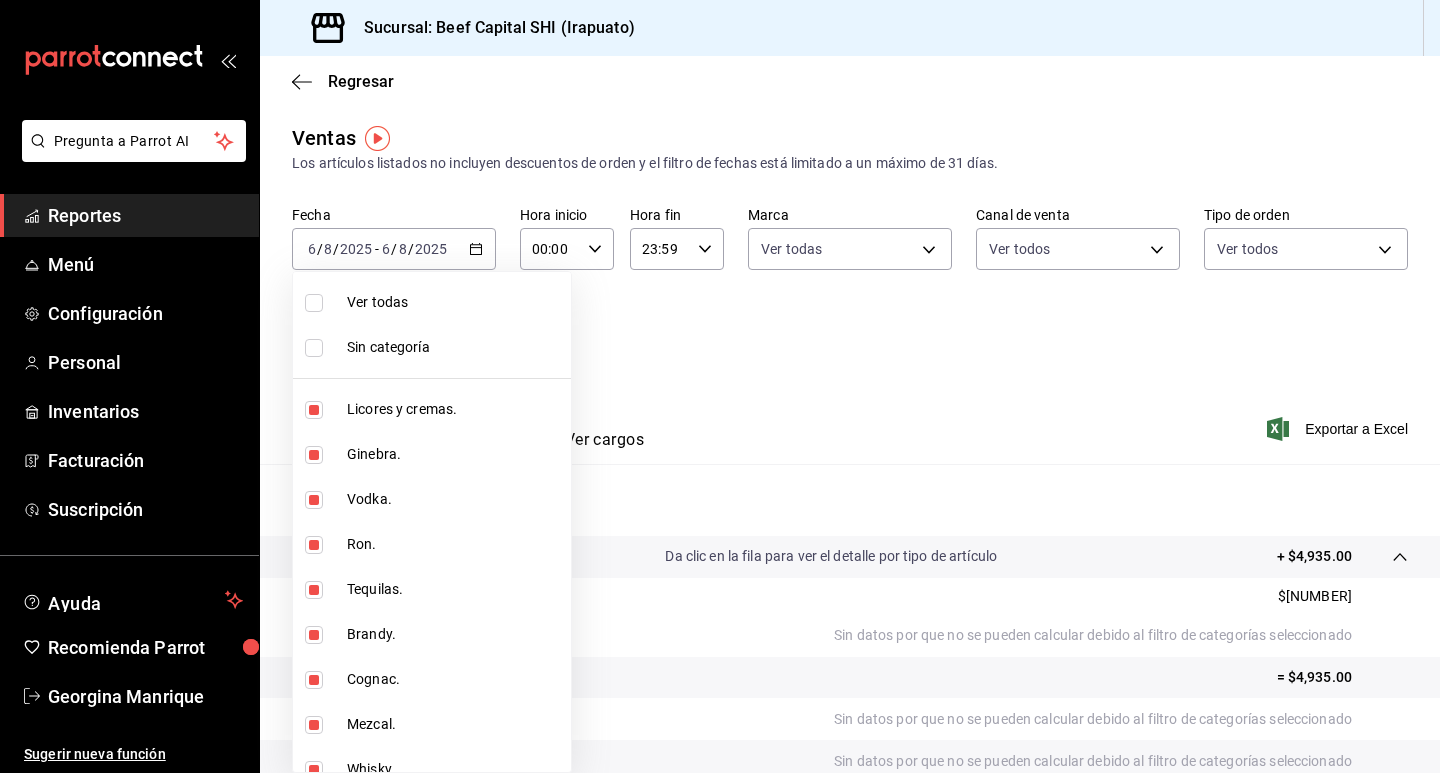 click at bounding box center [314, 303] 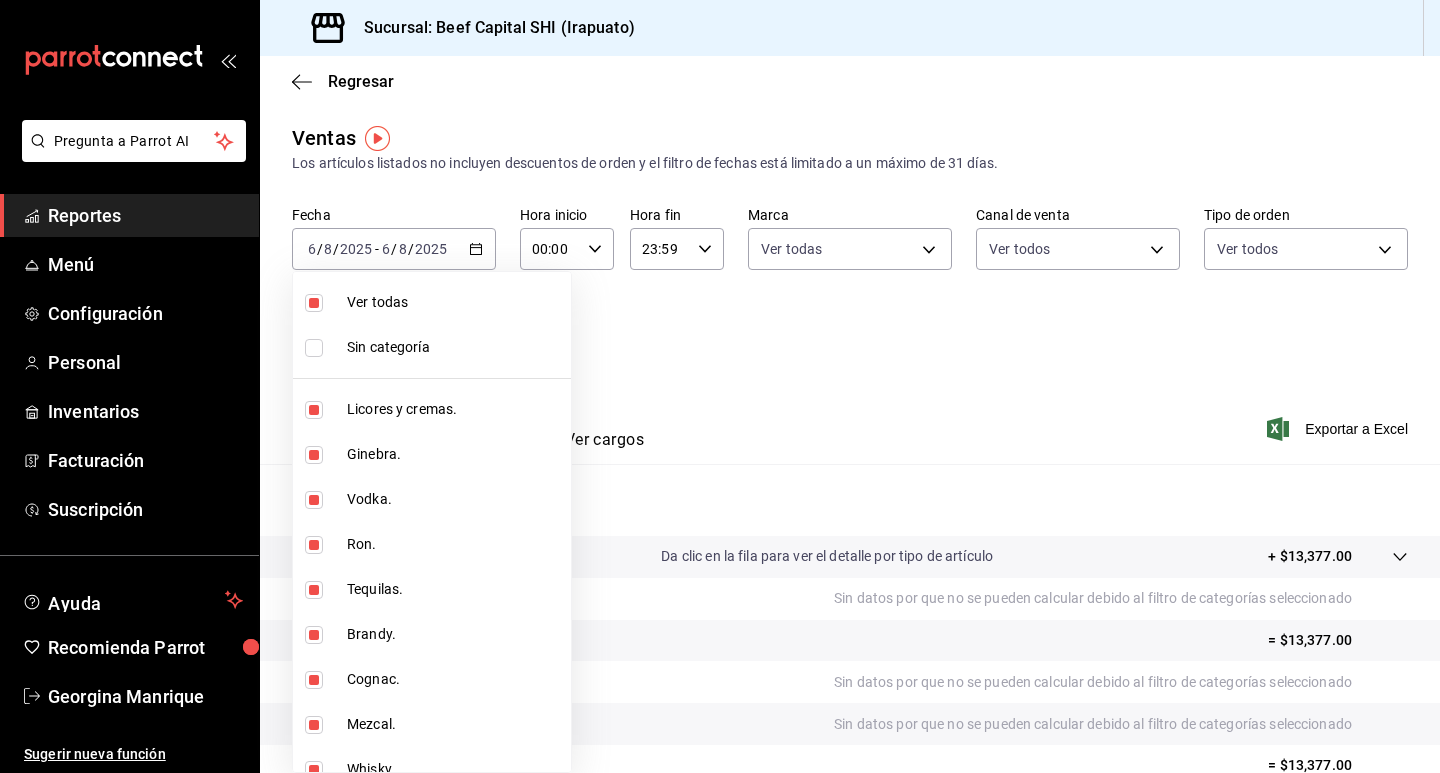click at bounding box center (314, 303) 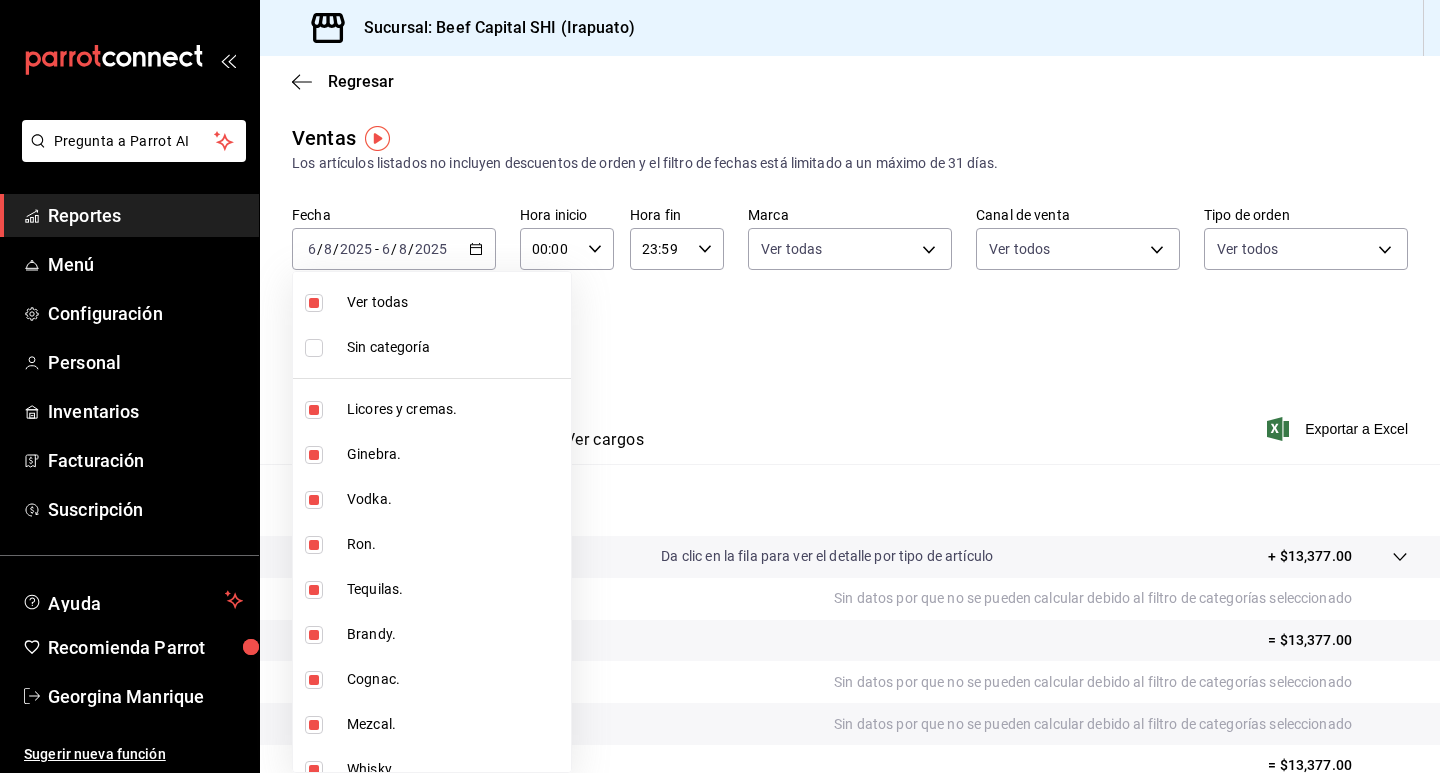 checkbox on "false" 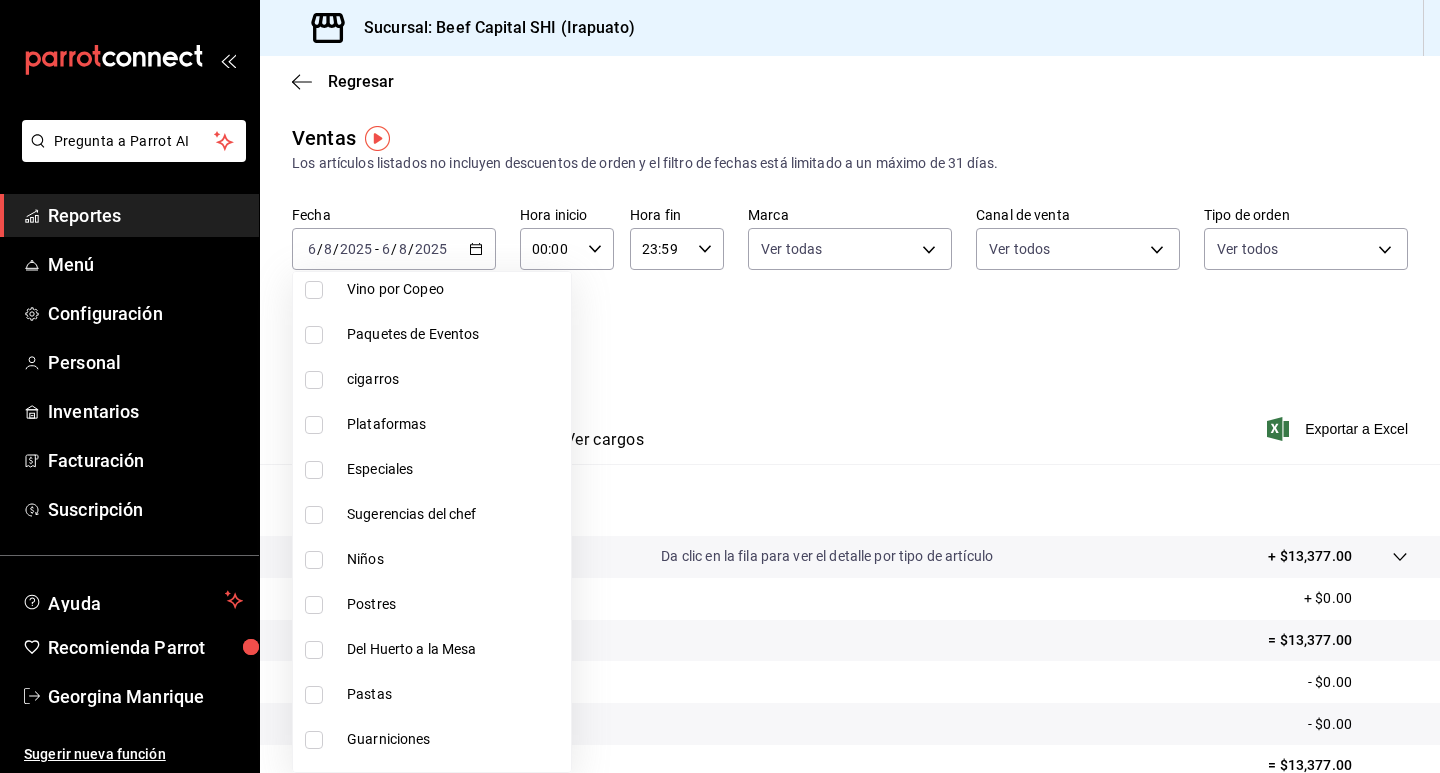 scroll, scrollTop: 1300, scrollLeft: 0, axis: vertical 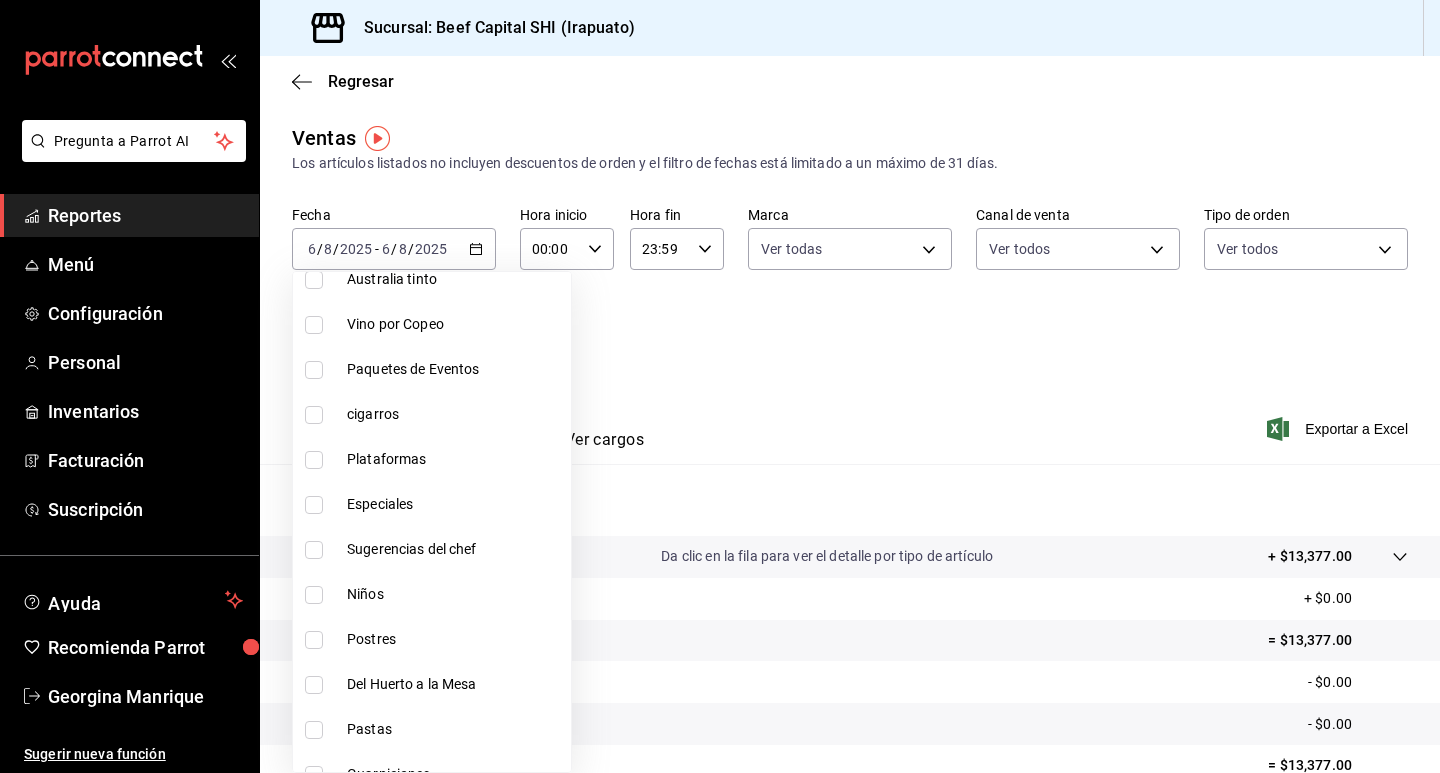 click at bounding box center [314, 370] 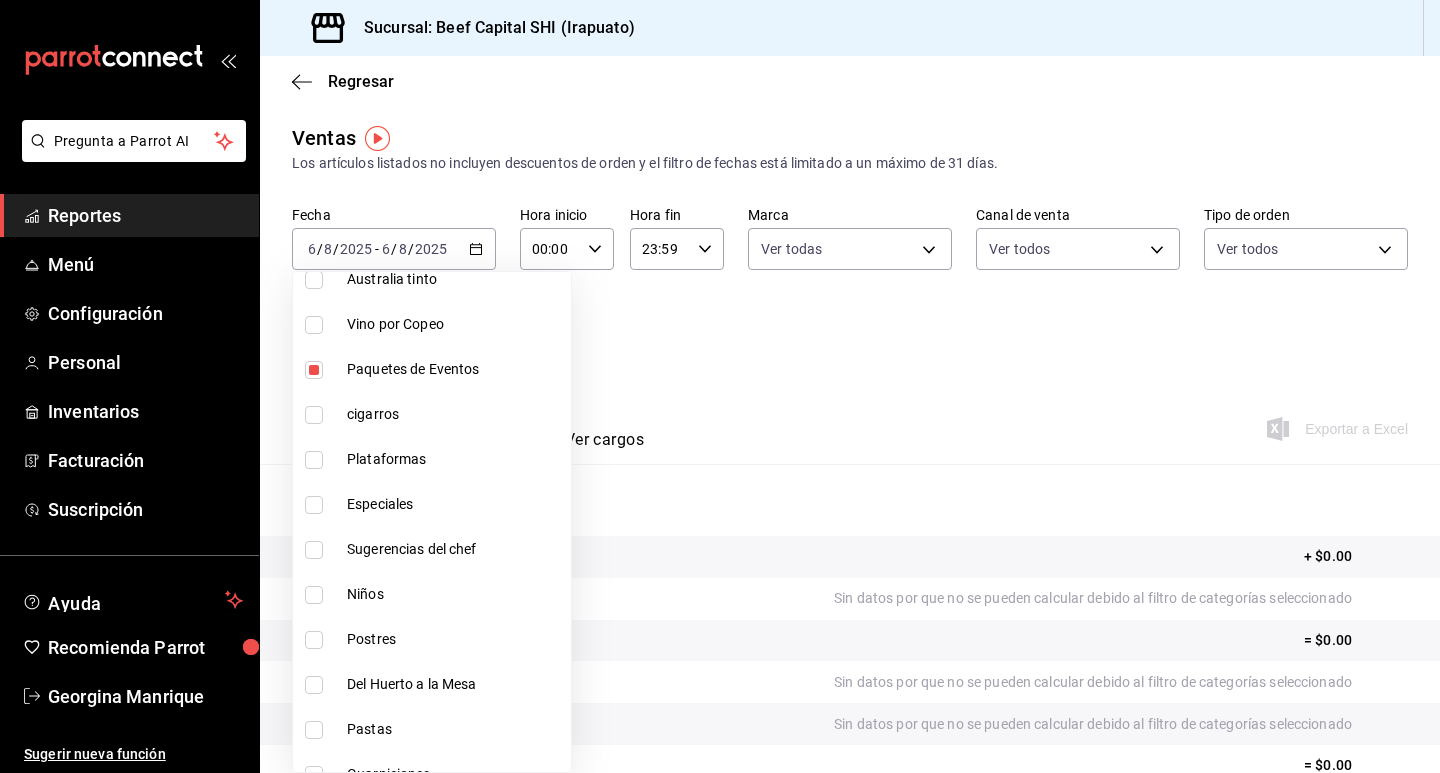 click at bounding box center [314, 460] 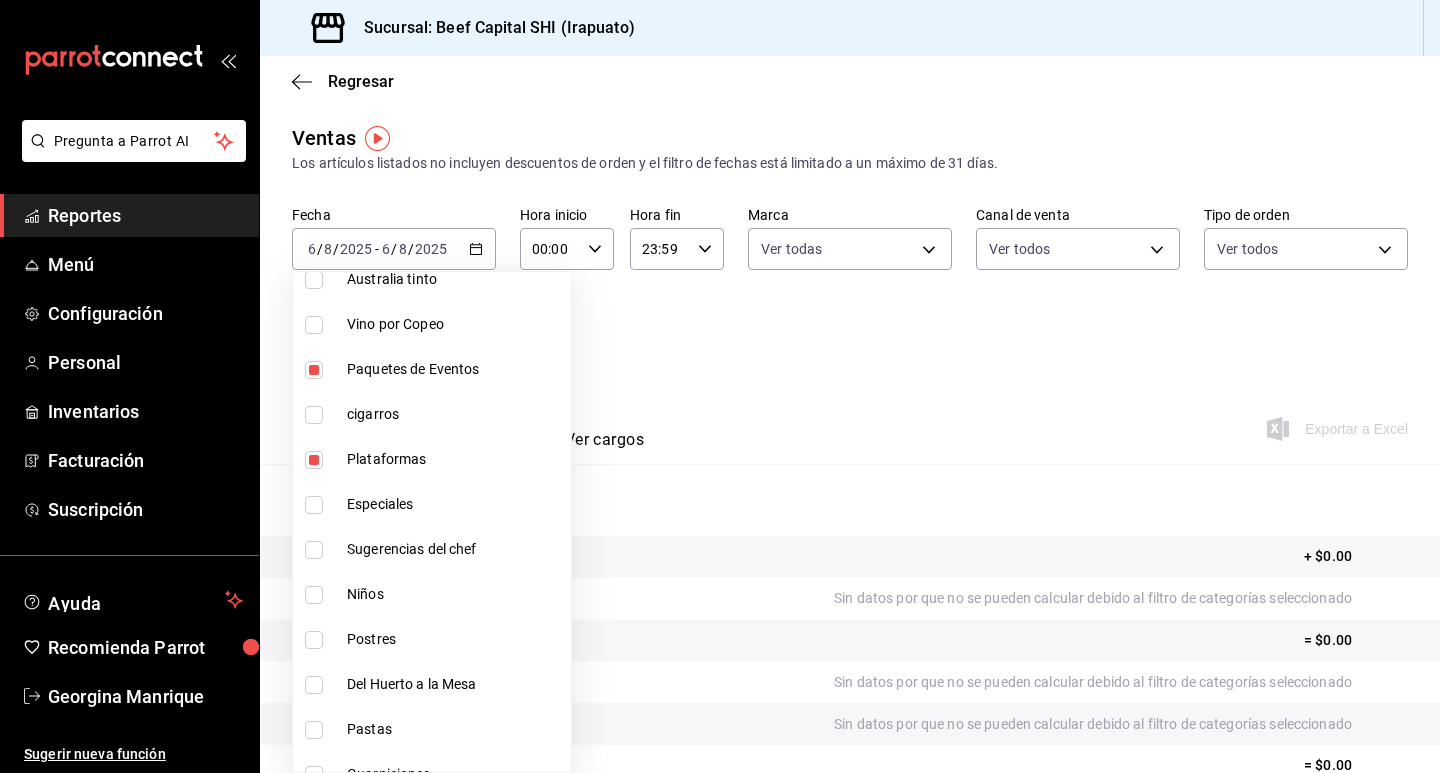 click at bounding box center [314, 505] 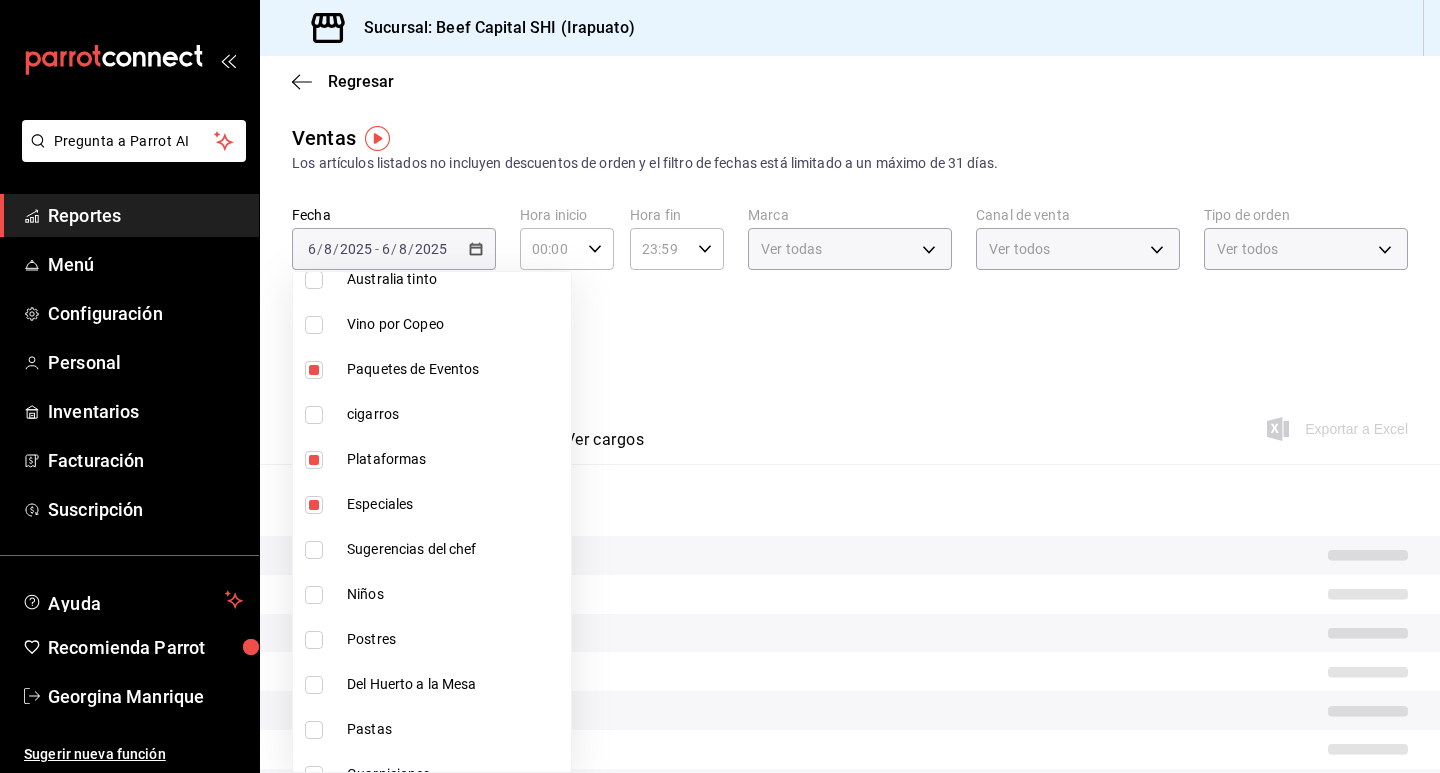click at bounding box center [314, 550] 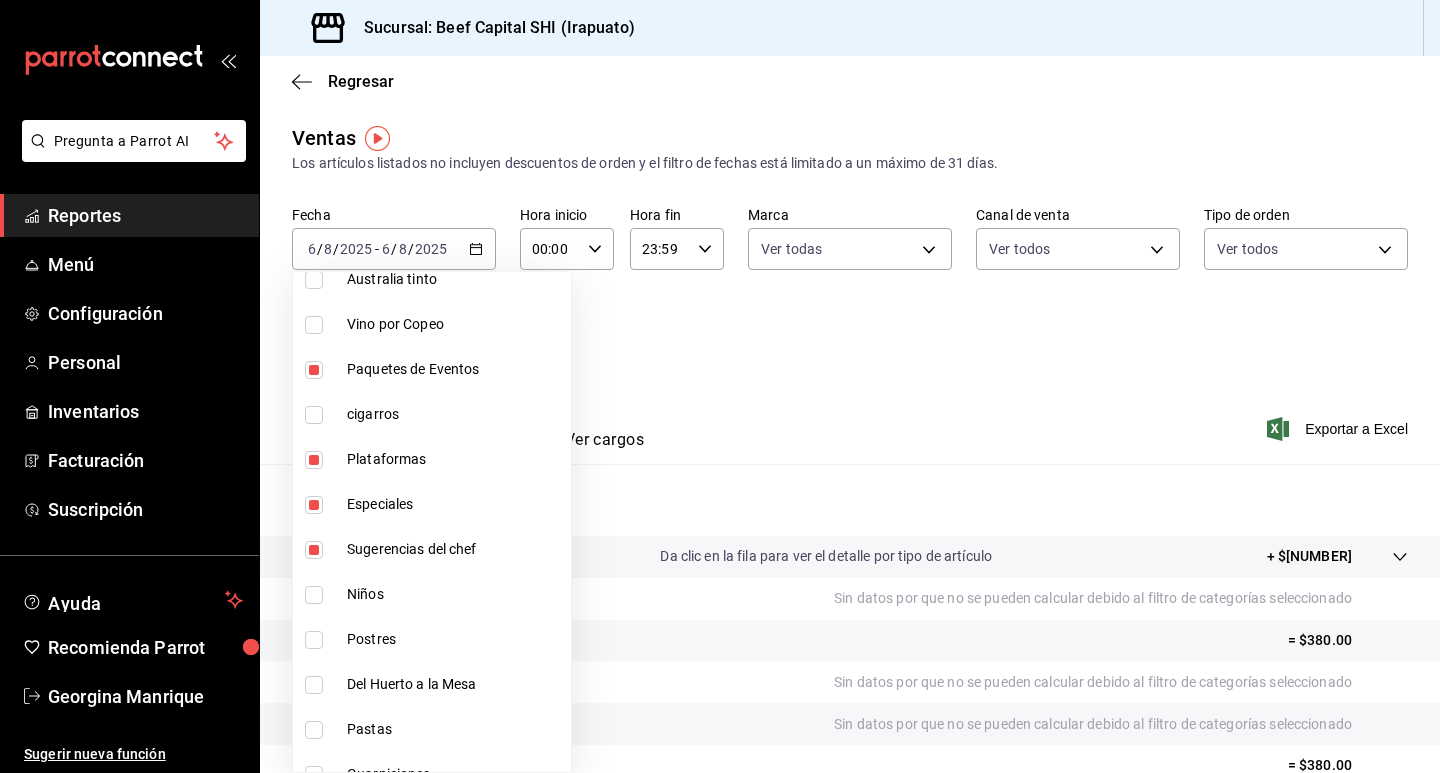 click at bounding box center (314, 595) 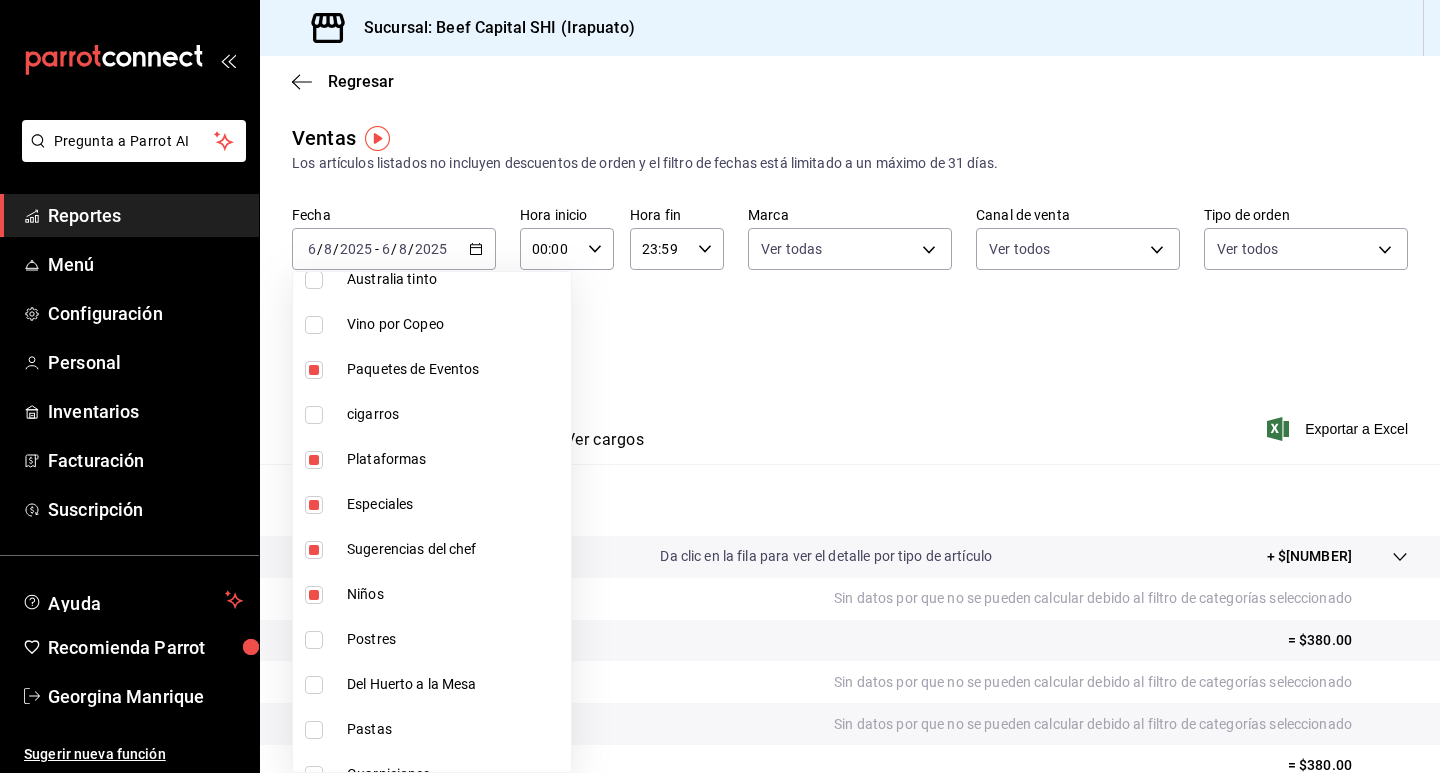 click at bounding box center (314, 640) 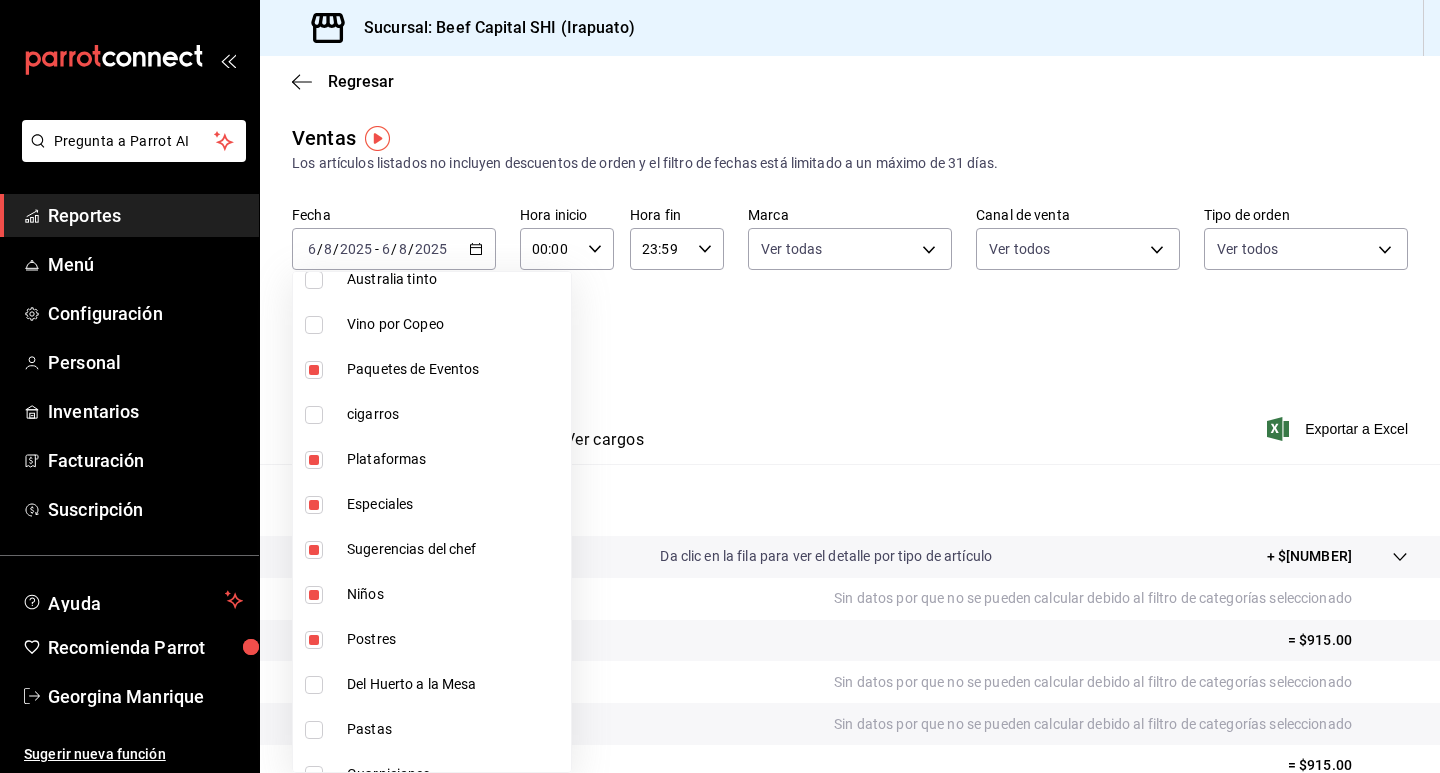 click at bounding box center [314, 685] 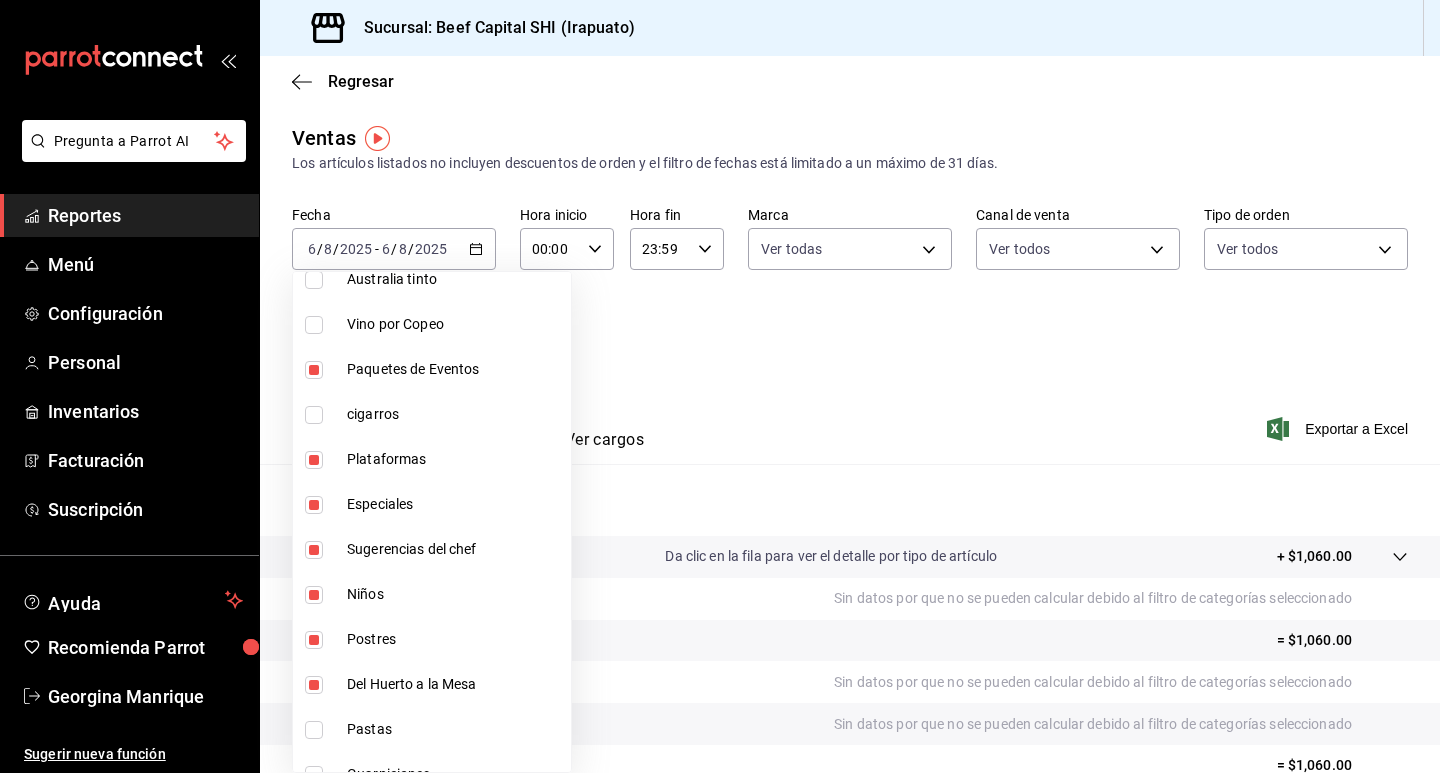 click at bounding box center [314, 730] 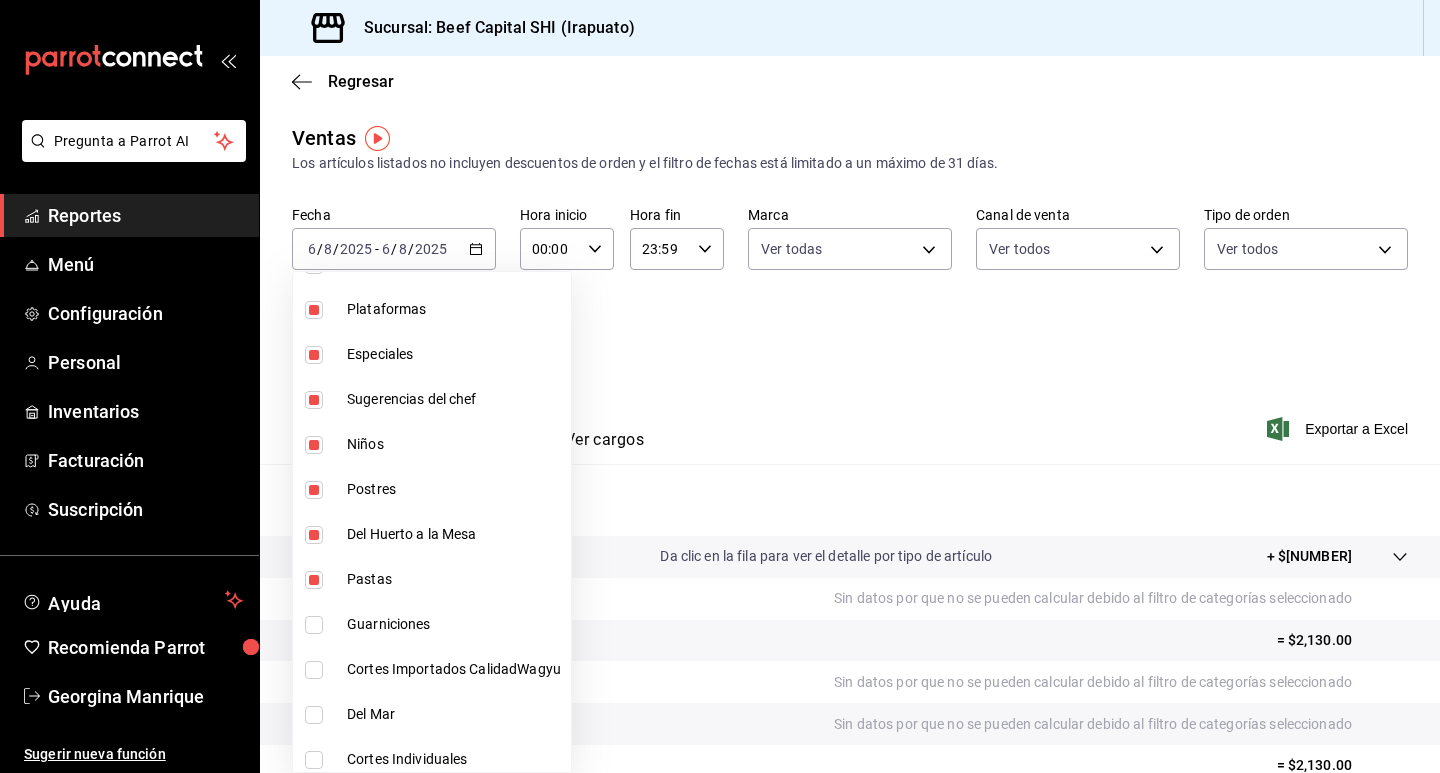scroll, scrollTop: 1500, scrollLeft: 0, axis: vertical 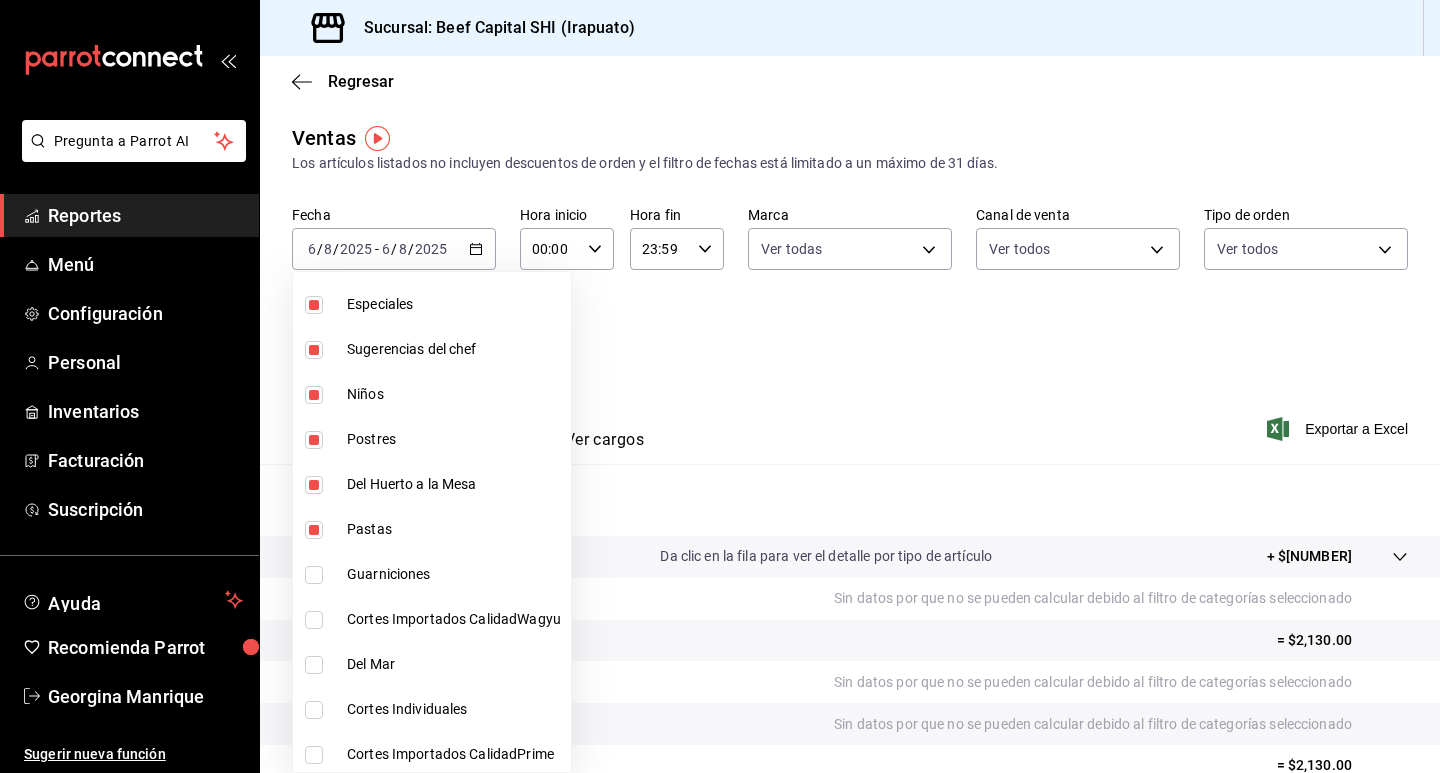 click at bounding box center [314, 575] 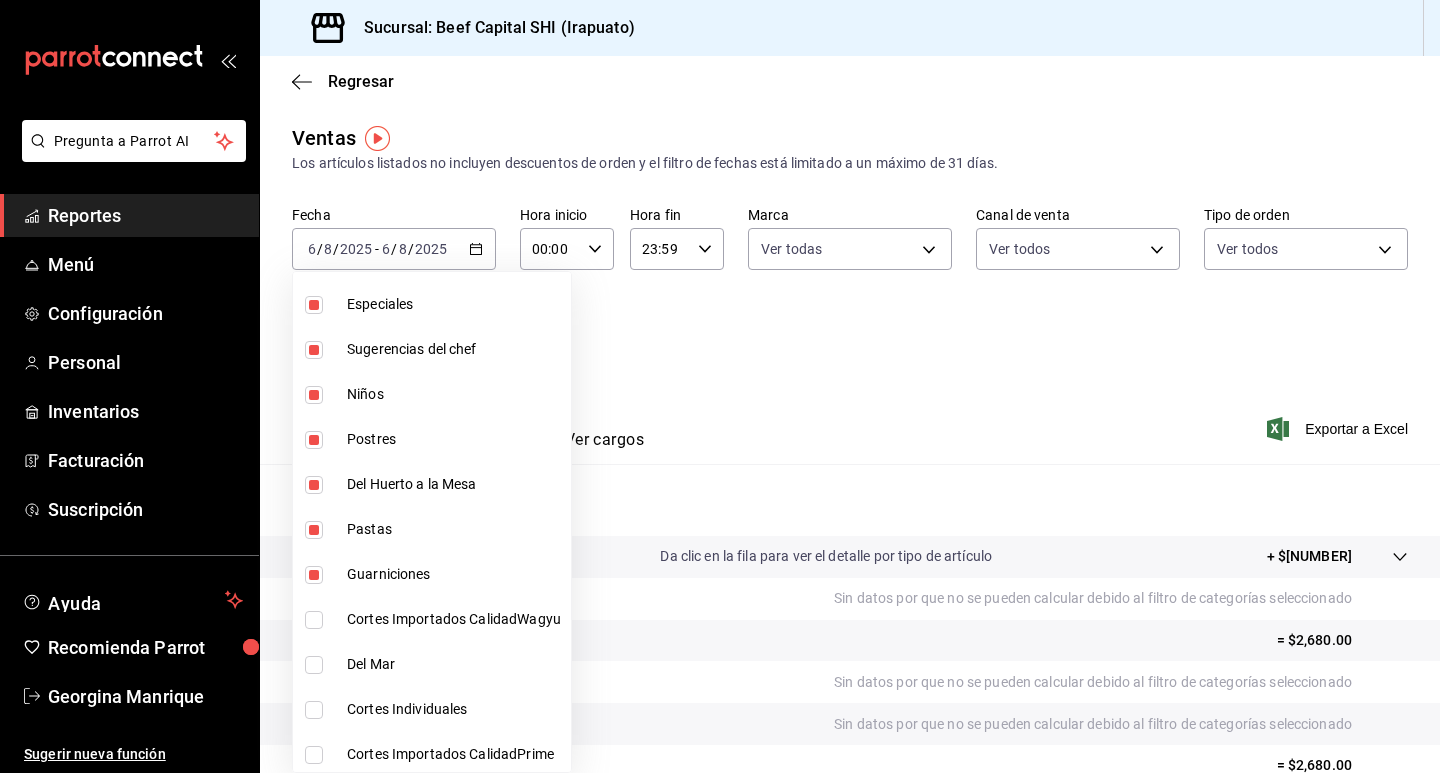 click at bounding box center [314, 620] 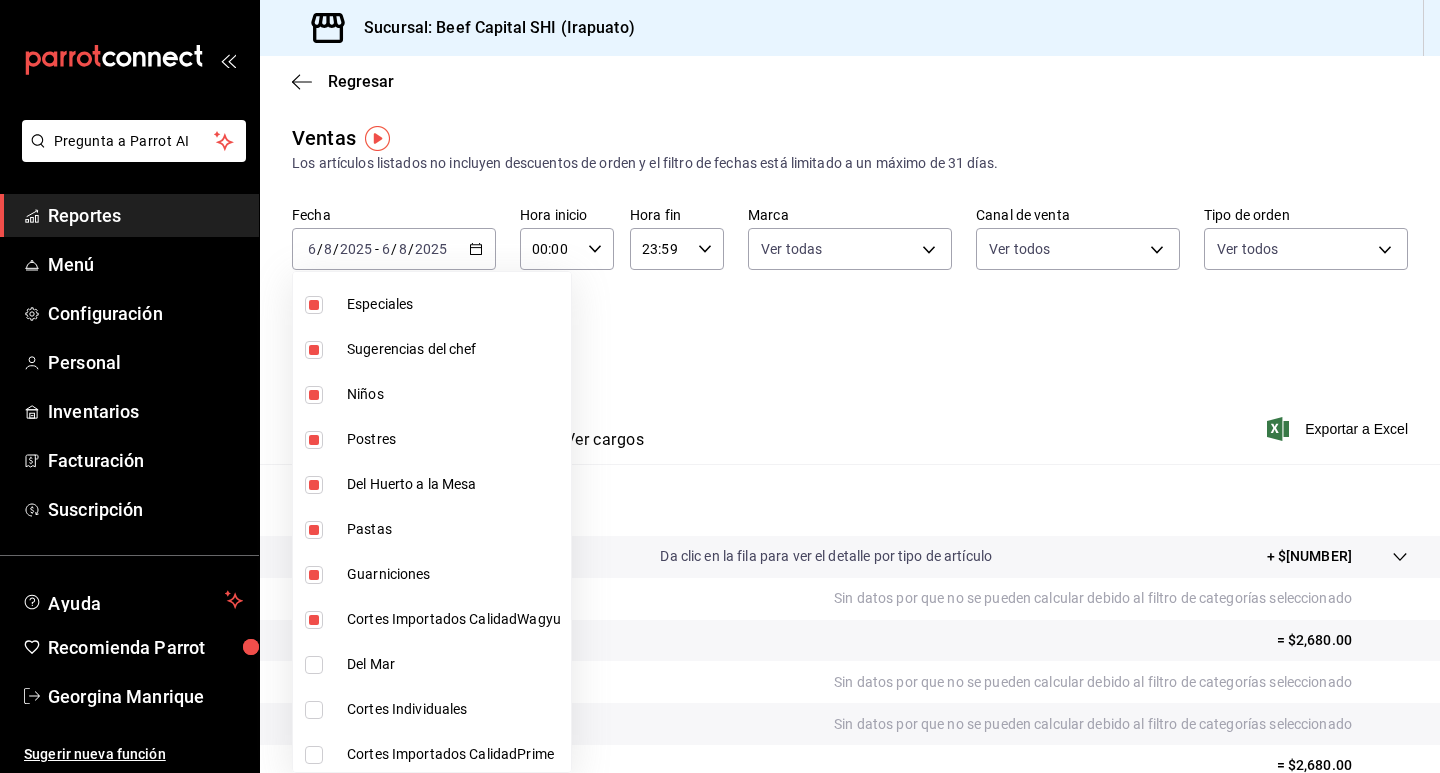 click at bounding box center (314, 665) 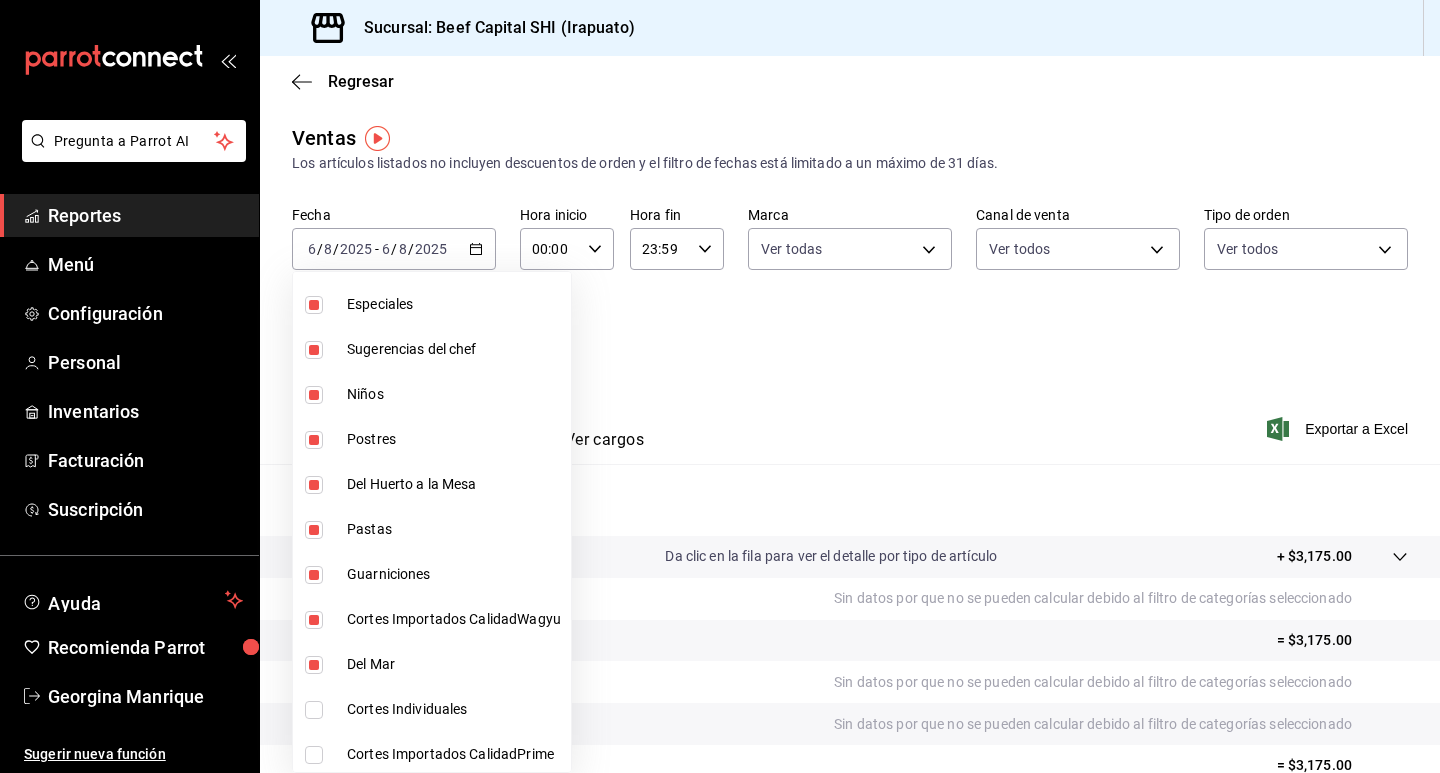 click at bounding box center [314, 710] 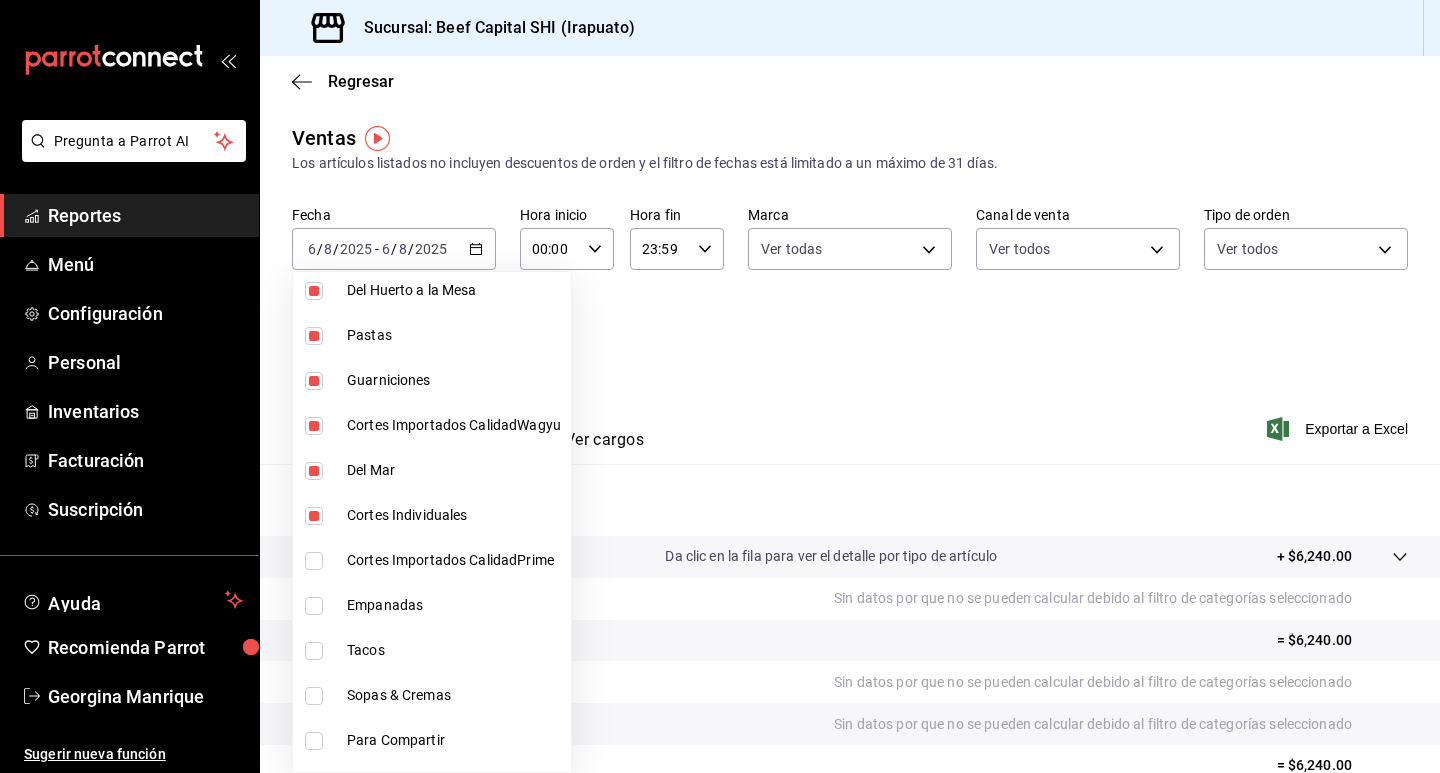 scroll, scrollTop: 1700, scrollLeft: 0, axis: vertical 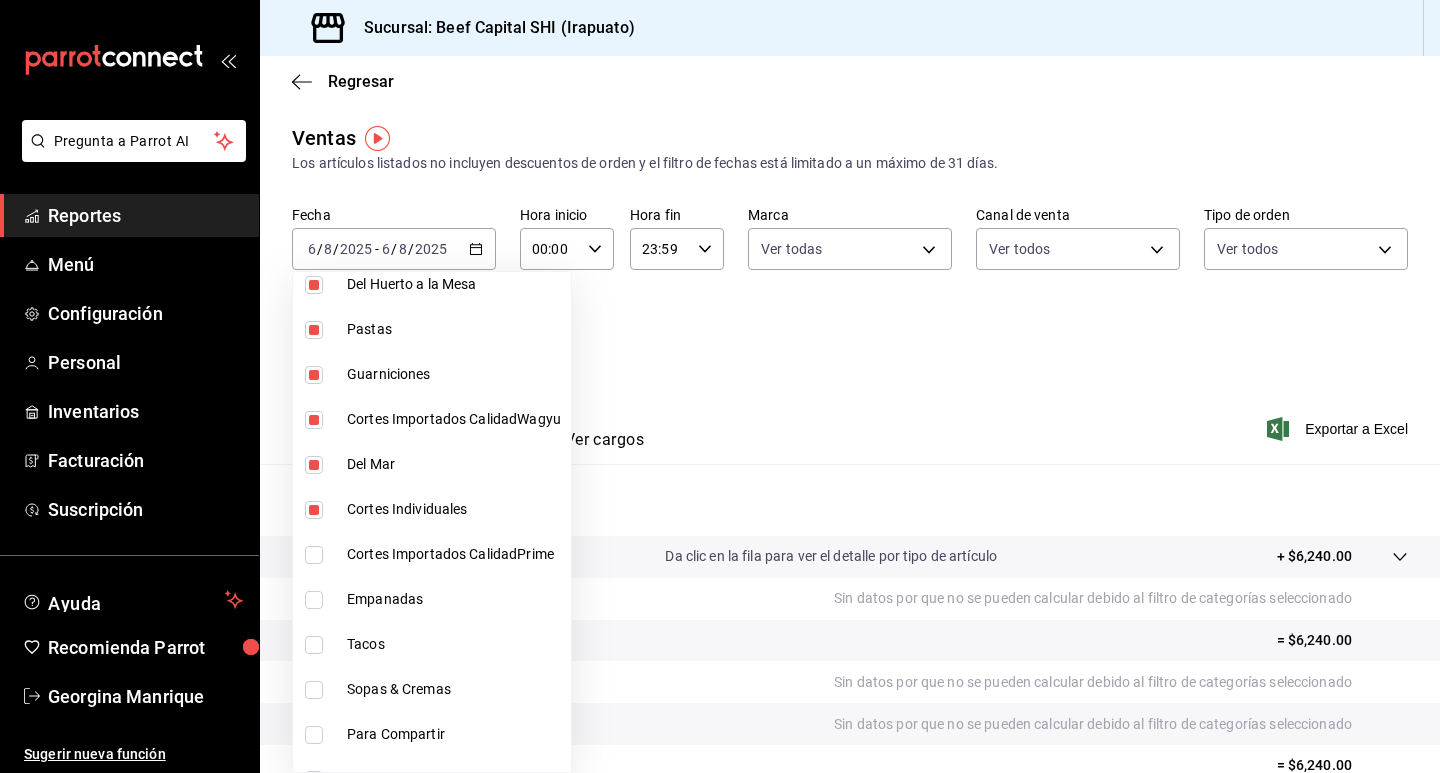 click at bounding box center (314, 555) 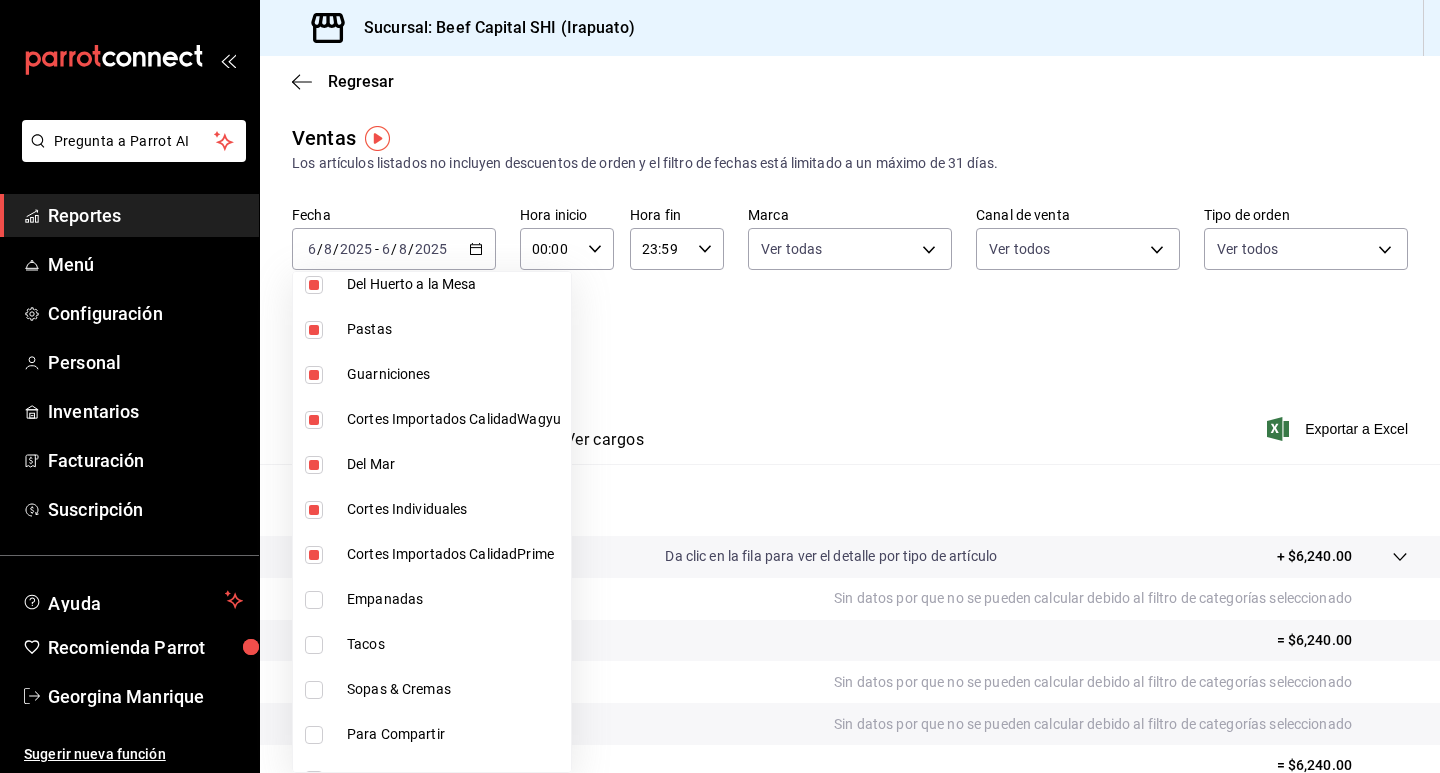 click at bounding box center [314, 600] 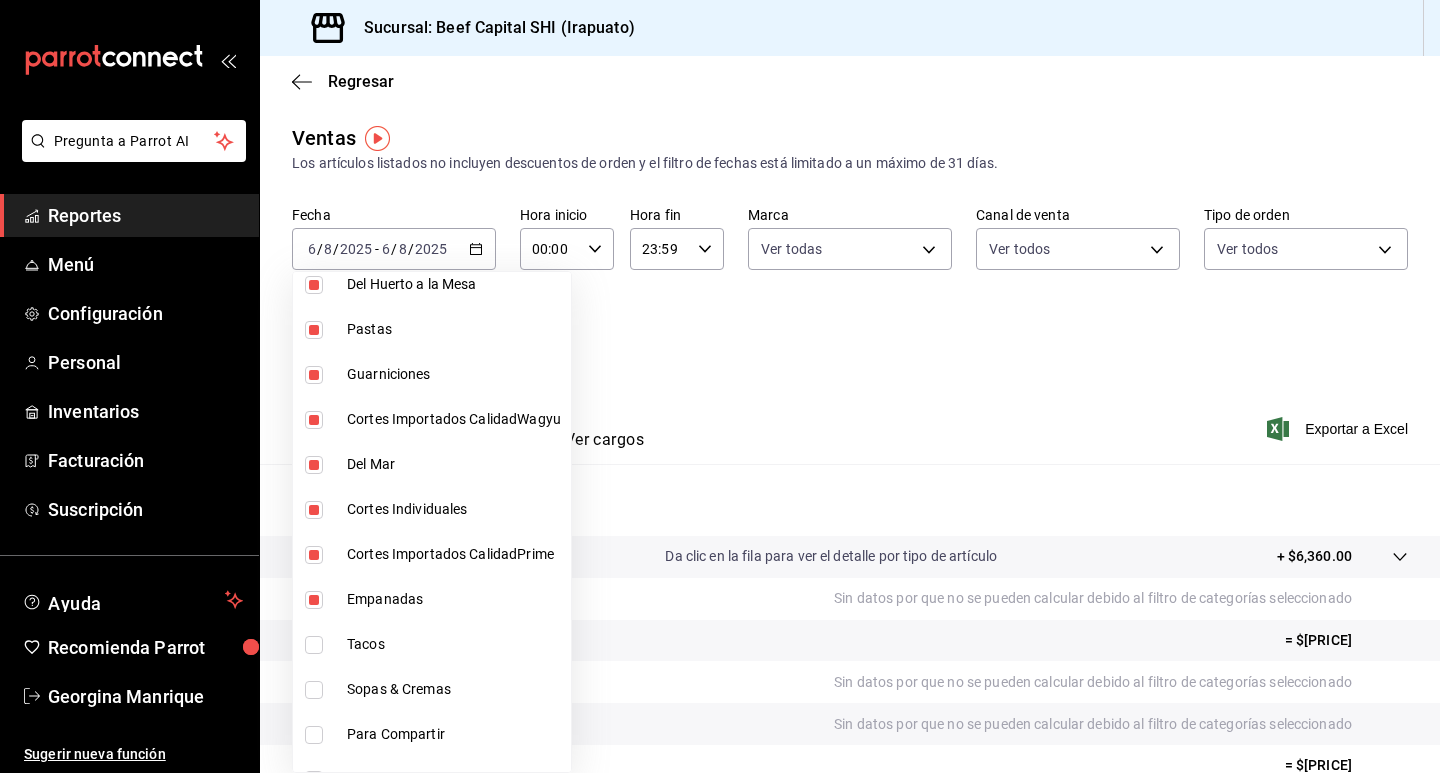 scroll, scrollTop: 1800, scrollLeft: 0, axis: vertical 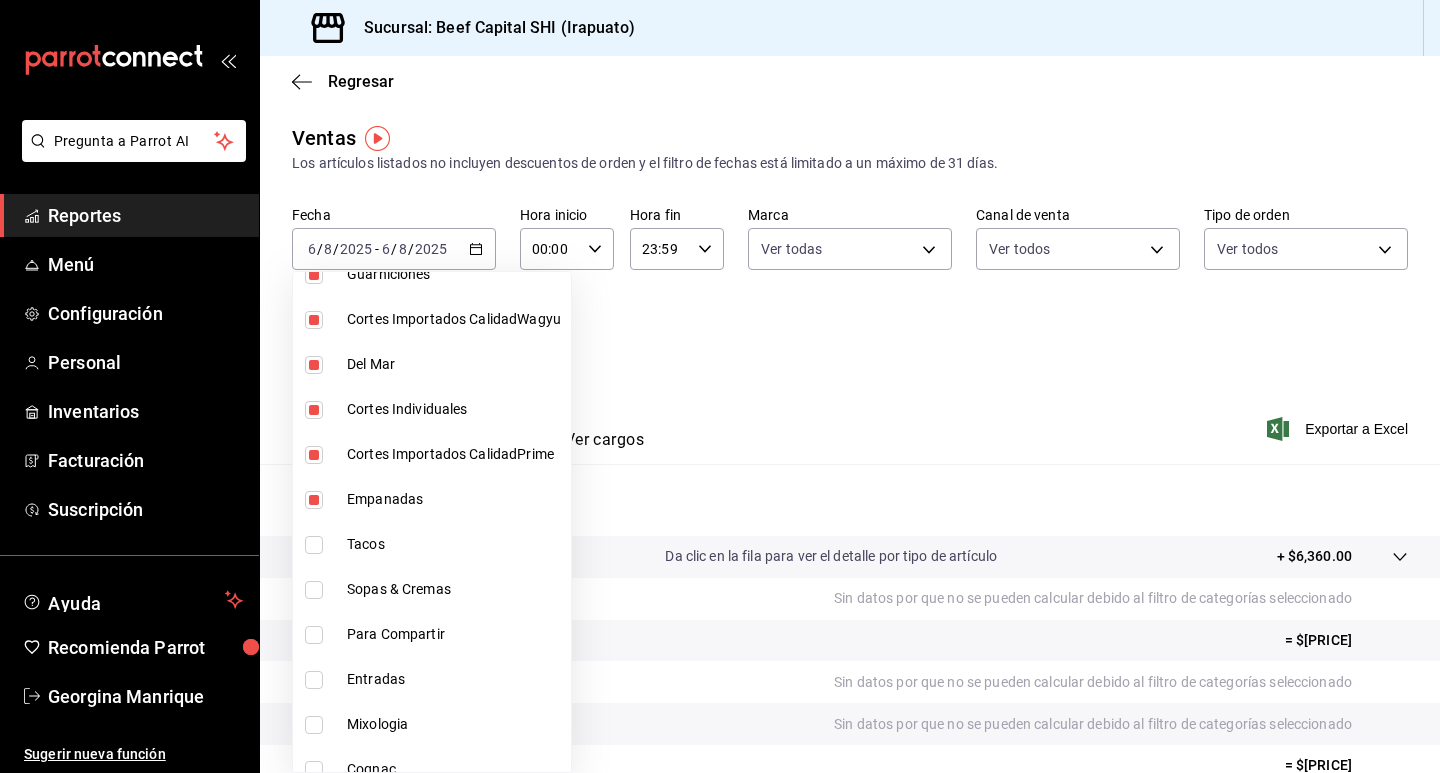 click at bounding box center [314, 545] 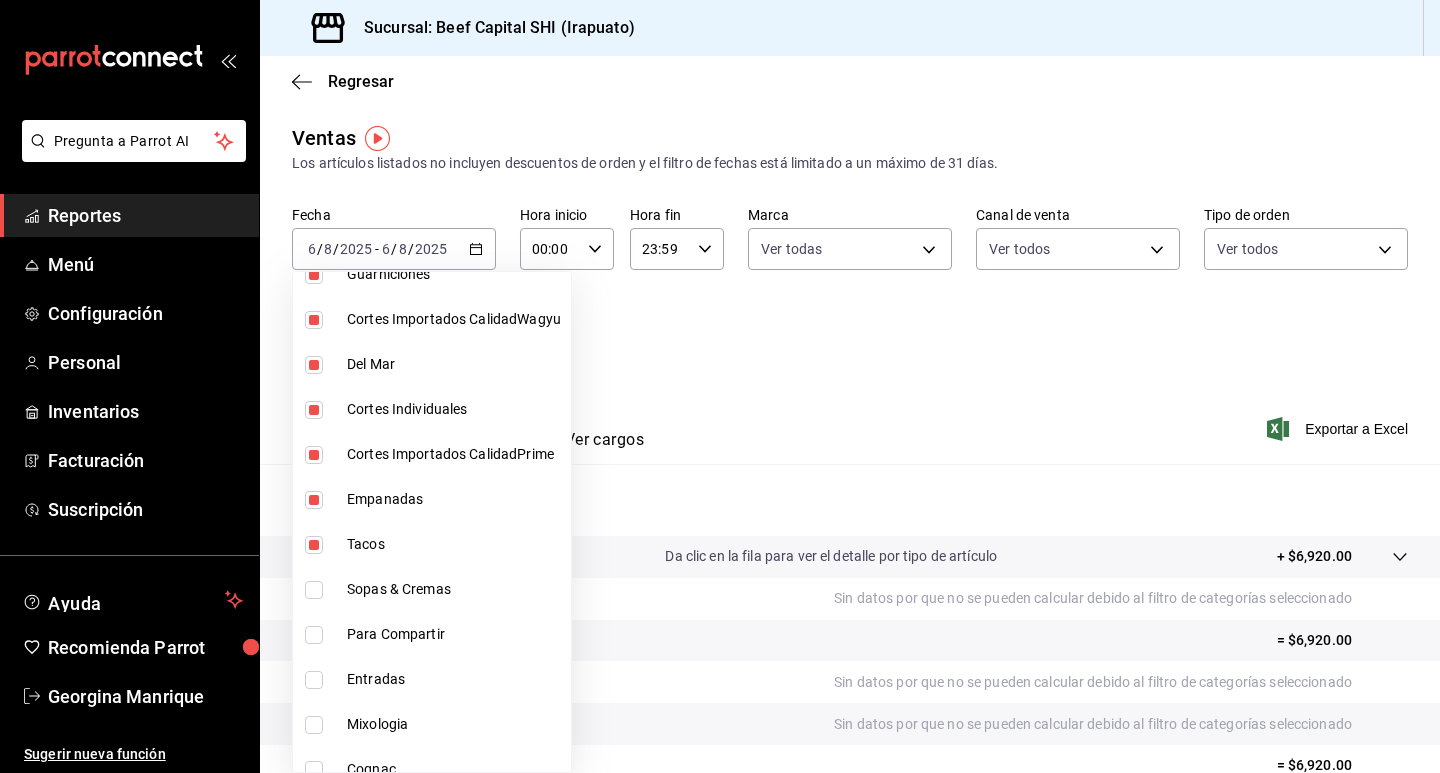 click at bounding box center (314, 590) 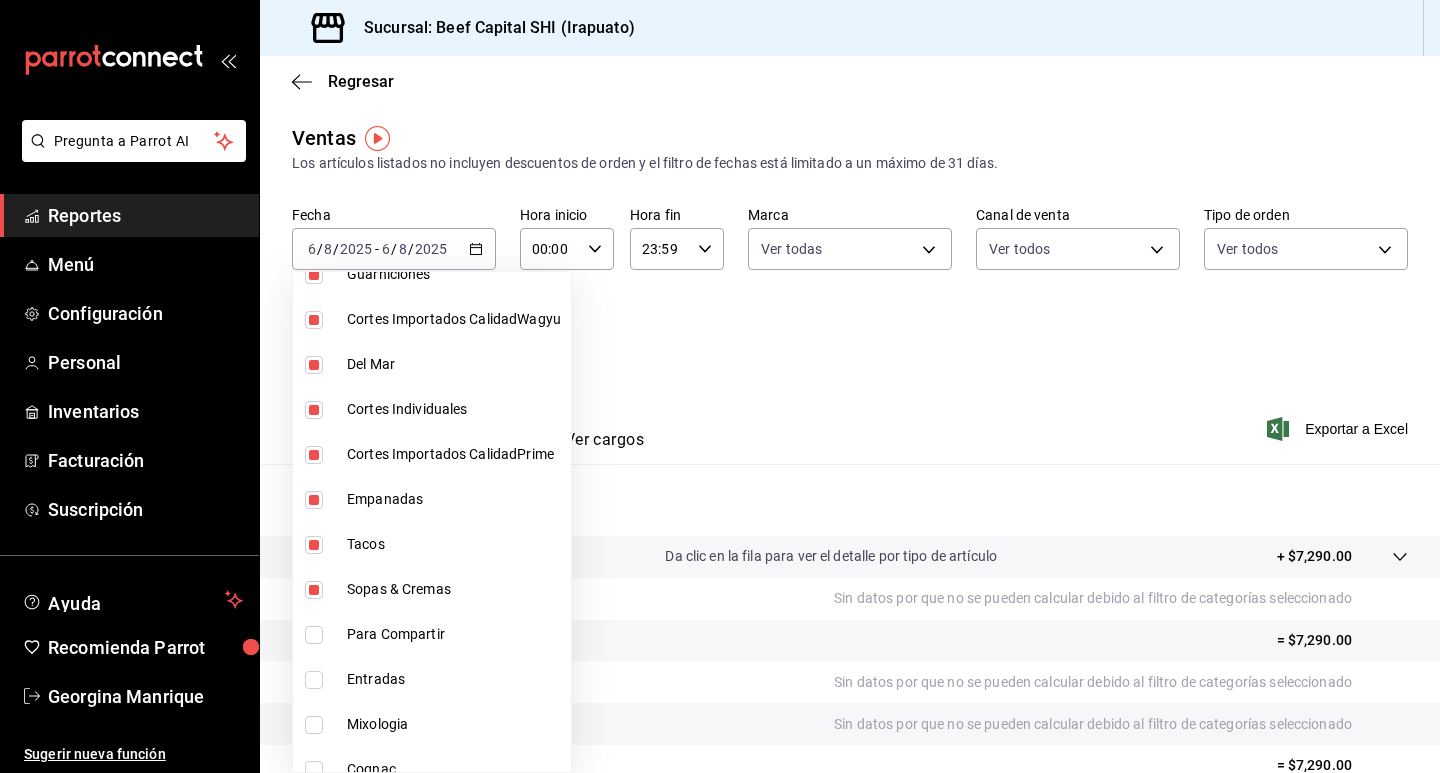 click at bounding box center (314, 635) 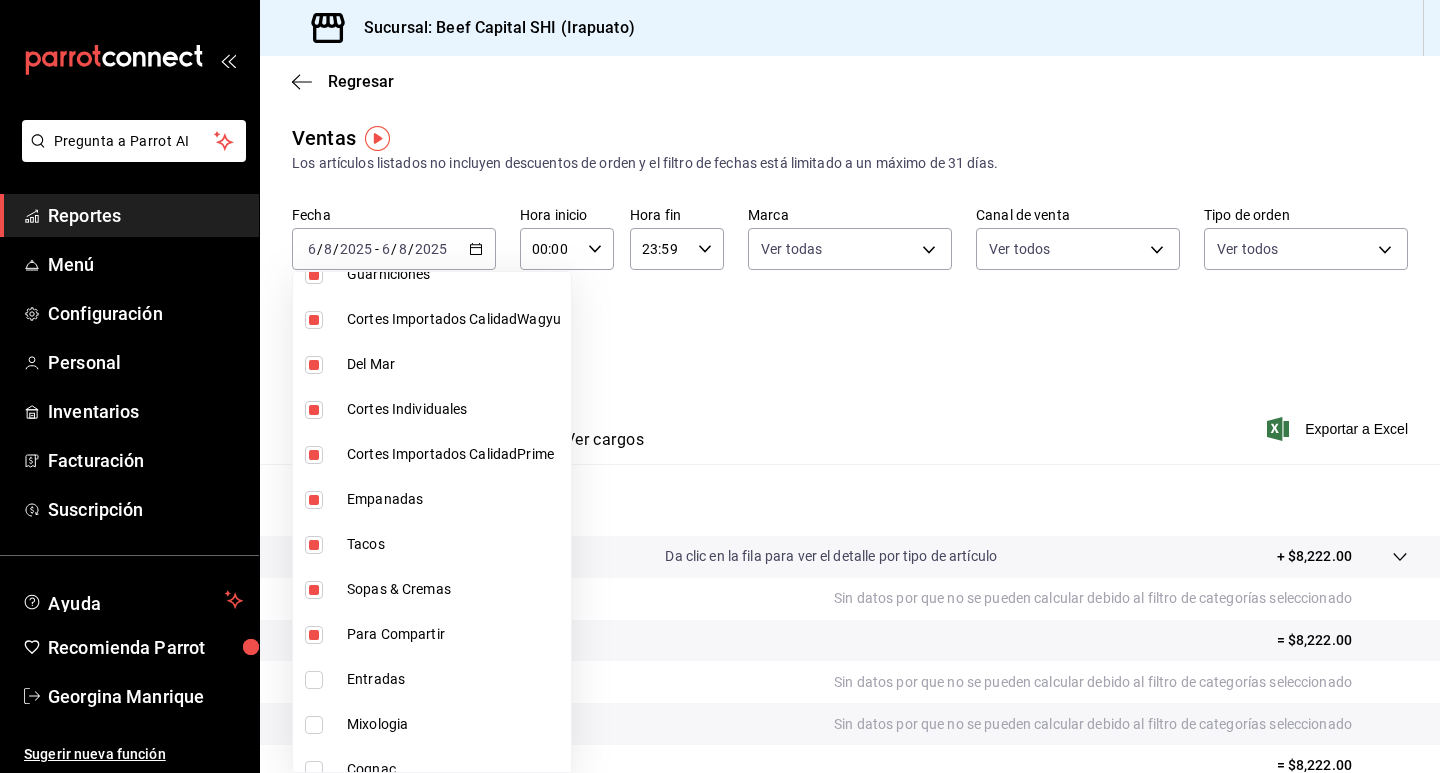 scroll, scrollTop: 1900, scrollLeft: 0, axis: vertical 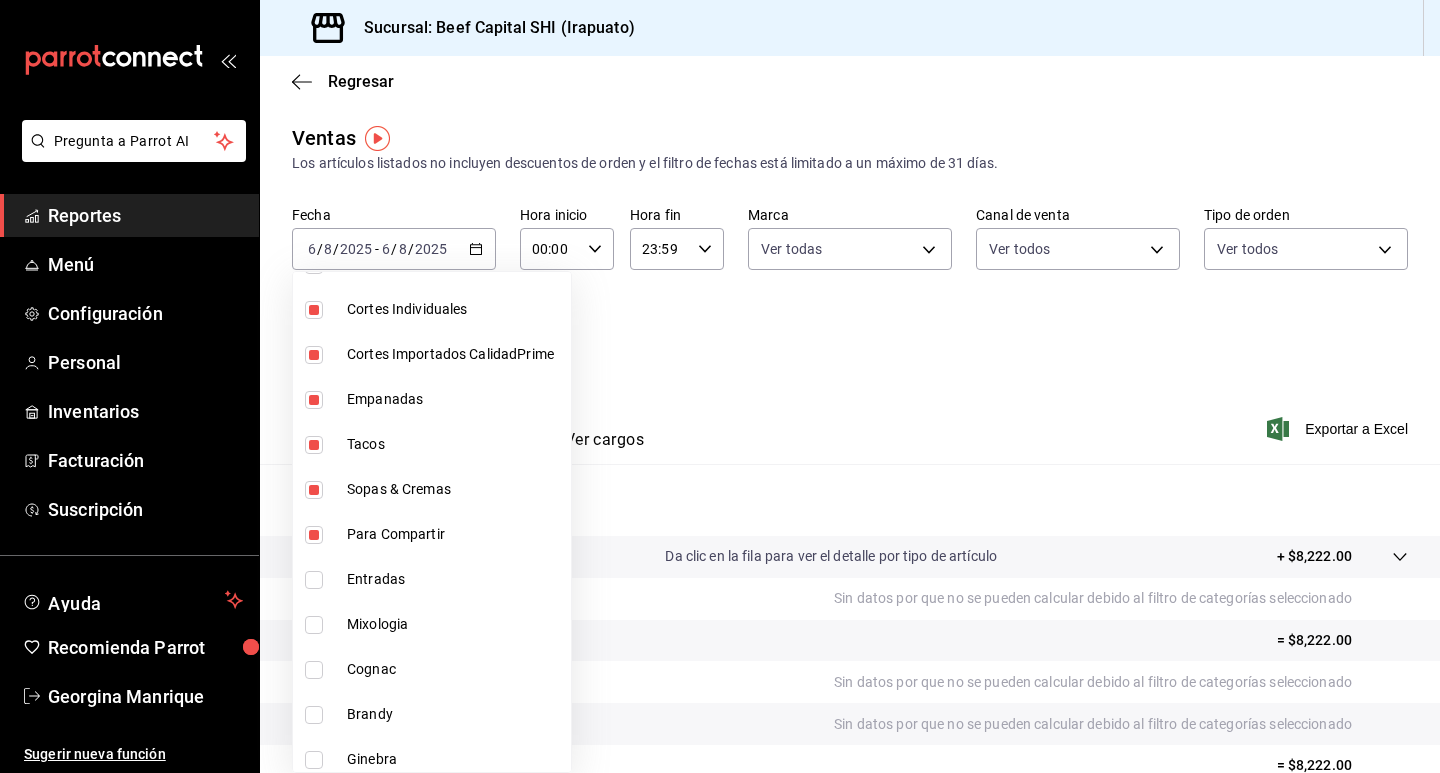 click at bounding box center [314, 580] 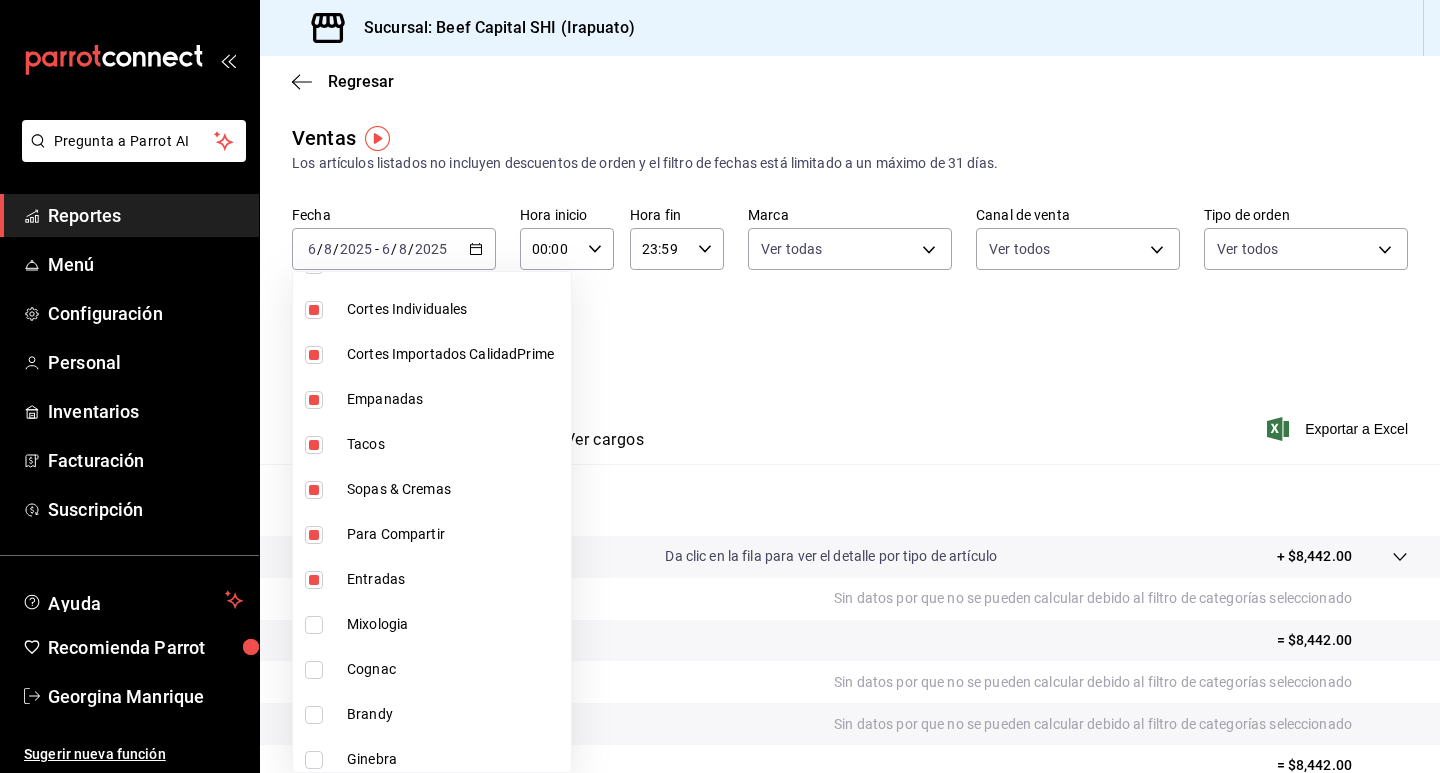 click at bounding box center (314, 625) 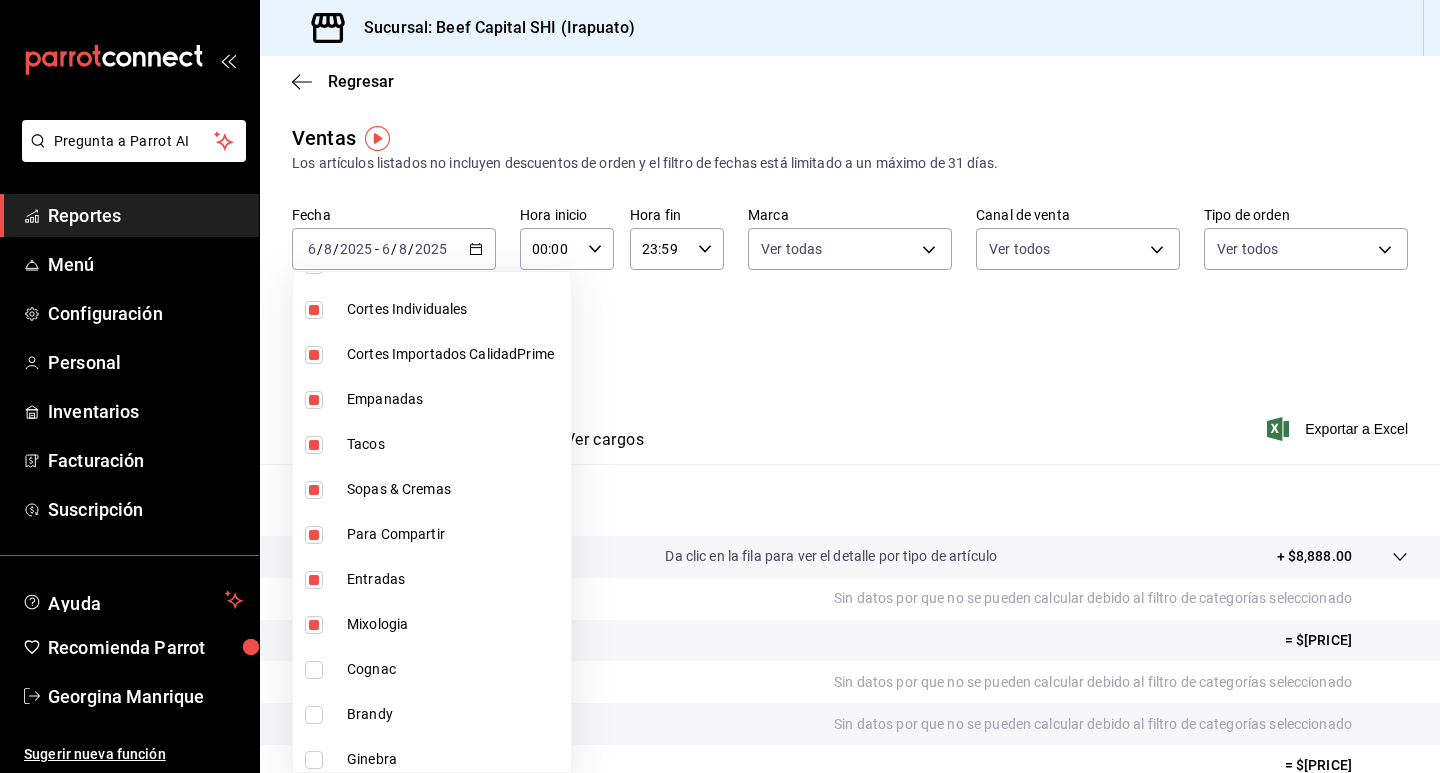 click at bounding box center [314, 670] 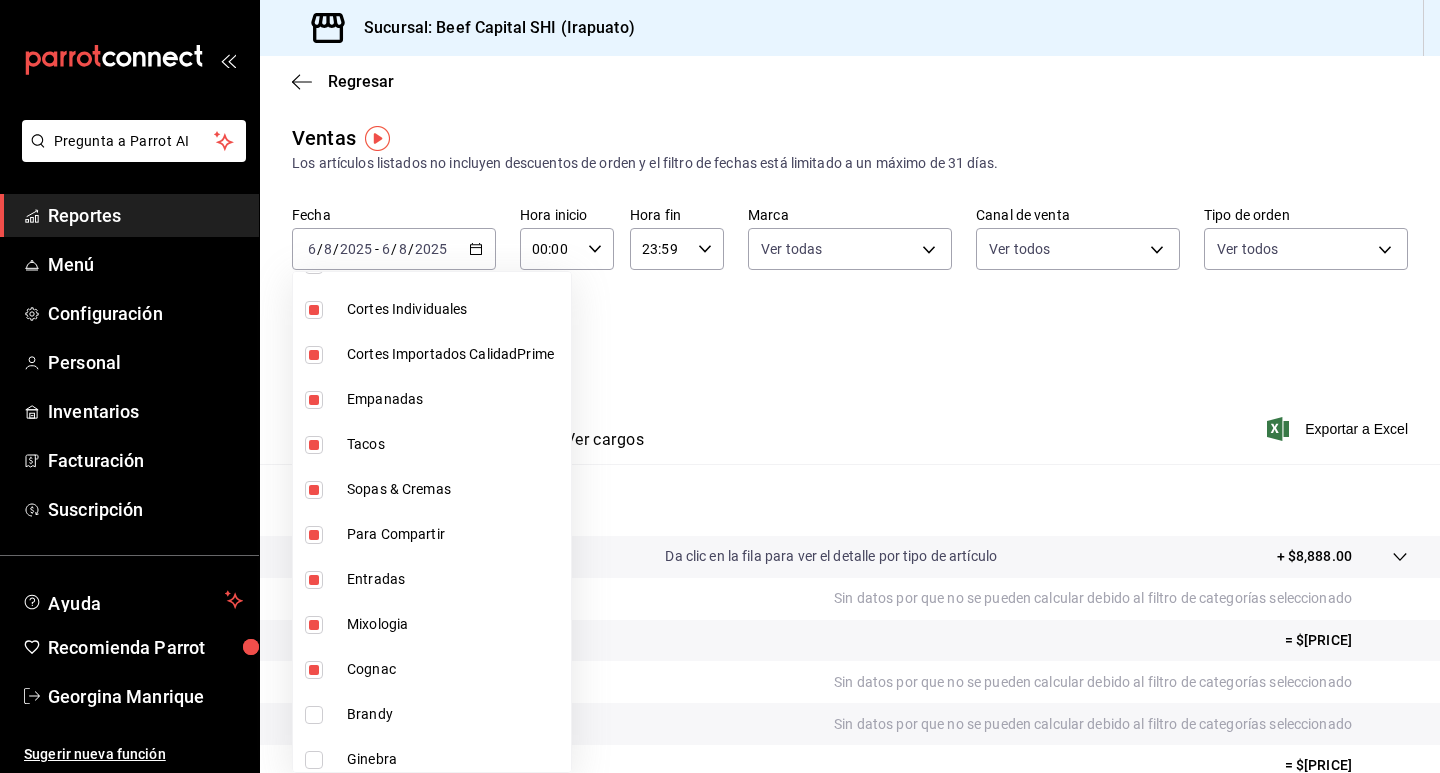 click at bounding box center [314, 715] 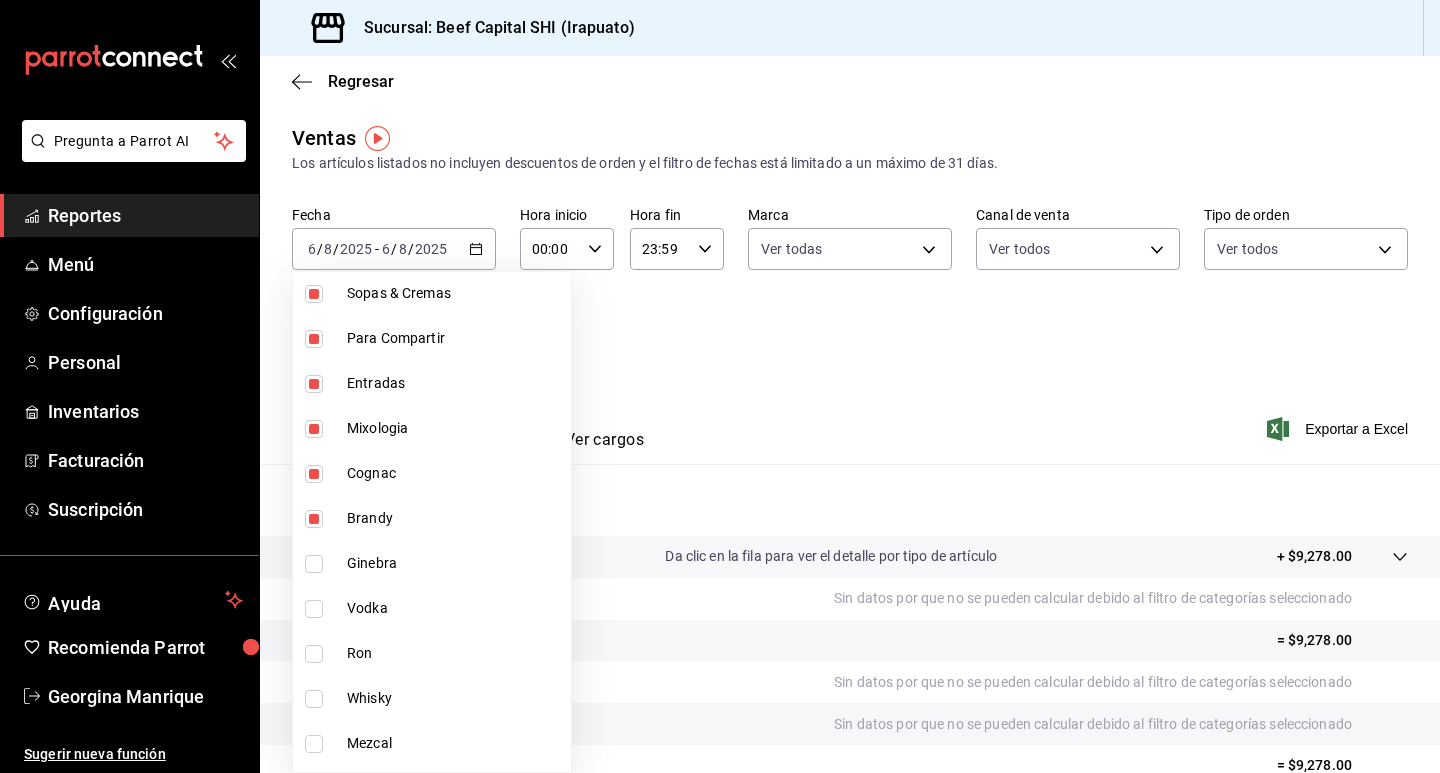 scroll, scrollTop: 2100, scrollLeft: 0, axis: vertical 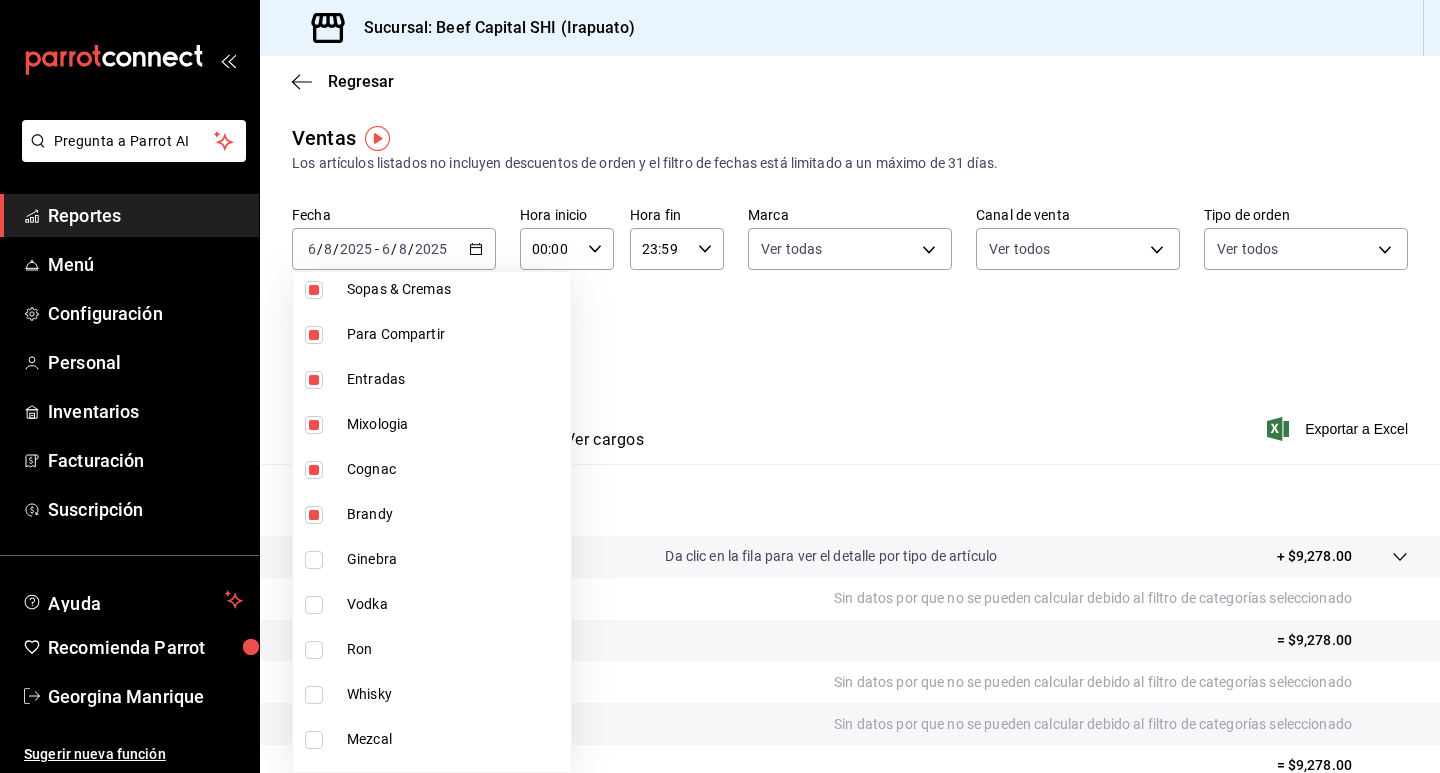 click at bounding box center [314, 515] 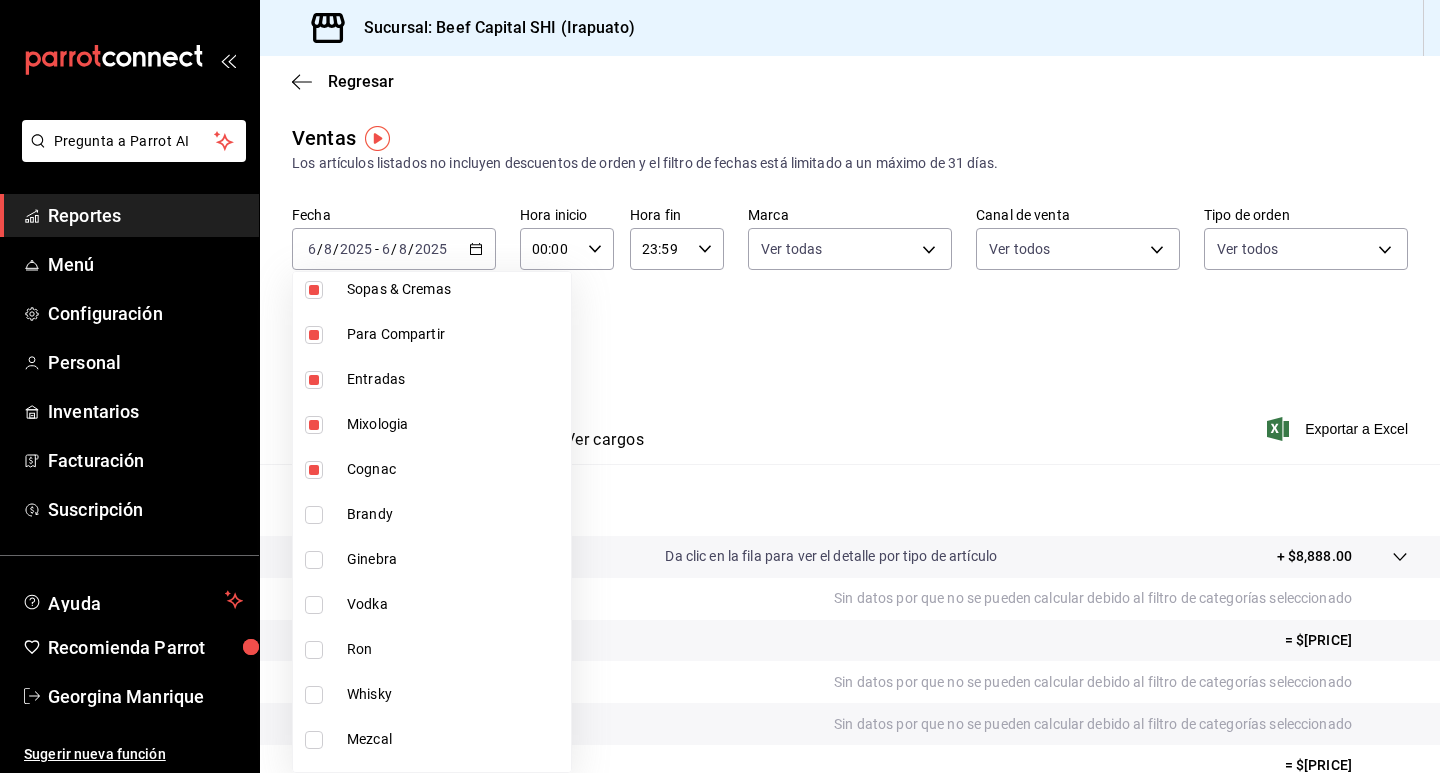 click at bounding box center [314, 470] 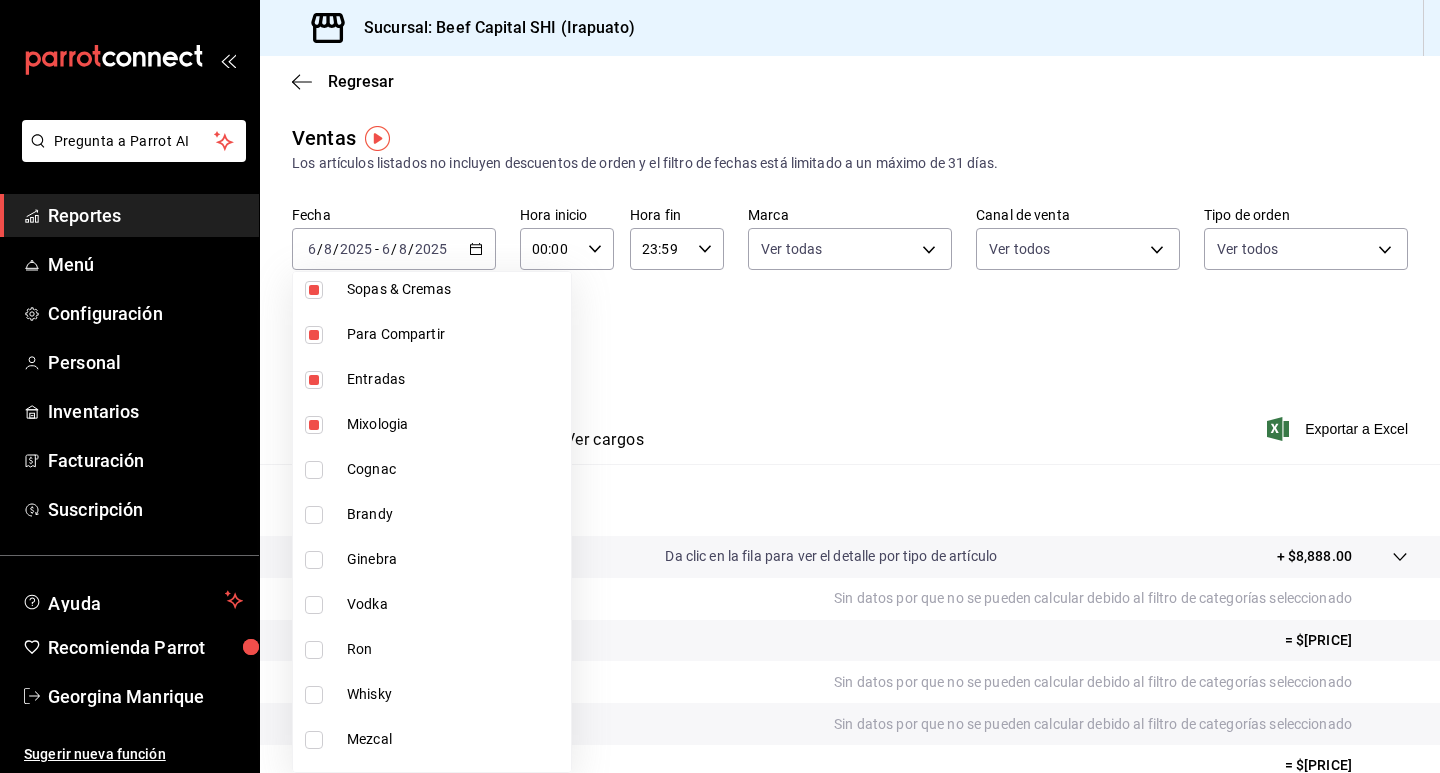 click at bounding box center (314, 425) 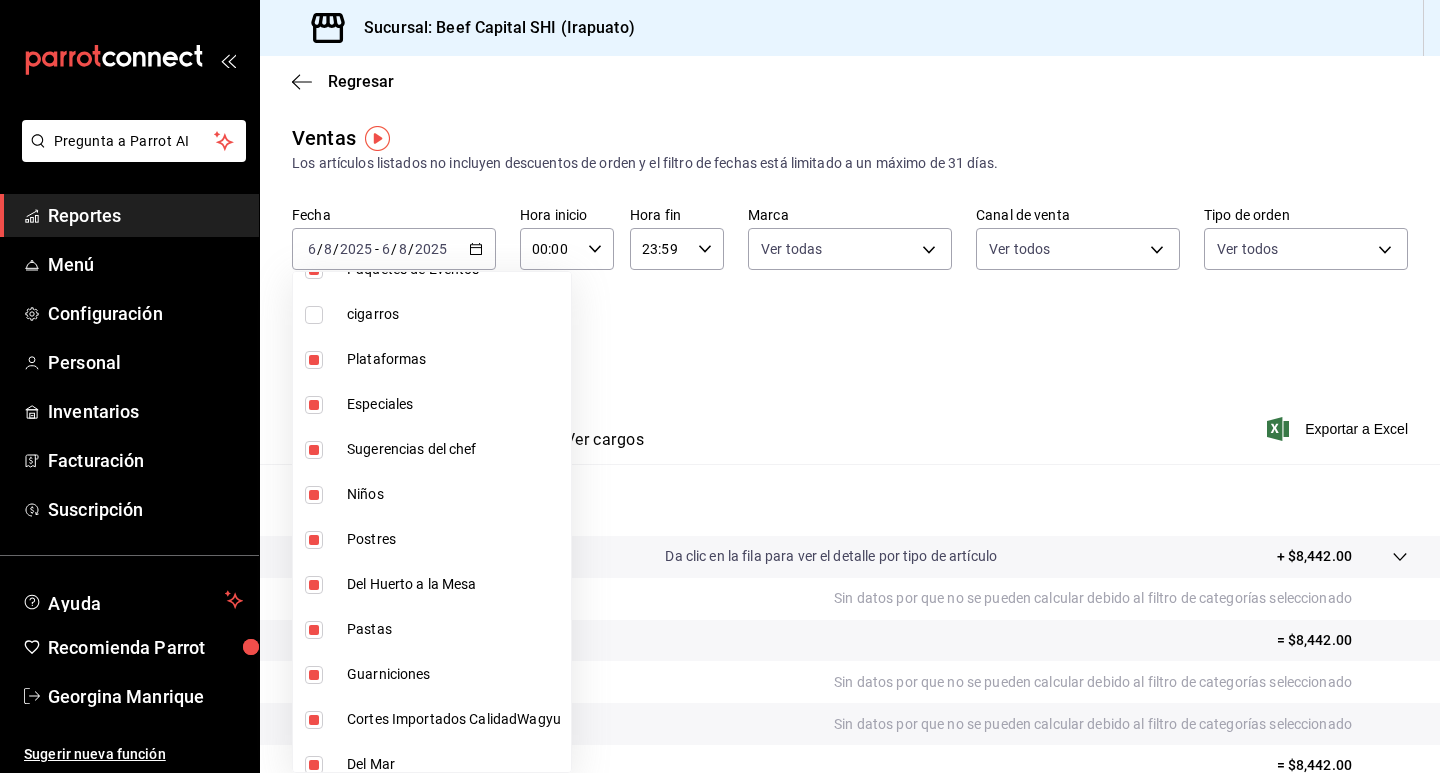 scroll, scrollTop: 1300, scrollLeft: 0, axis: vertical 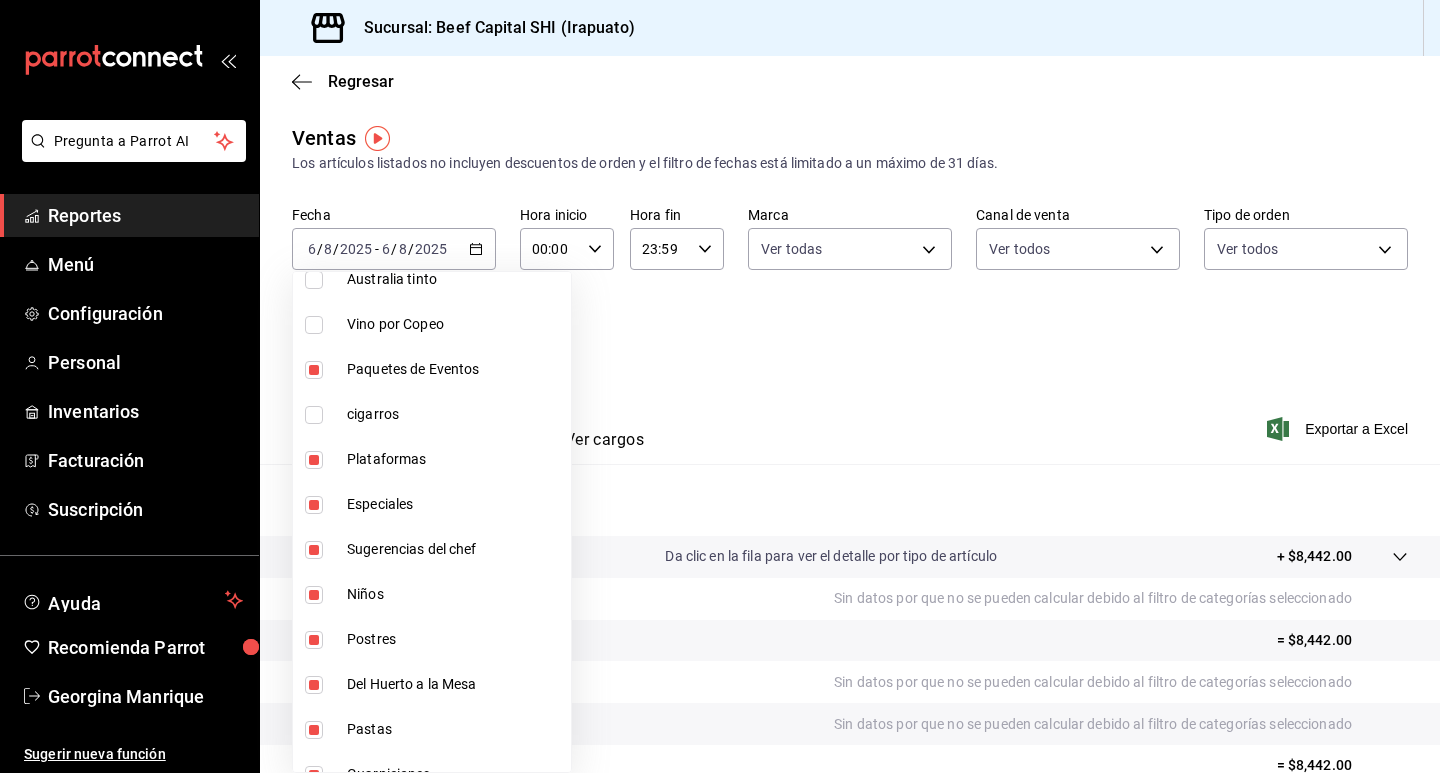 click at bounding box center [720, 386] 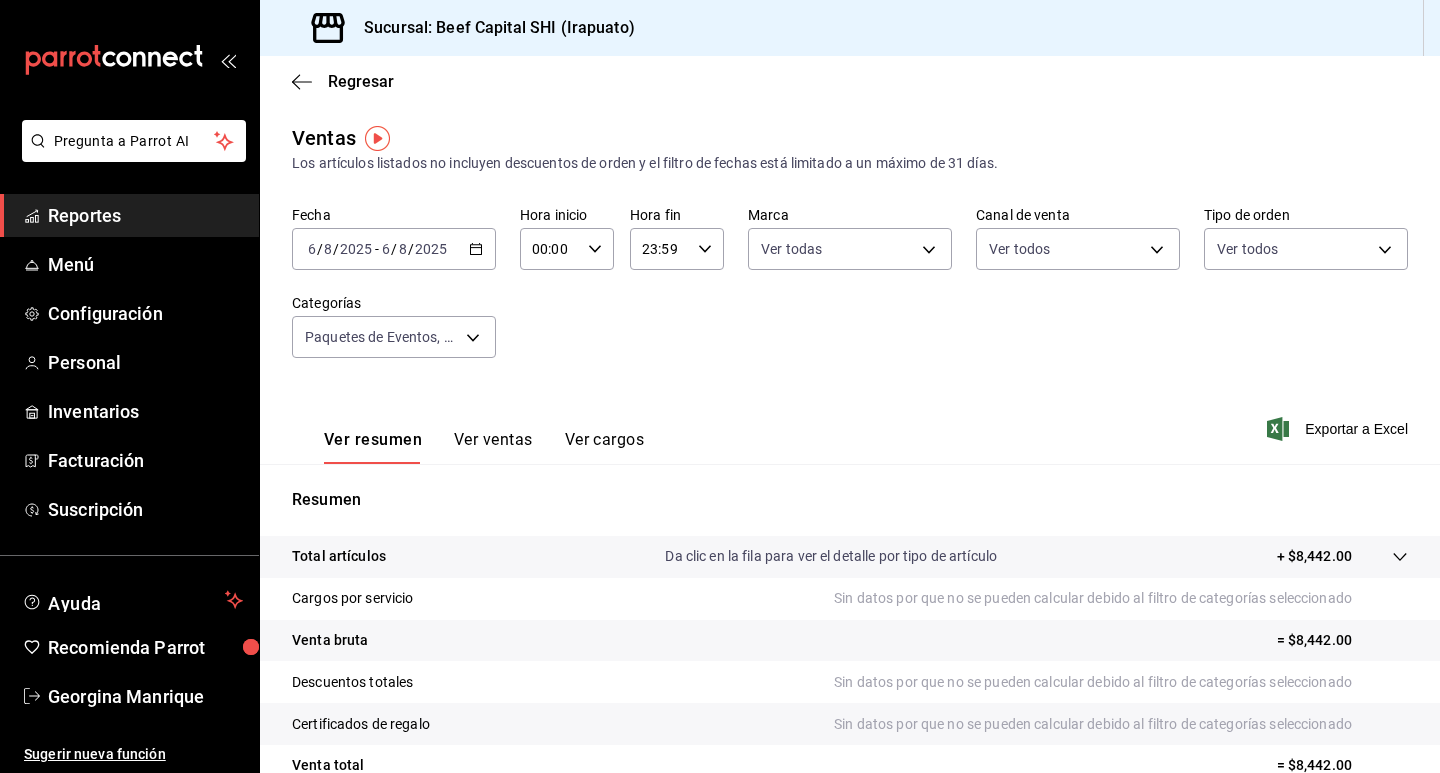 click on "+ $8,442.00" at bounding box center (1314, 556) 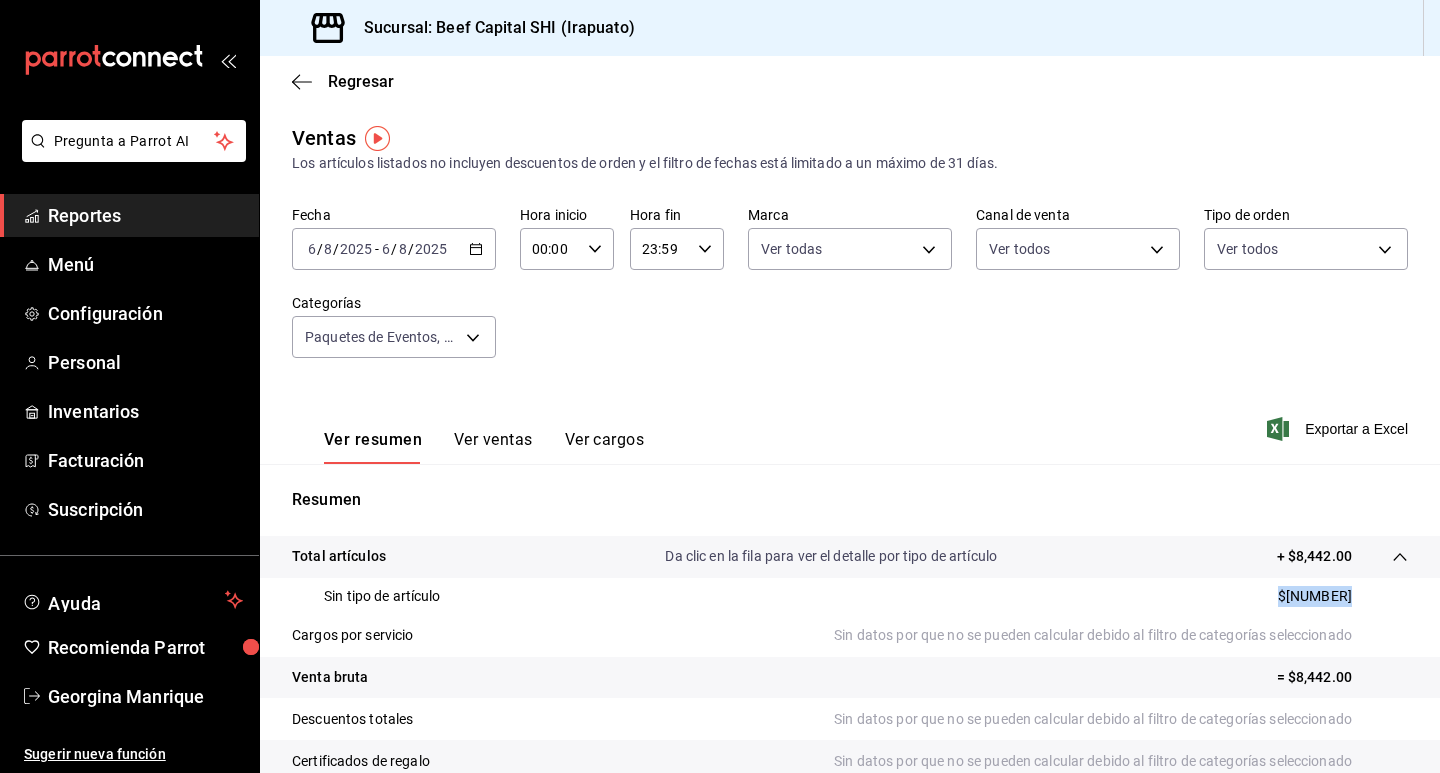 drag, startPoint x: 1333, startPoint y: 591, endPoint x: 1239, endPoint y: 587, distance: 94.08507 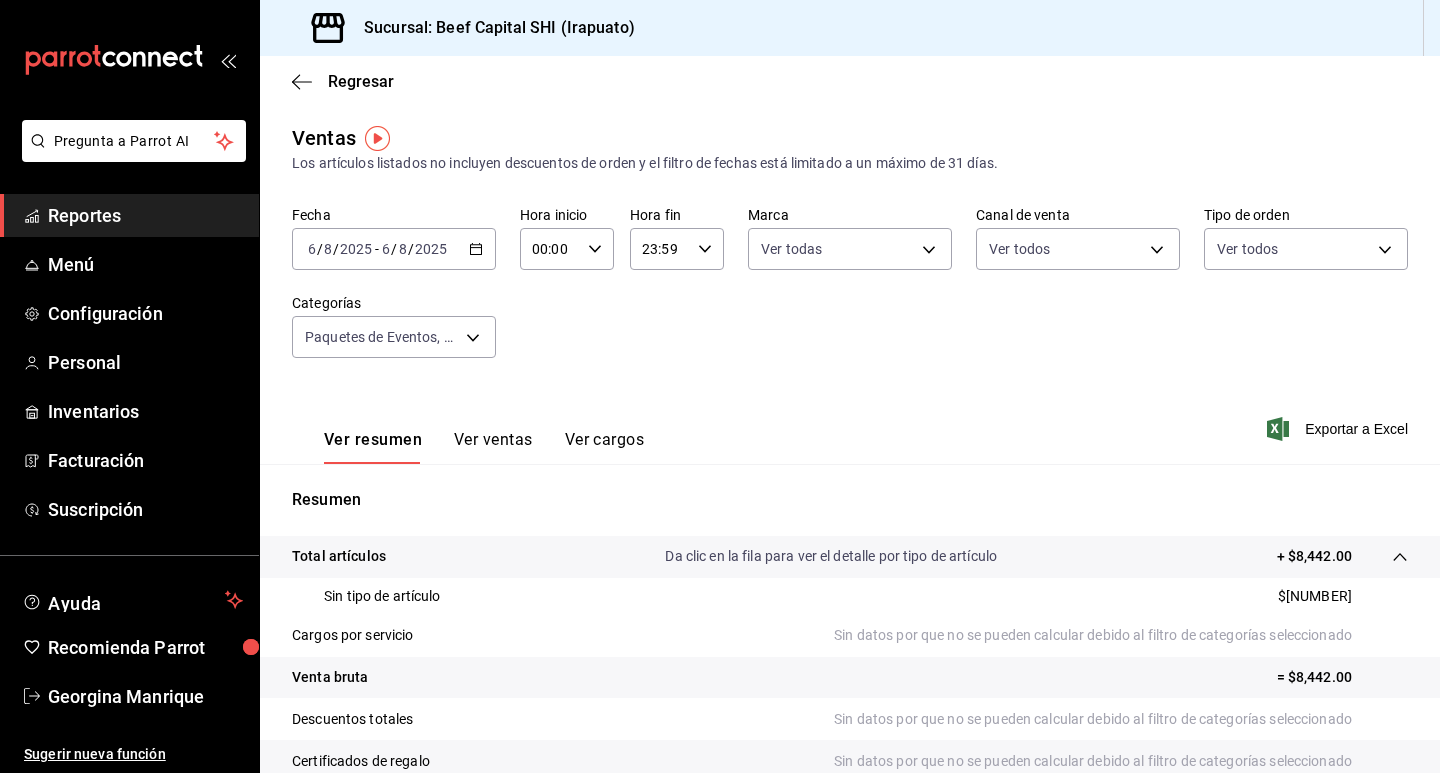 click on "2025-08-06 6 / 8 / 2025 - 2025-08-06 6 / 8 / 2025" at bounding box center [394, 249] 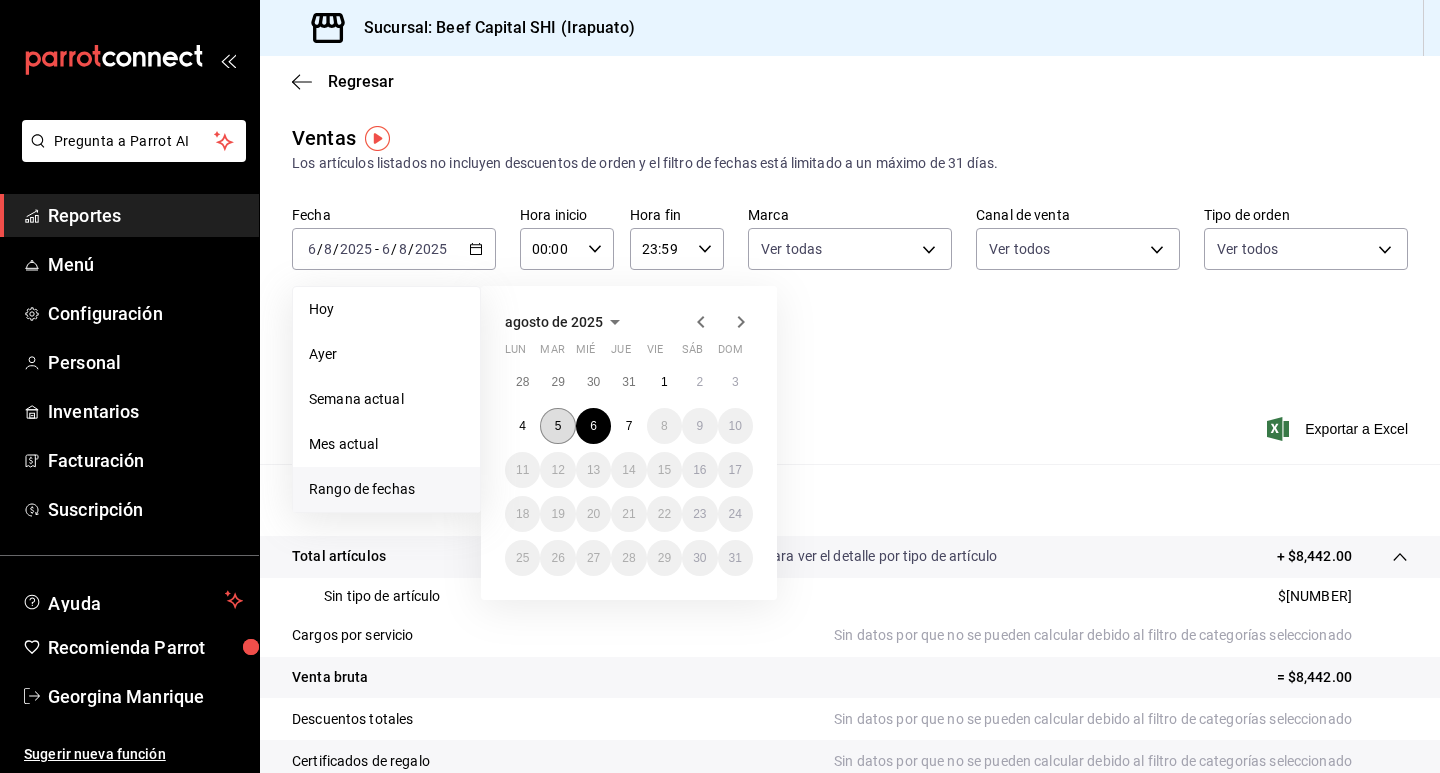 click on "5" at bounding box center [557, 426] 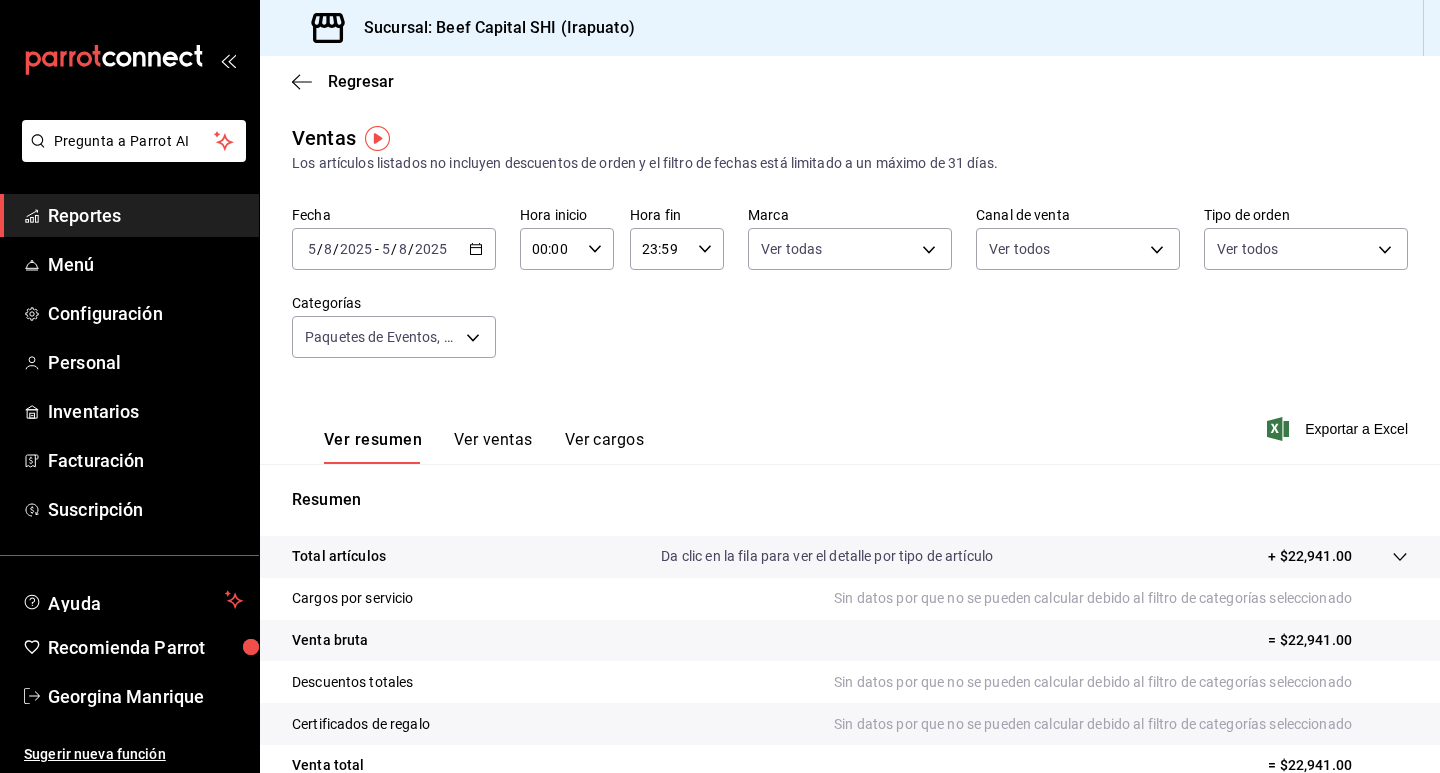 click on "+ $22,941.00" at bounding box center (1310, 556) 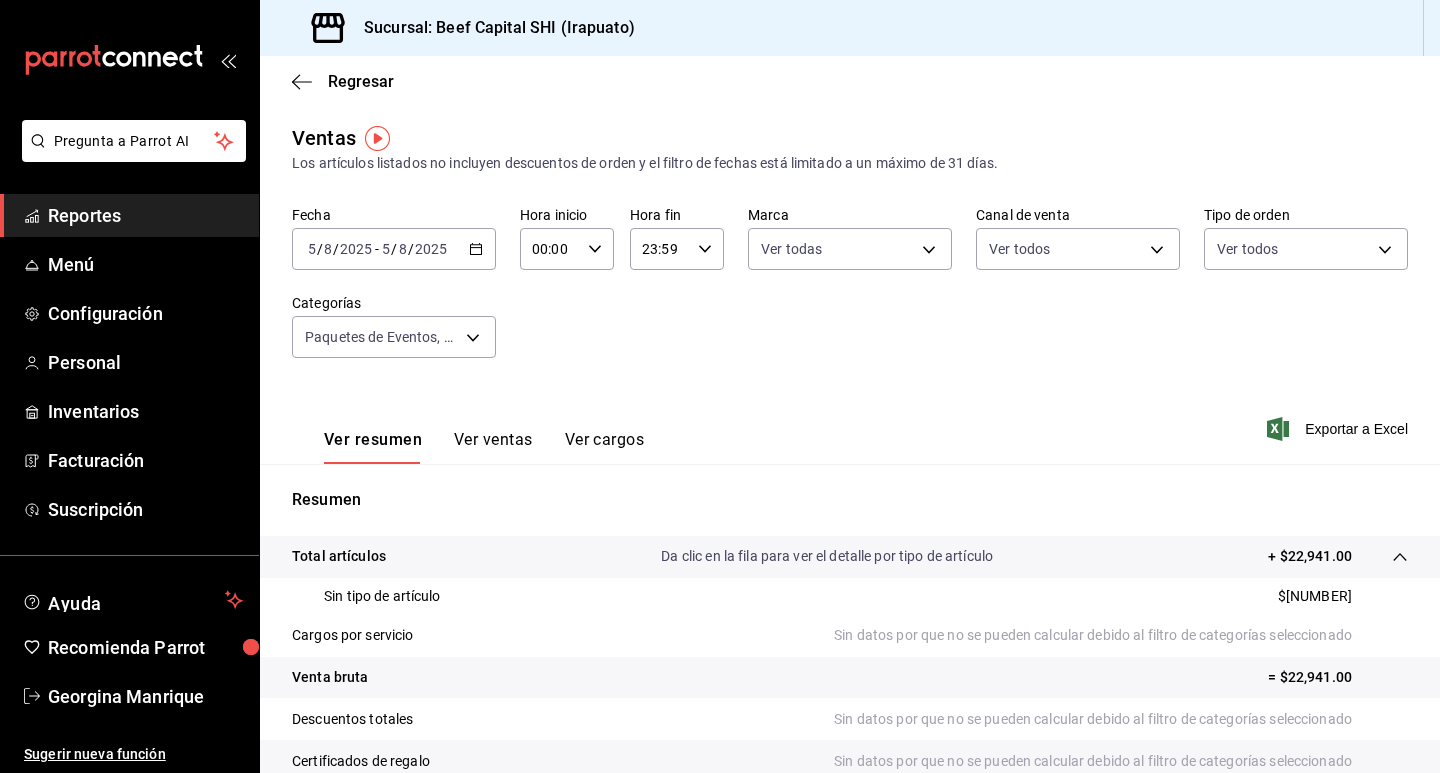 drag, startPoint x: 1336, startPoint y: 597, endPoint x: 1184, endPoint y: 623, distance: 154.20766 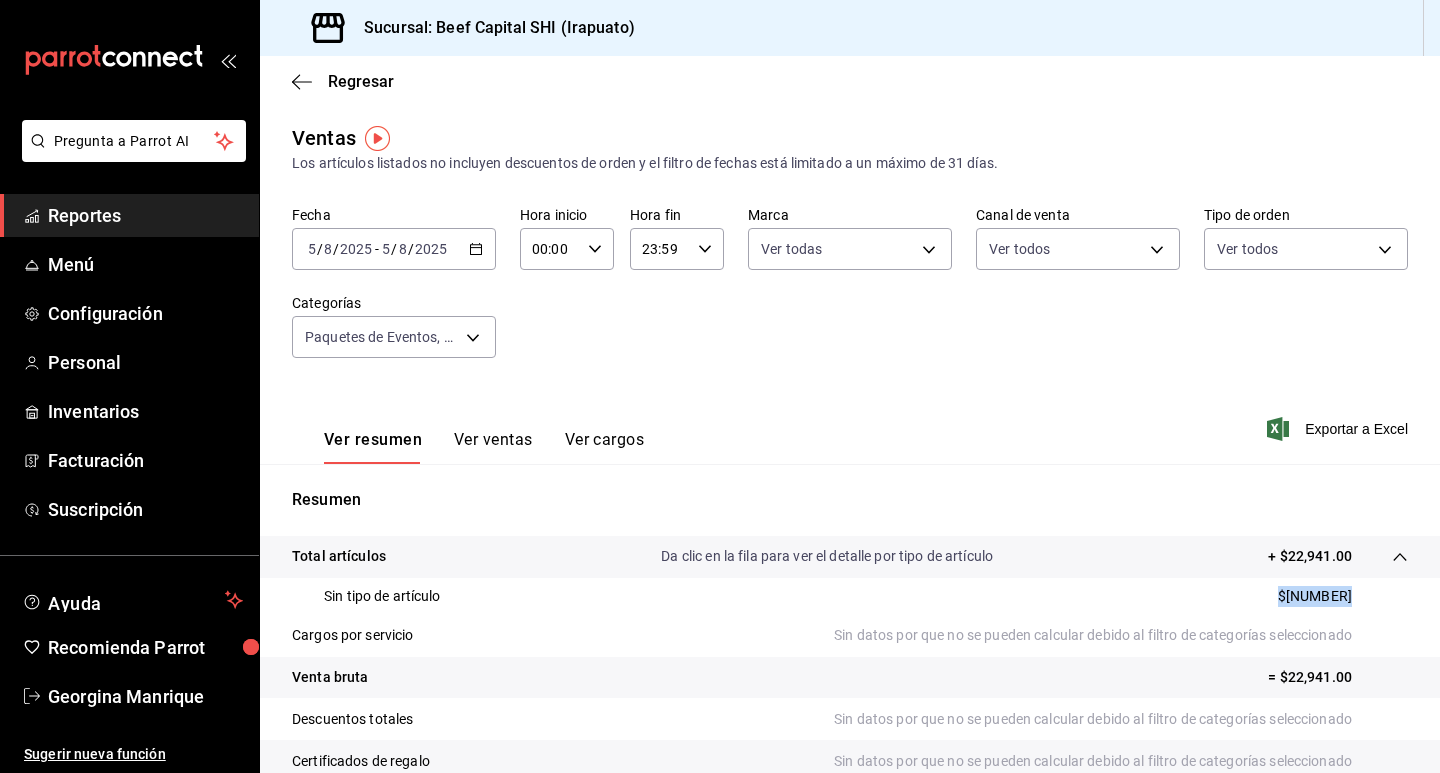 drag, startPoint x: 1332, startPoint y: 593, endPoint x: 1268, endPoint y: 601, distance: 64.49806 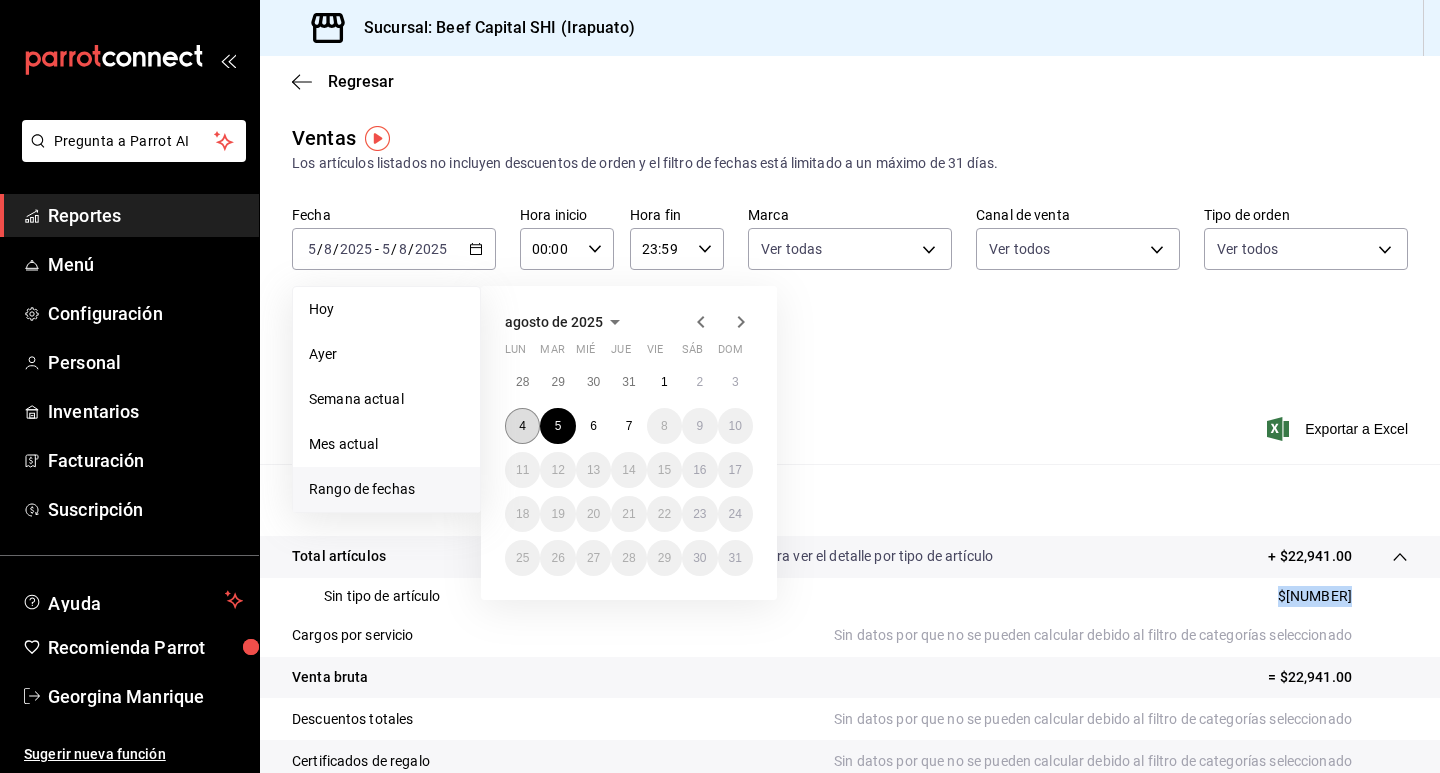 click on "4" at bounding box center (522, 426) 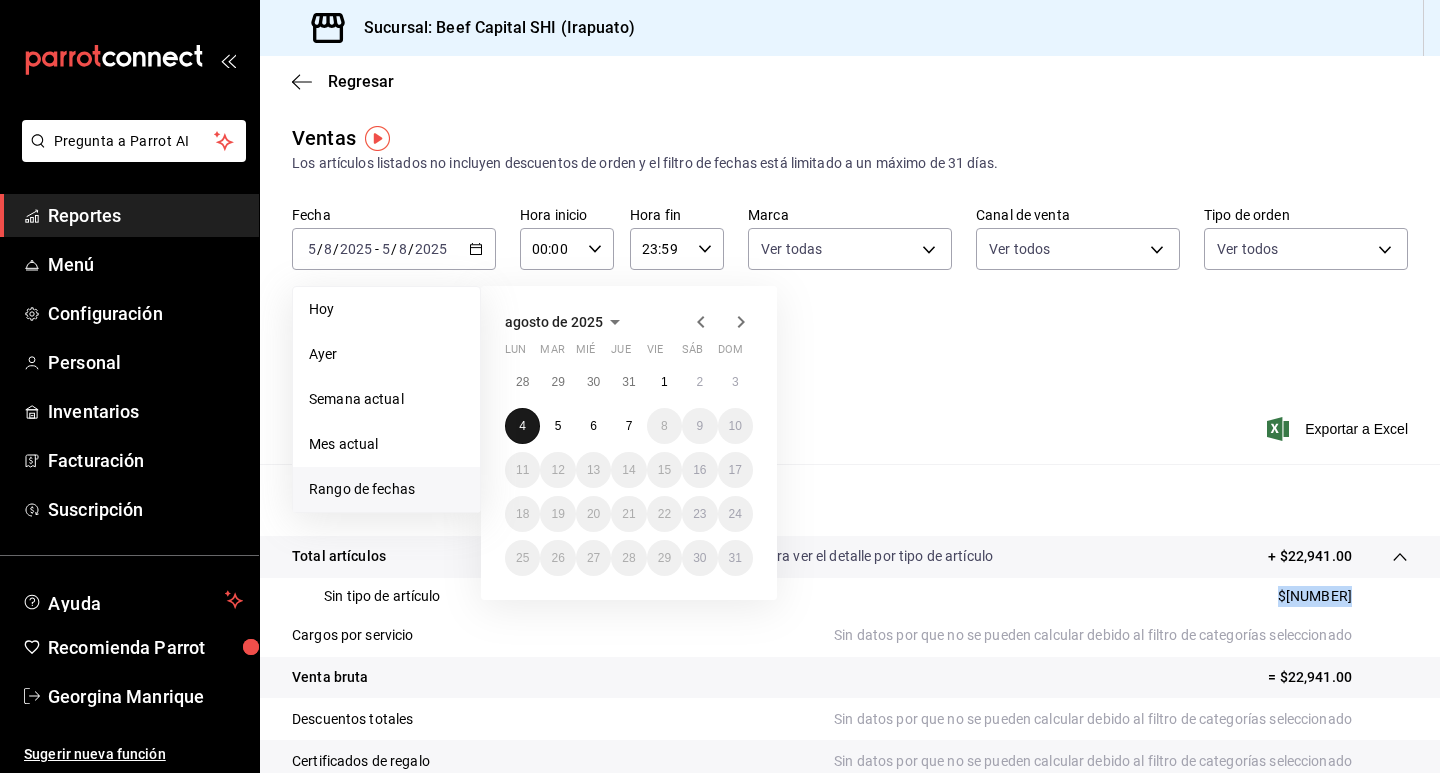 click on "4" at bounding box center (522, 426) 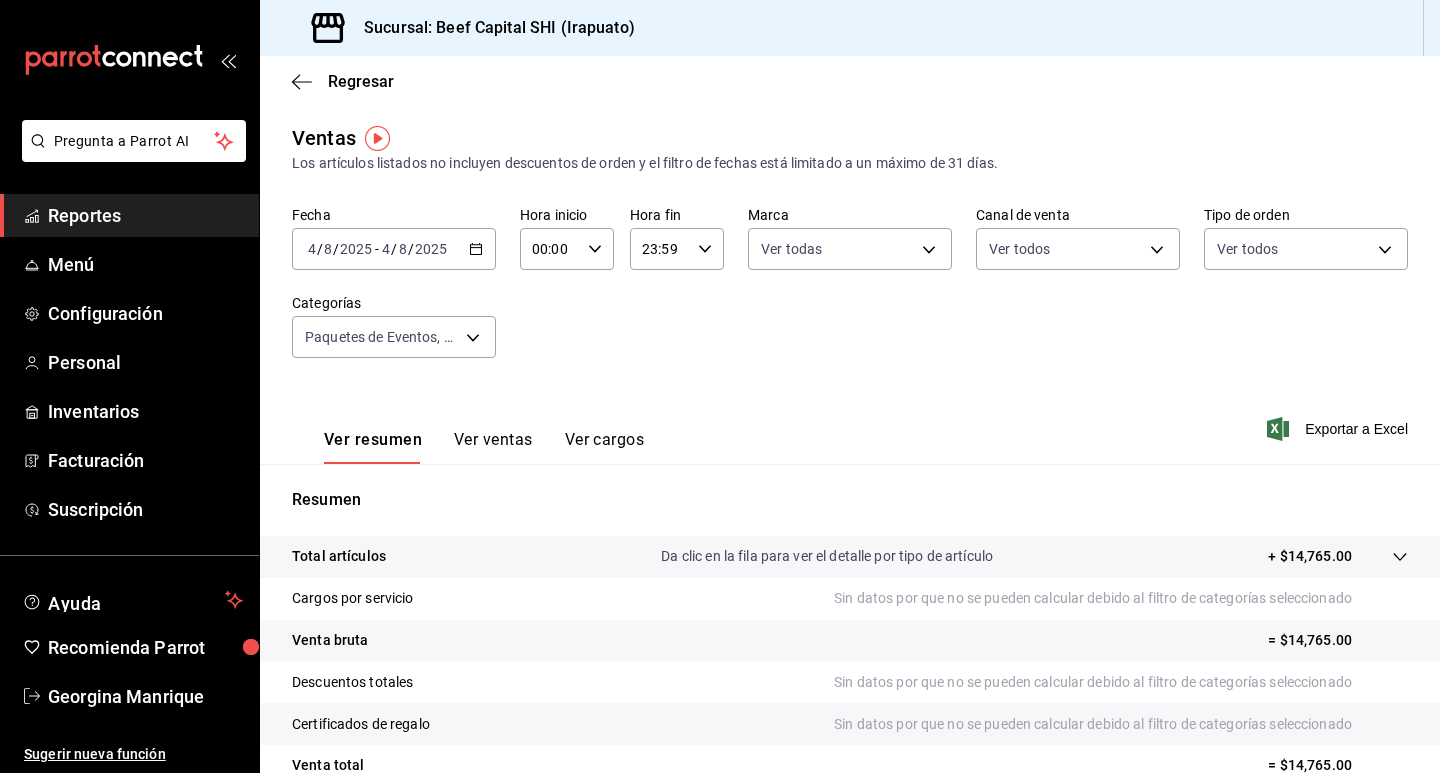 click on "+ $14,765.00" at bounding box center [1310, 556] 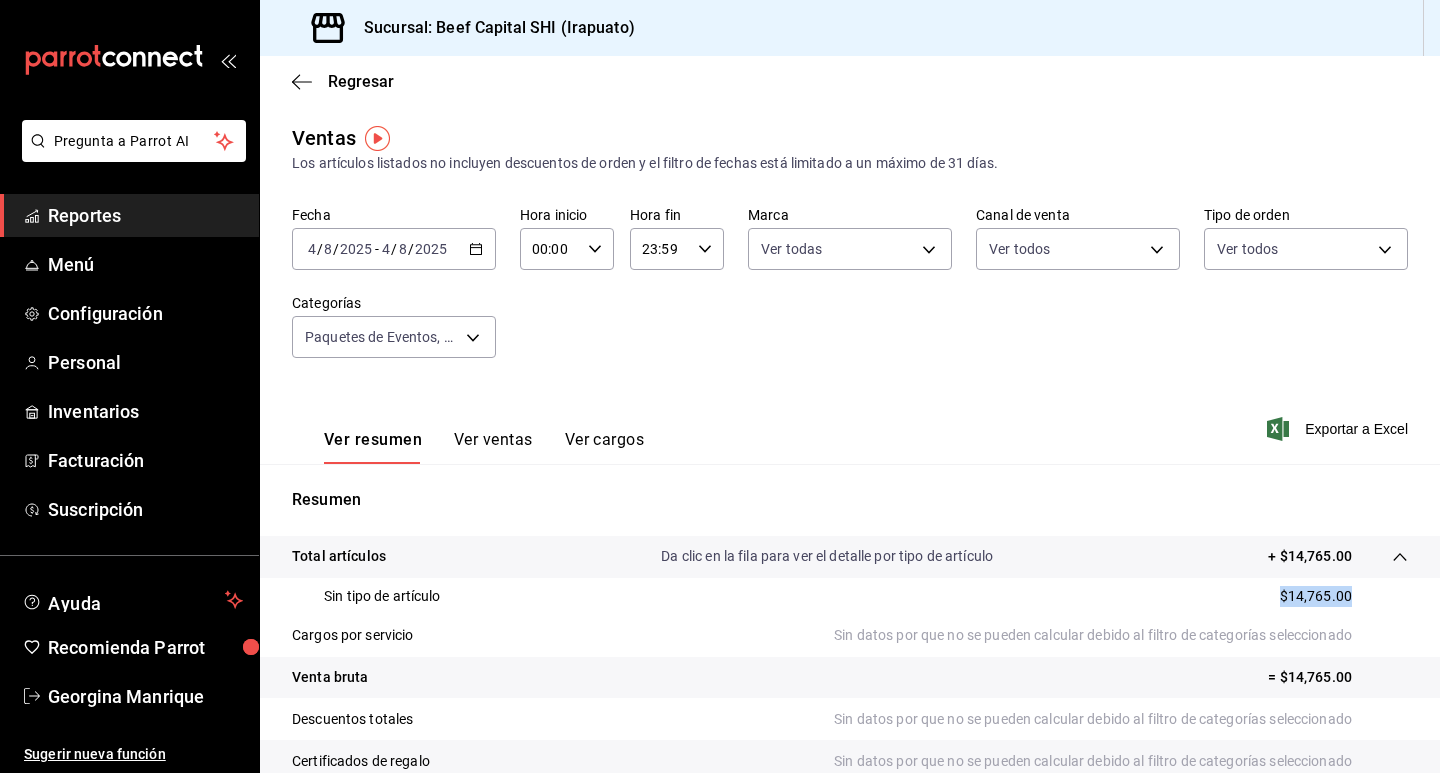 drag, startPoint x: 1335, startPoint y: 593, endPoint x: 1246, endPoint y: 596, distance: 89.050545 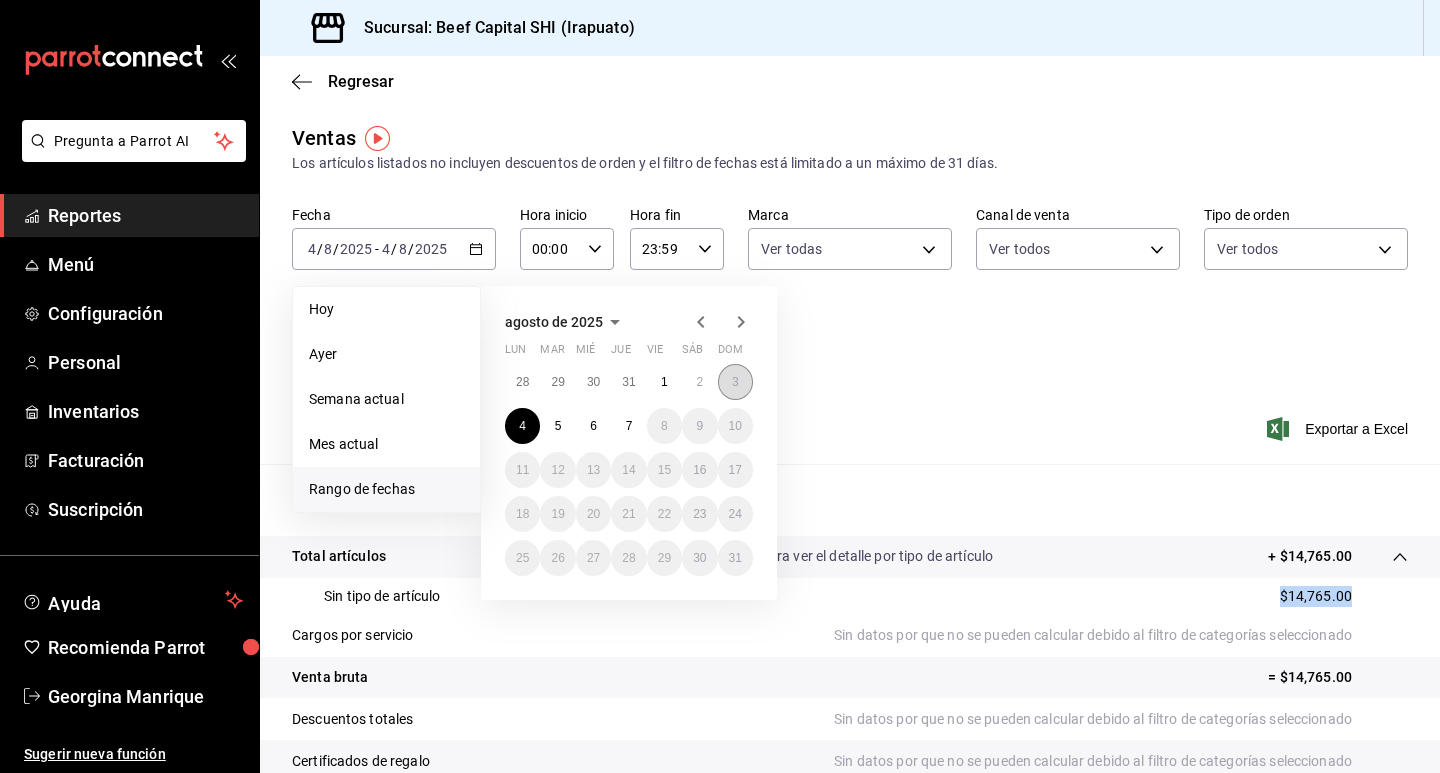 click on "3" at bounding box center [735, 382] 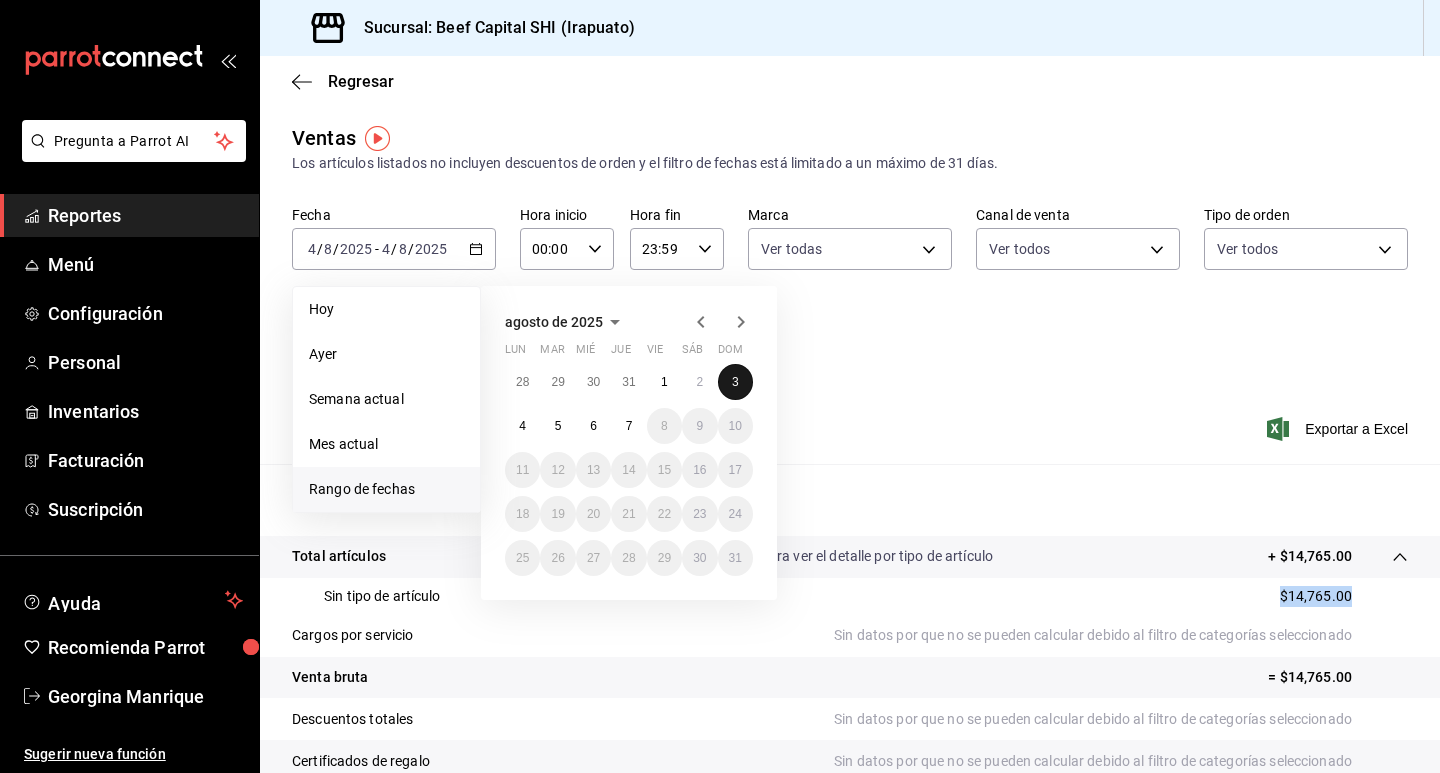 click on "3" at bounding box center (735, 382) 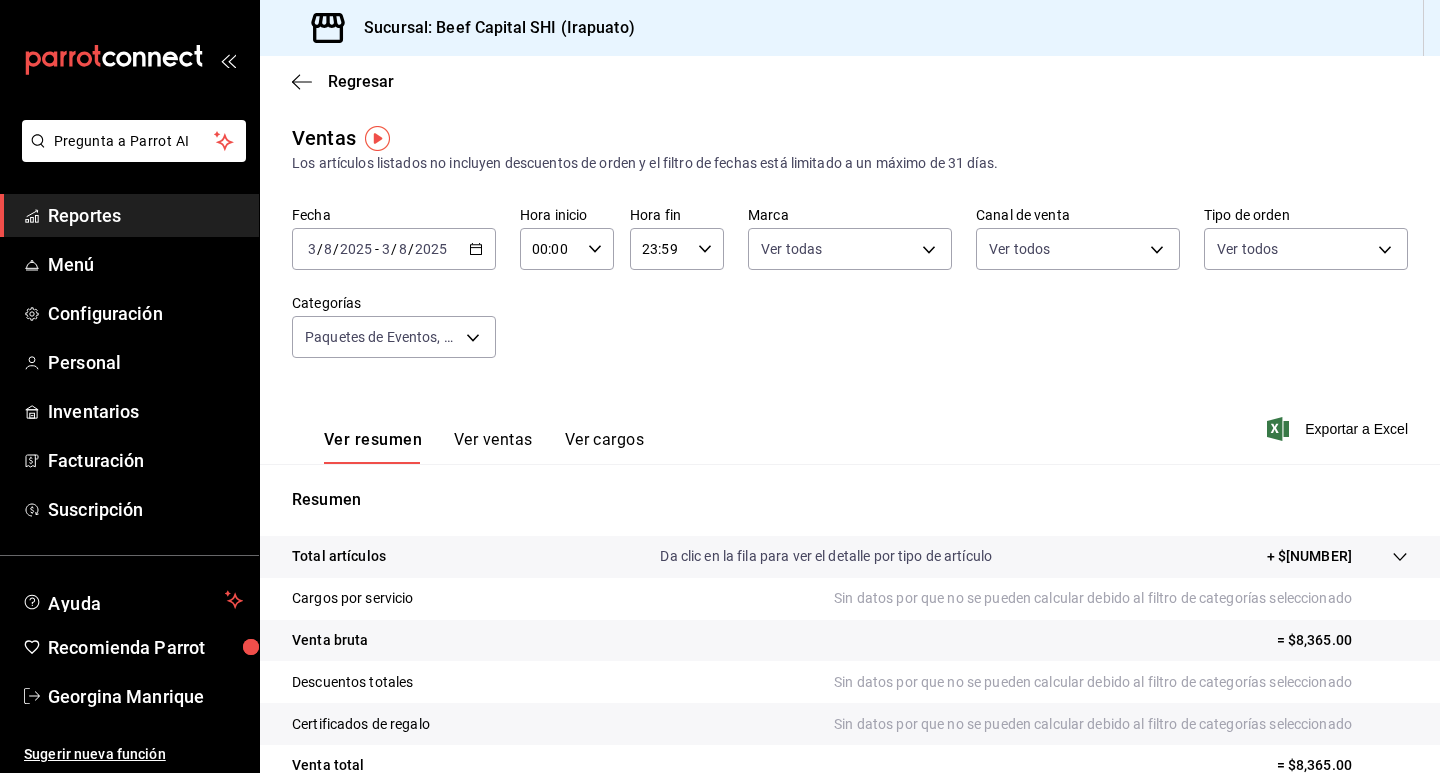 click on "+ $[NUMBER]" at bounding box center (1309, 556) 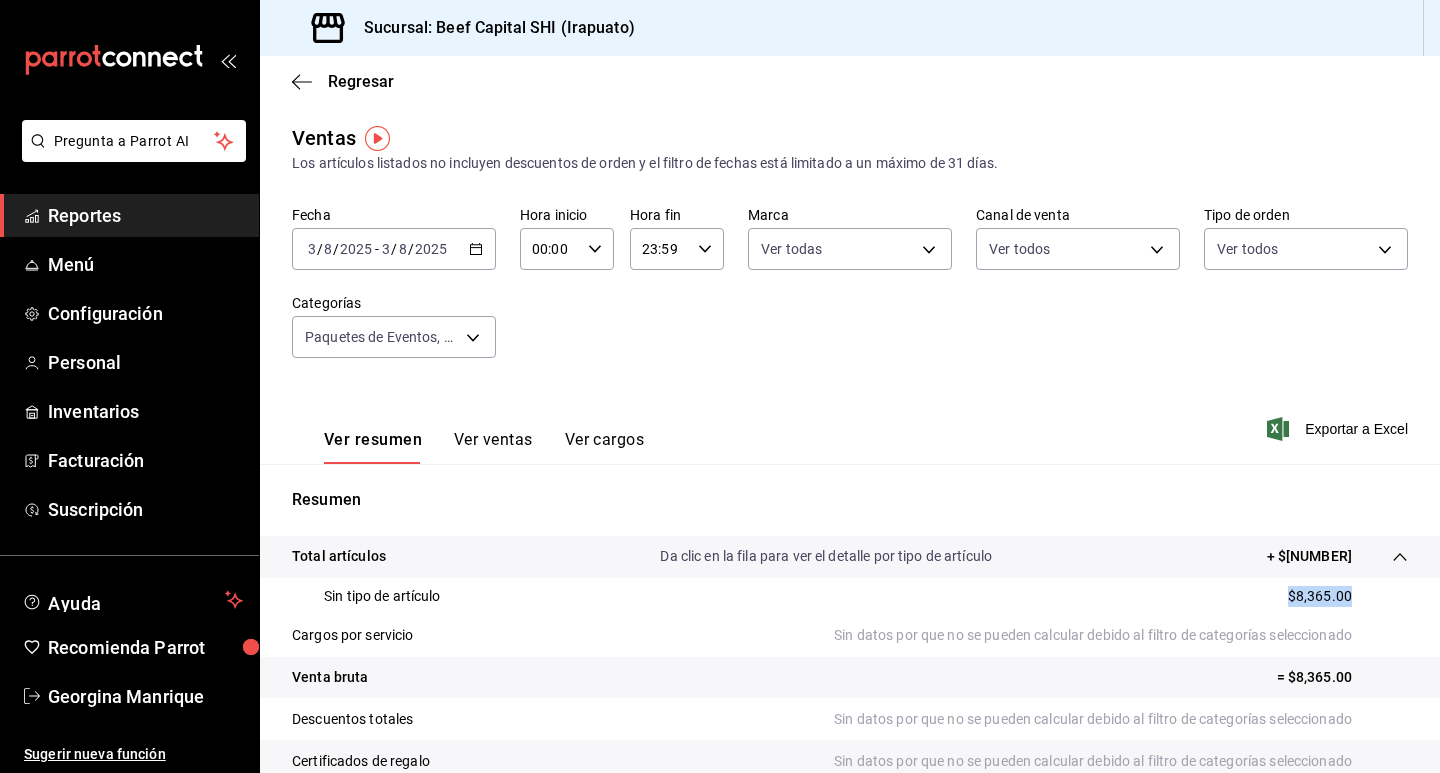 drag, startPoint x: 1334, startPoint y: 597, endPoint x: 1207, endPoint y: 594, distance: 127.03543 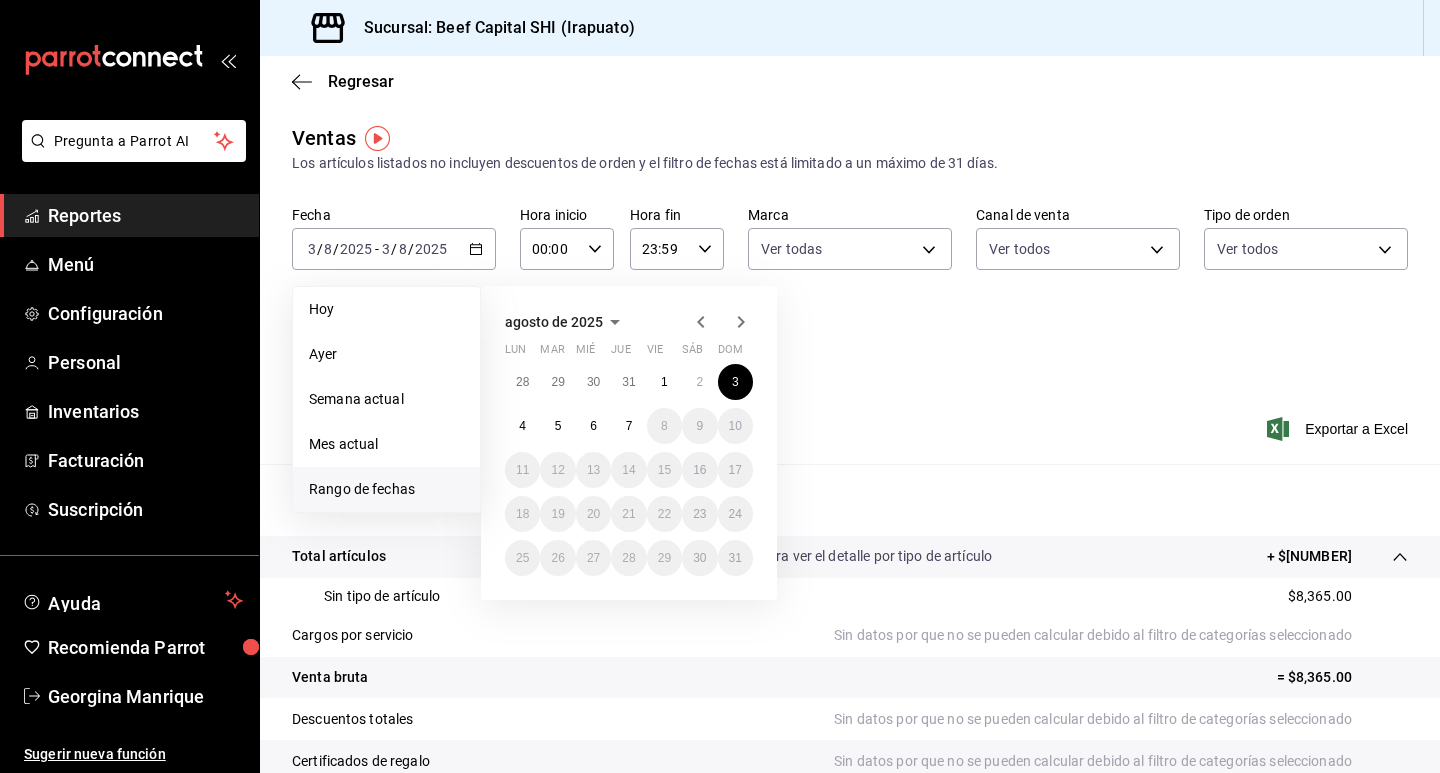 click on "[MONTH] de [YEAR] lun mar mié jue vie sáb dom 28 29 30 31 1 2 3 4 5 6 7 8 9 10 11 12 13 14 15 16 17 18 19 20 21 22 23 24 25 26 27 28 29 30 31" at bounding box center (629, 443) 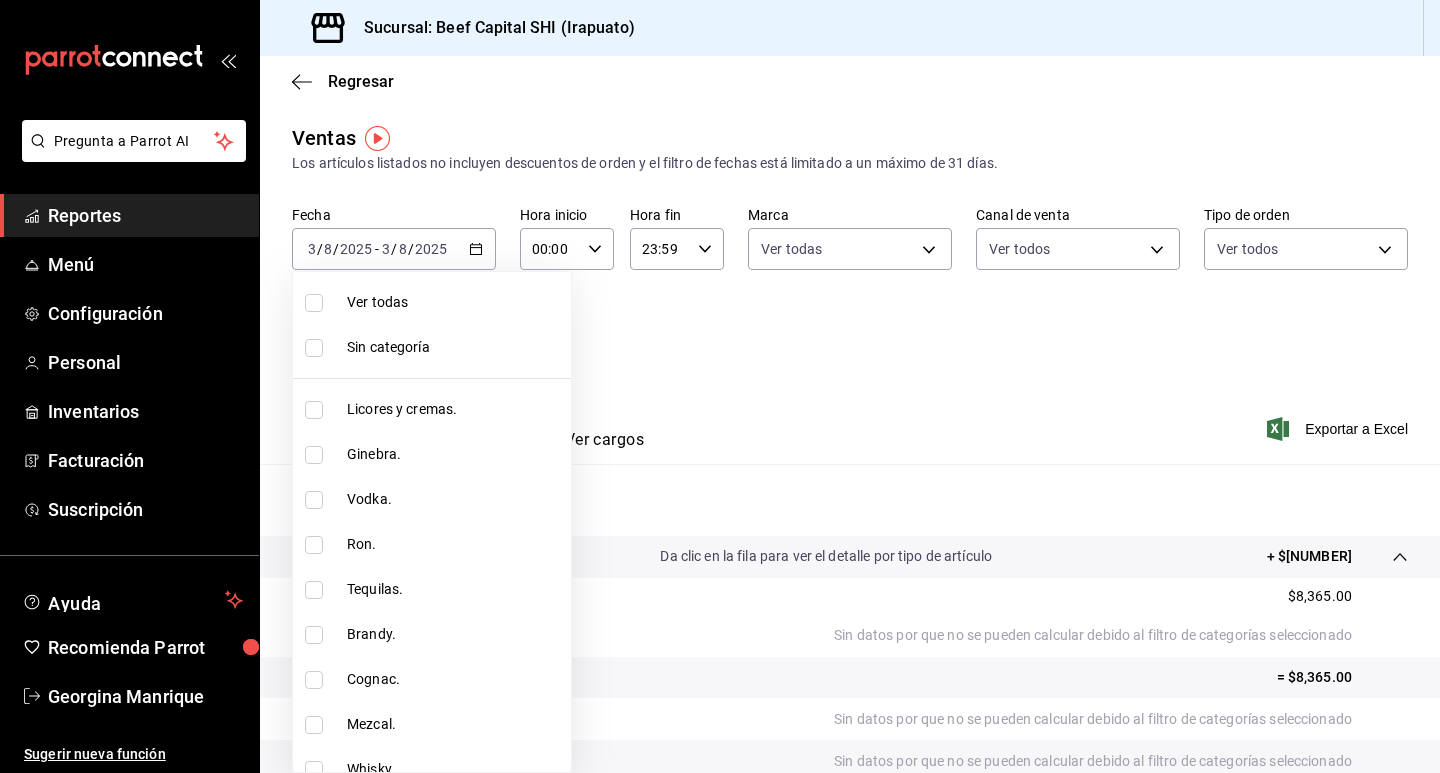 click on "Pregunta a Parrot AI Reportes   Menú   Configuración   Personal   Inventarios   Facturación   Suscripción   Ayuda Recomienda Parrot   [NAME]   Sugerir nueva función   Sucursal: Beef Capital SHI (Irapuato) Regresar Ventas Los artículos listados no incluyen descuentos de orden y el filtro de fechas está limitado a un máximo de 31 días. Fecha 2025-08-03 3 / 8 / 2025 - 2025-08-03 3 / 8 / 2025 Hora inicio 00:00 Hora inicio Hora fin 23:59 Hora fin Marca Ver todas 605647f7-5ddc-403a-84da-aa3c8a25865f Canal de venta Ver todos PARROT,UBER,RAPPI,DIDI_FOOD,ONLINE Tipo de orden Ver todos f0dc0ac1-6073-4fdc-a840-2403026703dd,0f8ba289-97a1-4f04-8ca0-15d5a03158af,a05fda08-5405-49a0-86f2-e5b9a7b6f423,5d923bae-fe21-4894-85d6-7d0342c1d121,EXTERNAL,c71ec097-2248-488e-a32e-8de3f5a3b432,904d68f3-fd54-489f-bdb1-85ac294009fe,13f89c97-69b9-4d8b-907e-b006cb267a61,654ceeca-3ffc-43d3-bab0-ddce0218ccf5,b5913b80-8220-4dbe-9dc2-244c1fe3f3b9 Categorías Ver resumen Ver ventas Ver cargos Exportar a Excel Resumen" at bounding box center [720, 386] 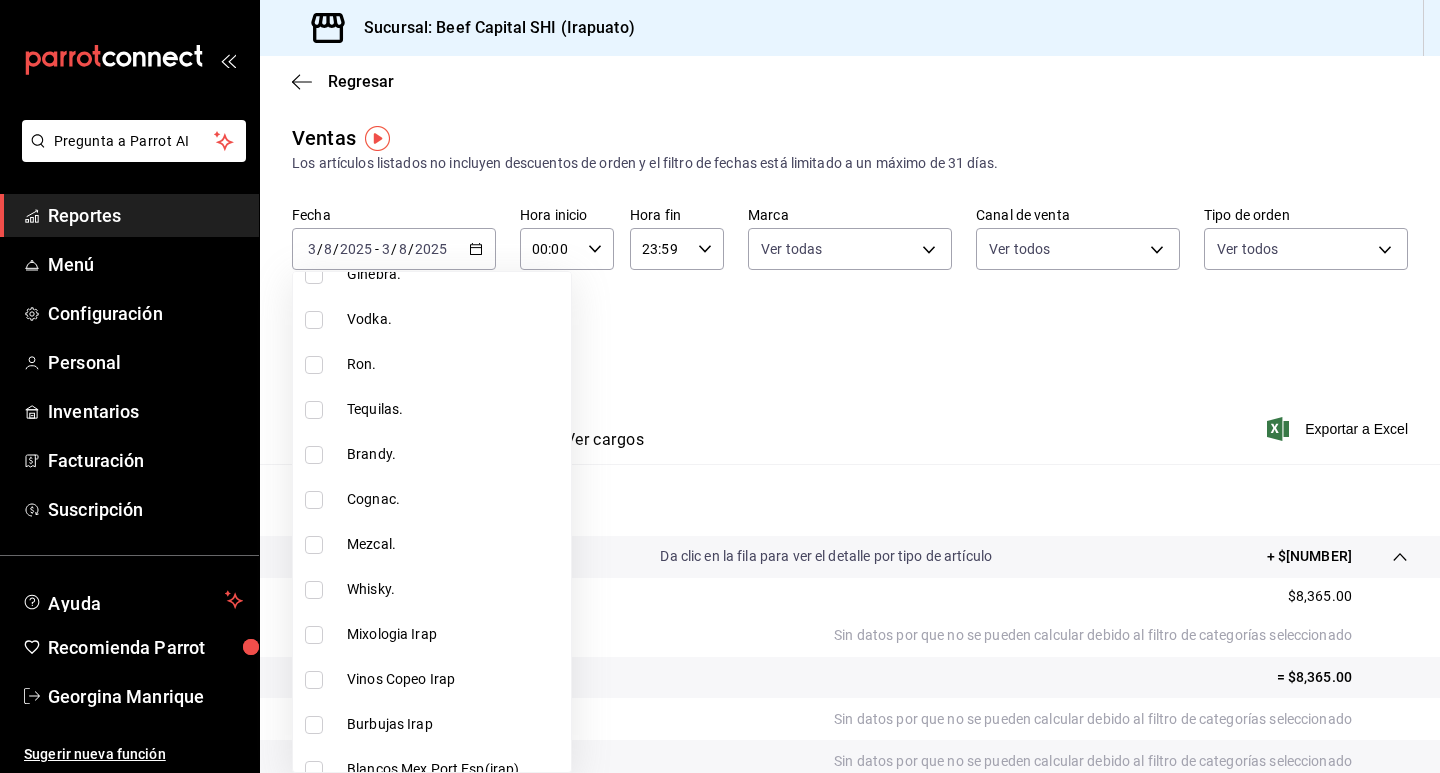 scroll, scrollTop: 0, scrollLeft: 0, axis: both 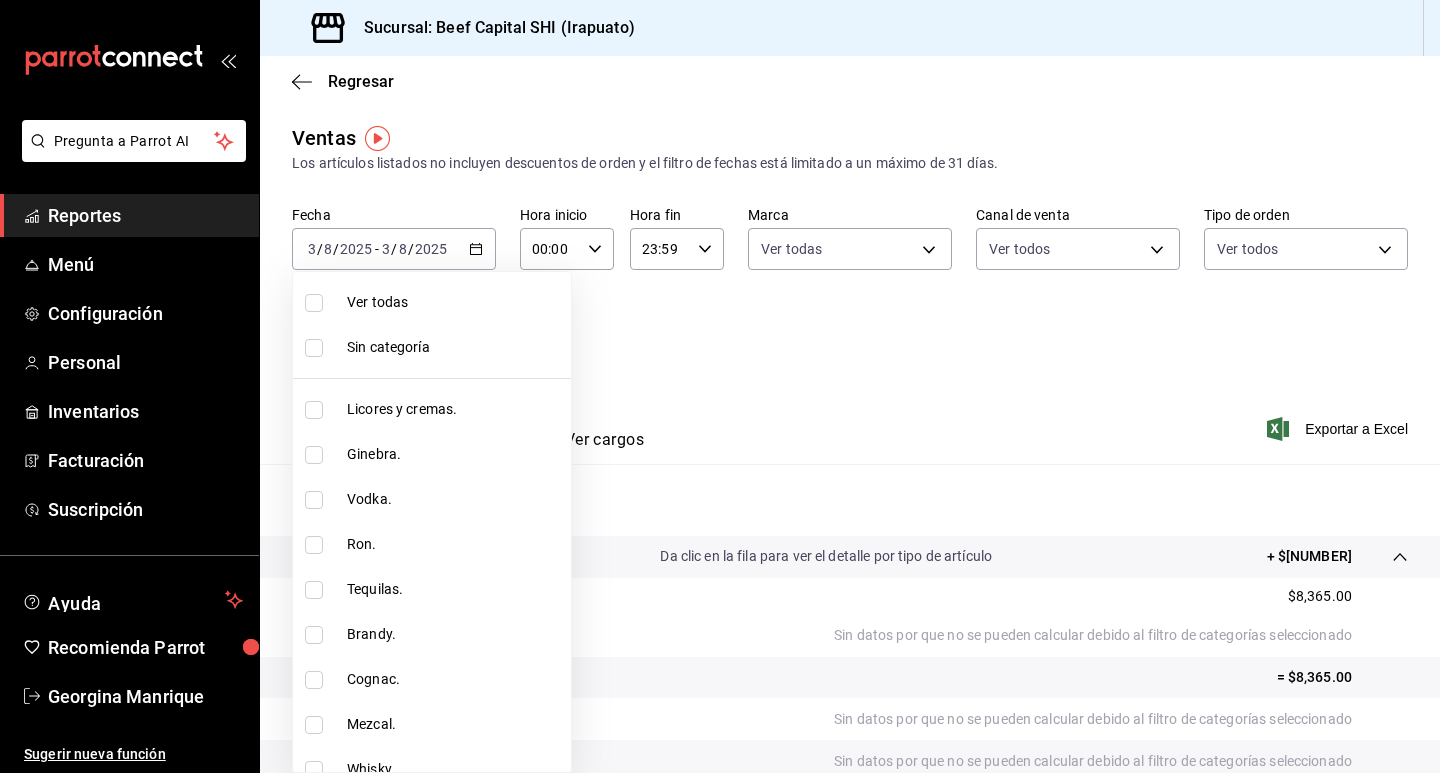 click at bounding box center (314, 303) 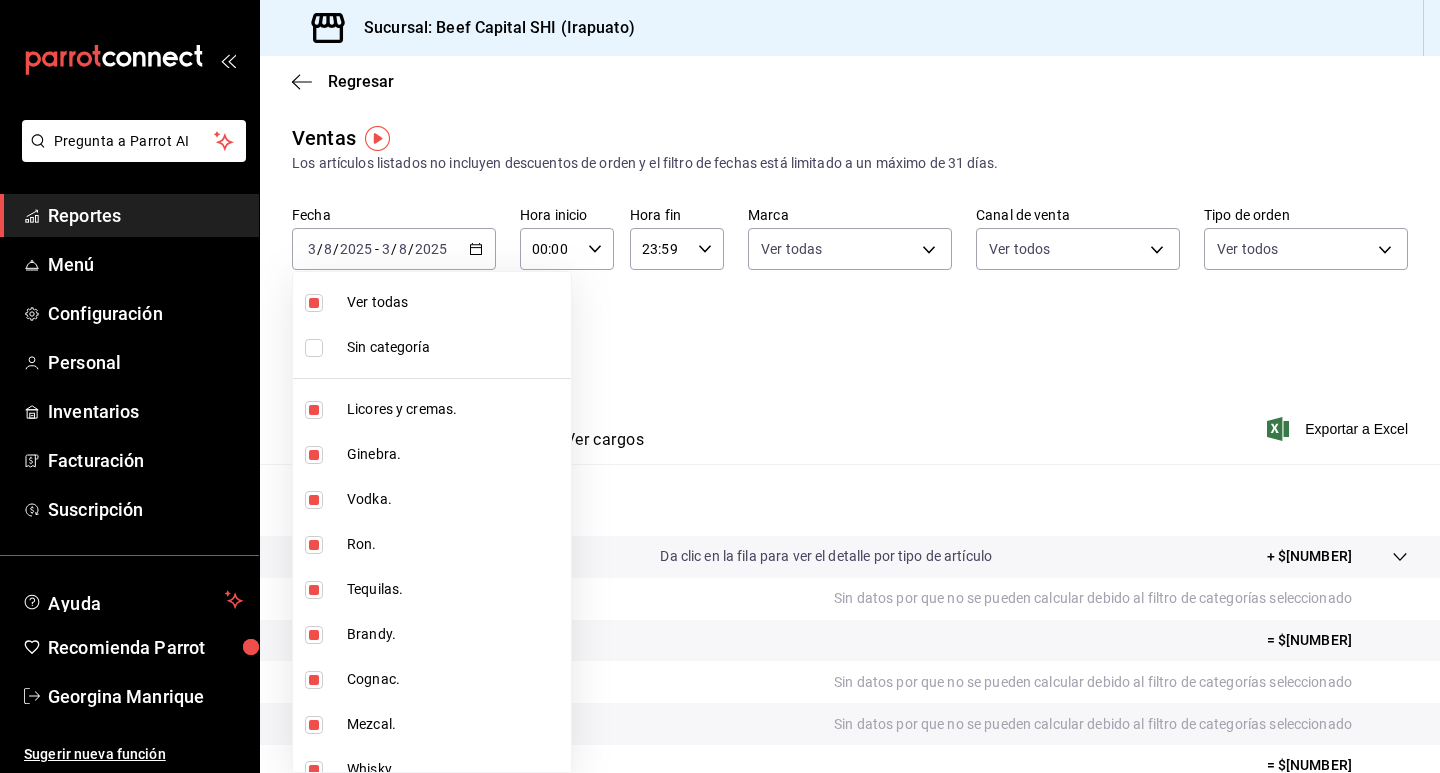 click at bounding box center (314, 303) 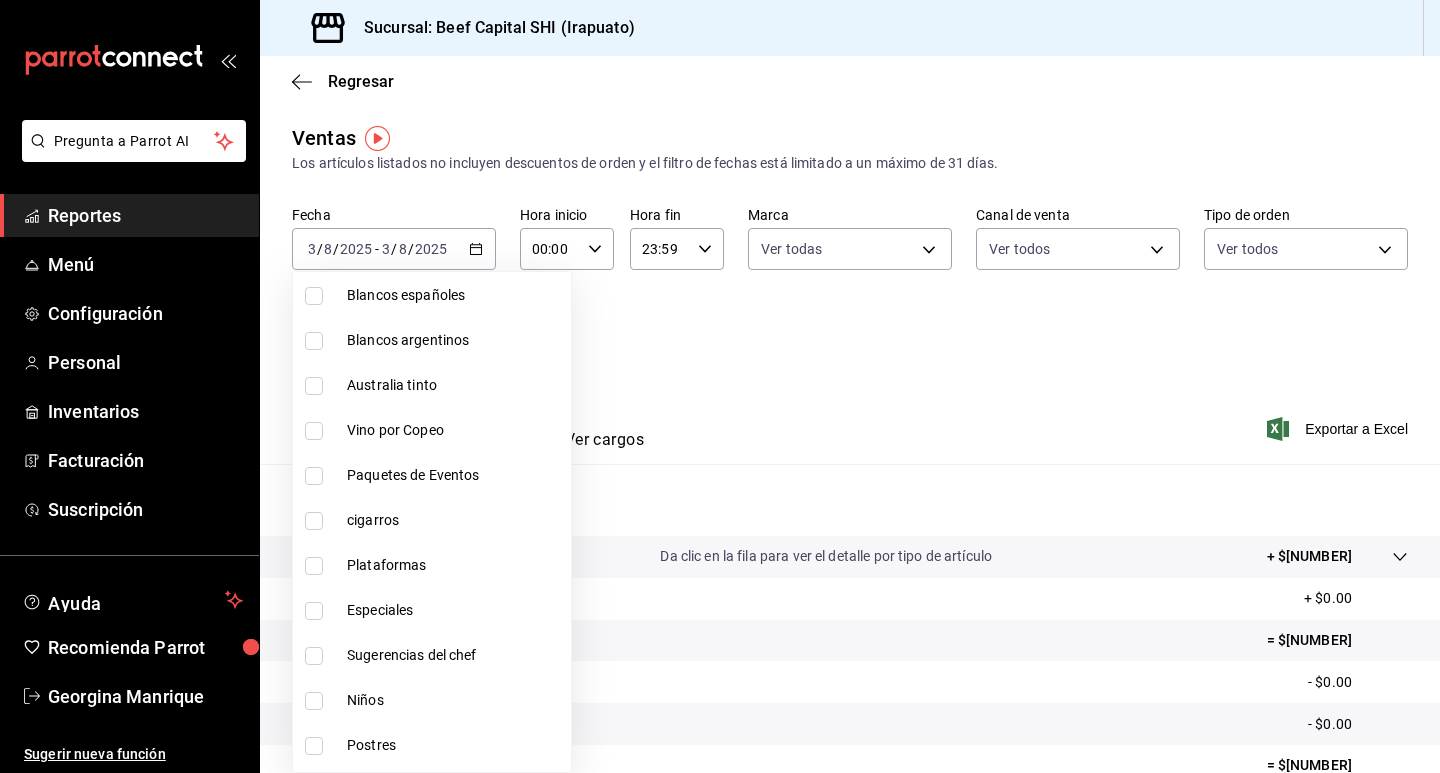scroll, scrollTop: 1100, scrollLeft: 0, axis: vertical 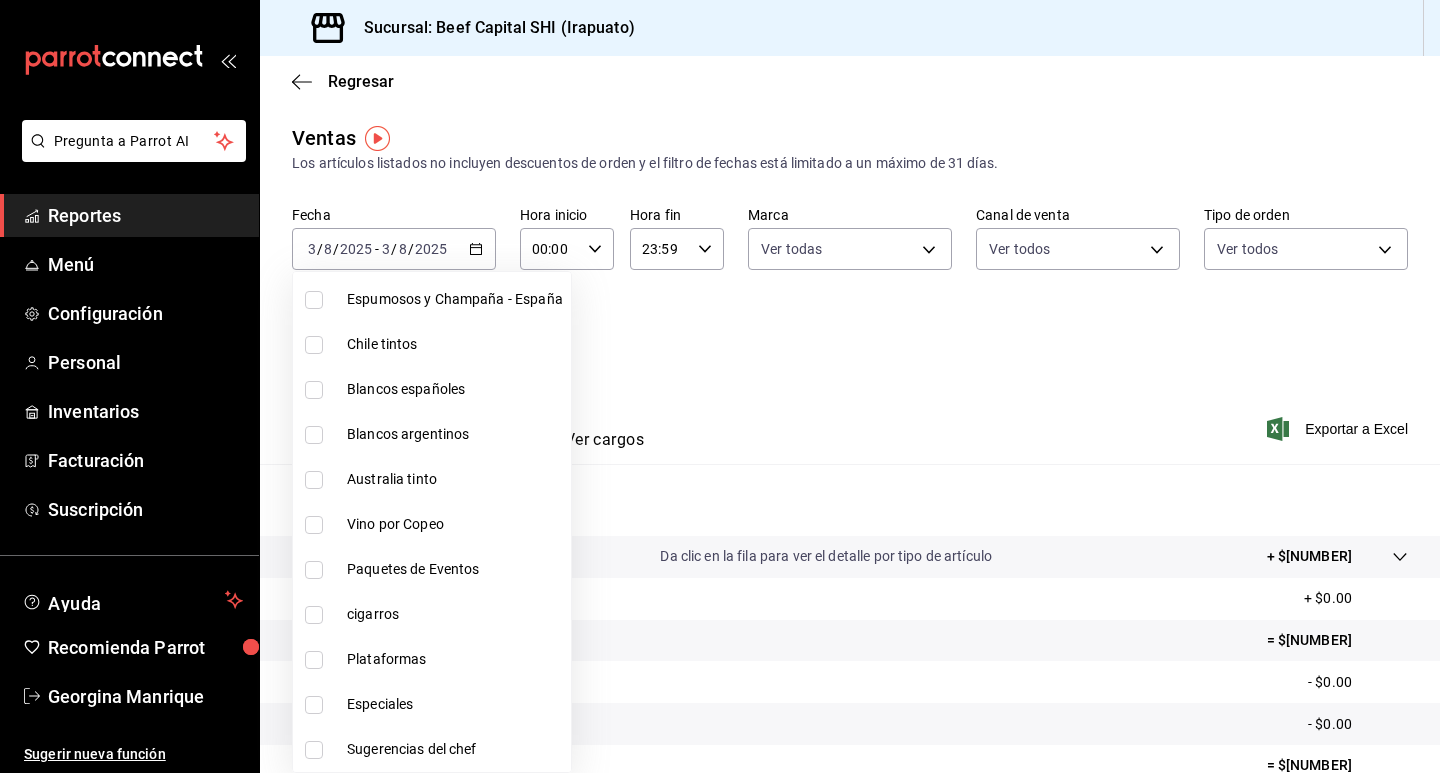 click at bounding box center [314, 615] 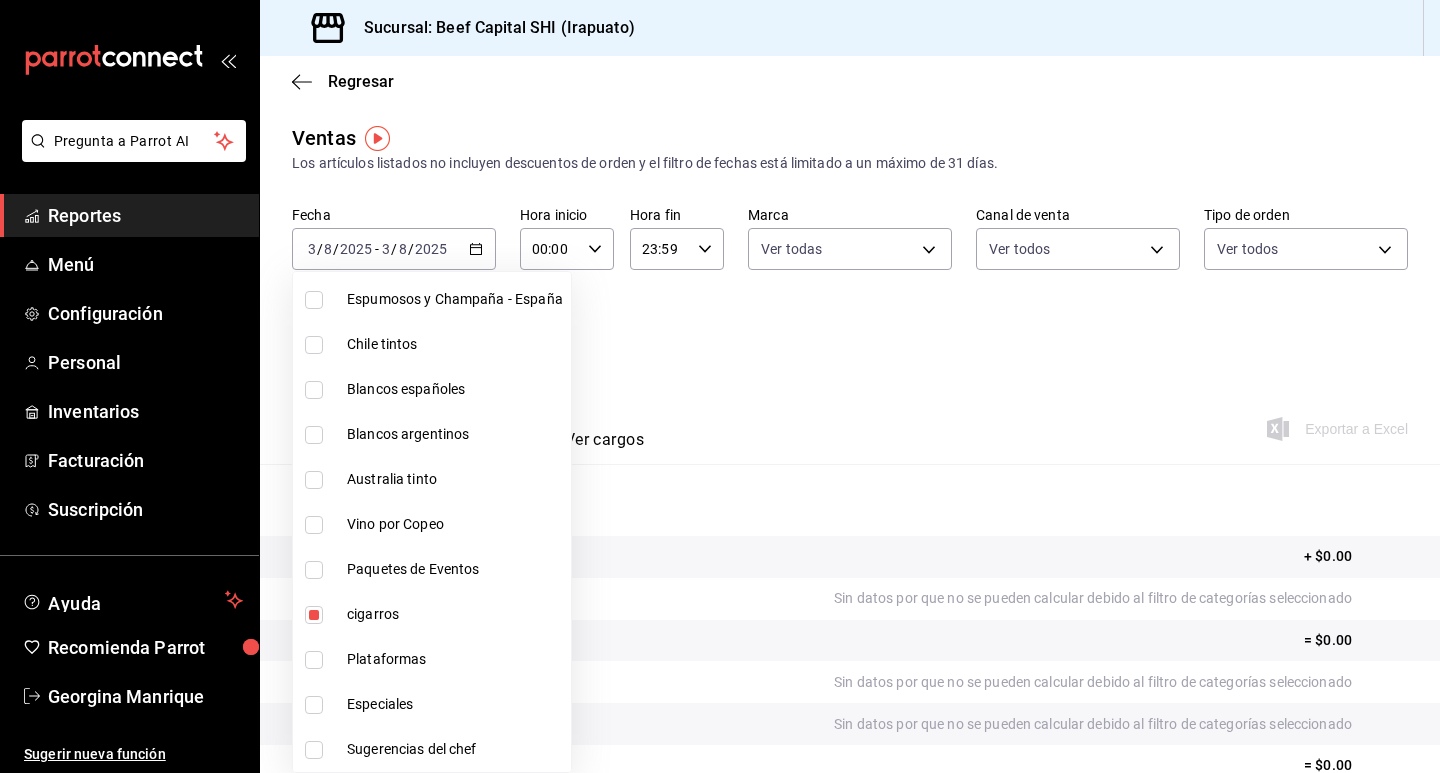 click at bounding box center [720, 386] 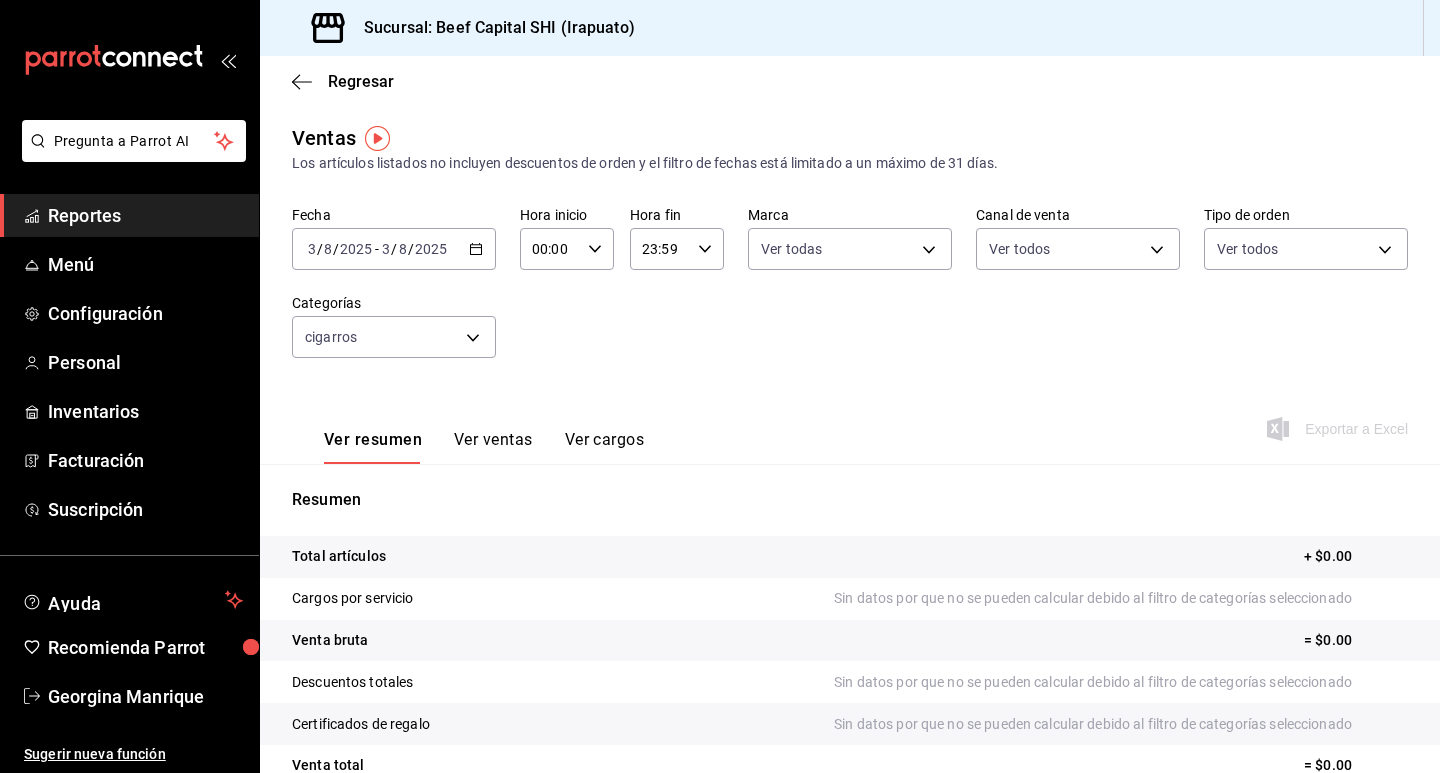 click 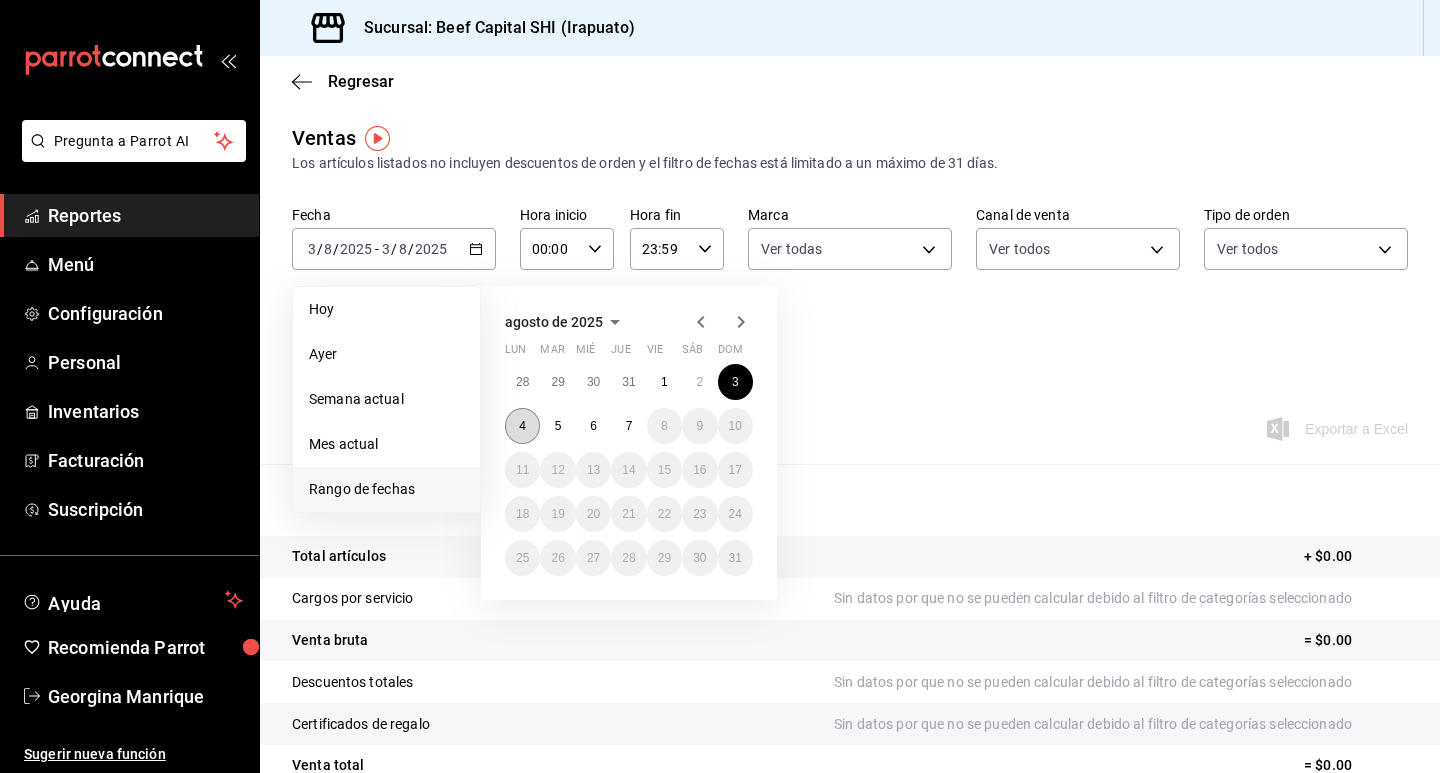 click on "4" at bounding box center (522, 426) 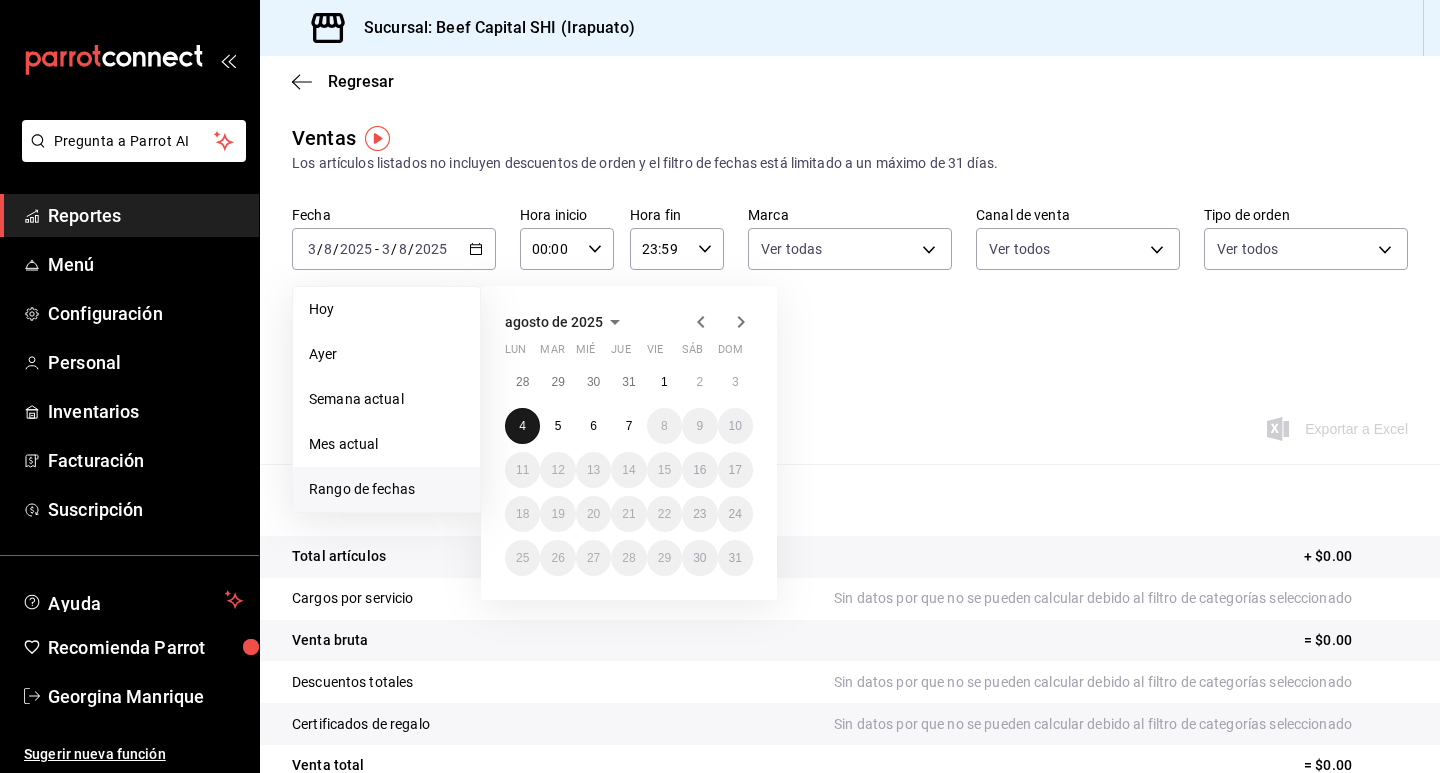 click on "4" at bounding box center (522, 426) 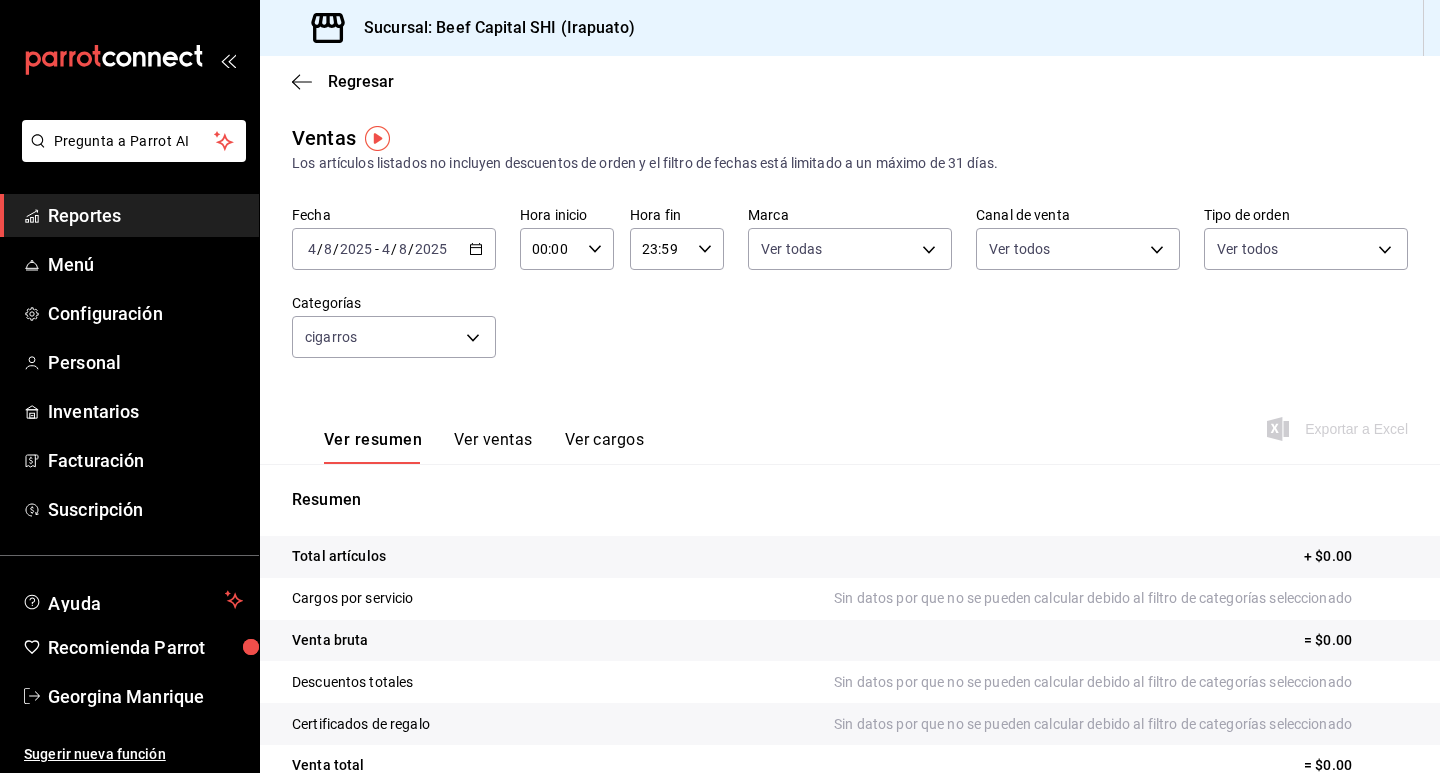 click on "Ver resumen Ver ventas Ver cargos" at bounding box center [468, 435] 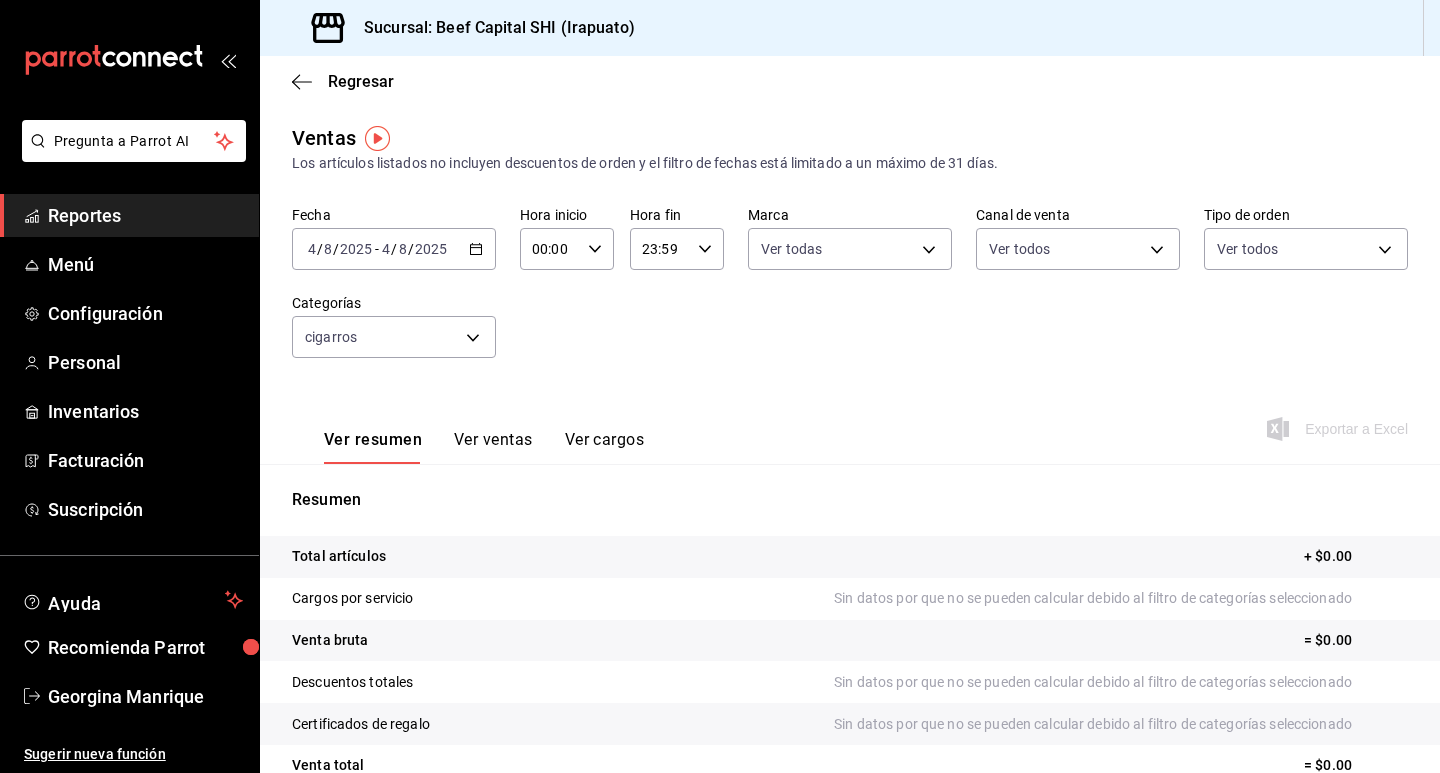 click on "[DATE] [DAY] / [YEAR] - [DATE] [DAY] / [YEAR]" at bounding box center (394, 249) 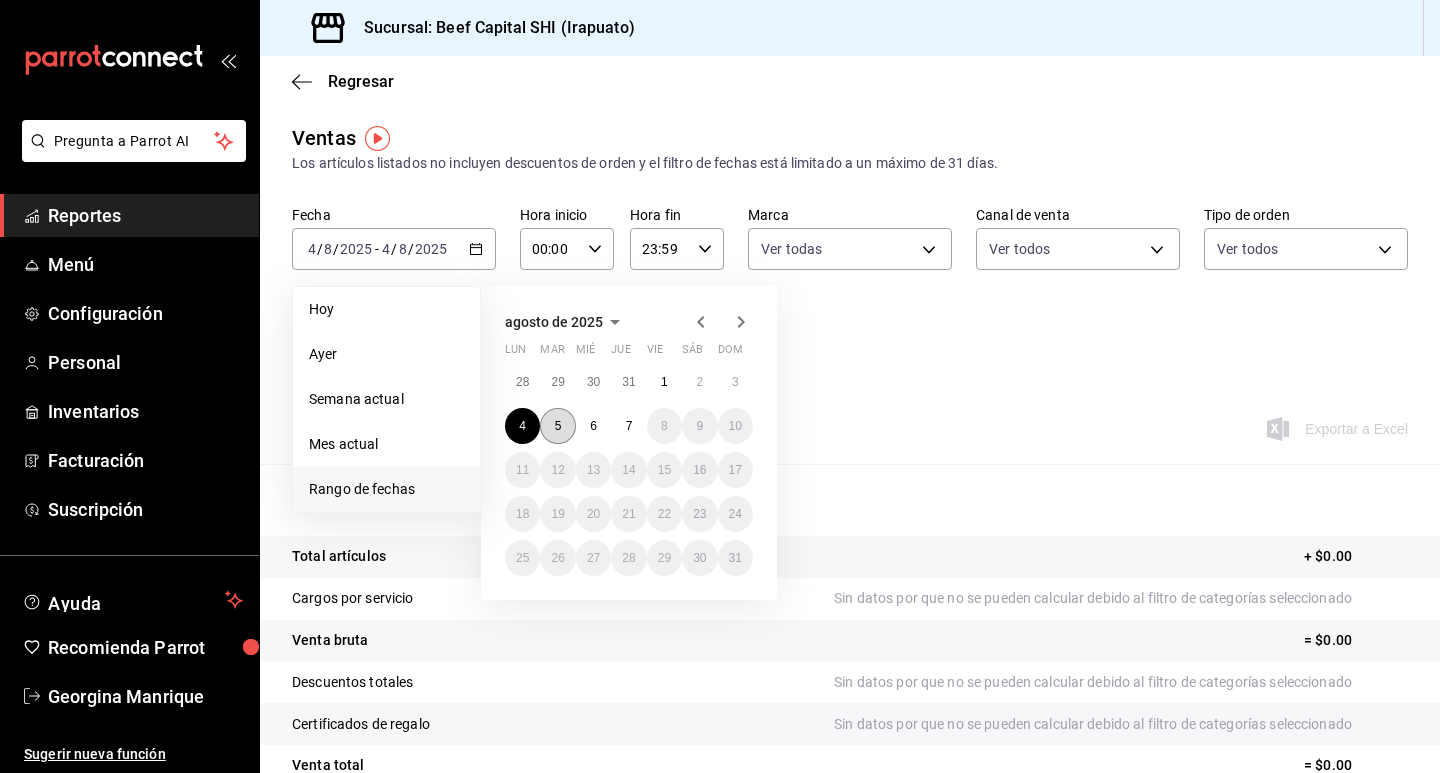 click on "5" at bounding box center [558, 426] 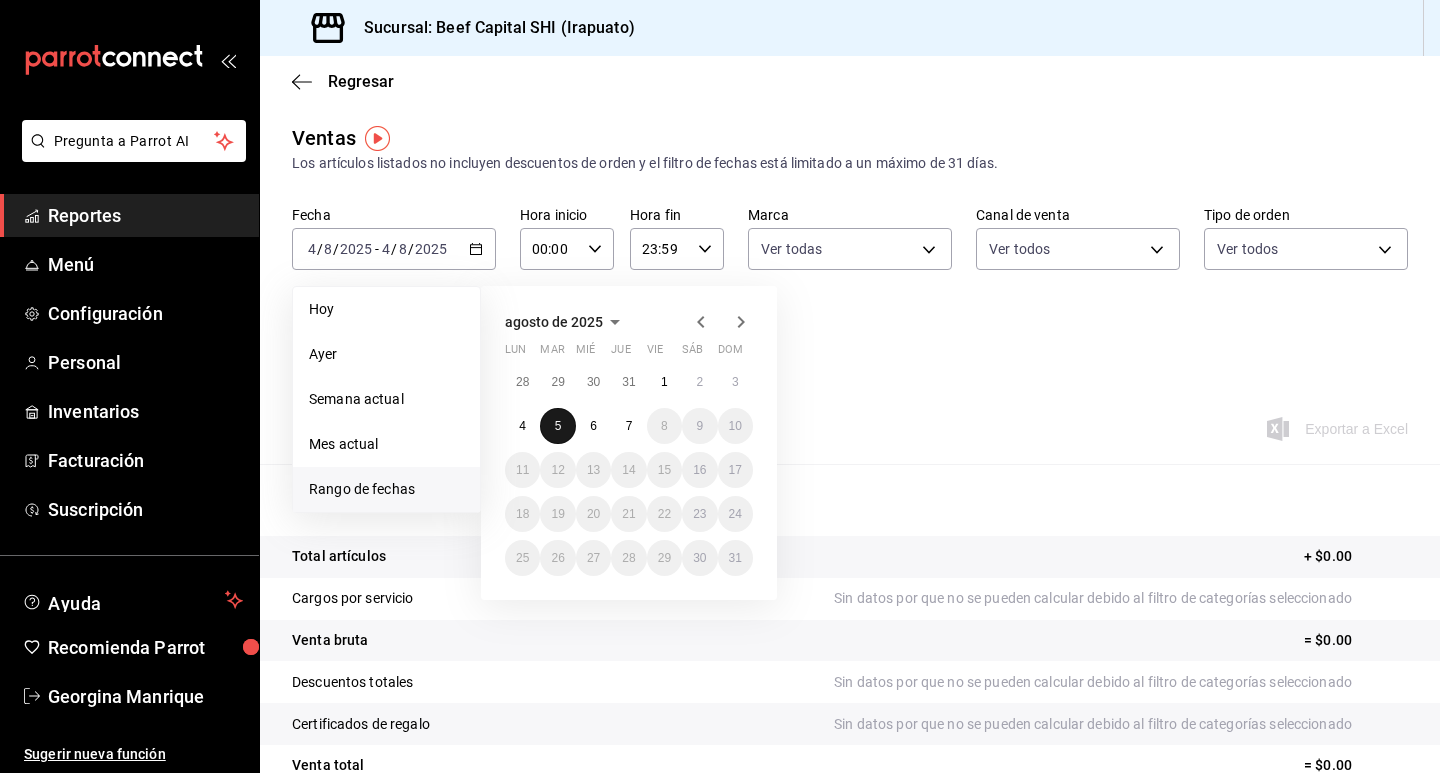 click on "5" at bounding box center [558, 426] 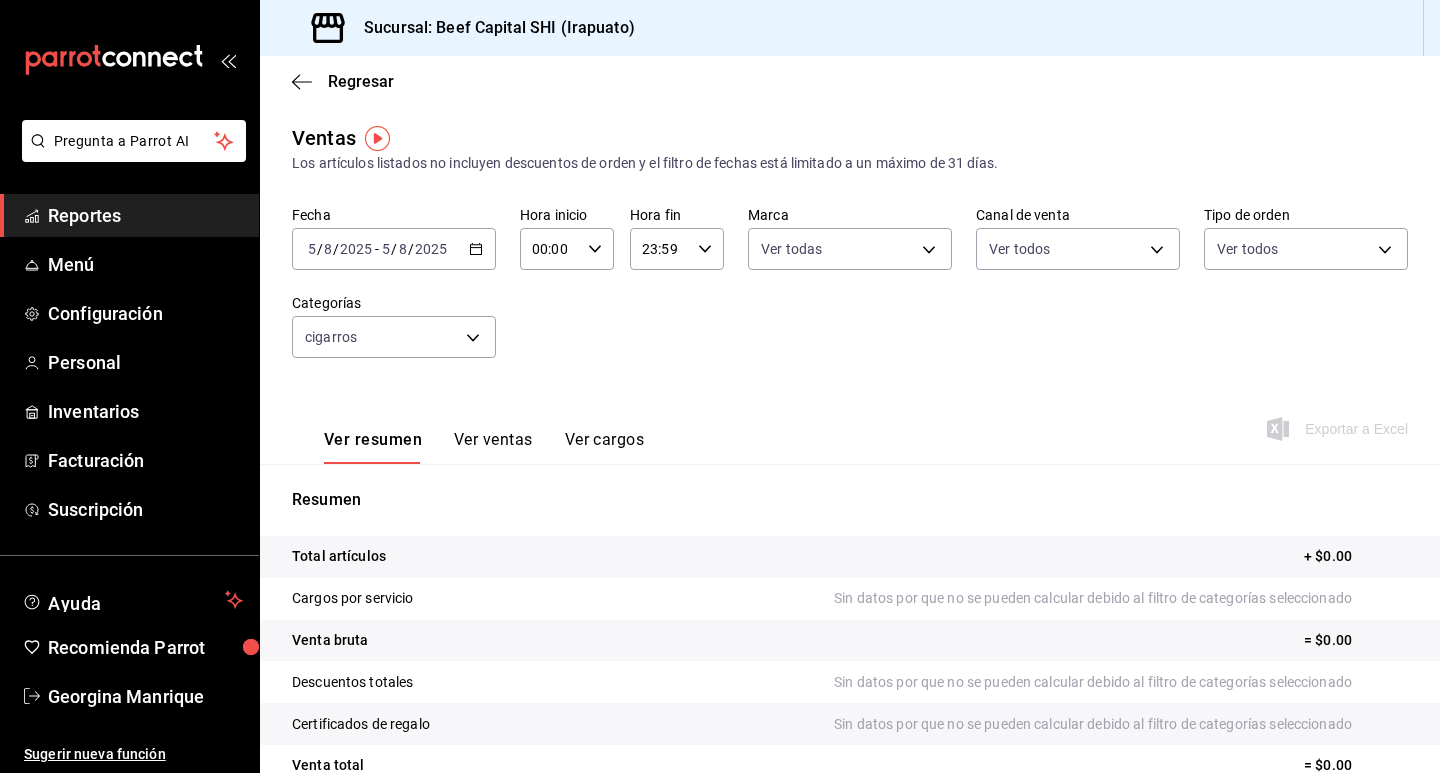 click on "2025-08-05 5 / 8 / 2025 - 2025-08-05 5 / 8 / 2025" at bounding box center (394, 249) 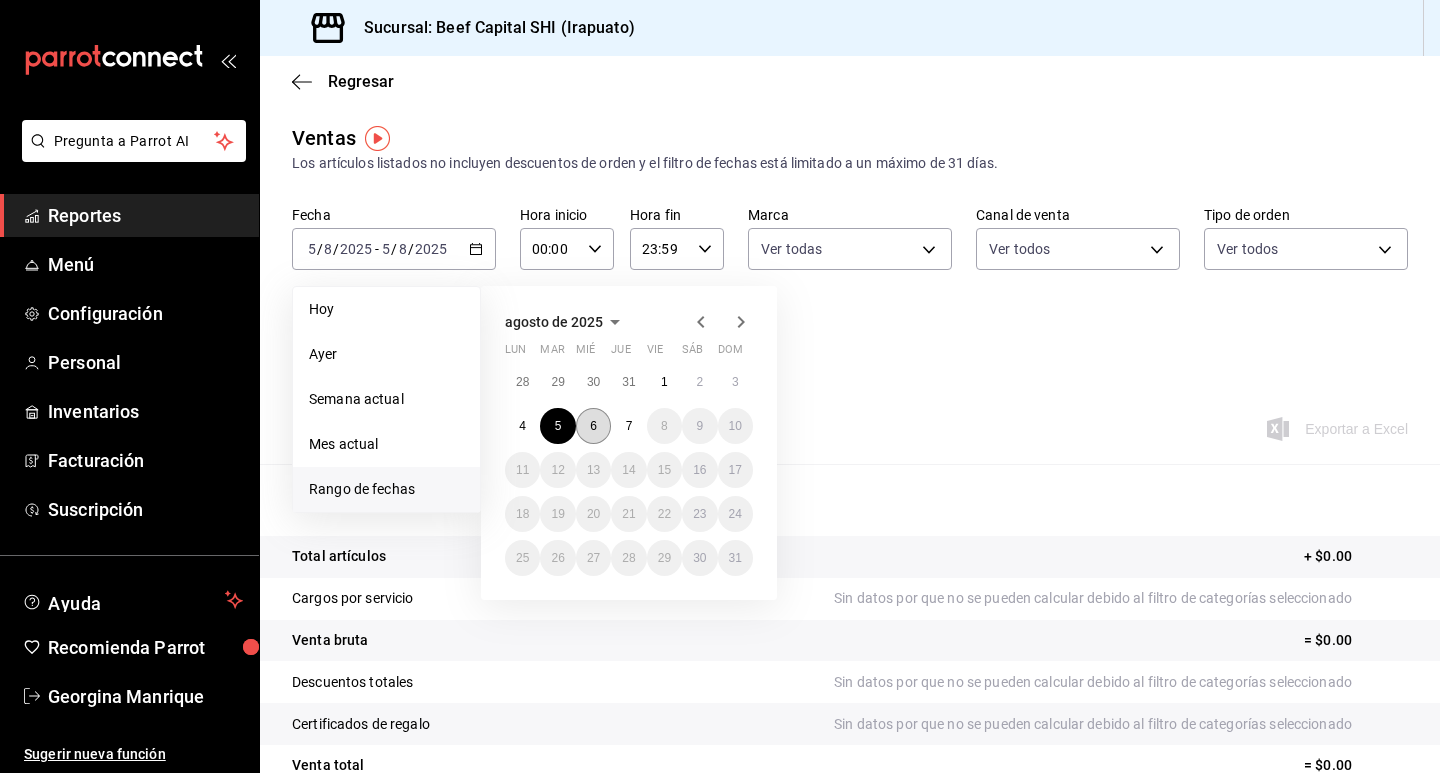 click on "6" at bounding box center (593, 426) 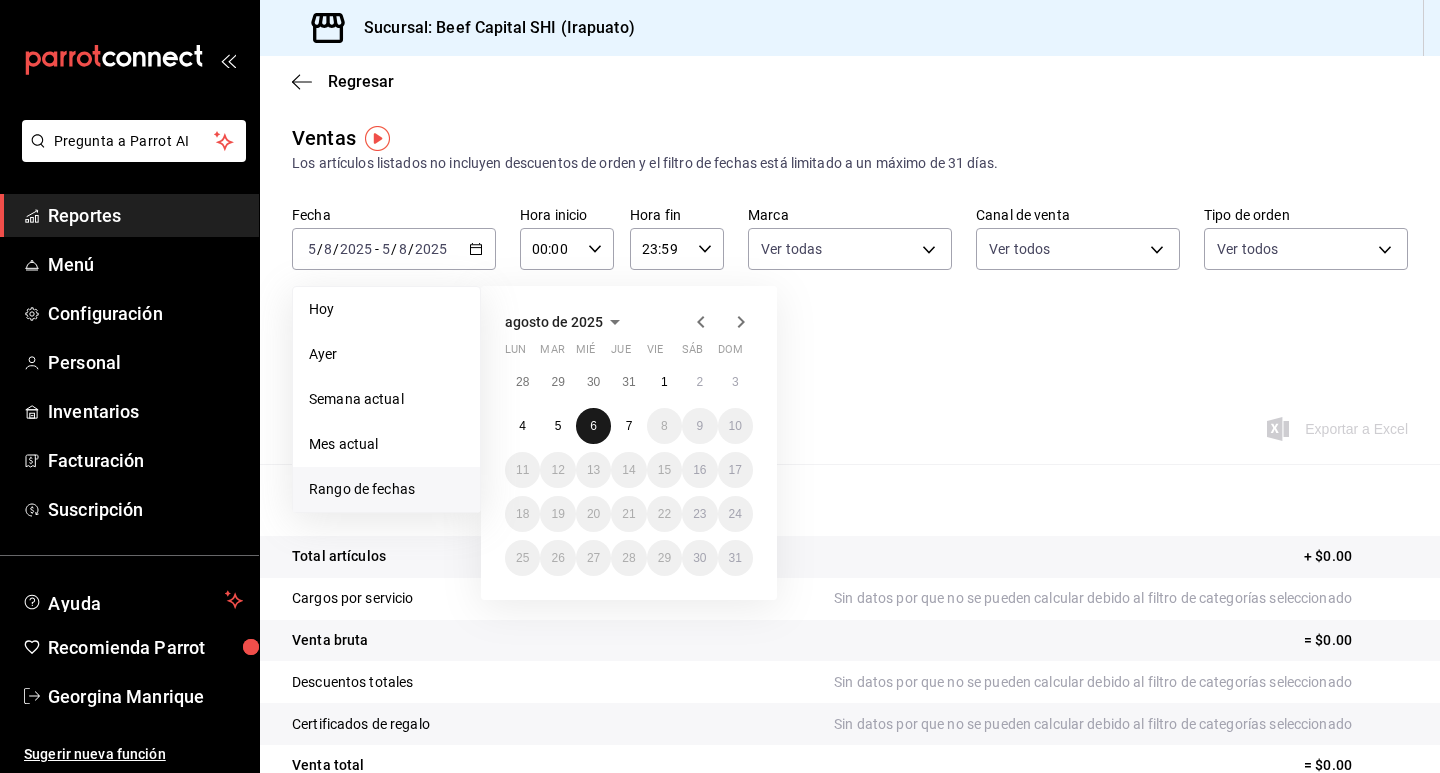 click on "6" at bounding box center [593, 426] 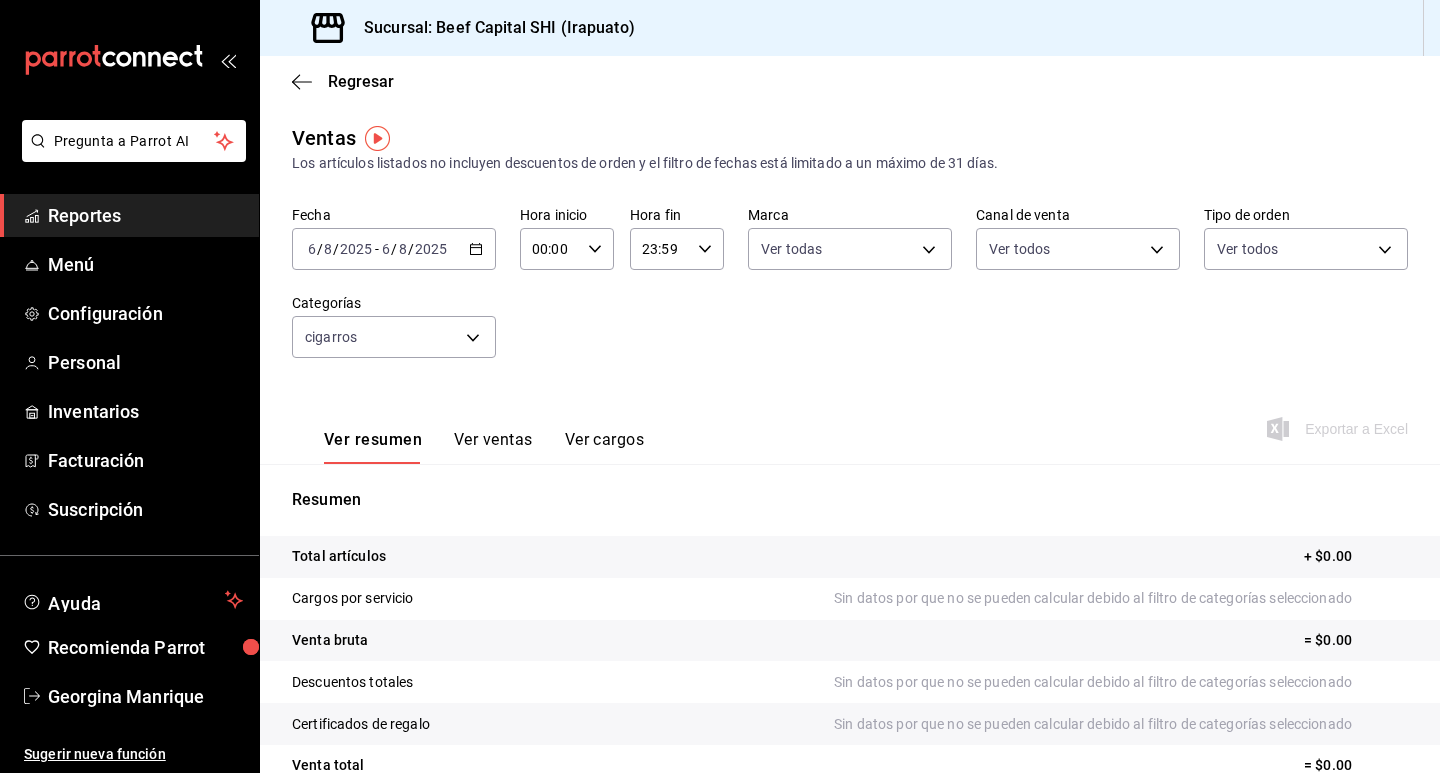 click on "Ver resumen Ver ventas Ver cargos" at bounding box center [468, 435] 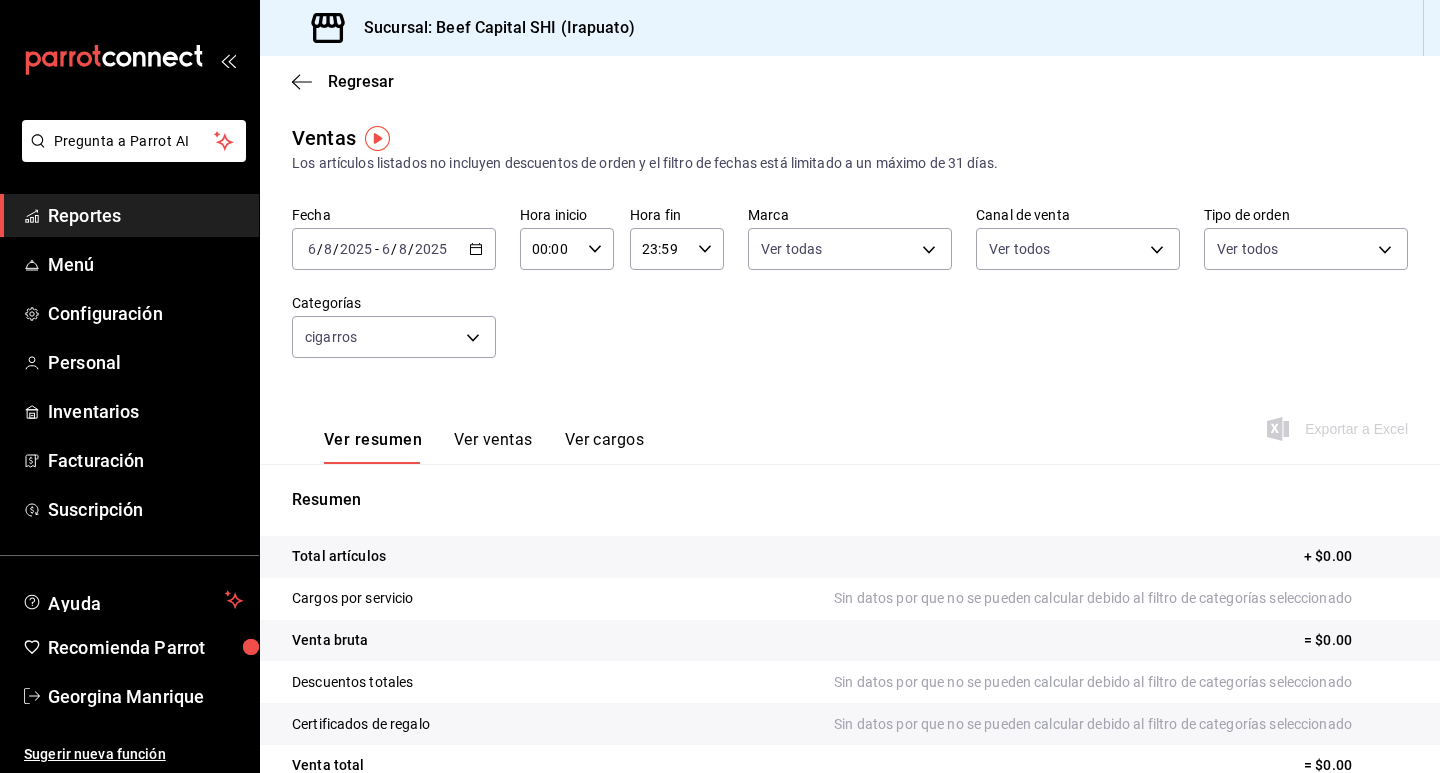 click on "2025-08-06 6 / 8 / 2025 - 2025-08-06 6 / 8 / 2025" at bounding box center [394, 249] 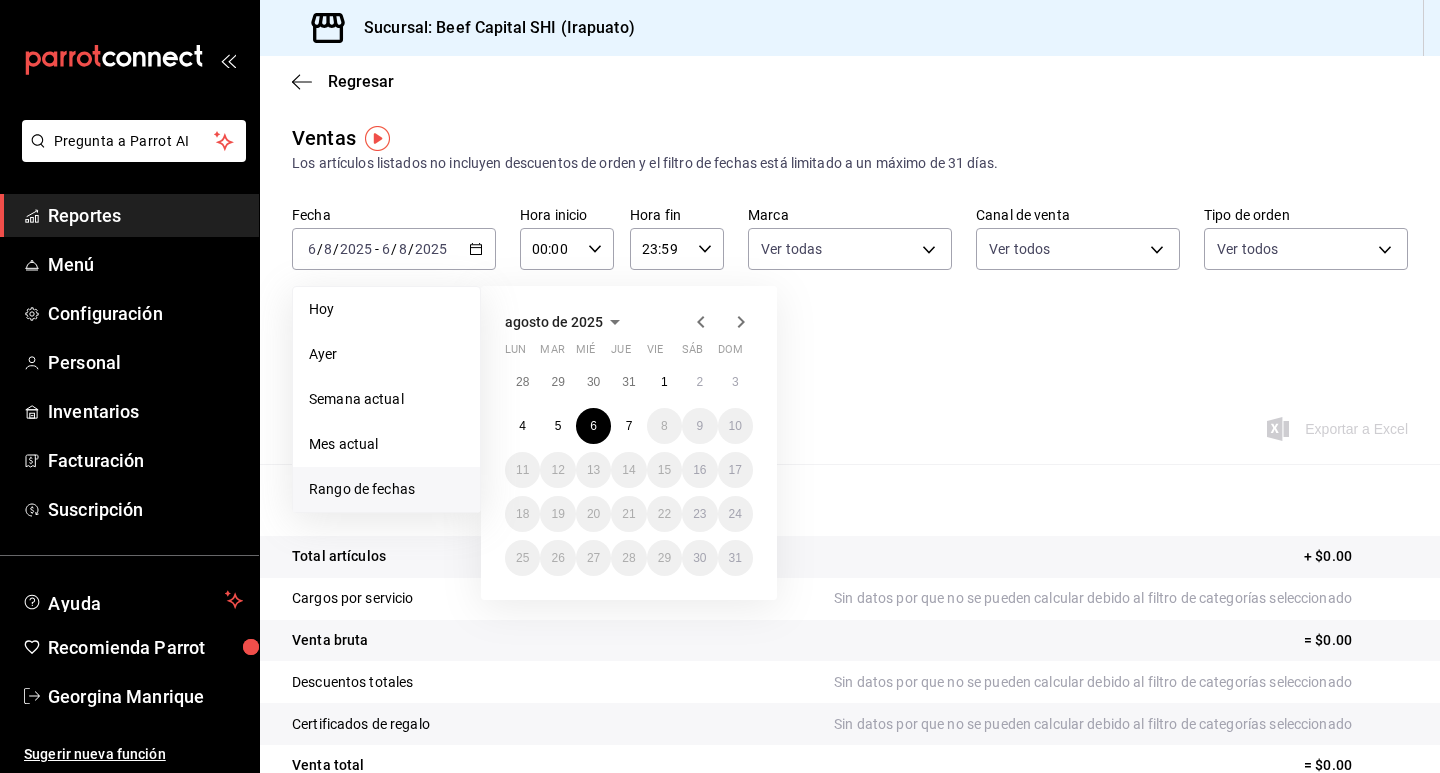 click on "Resumen" at bounding box center (850, 500) 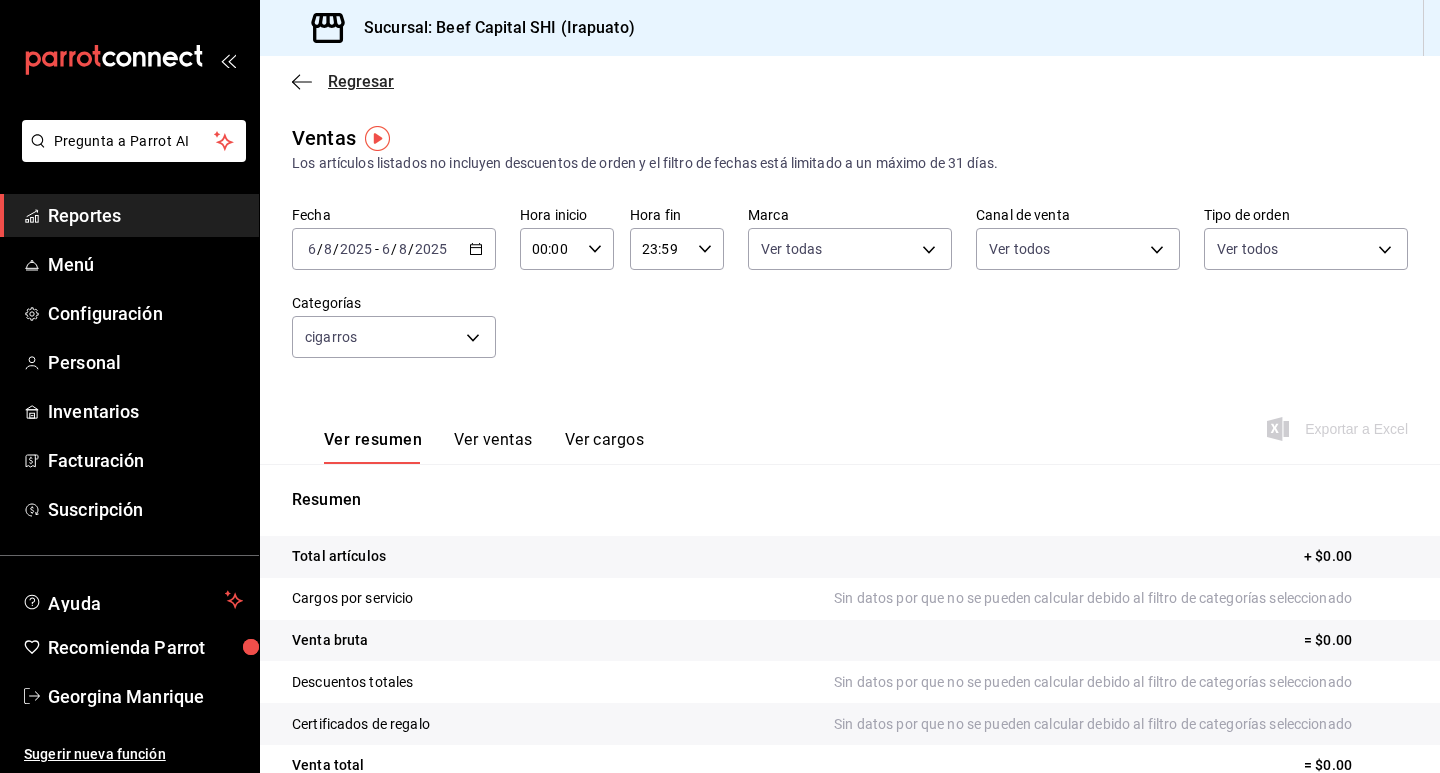 click on "Regresar" at bounding box center (343, 81) 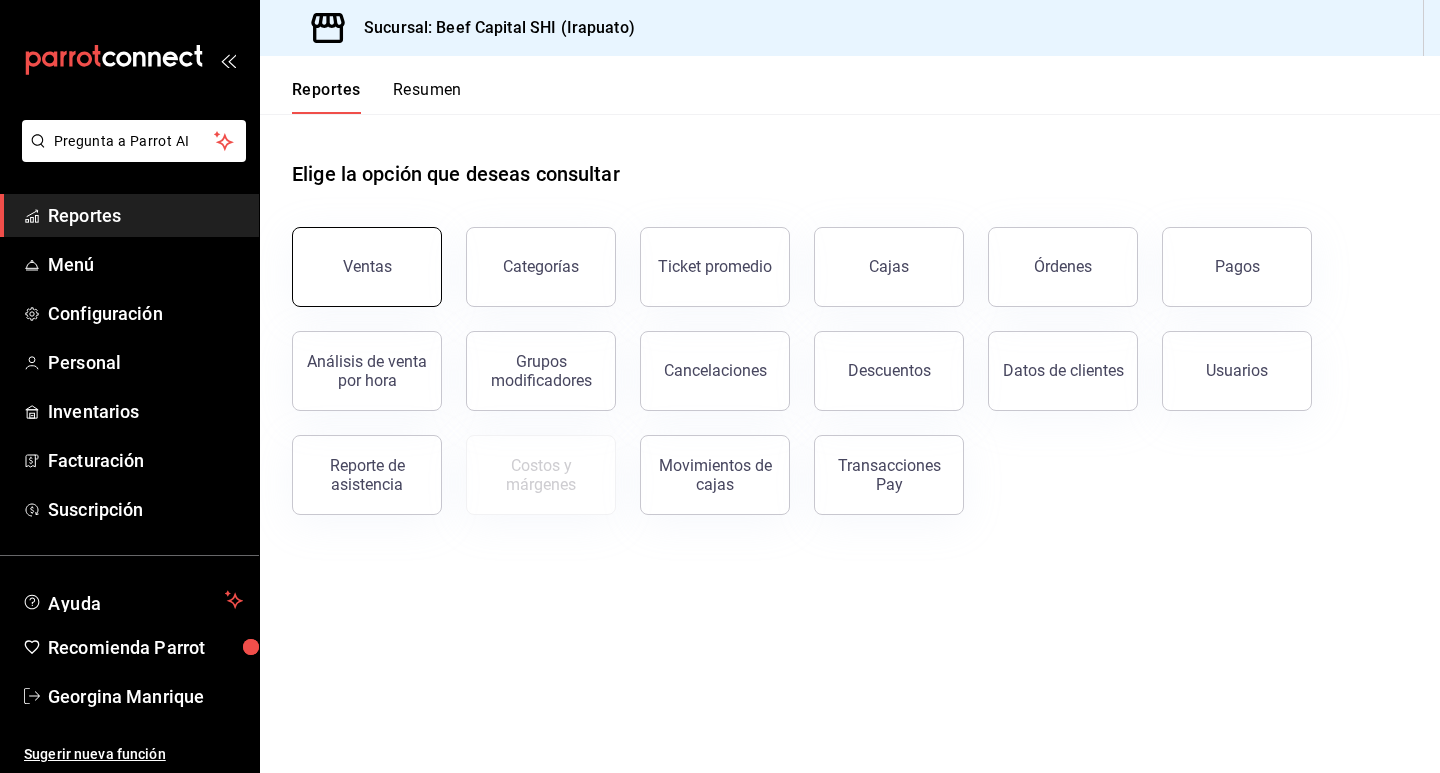 click on "Ventas" at bounding box center [367, 267] 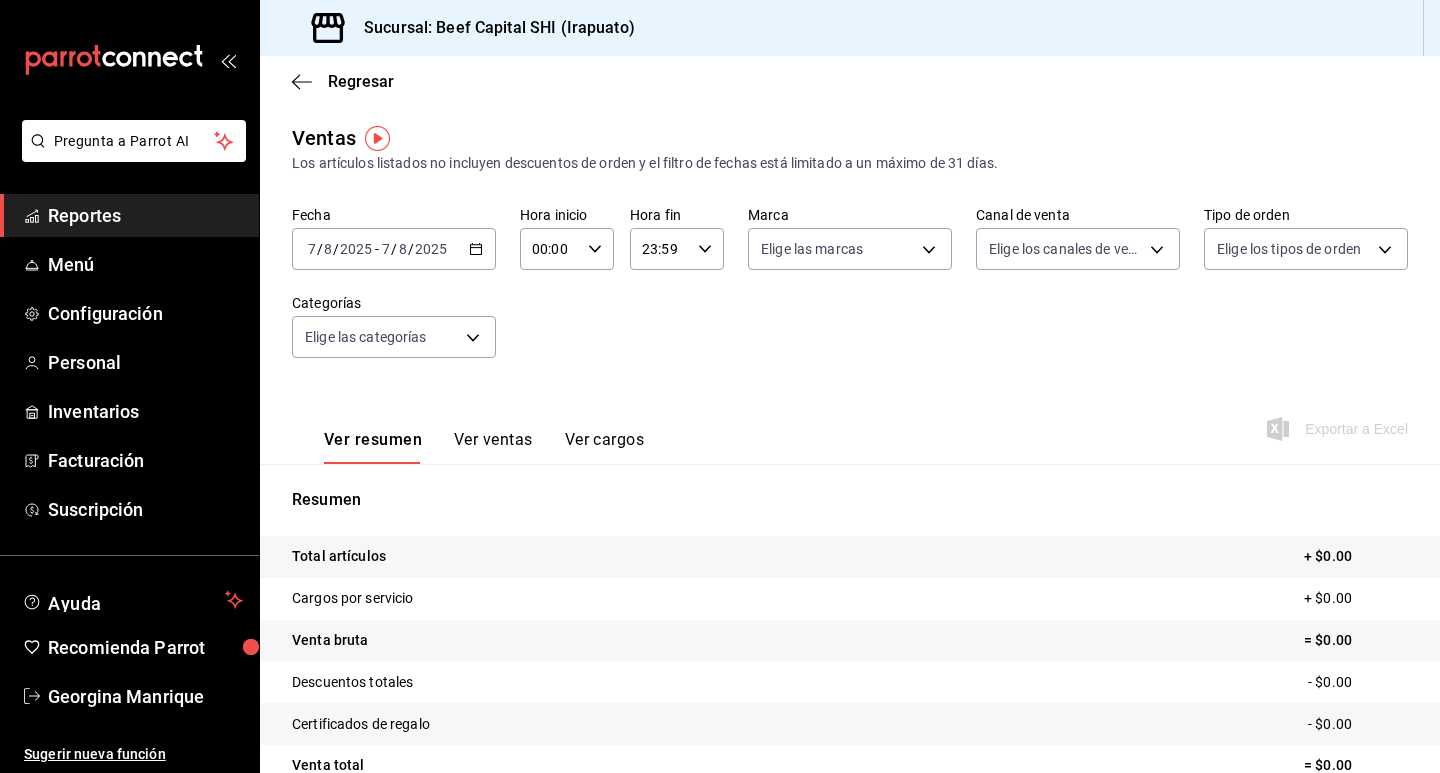 click 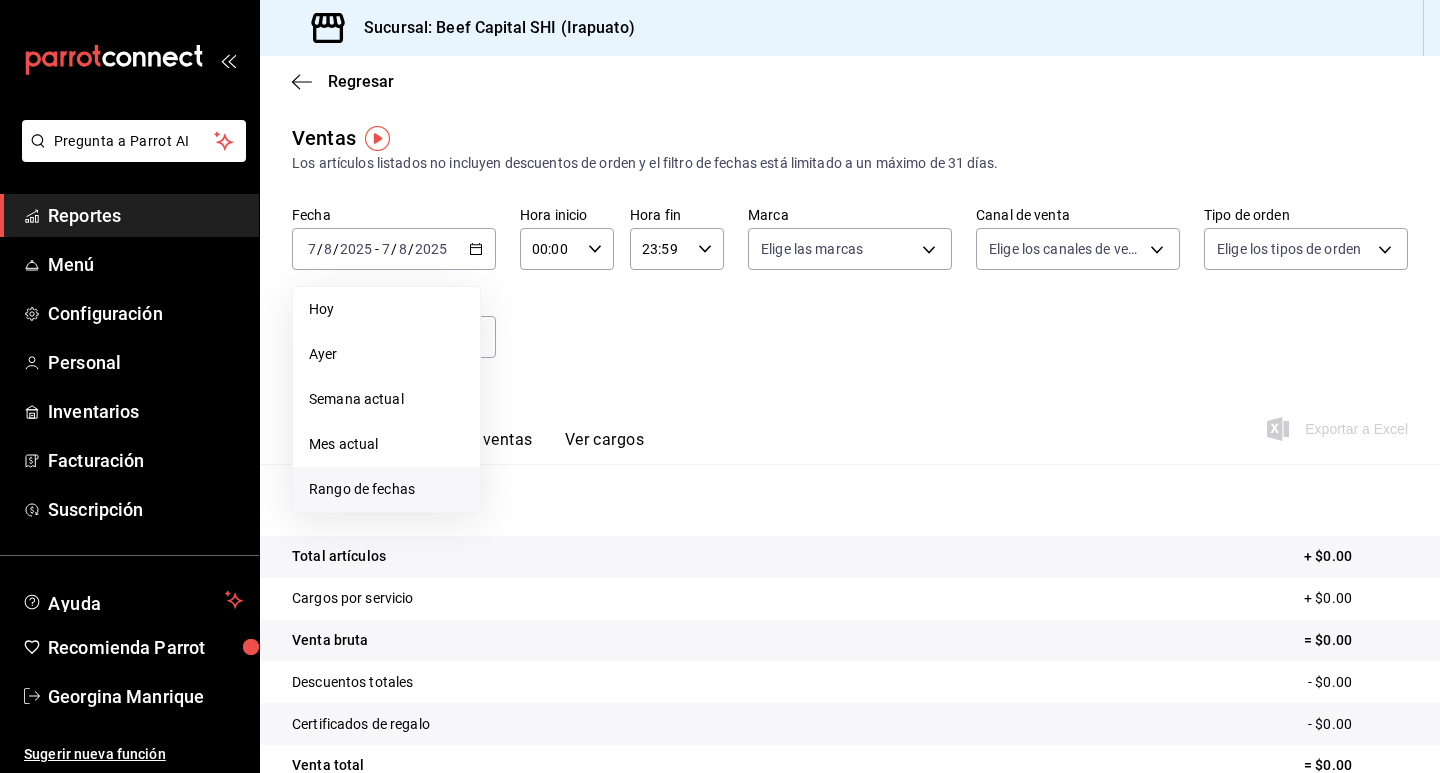 click on "Rango de fechas" at bounding box center [386, 489] 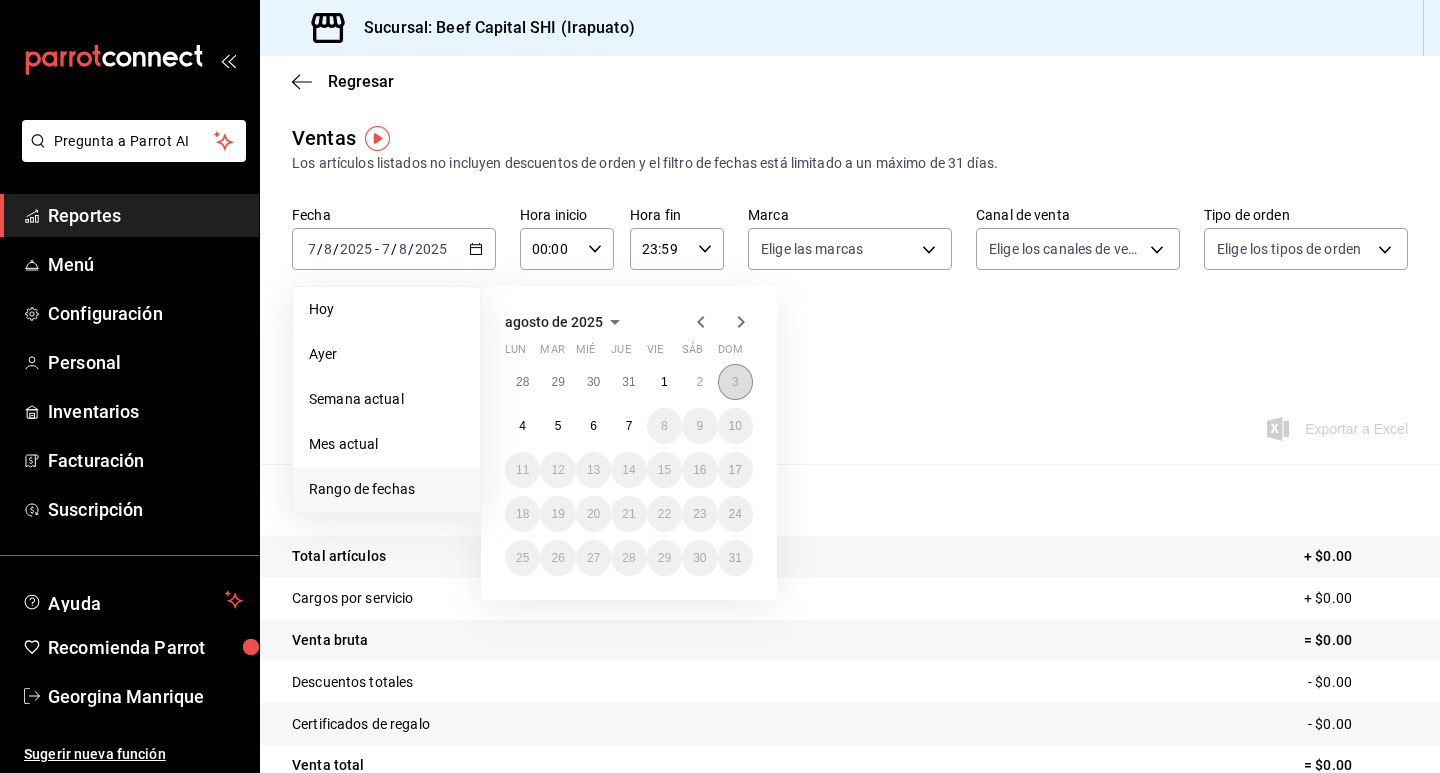 click on "3" at bounding box center [735, 382] 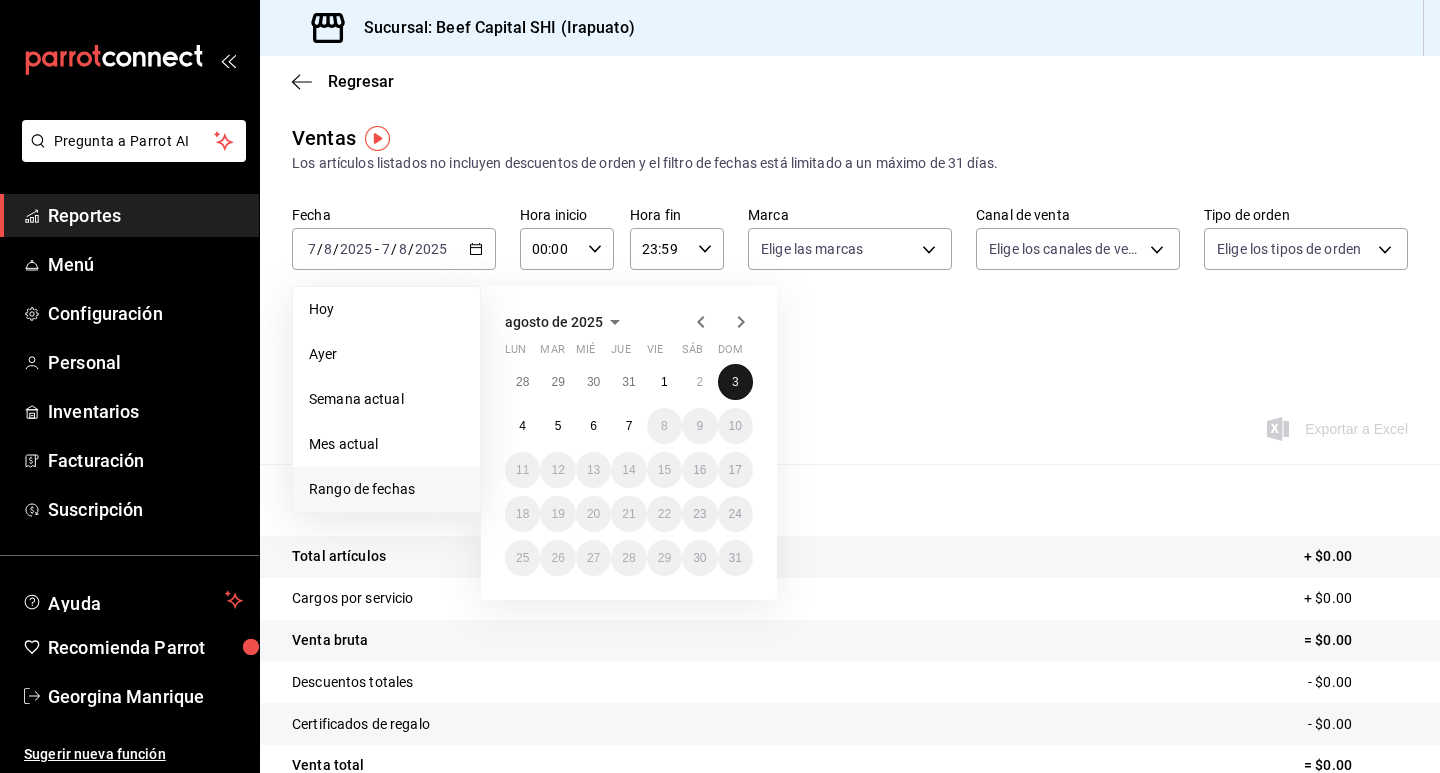 click on "3" at bounding box center [735, 382] 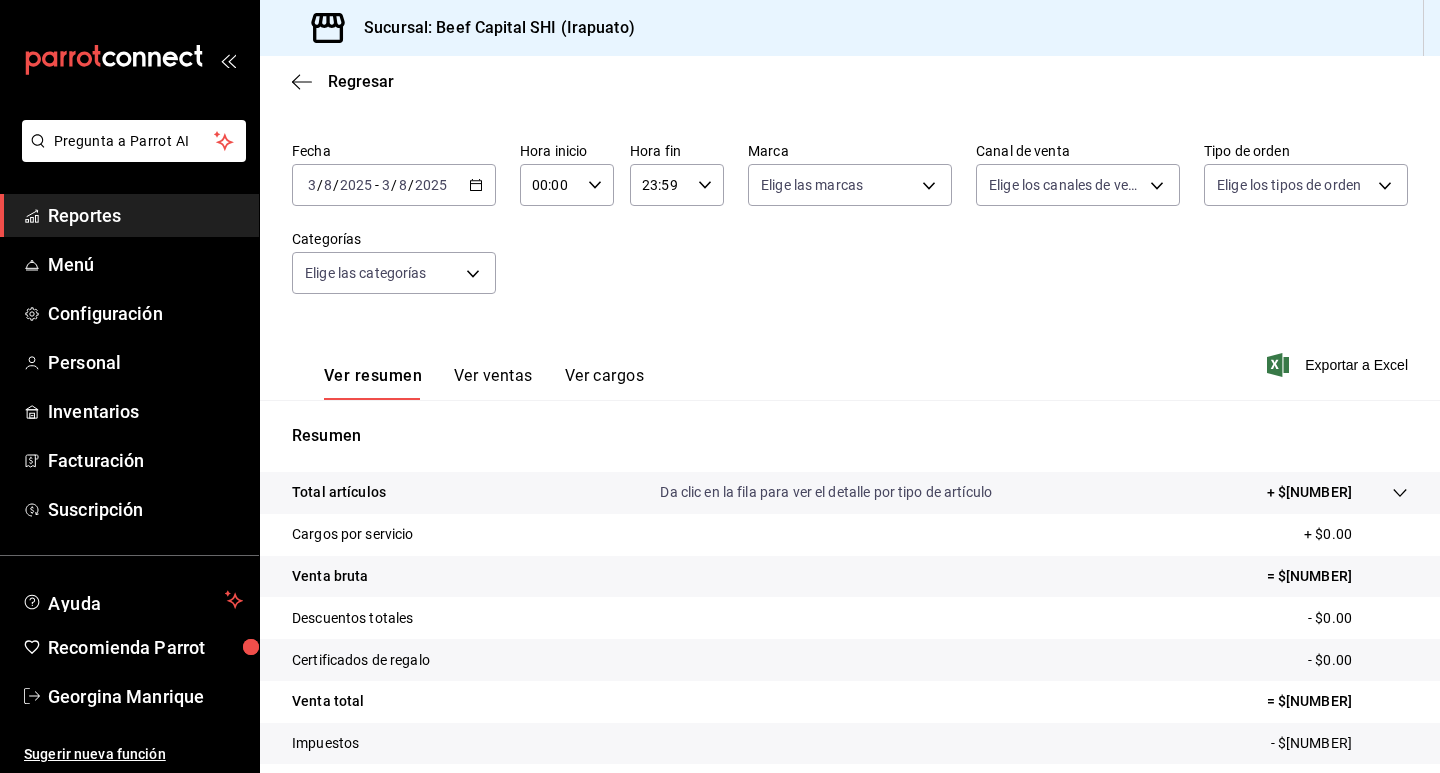 scroll, scrollTop: 100, scrollLeft: 0, axis: vertical 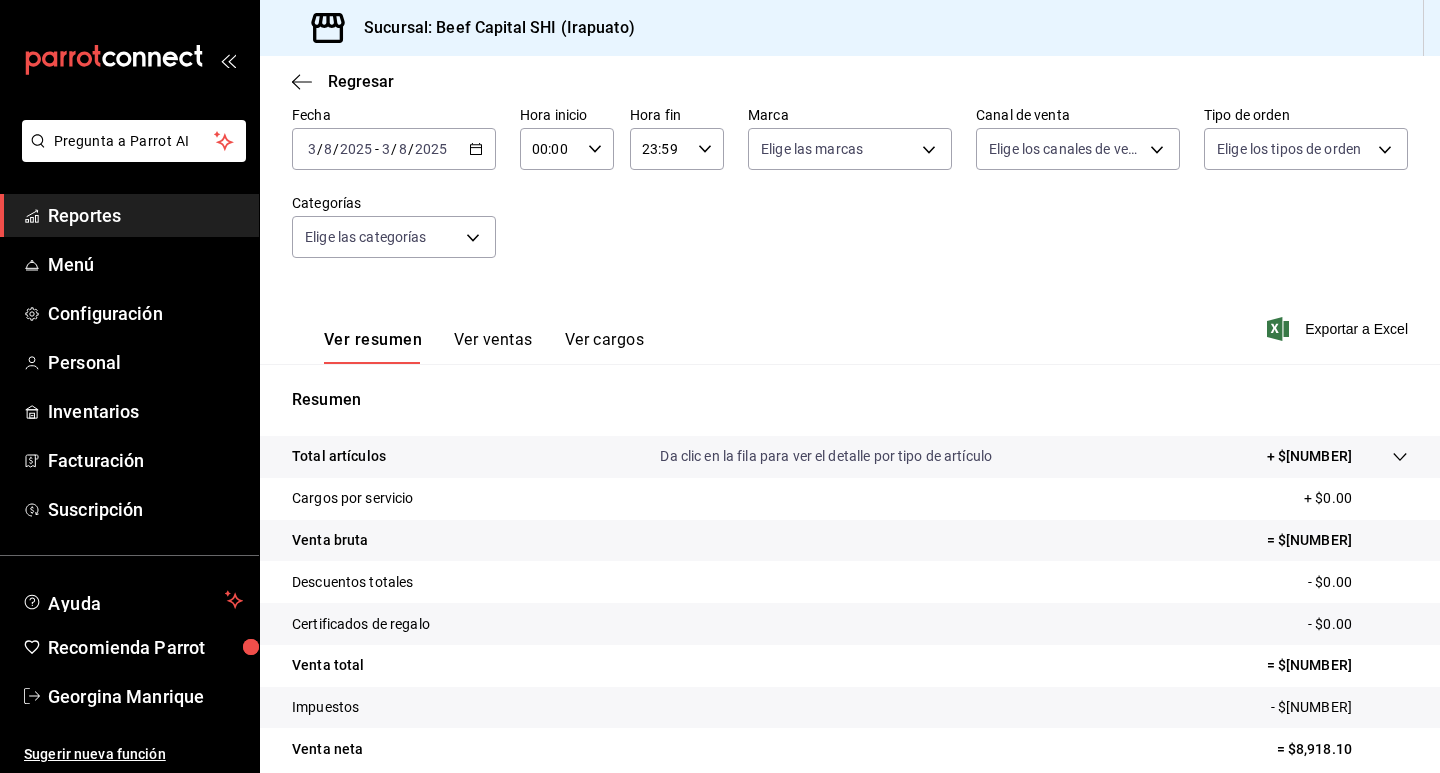 click 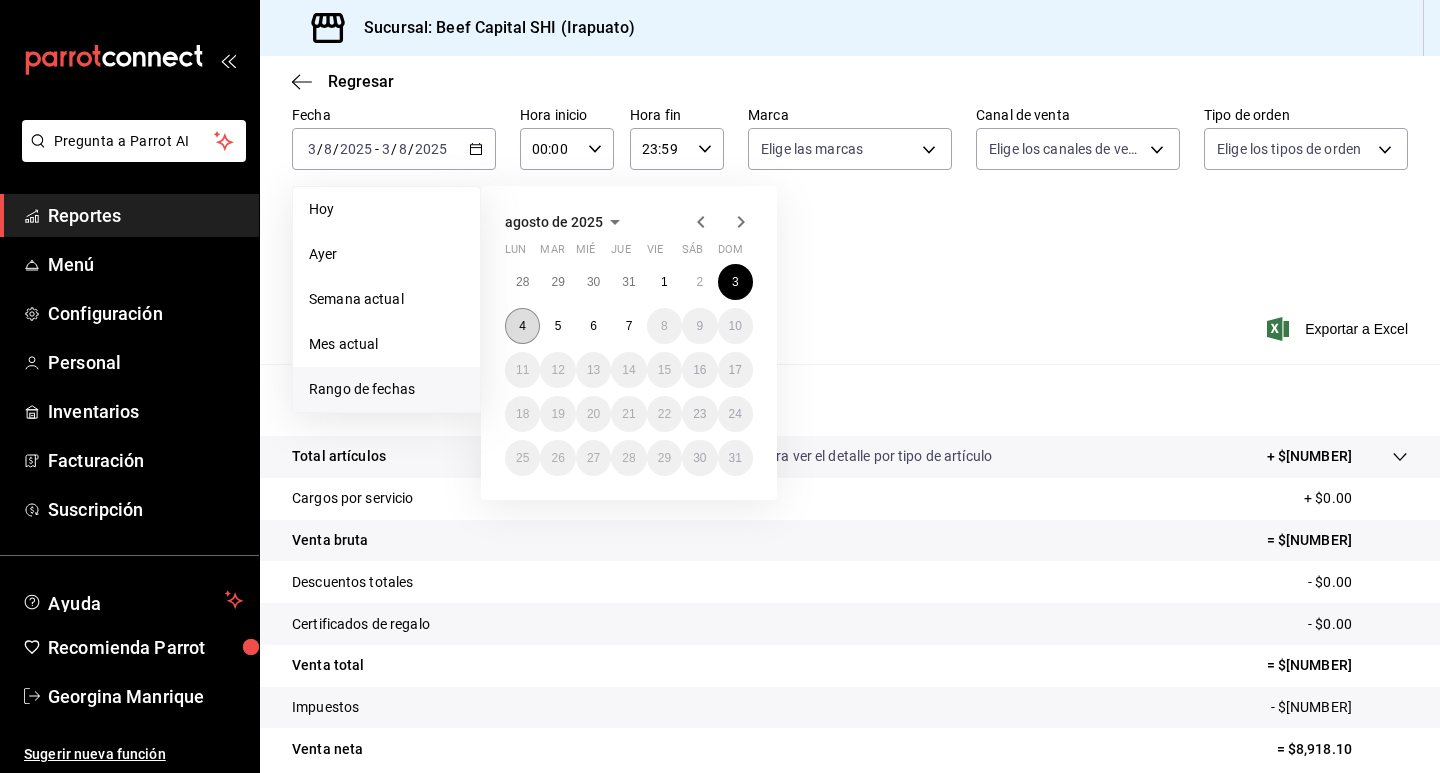 click on "4" at bounding box center (522, 326) 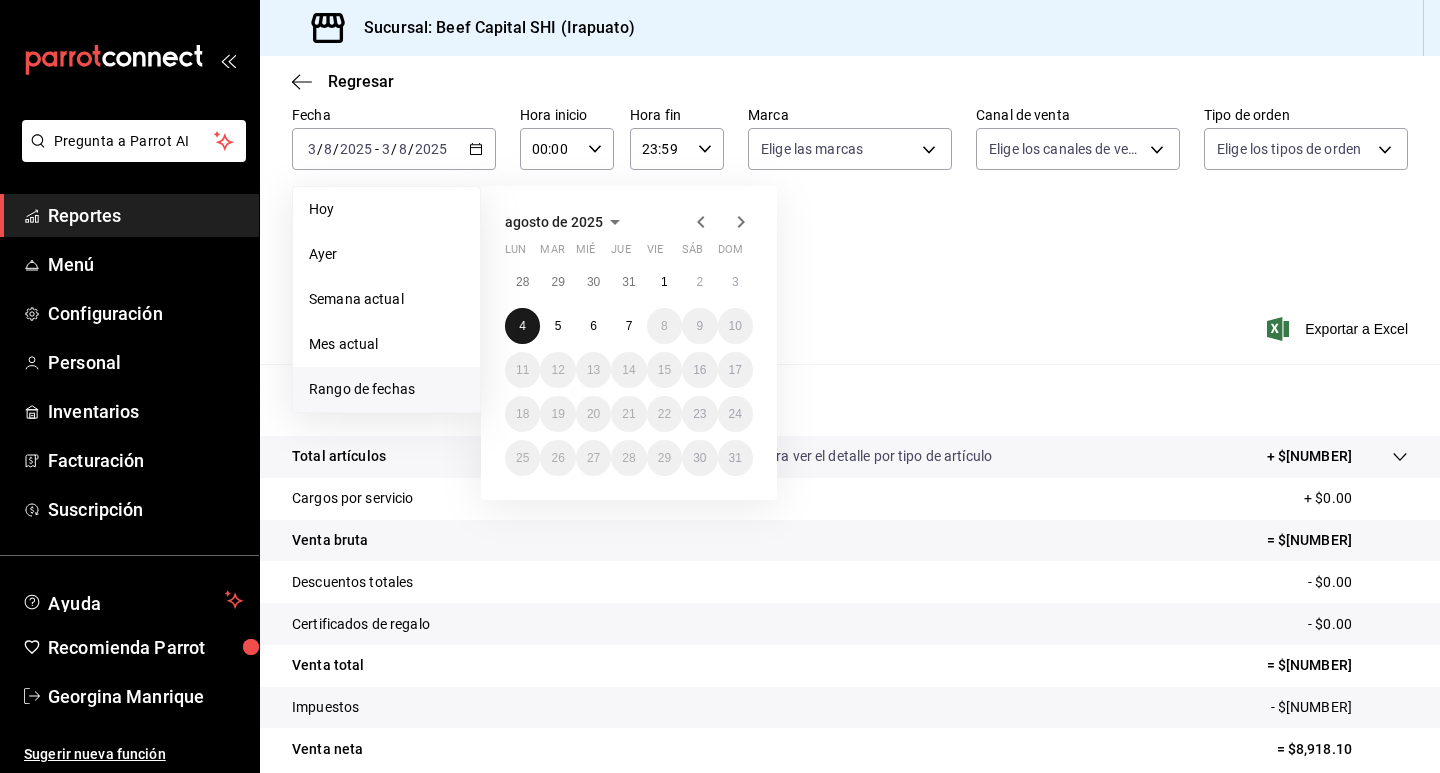 click on "4" at bounding box center (522, 326) 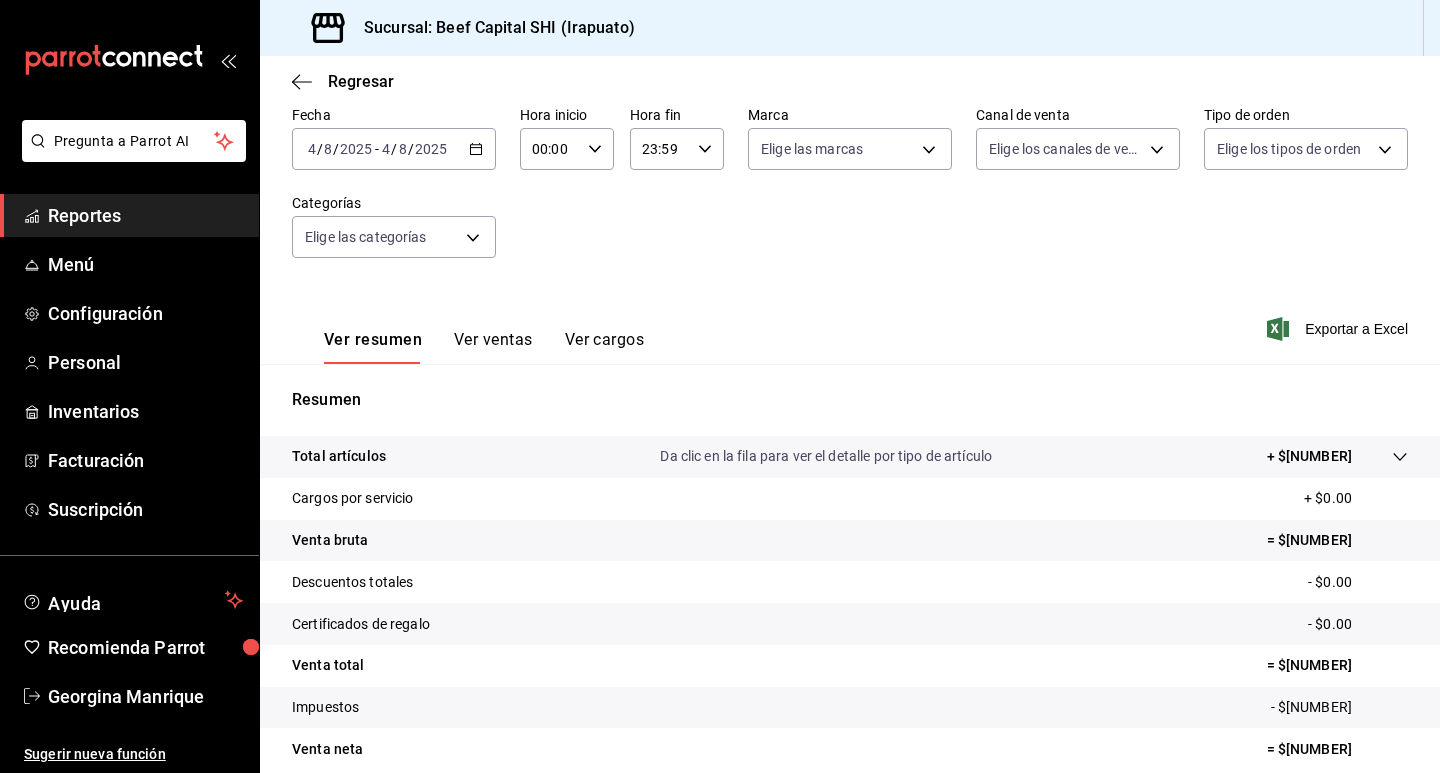 click 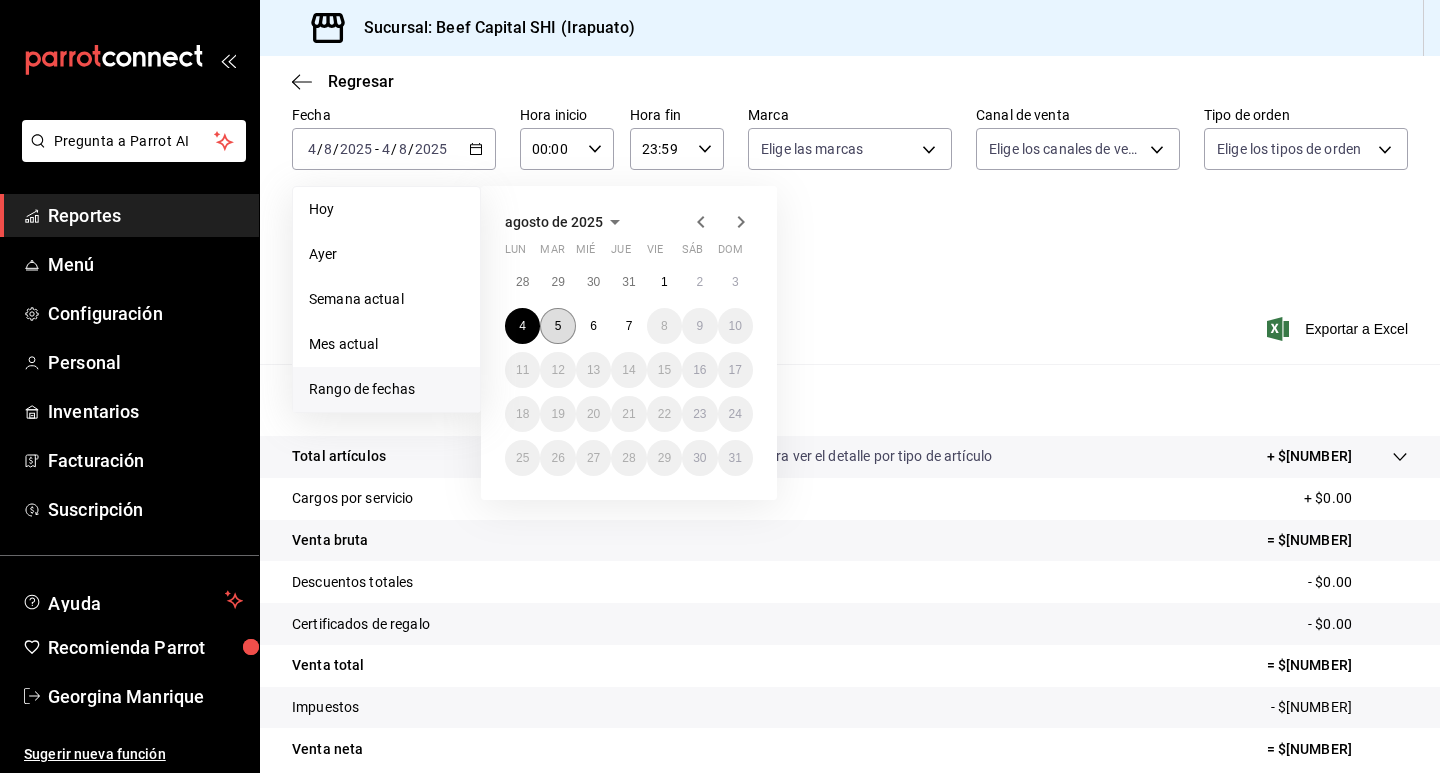 click on "5" at bounding box center (557, 326) 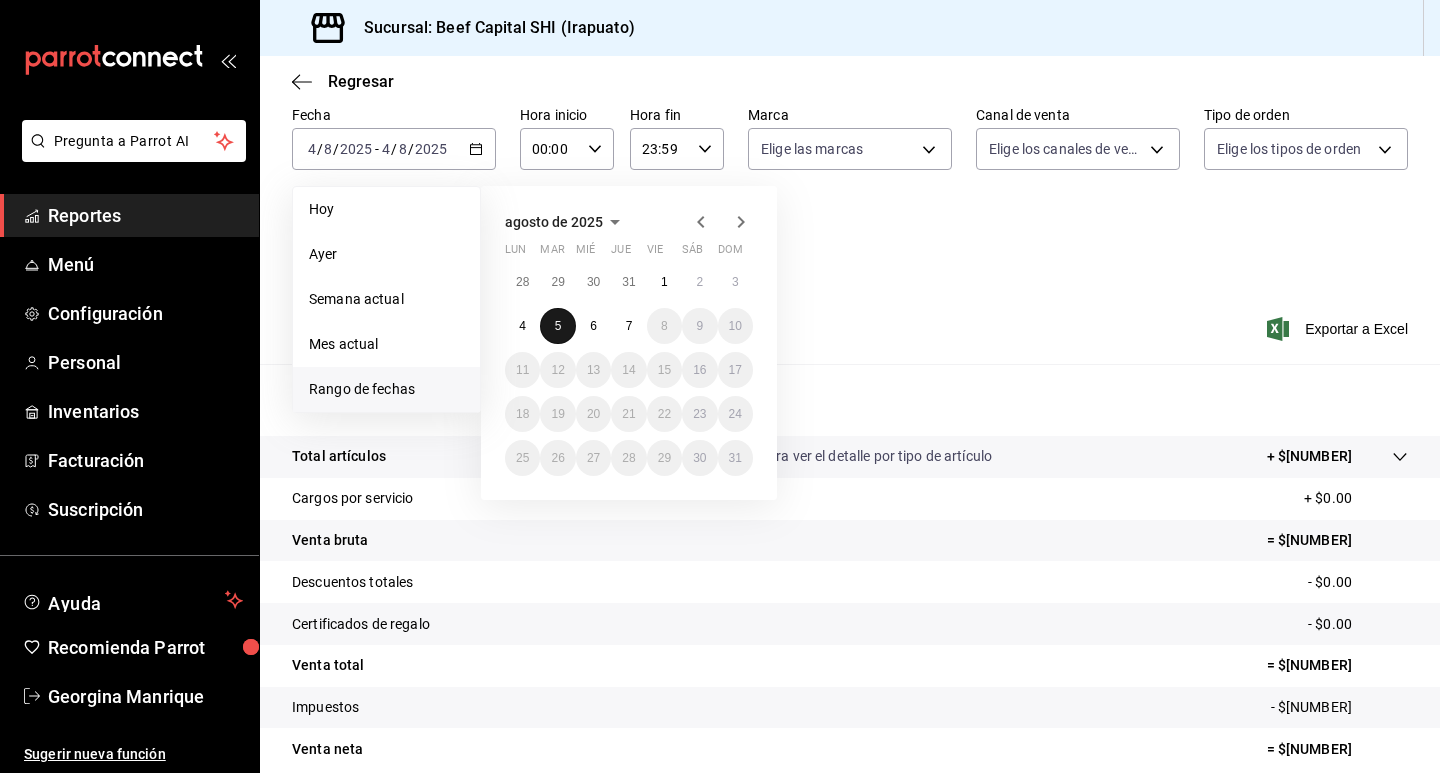 click on "5" at bounding box center (557, 326) 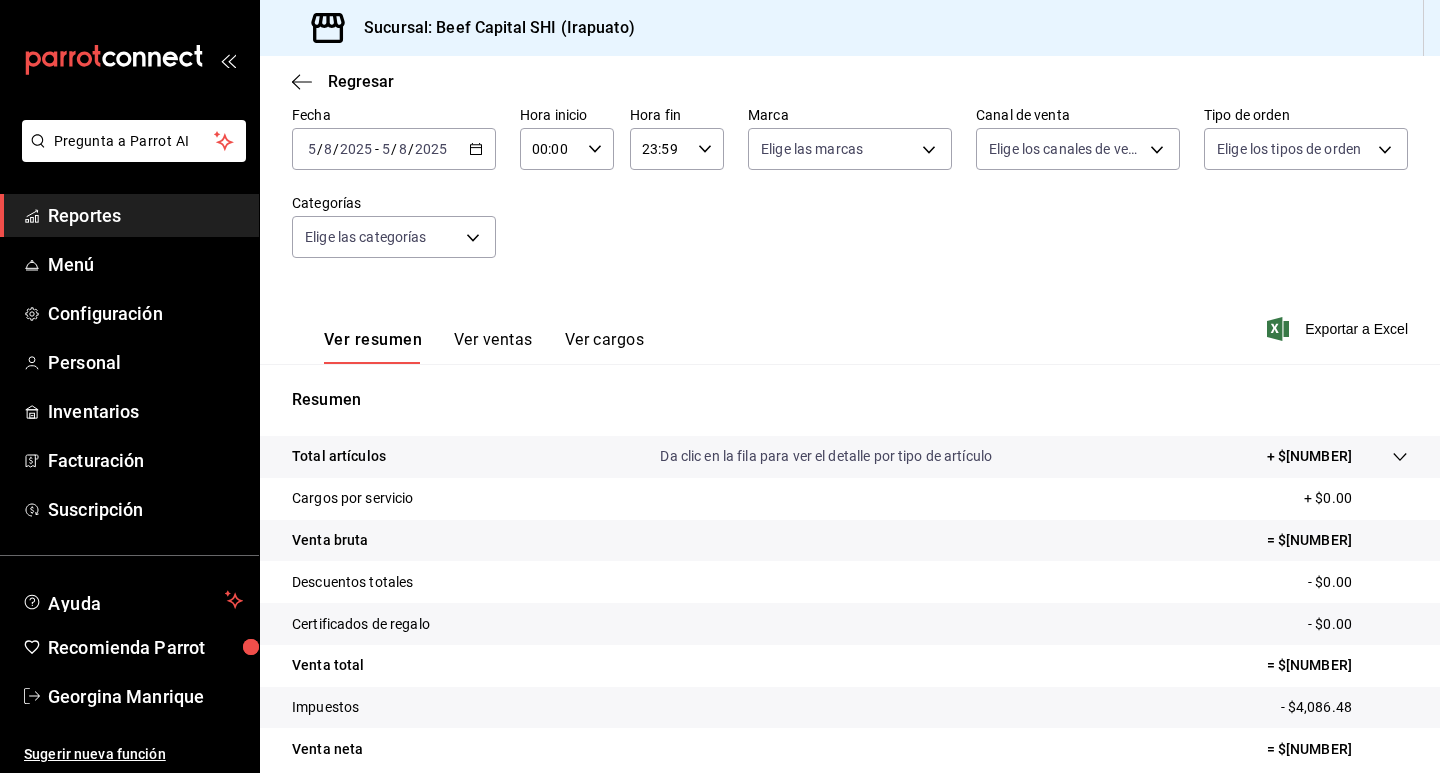 click 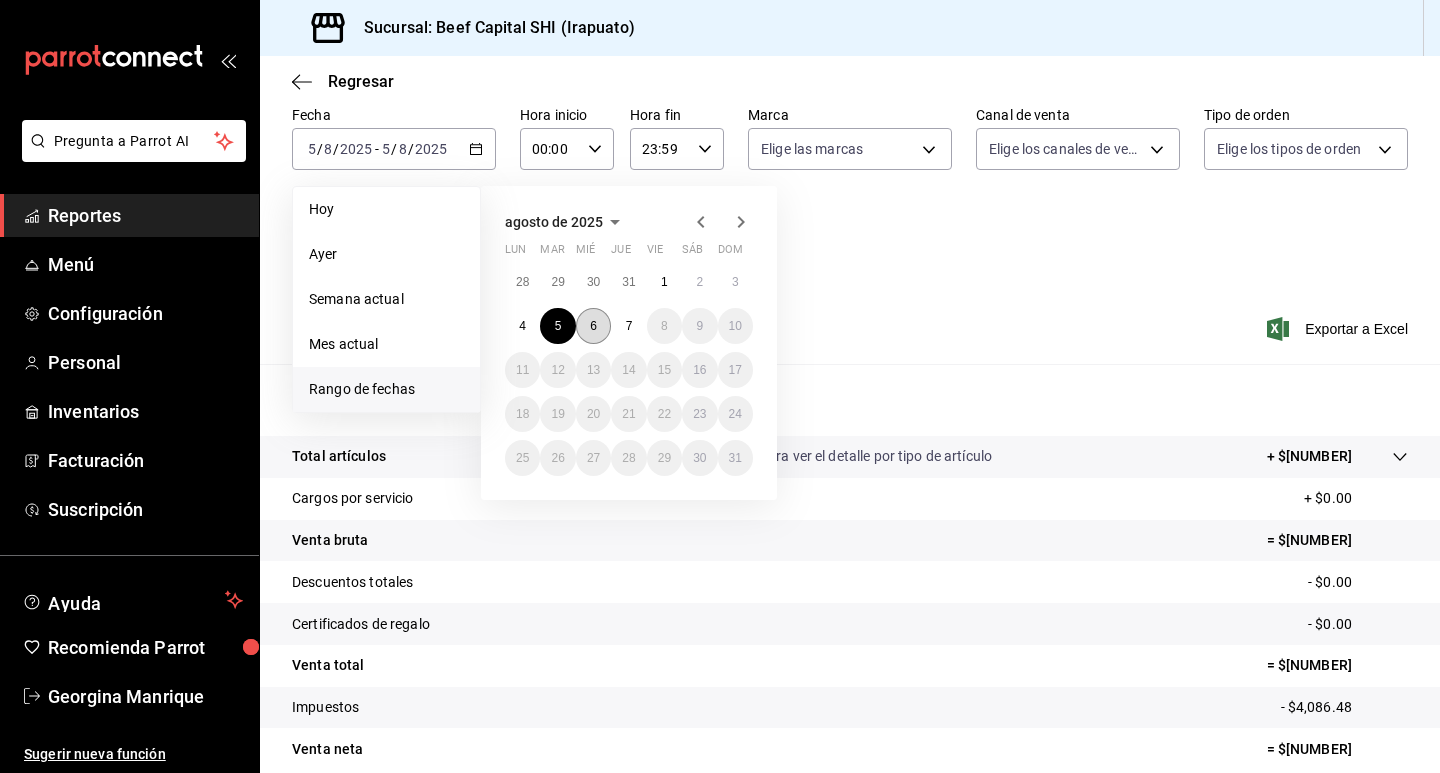 click on "6" at bounding box center [593, 326] 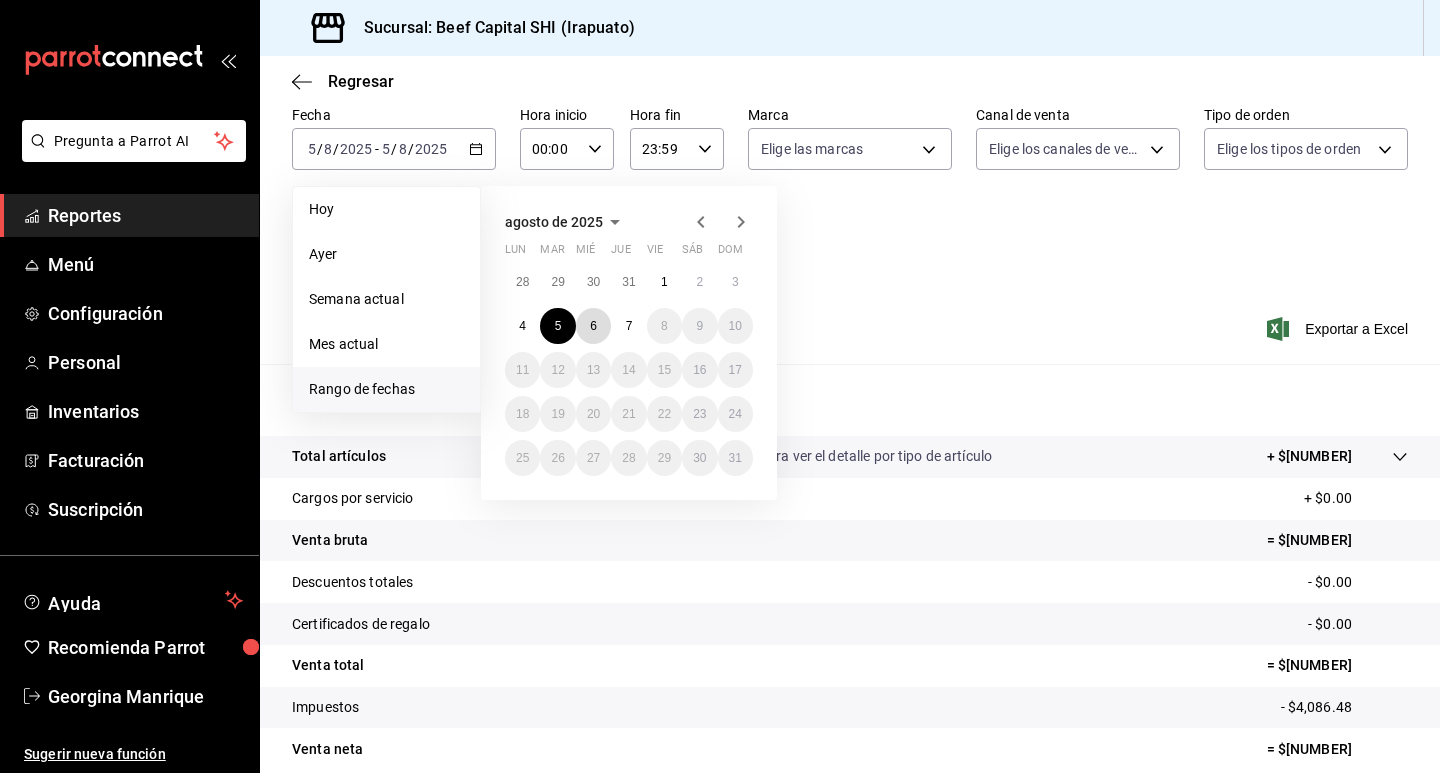click on "6" at bounding box center [593, 326] 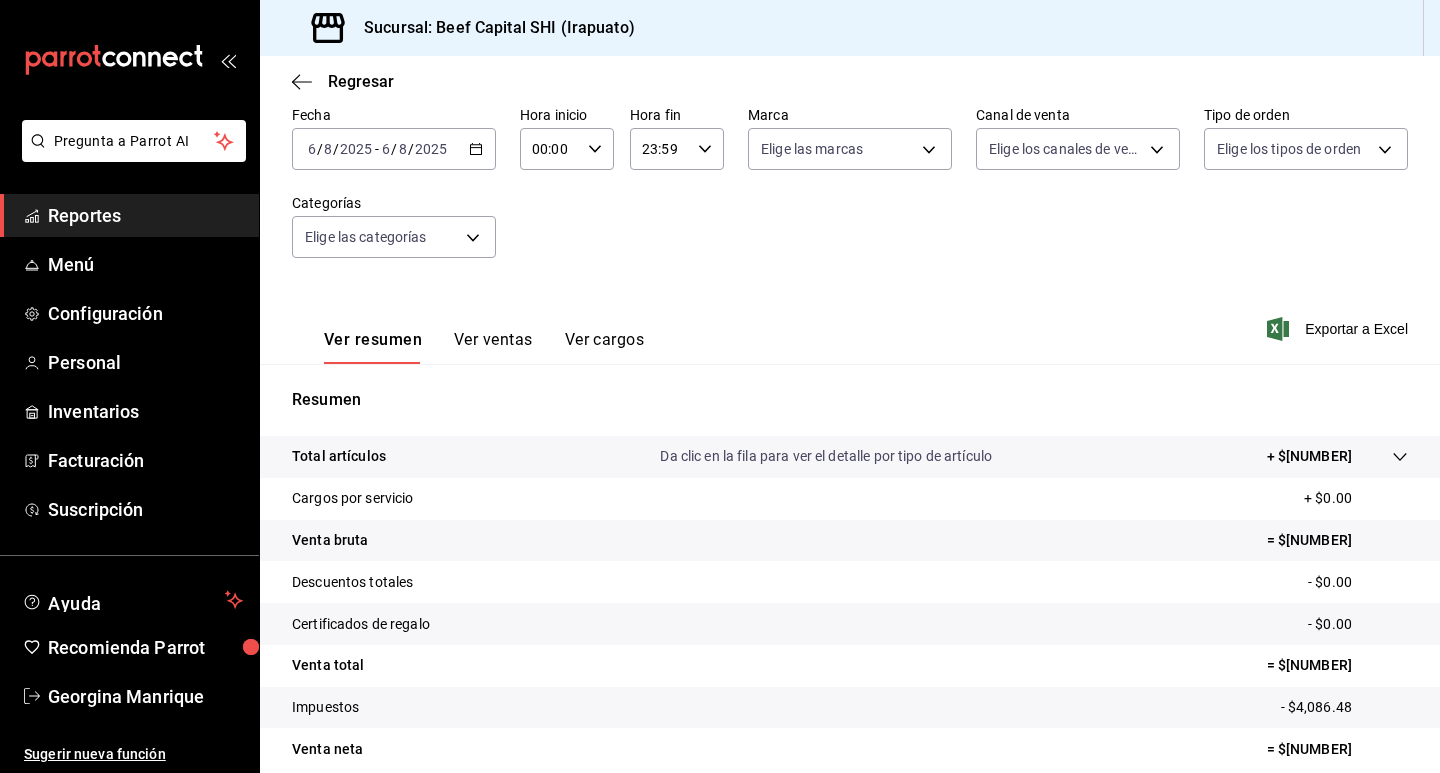 click on "Ver resumen Ver ventas Ver cargos" at bounding box center [468, 335] 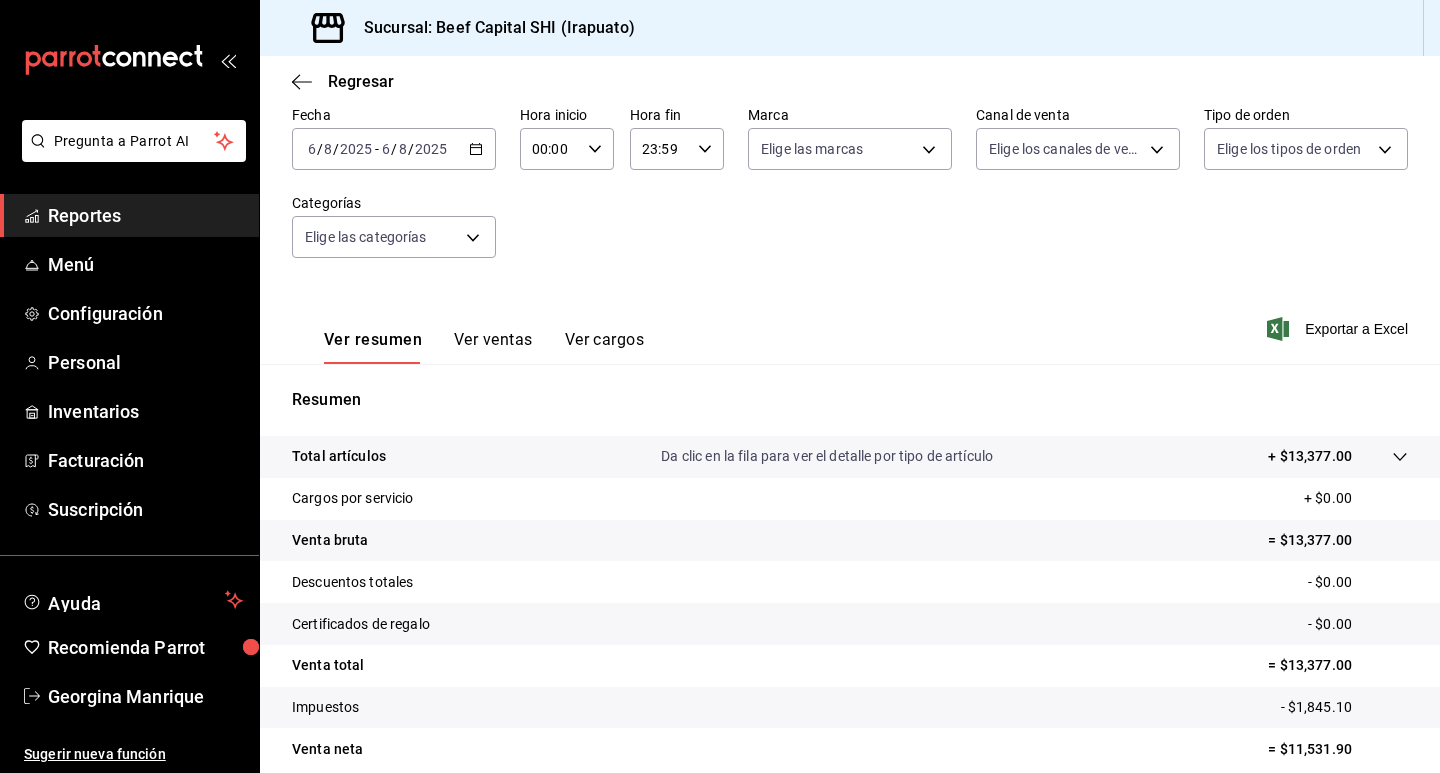 click on "2025-08-06 6 / 8 / 2025 - 2025-08-06 6 / 8 / 2025" at bounding box center [394, 149] 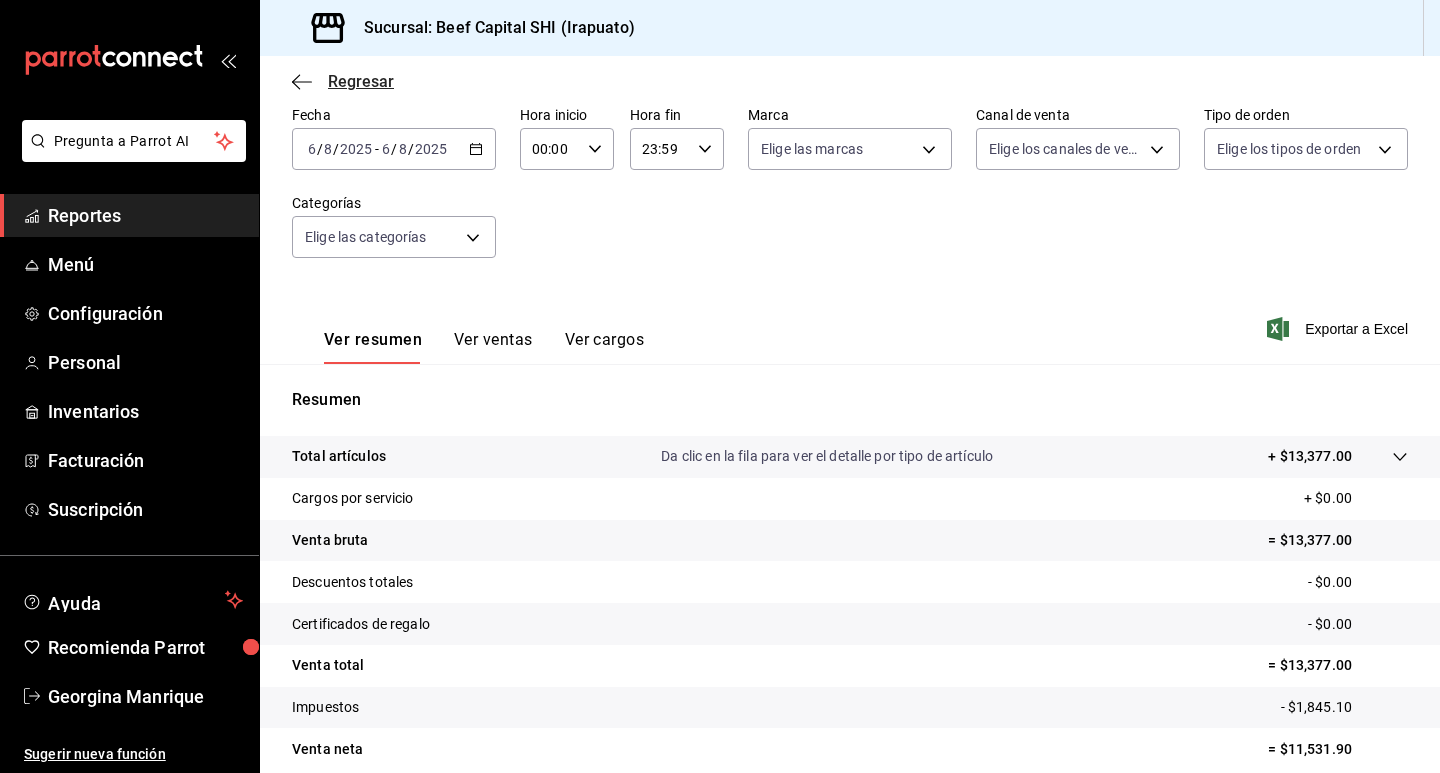 click 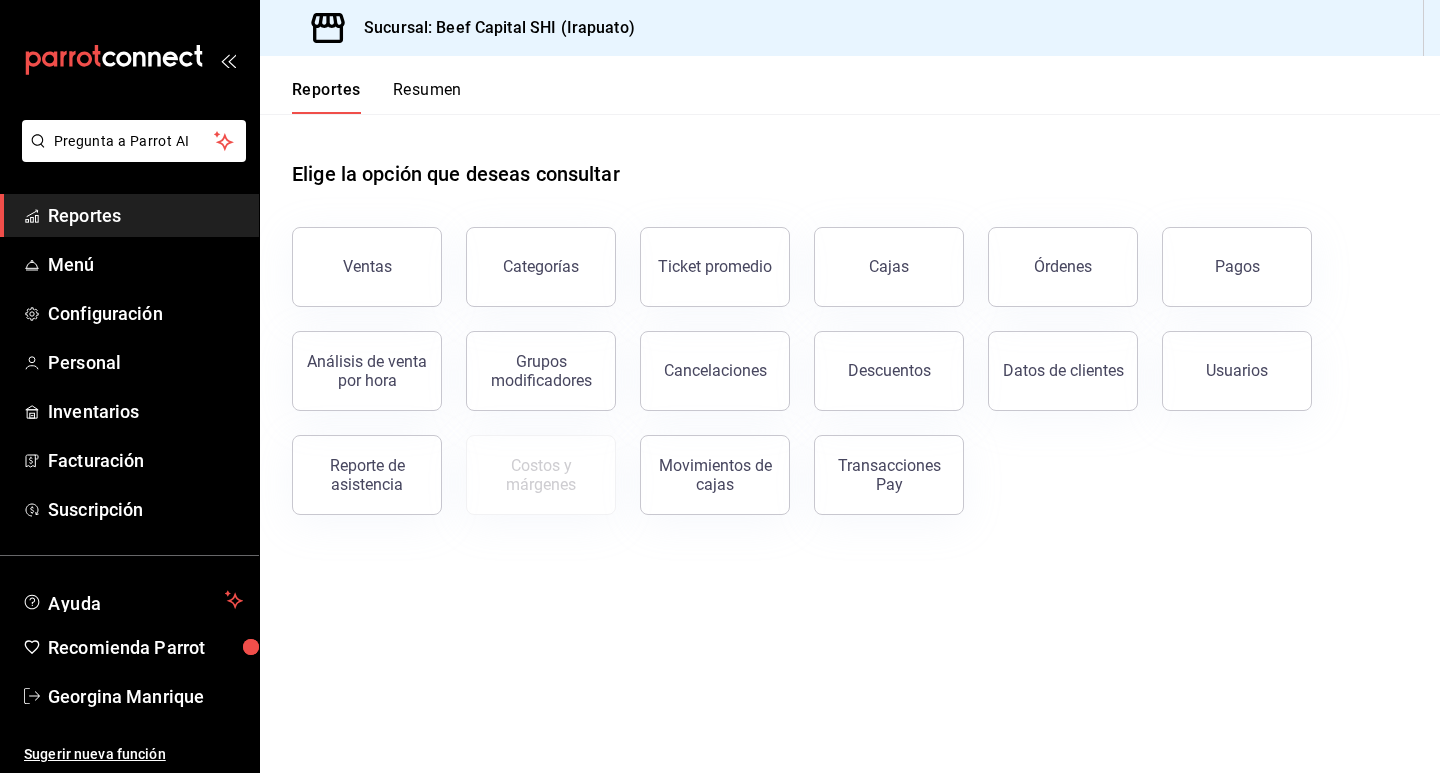 click on "Pagos" at bounding box center [1237, 266] 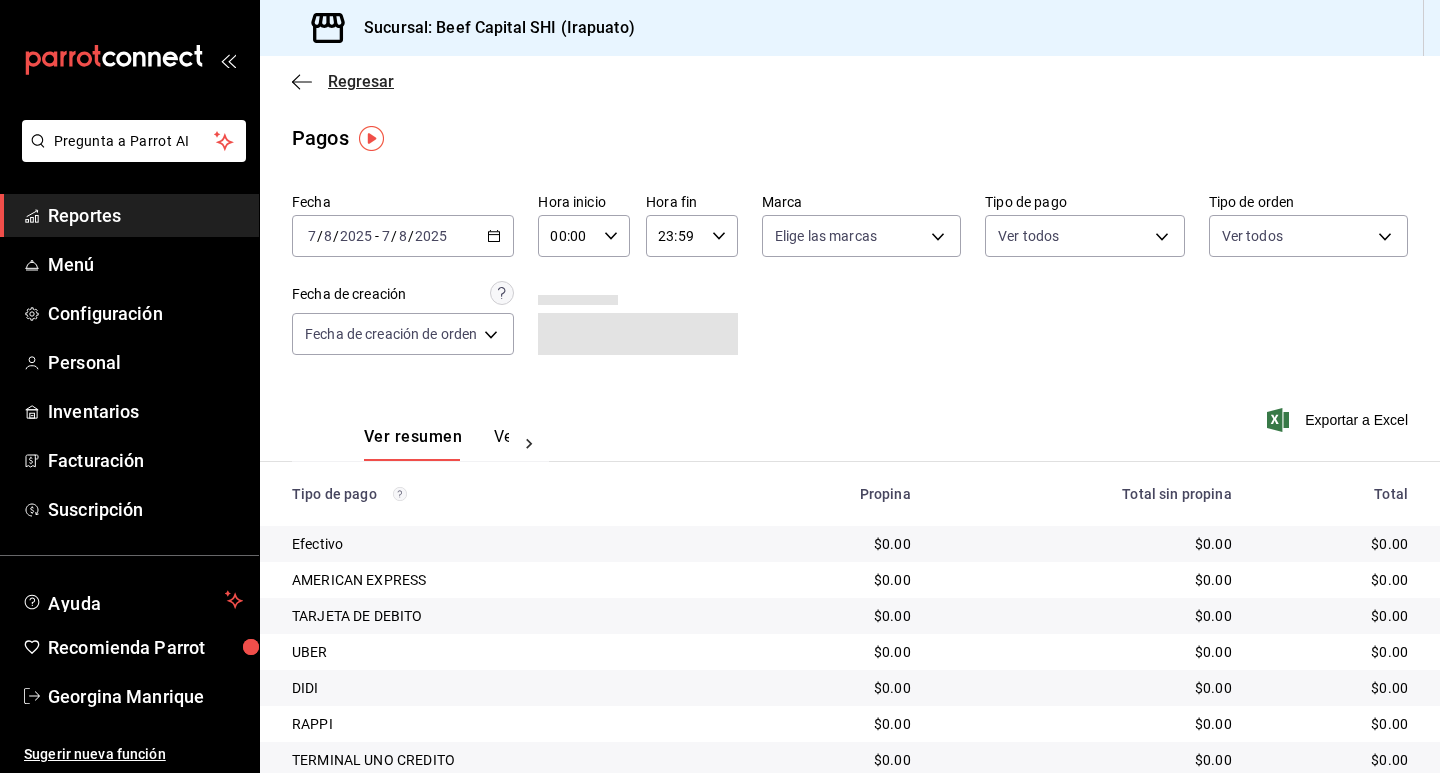 click 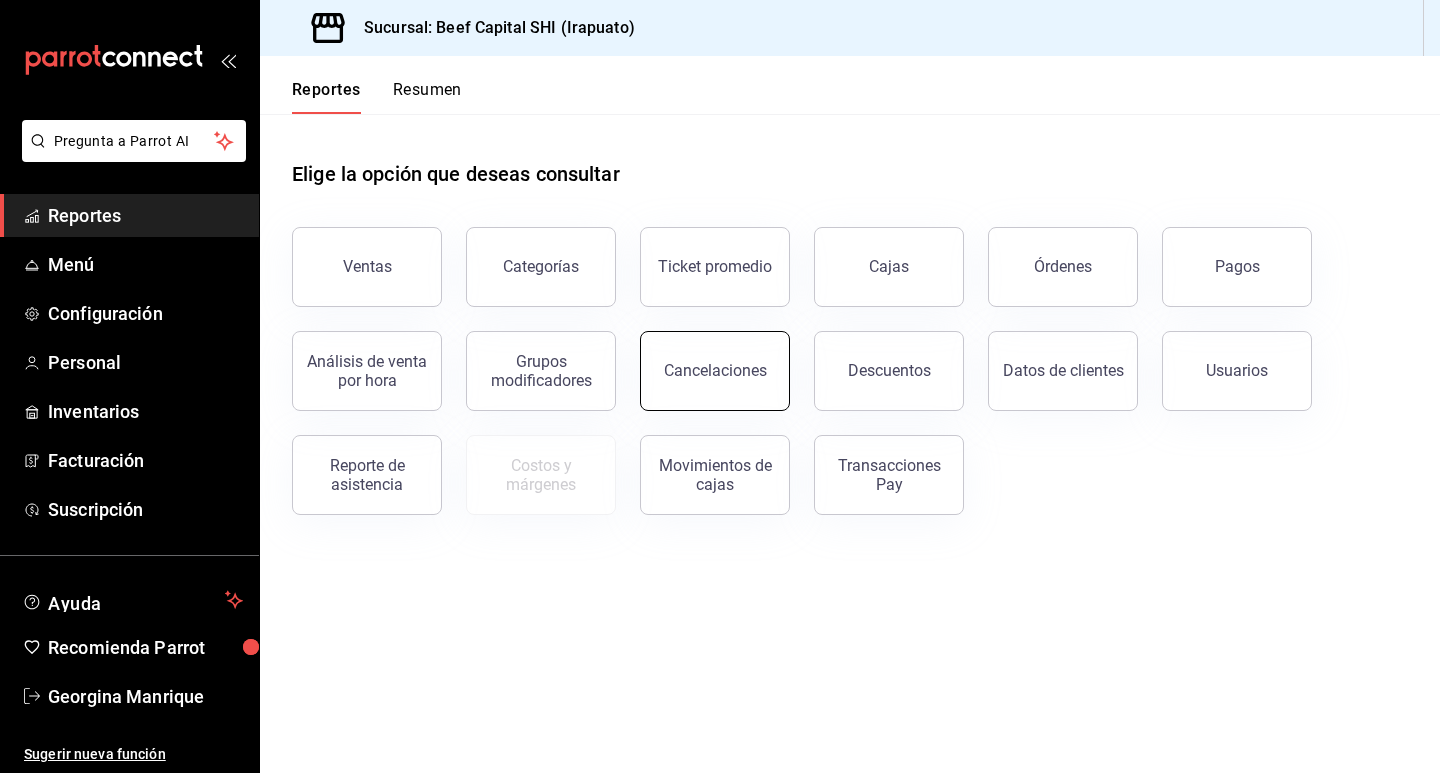 click on "Cancelaciones" at bounding box center (715, 371) 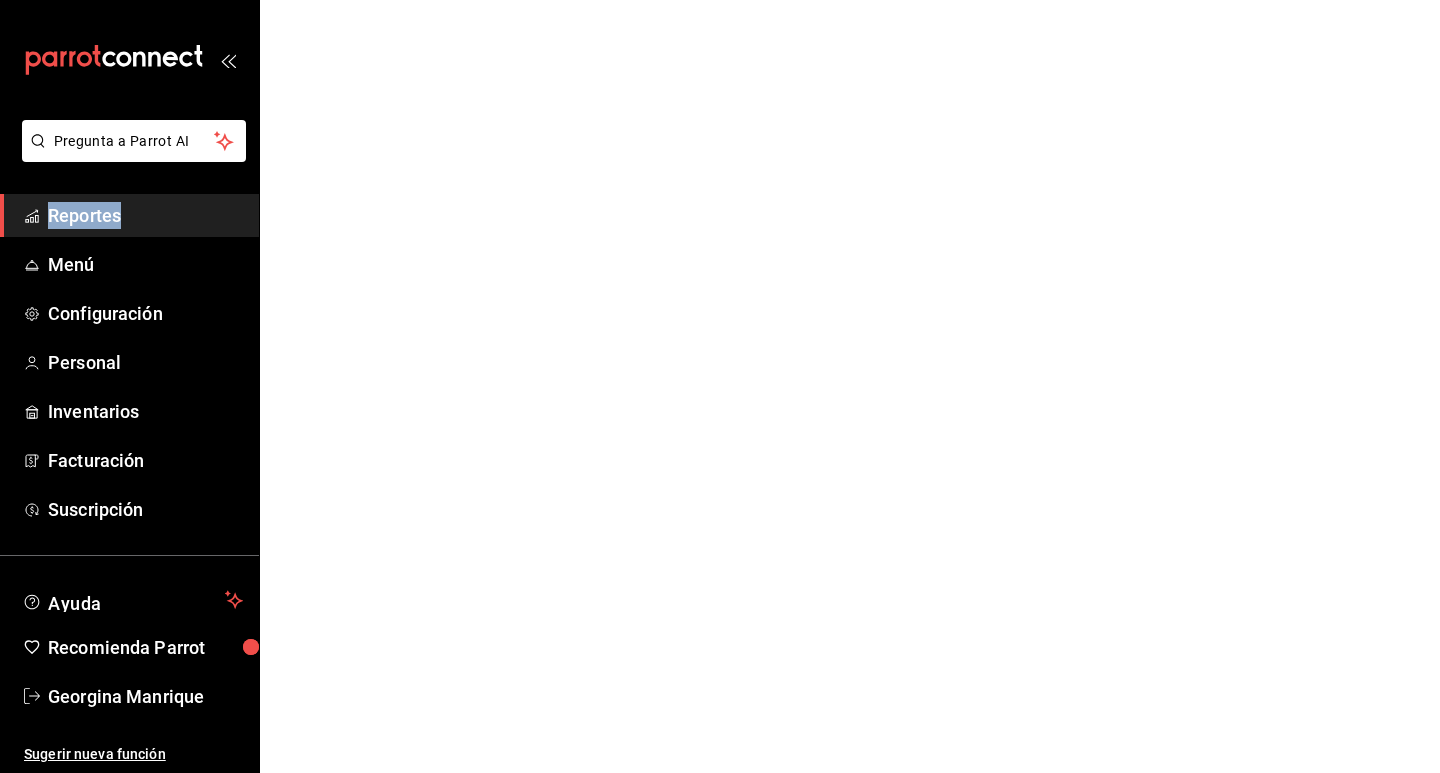 click on "Pregunta a Parrot AI Reportes   Menú   Configuración   Personal   Inventarios   Facturación   Suscripción   Ayuda Recomienda Parrot   [FIRST] [LAST]   Sugerir nueva función   Pregunta a Parrot AI Reportes   Menú   Configuración   Personal   Inventarios   Facturación   Suscripción   Ayuda Recomienda Parrot   [FIRST] [LAST]   Sugerir nueva función   GANA 1 MES GRATIS EN TU SUSCRIPCIÓN AQUÍ ¿Recuerdas cómo empezó tu restaurante?
Hoy puedes ayudar a un colega a tener el mismo cambio que tú viviste.
Recomienda Parrot directamente desde tu Portal Administrador.
Es fácil y rápido.
🎁 Por cada restaurante que se una, ganas 1 mes gratis. Ver video tutorial Ir a video Visitar centro de ayuda ([PHONE]) soporte@[DOMAIN].io Visitar centro de ayuda ([PHONE]) soporte@[DOMAIN].io" at bounding box center [720, 0] 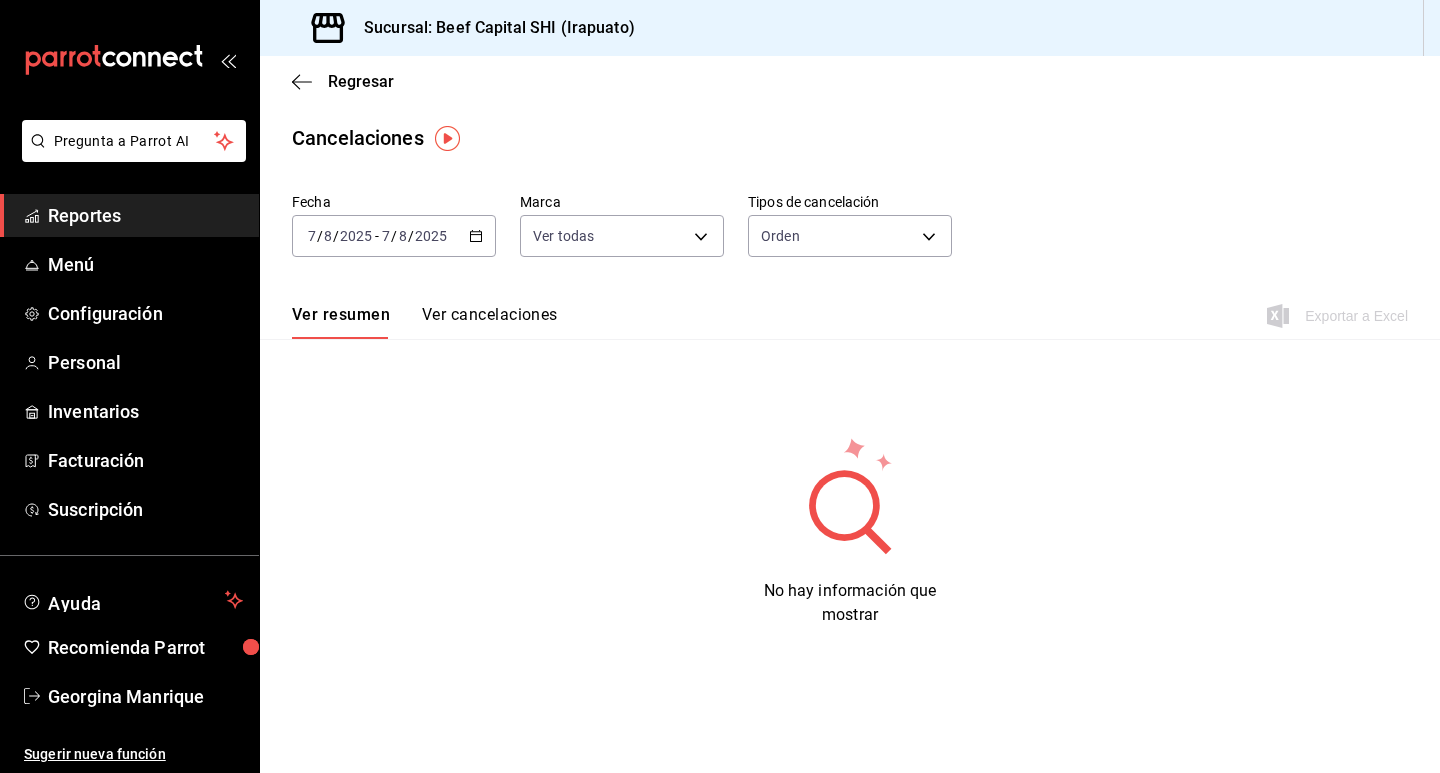 click on "2025-08-07 7 / 8 / 2025 - 2025-08-07 7 / 8 / 2025" at bounding box center [394, 236] 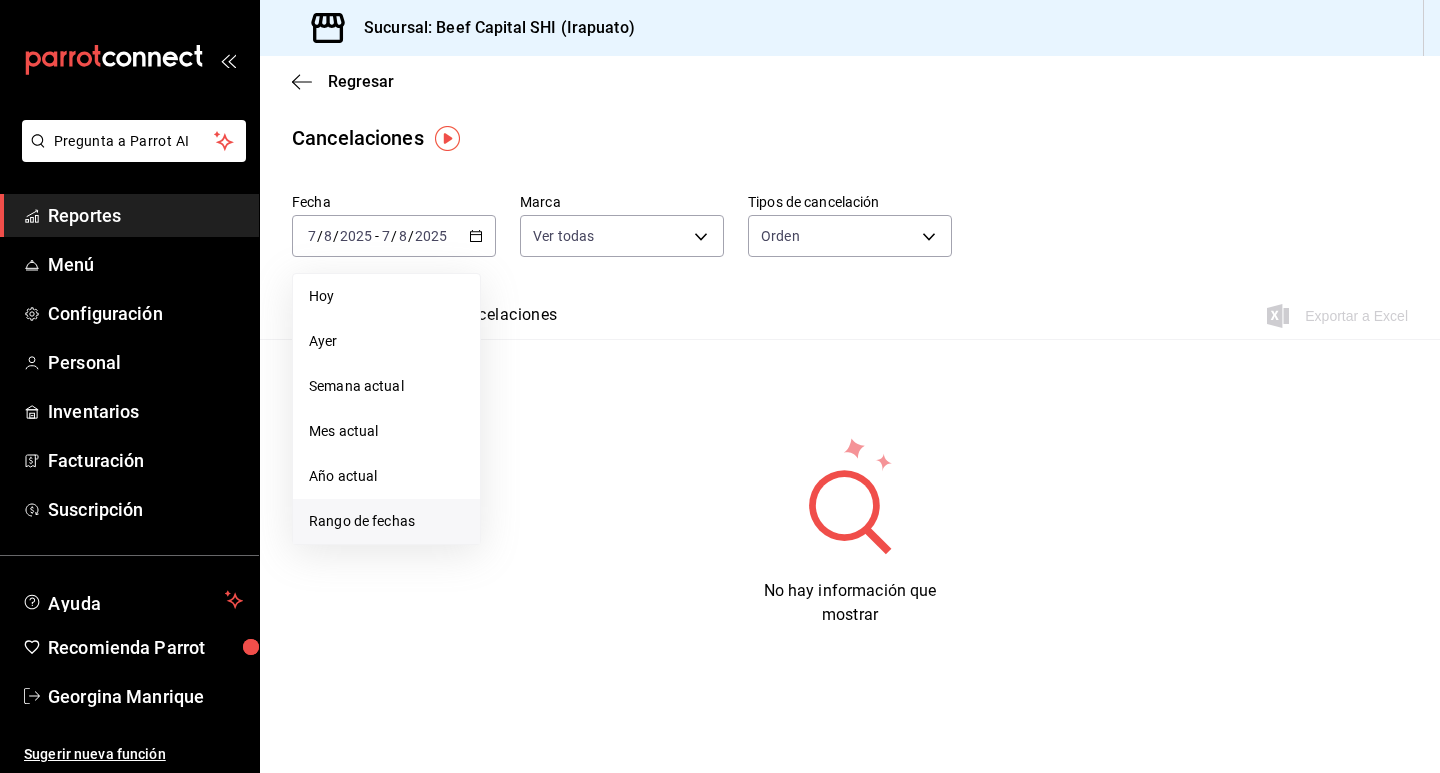 click on "Rango de fechas" at bounding box center [386, 521] 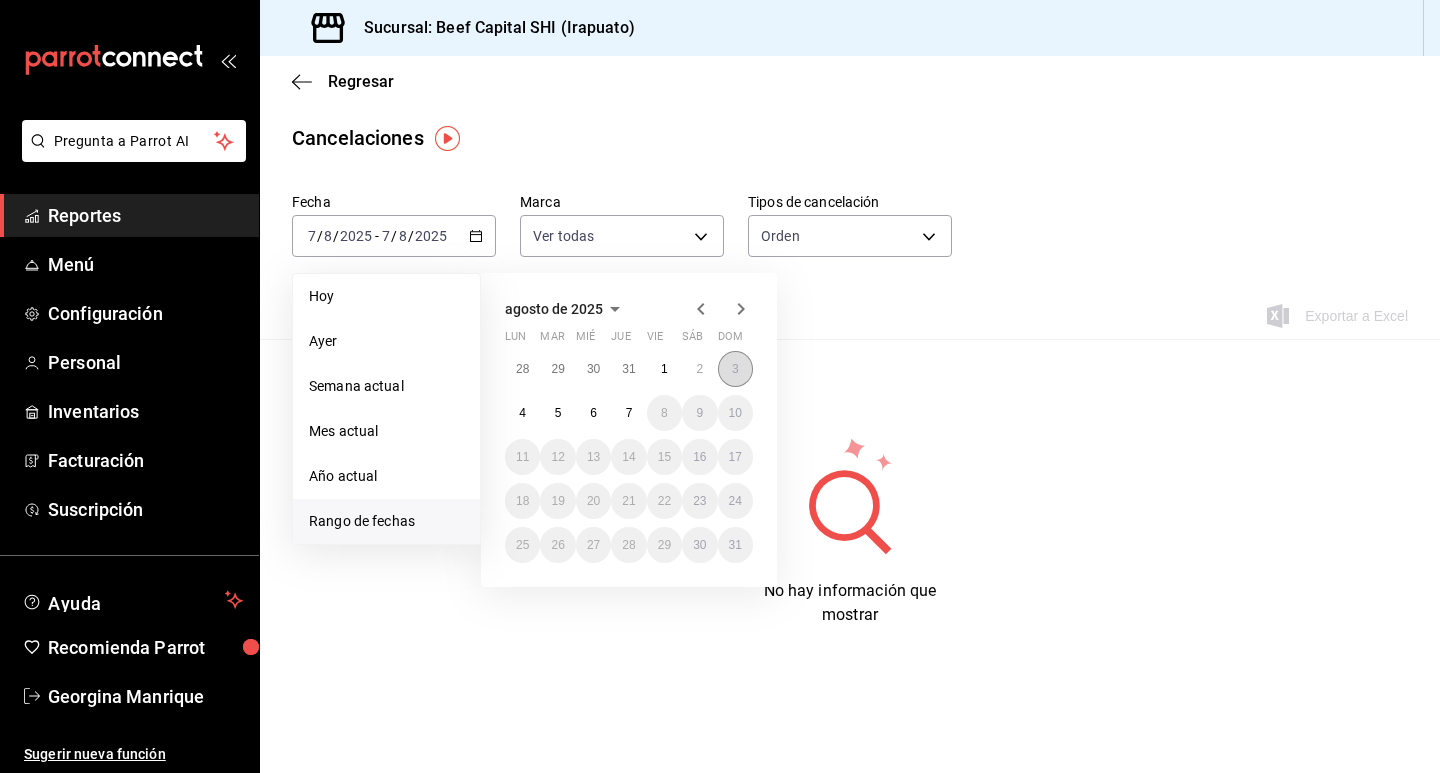 click on "3" at bounding box center (735, 369) 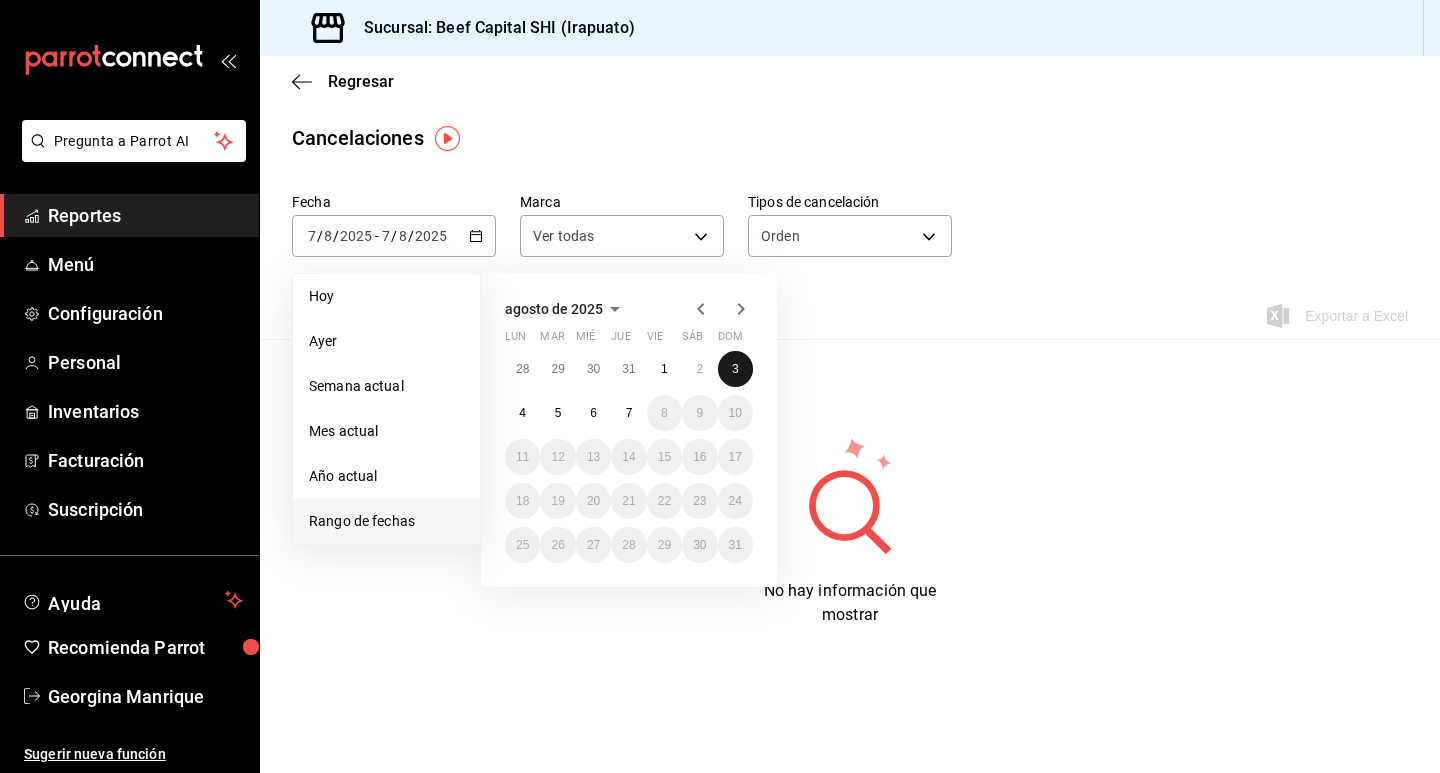 click on "3" at bounding box center [735, 369] 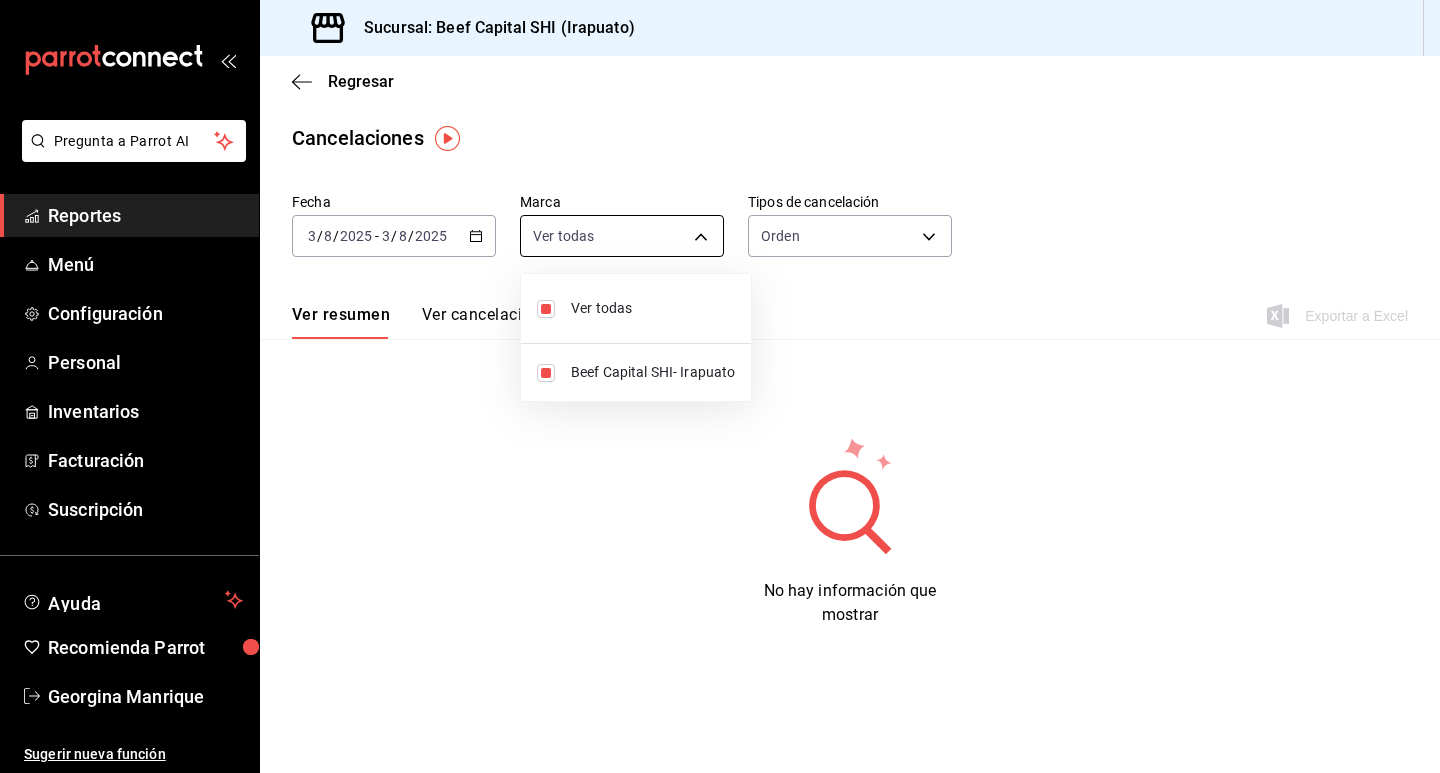 click on "Pregunta a Parrot AI Reportes   Menú   Configuración   Personal   Inventarios   Facturación   Suscripción   Ayuda Recomienda Parrot   [PERSON]   Sugerir nueva función   Sucursal: Beef Capital SHI (Irapuato) Regresar Cancelaciones Fecha [DATE] [DAY] / [YEAR] - [DATE] [DAY] / [YEAR] Marca Ver todas [object Object] Tipos de cancelación Orden ORDER Ver resumen Ver cancelaciones Exportar a Excel No hay información que mostrar Pregunta a Parrot AI Reportes   Menú   Configuración   Personal   Inventarios   Facturación   Suscripción   Ayuda Recomienda Parrot   [PERSON]   Sugerir nueva función   GANA 1 MES GRATIS EN TU SUSCRIPCIÓN AQUÍ ¿Recuerdas cómo empezó tu restaurante?
Hoy puedes ayudar a un colega a tener el mismo cambio que tú viviste.
Recomienda Parrot directamente desde tu Portal Administrador.
Es fácil y rápido.
🎁 Por cada restaurante que se una, ganas 1 mes gratis. Ver video tutorial Ir a video Visitar centro de ayuda [PHONE] soporte@example.com" at bounding box center [720, 386] 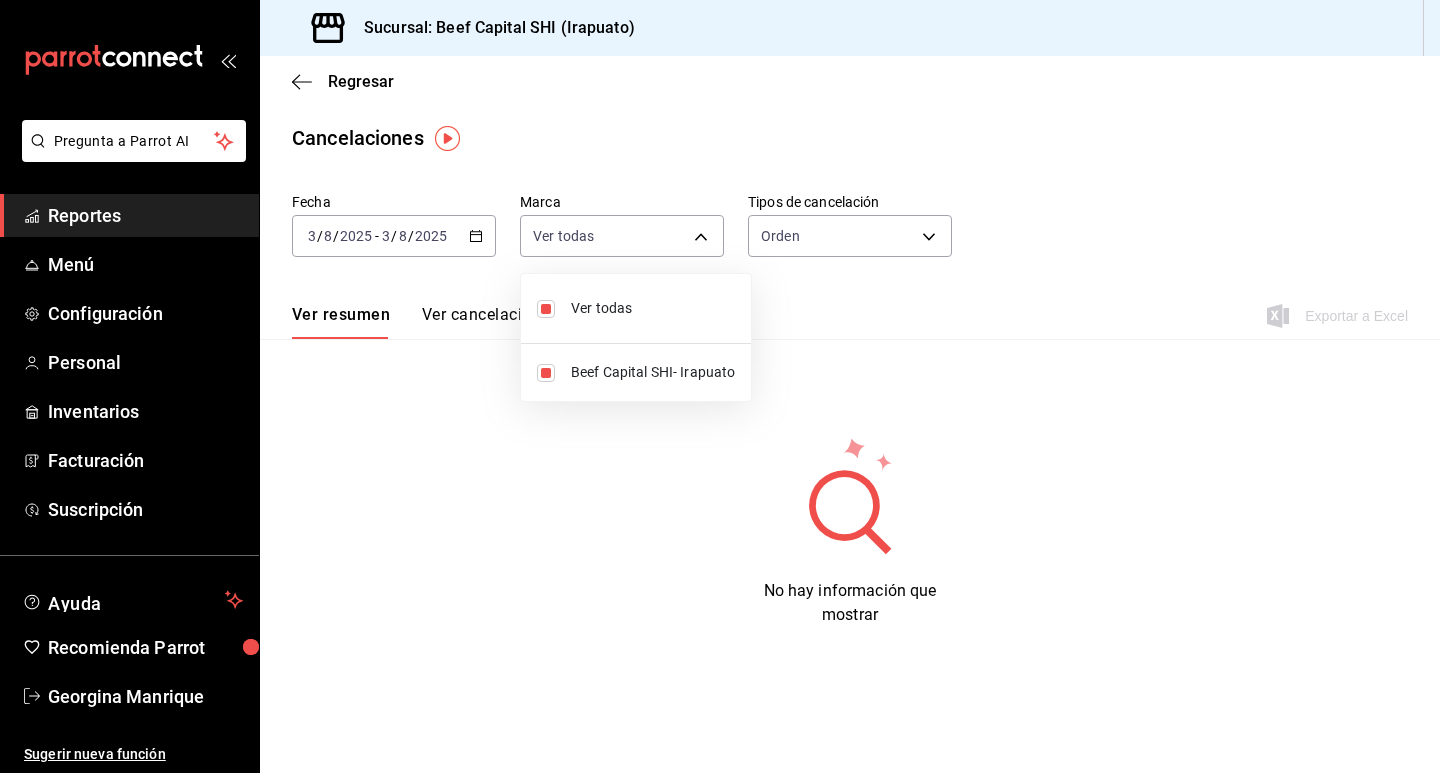 click on "Ver todas" at bounding box center [653, 308] 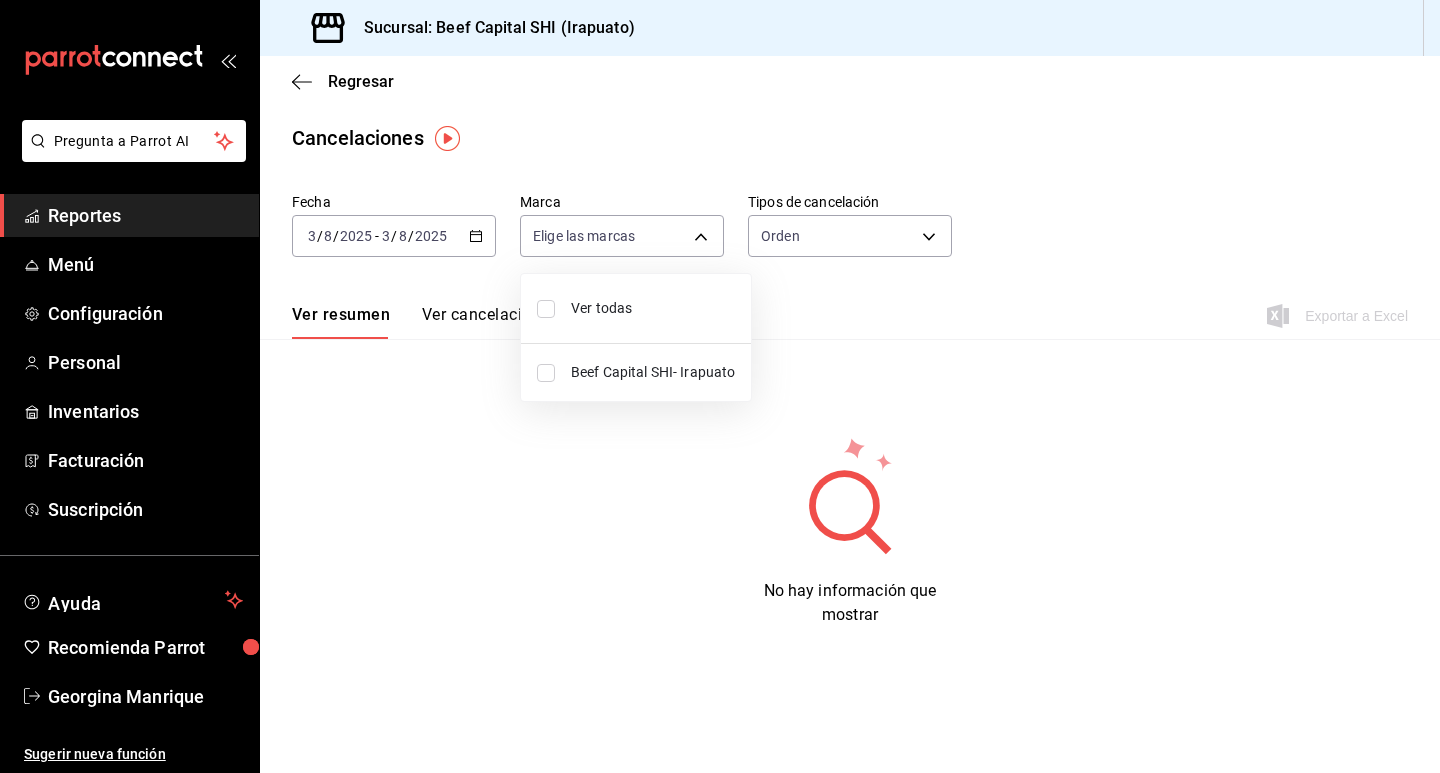 click on "Ver todas" at bounding box center [636, 308] 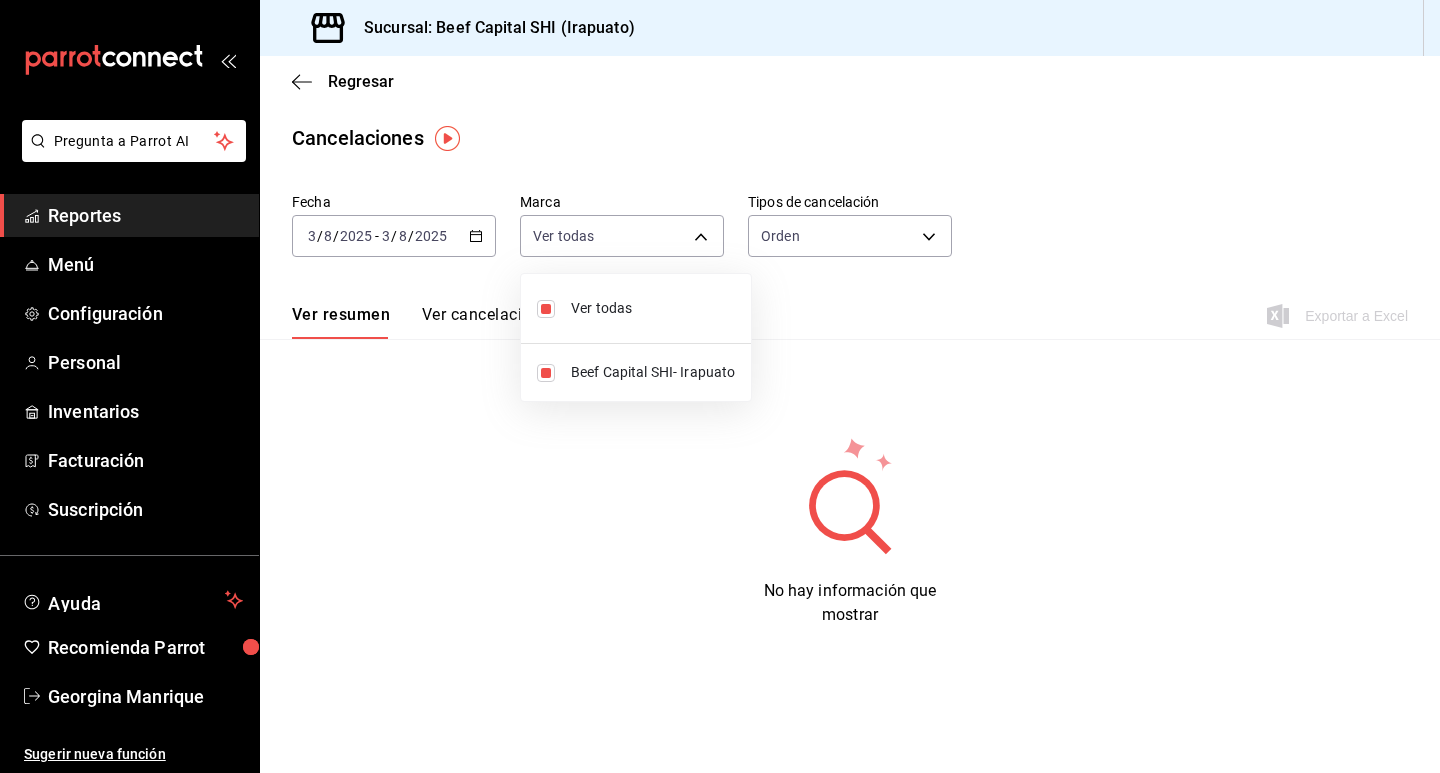 click at bounding box center [720, 386] 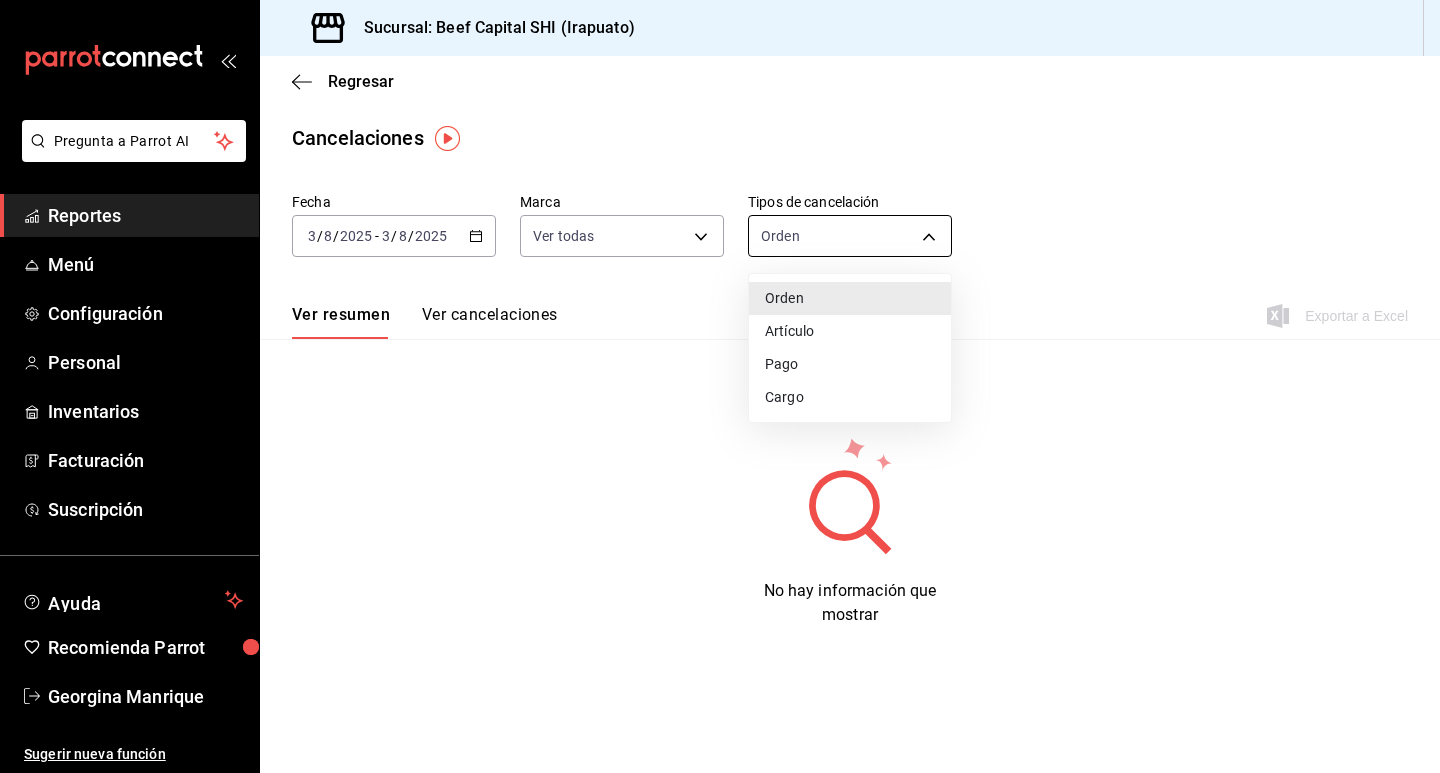 click on "Pregunta a Parrot AI Reportes   Menú   Configuración   Personal   Inventarios   Facturación   Suscripción   Ayuda Recomienda Parrot   [PERSON]   Sugerir nueva función   Sucursal: Beef Capital SHI (Irapuato) Regresar Cancelaciones Fecha [DATE] [DAY] / [YEAR] - [DATE] [DAY] / [YEAR] Marca Ver todas [object Object] Tipos de cancelación Orden ORDER Ver resumen Ver cancelaciones Exportar a Excel No hay información que mostrar Pregunta a Parrot AI Reportes   Menú   Configuración   Personal   Inventarios   Facturación   Suscripción   Ayuda Recomienda Parrot   [PERSON]   Sugerir nueva función   GANA 1 MES GRATIS EN TU SUSCRIPCIÓN AQUÍ ¿Recuerdas cómo empezó tu restaurante?
Hoy puedes ayudar a un colega a tener el mismo cambio que tú viviste.
Recomienda Parrot directamente desde tu Portal Administrador.
Es fácil y rápido.
🎁 Por cada restaurante que se una, ganas 1 mes gratis. Ver video tutorial Ir a video Visitar centro de ayuda [PHONE] soporte@example.com" at bounding box center [720, 386] 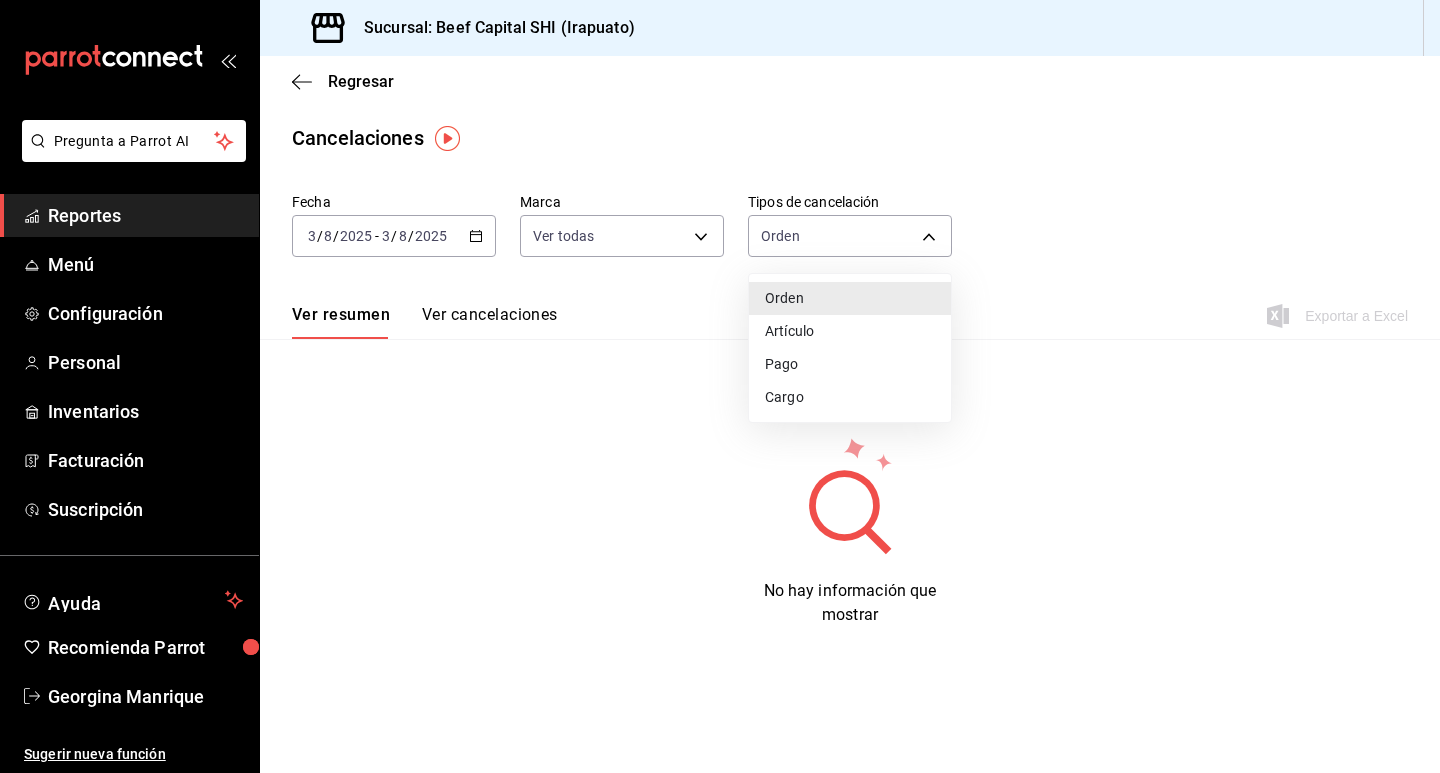 click on "Orden" at bounding box center [850, 298] 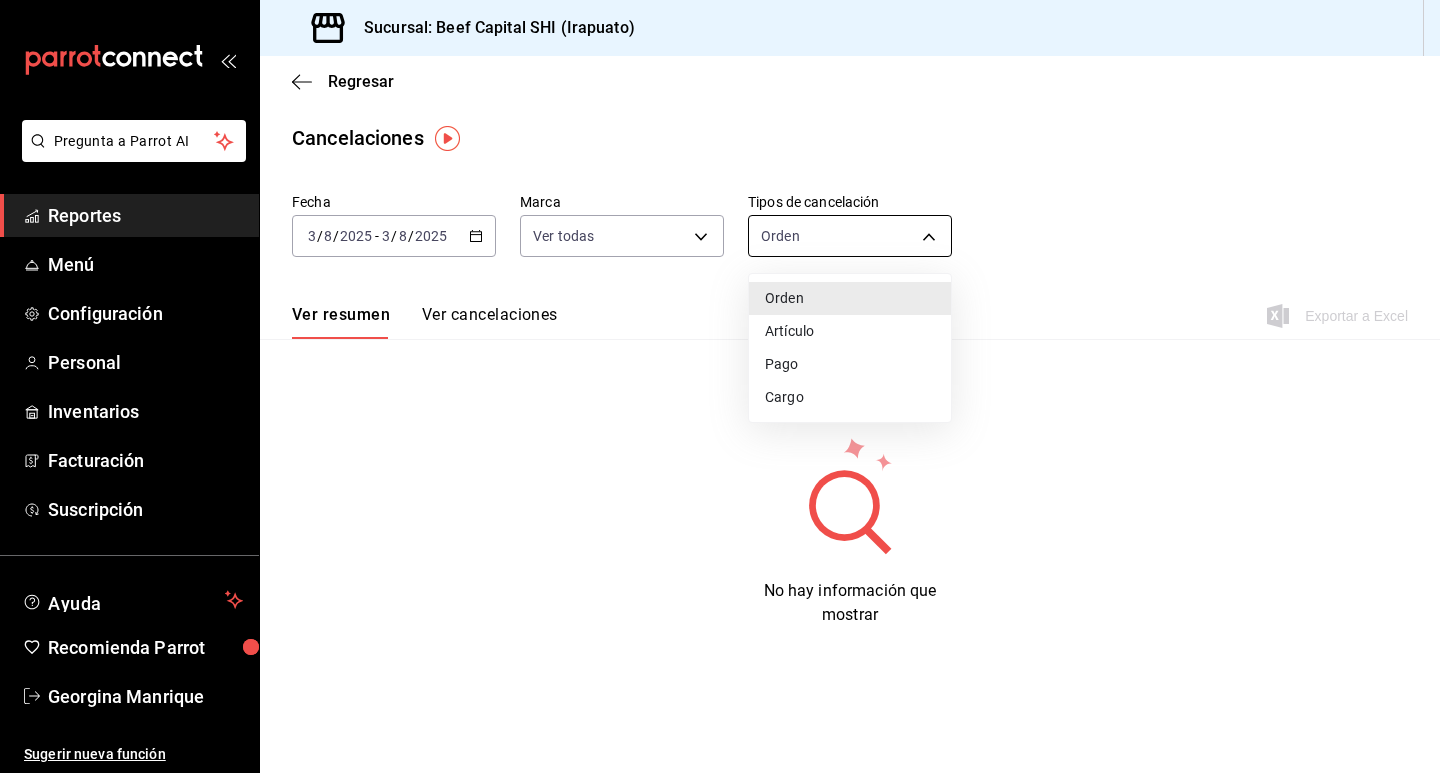 click on "Pregunta a Parrot AI Reportes   Menú   Configuración   Personal   Inventarios   Facturación   Suscripción   Ayuda Recomienda Parrot   [PERSON]   Sugerir nueva función   Sucursal: Beef Capital SHI (Irapuato) Regresar Cancelaciones Fecha [DATE] [DAY] / [YEAR] - [DATE] [DAY] / [YEAR] Marca Ver todas [object Object] Tipos de cancelación Orden ORDER Ver resumen Ver cancelaciones Exportar a Excel No hay información que mostrar Pregunta a Parrot AI Reportes   Menú   Configuración   Personal   Inventarios   Facturación   Suscripción   Ayuda Recomienda Parrot   [PERSON]   Sugerir nueva función   GANA 1 MES GRATIS EN TU SUSCRIPCIÓN AQUÍ ¿Recuerdas cómo empezó tu restaurante?
Hoy puedes ayudar a un colega a tener el mismo cambio que tú viviste.
Recomienda Parrot directamente desde tu Portal Administrador.
Es fácil y rápido.
🎁 Por cada restaurante que se una, ganas 1 mes gratis. Ver video tutorial Ir a video Visitar centro de ayuda [PHONE] soporte@example.com" at bounding box center (720, 386) 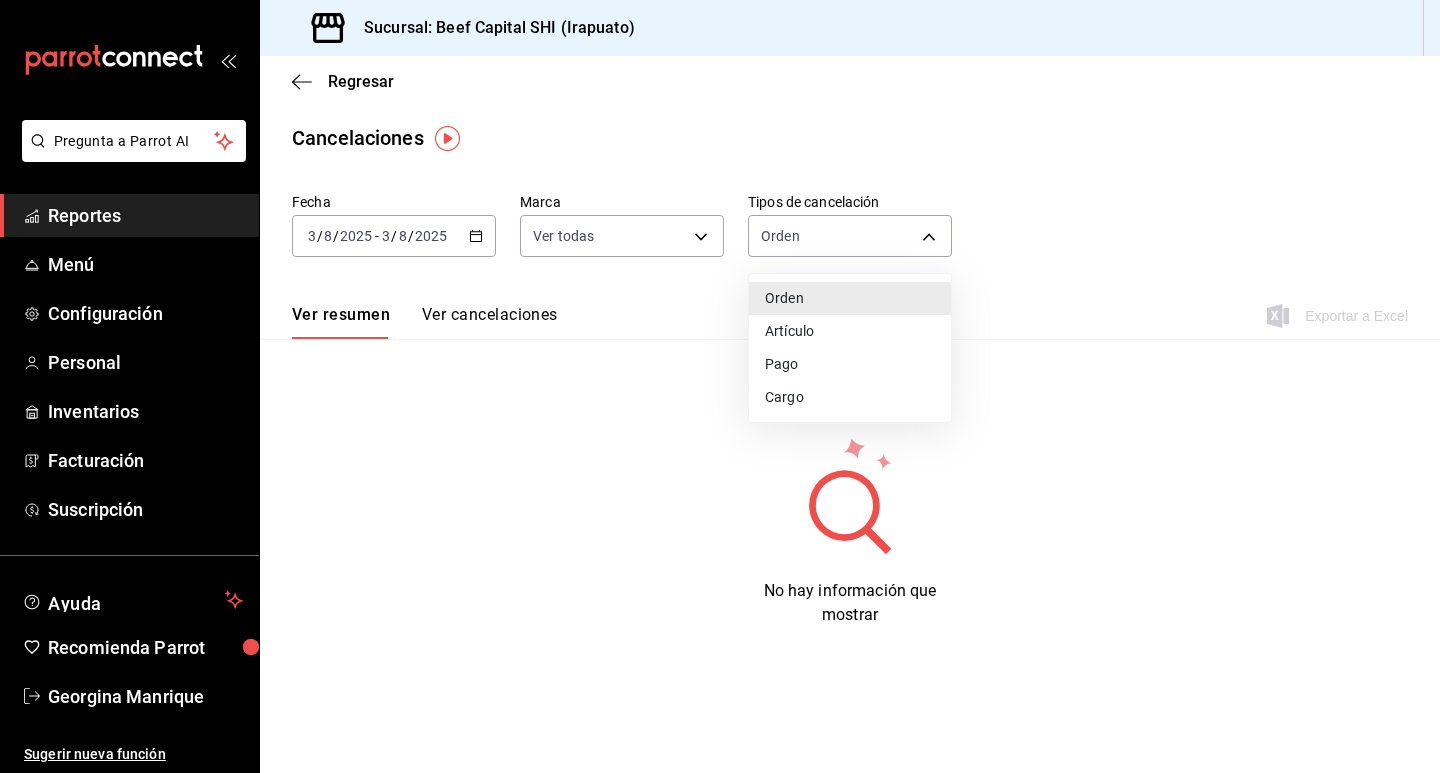 click on "Artículo" at bounding box center (850, 331) 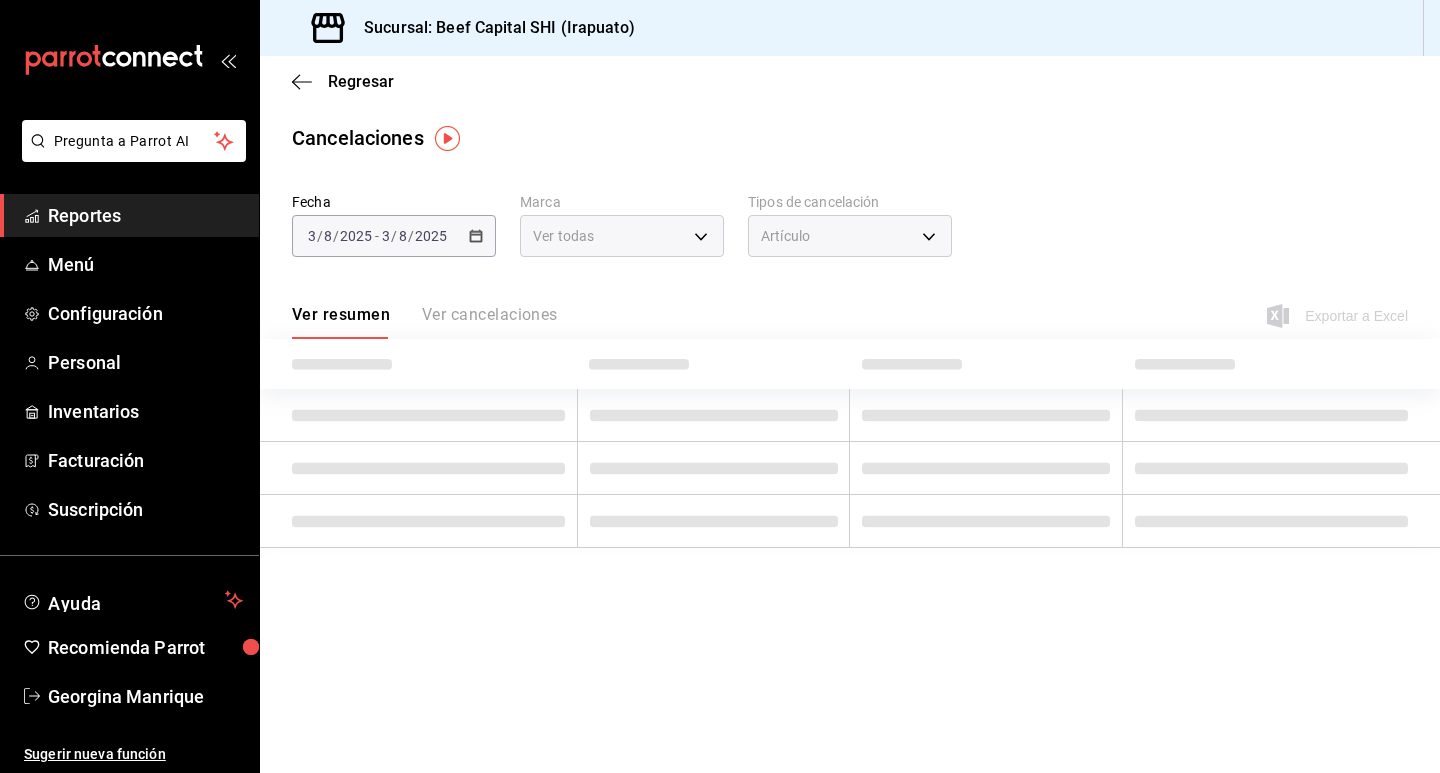 click on "Artículo" at bounding box center [825, 306] 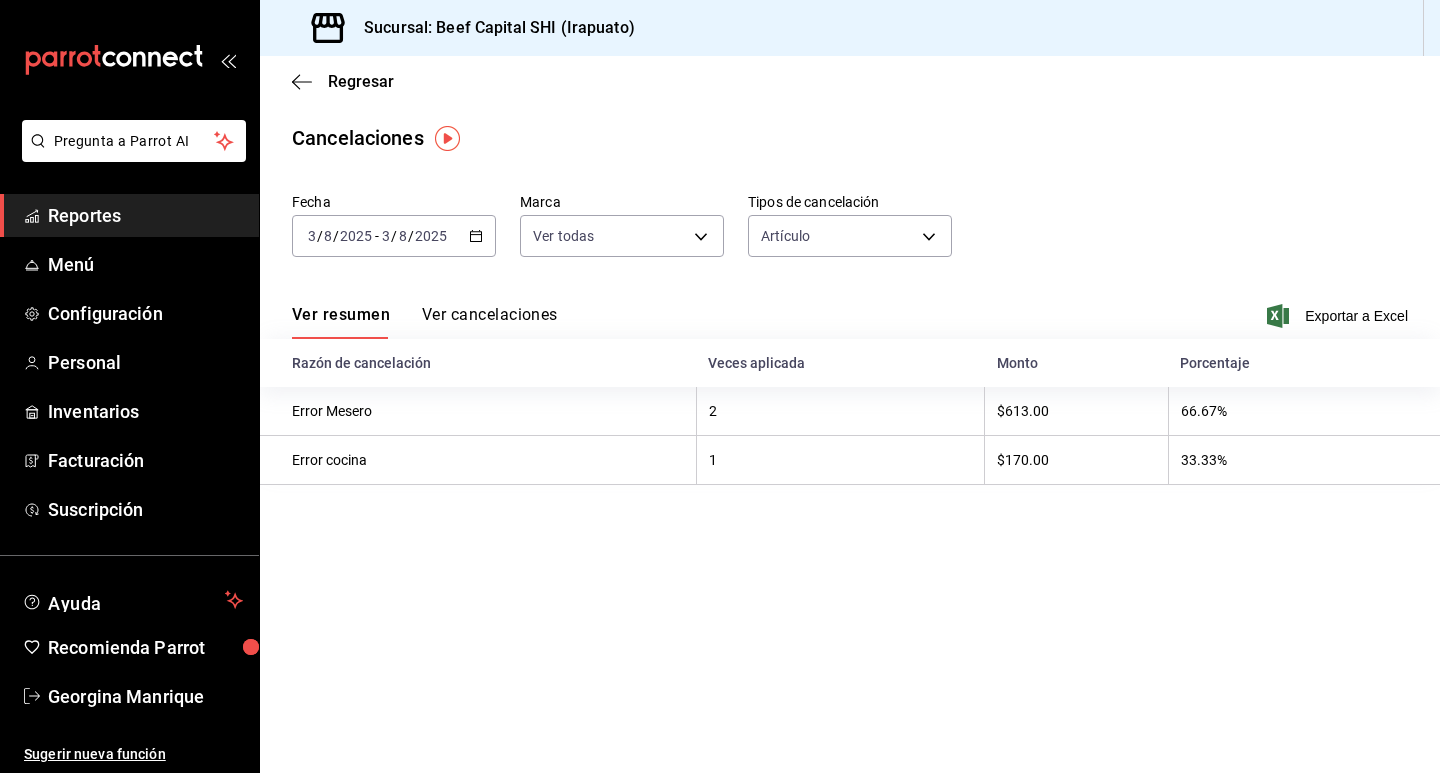 click on "[DATE] [DATE] - [DATE] [DATE]" at bounding box center (394, 236) 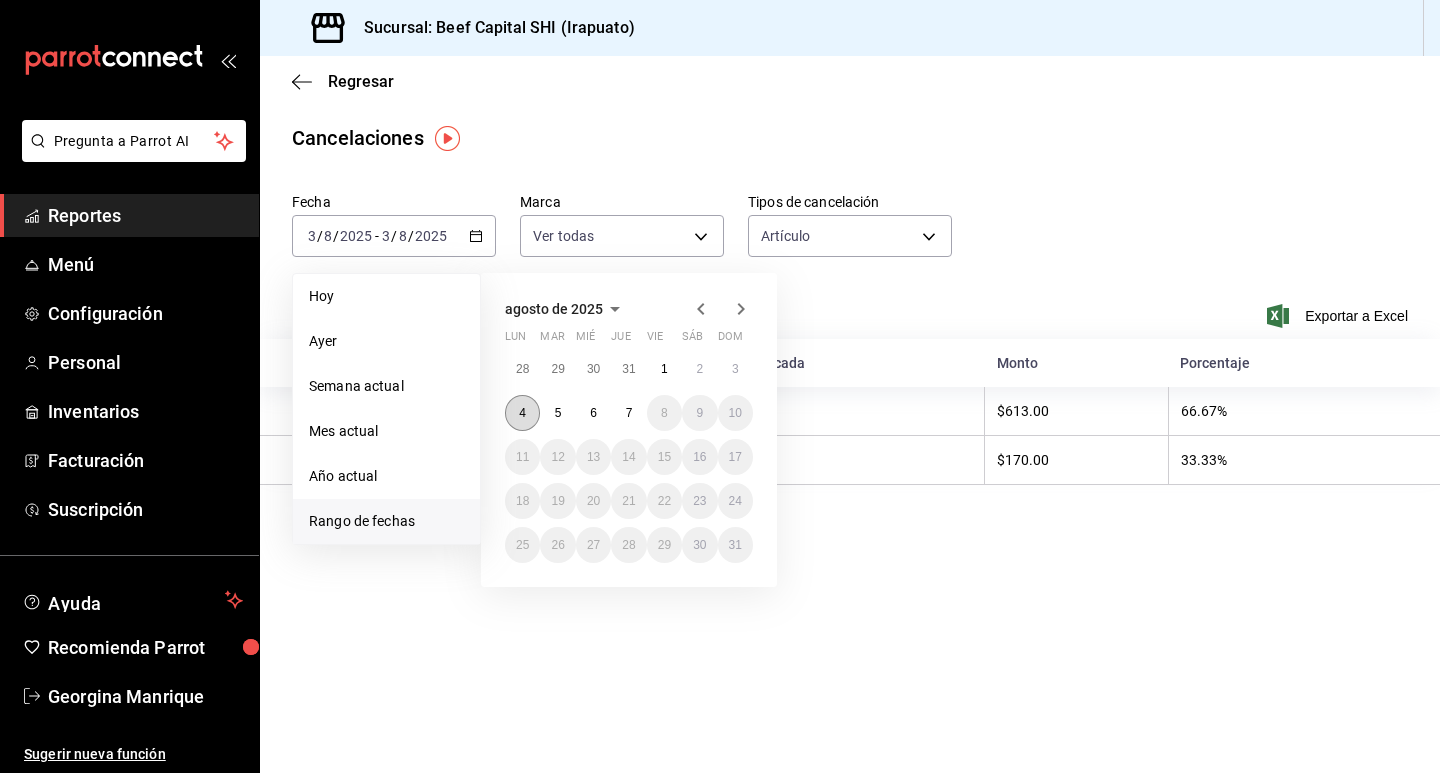 click on "4" at bounding box center [522, 413] 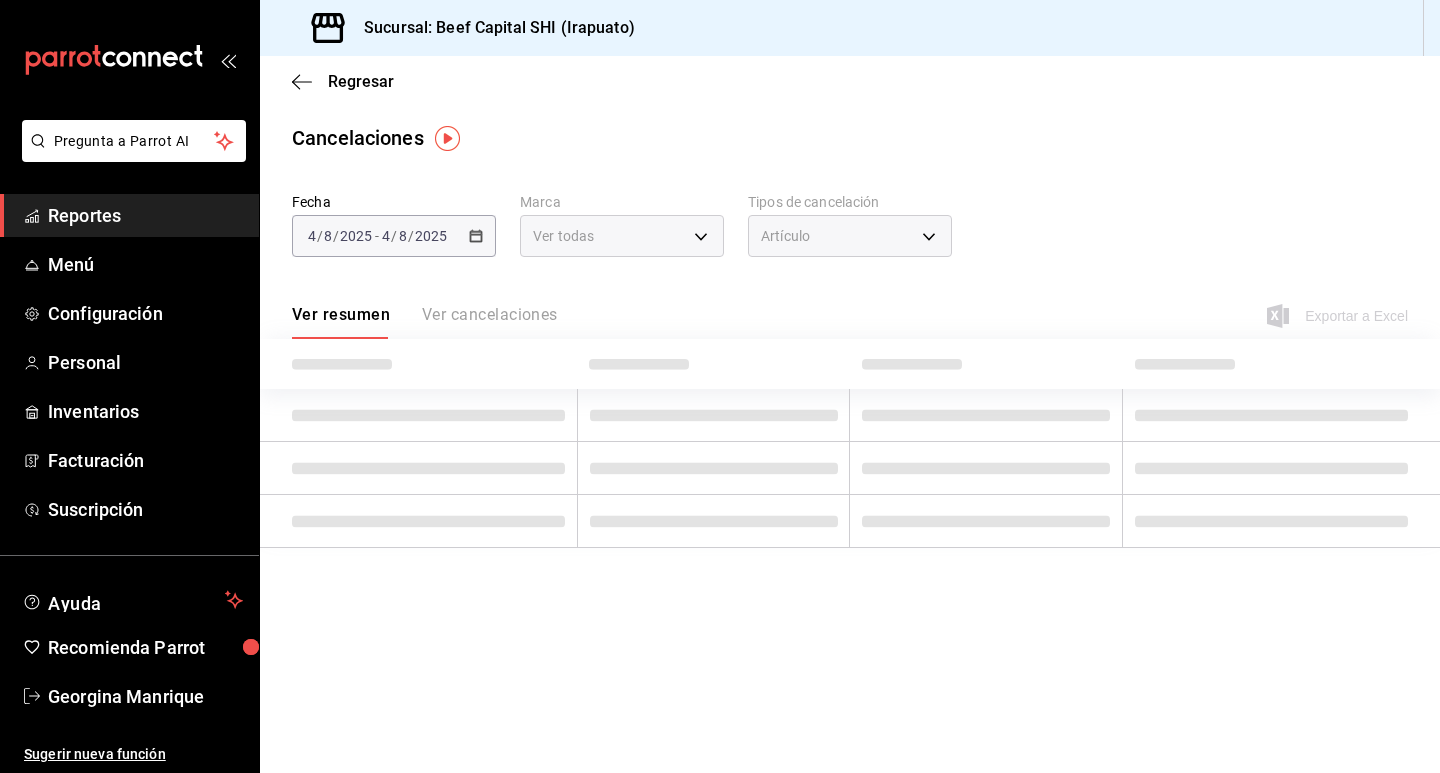 click at bounding box center (428, 415) 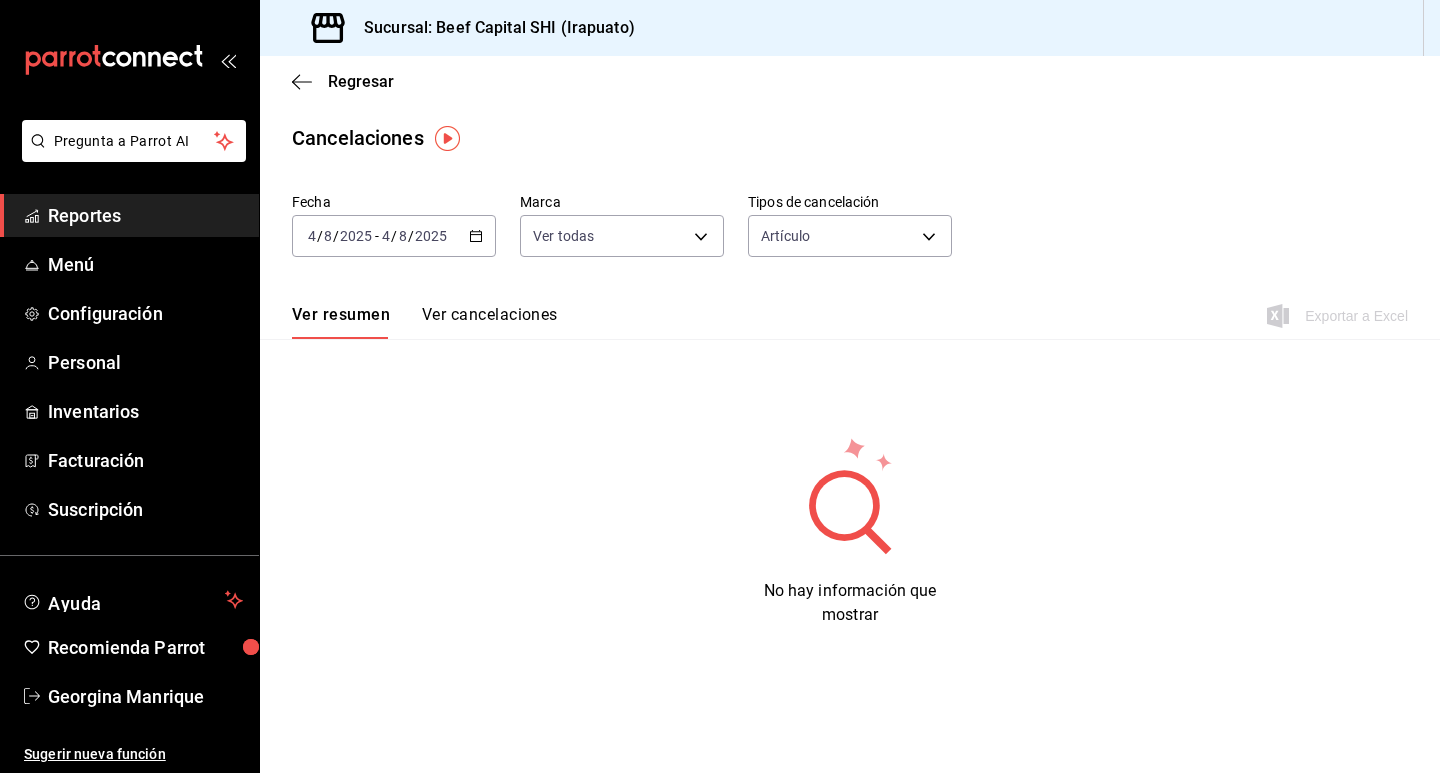 click on "Ver cancelaciones" at bounding box center (490, 322) 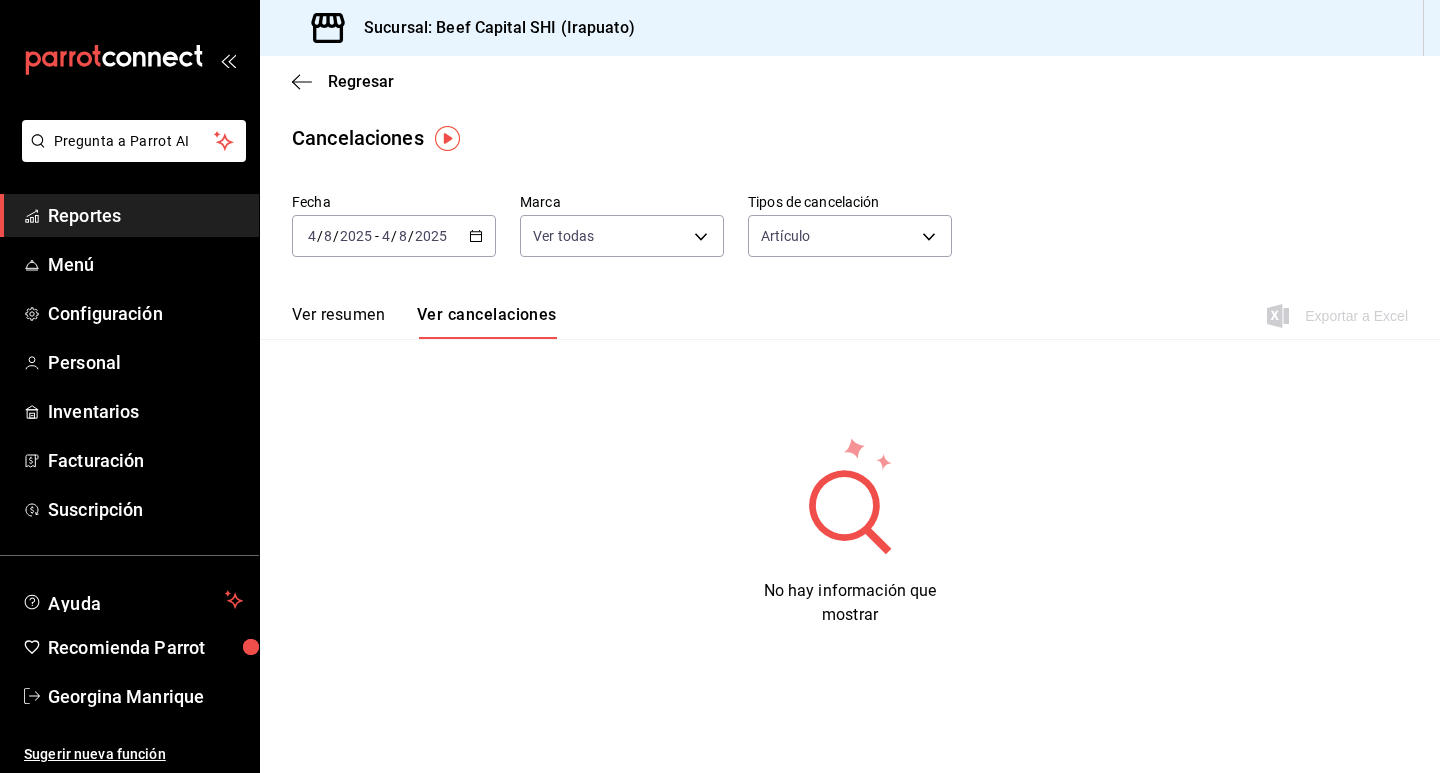 click on "Ver resumen" at bounding box center (338, 322) 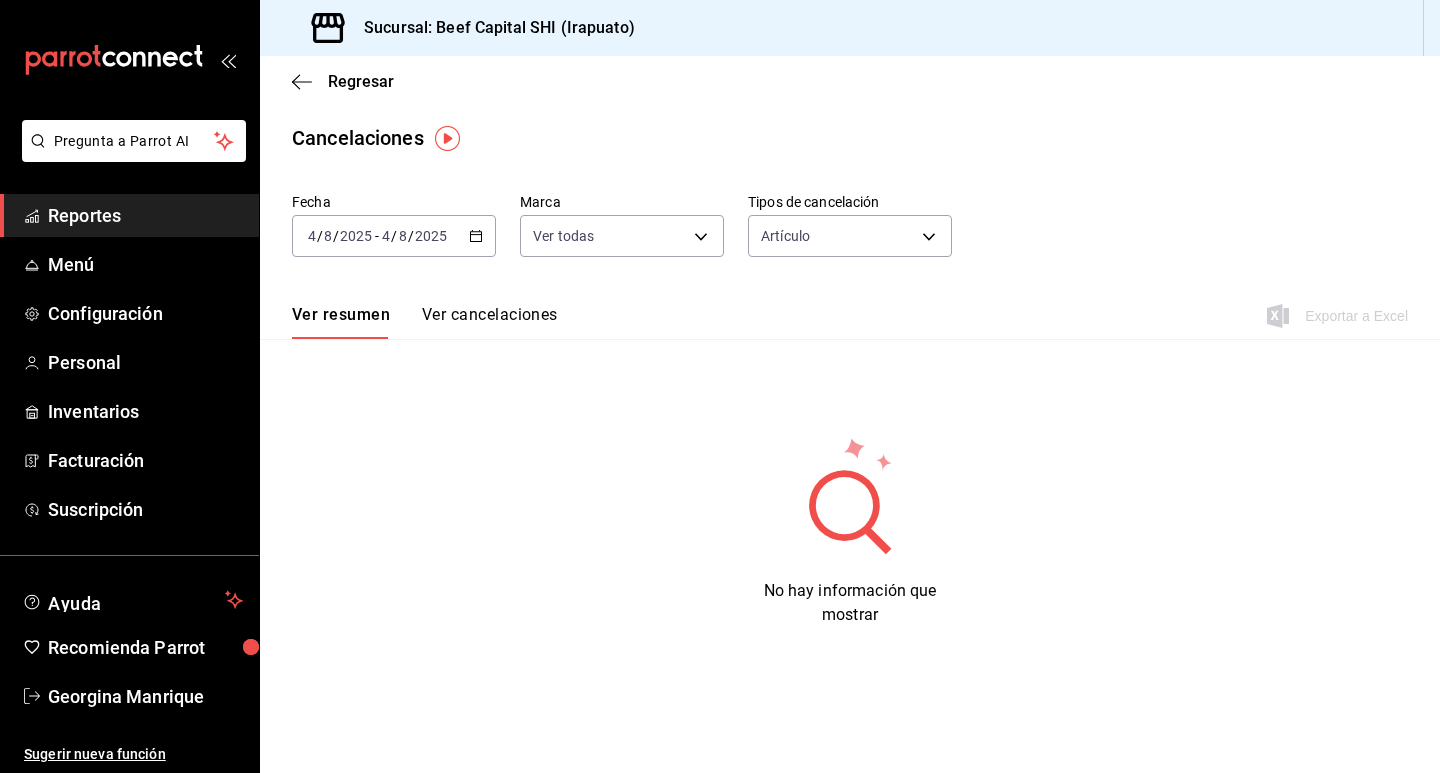 click 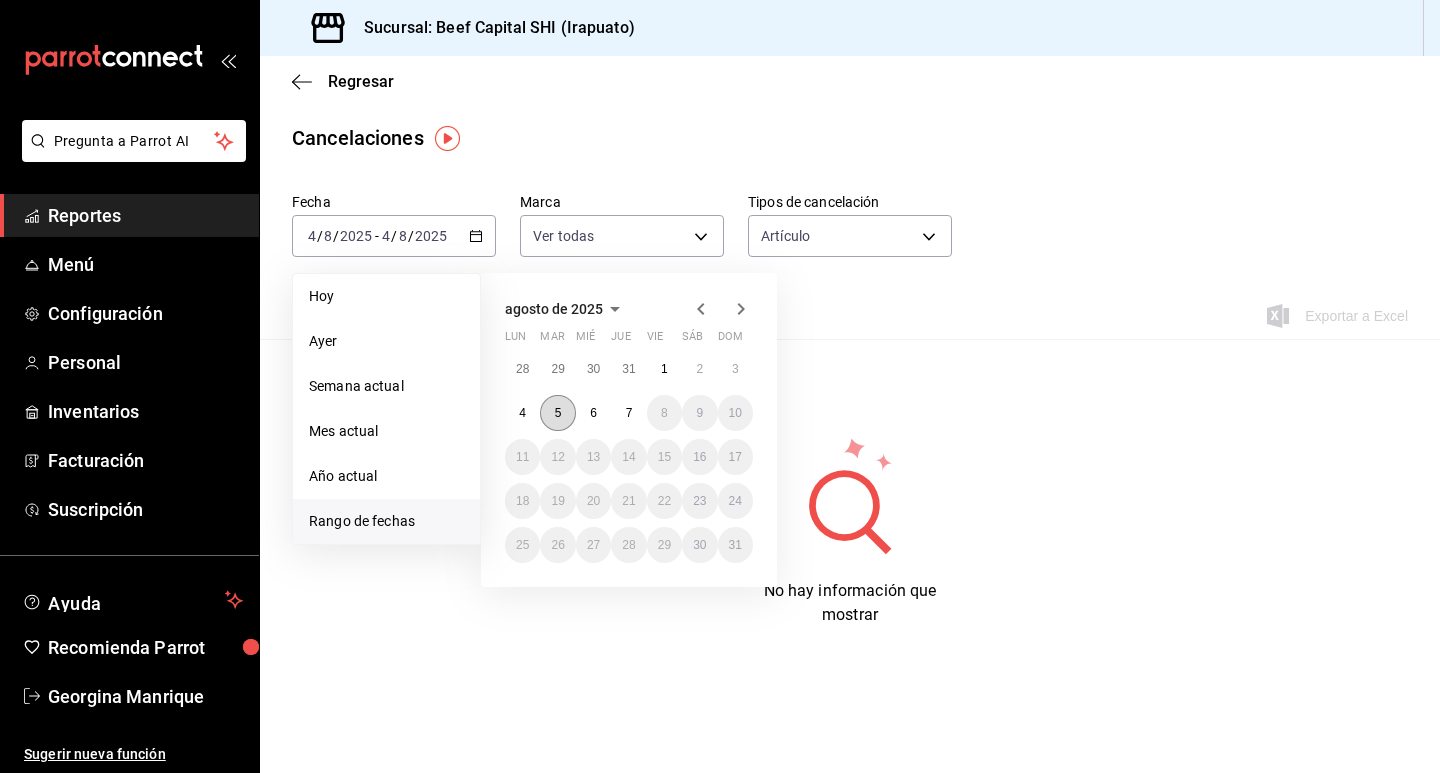click on "5" at bounding box center (558, 413) 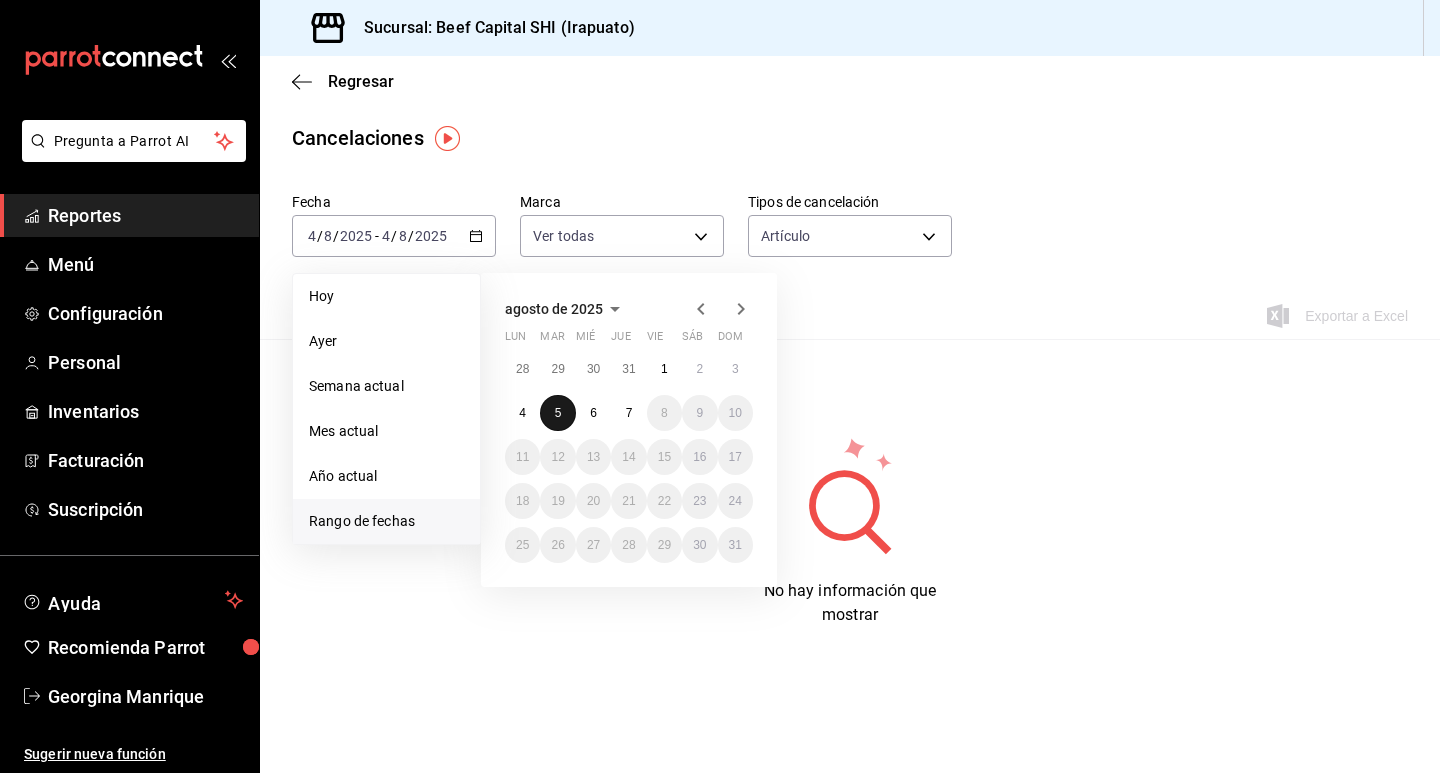 click on "5" at bounding box center [558, 413] 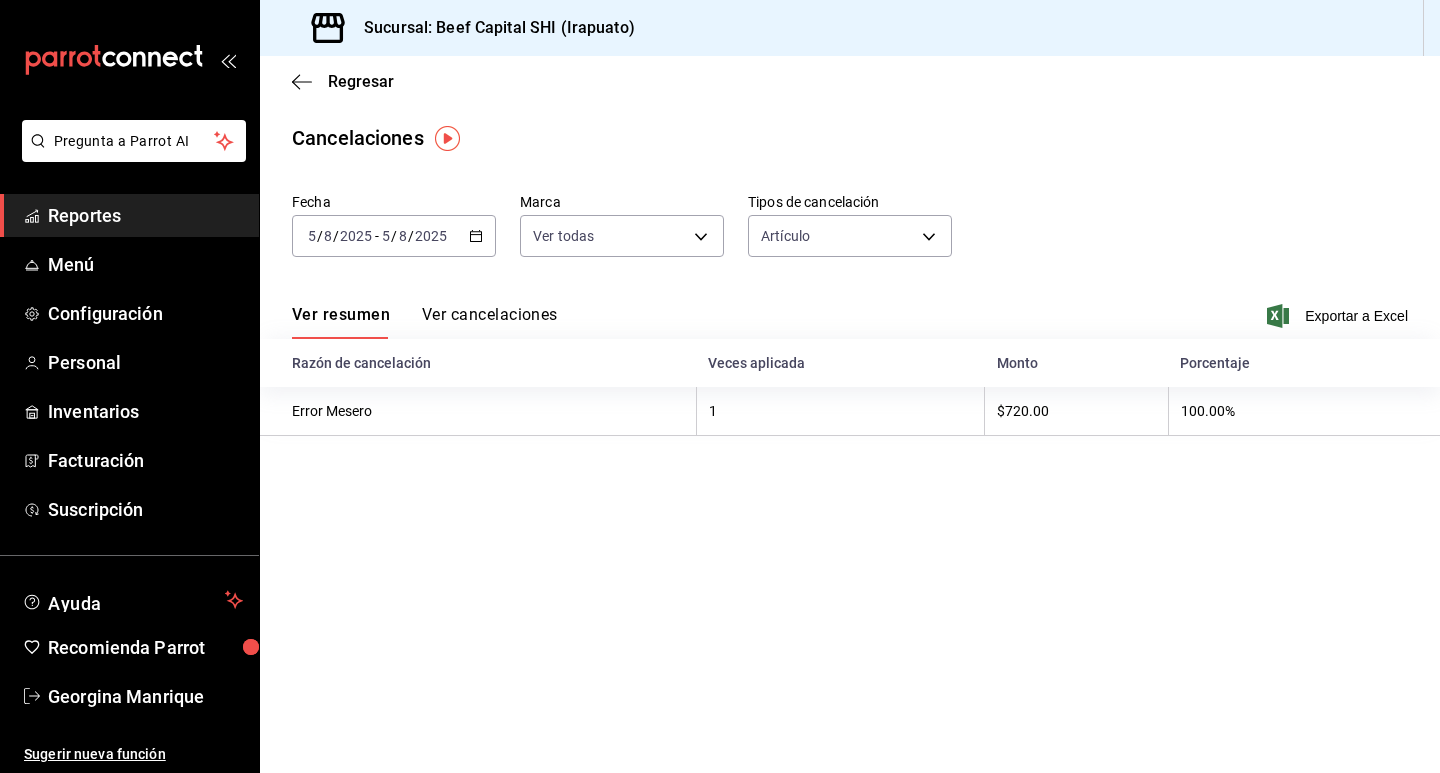 click 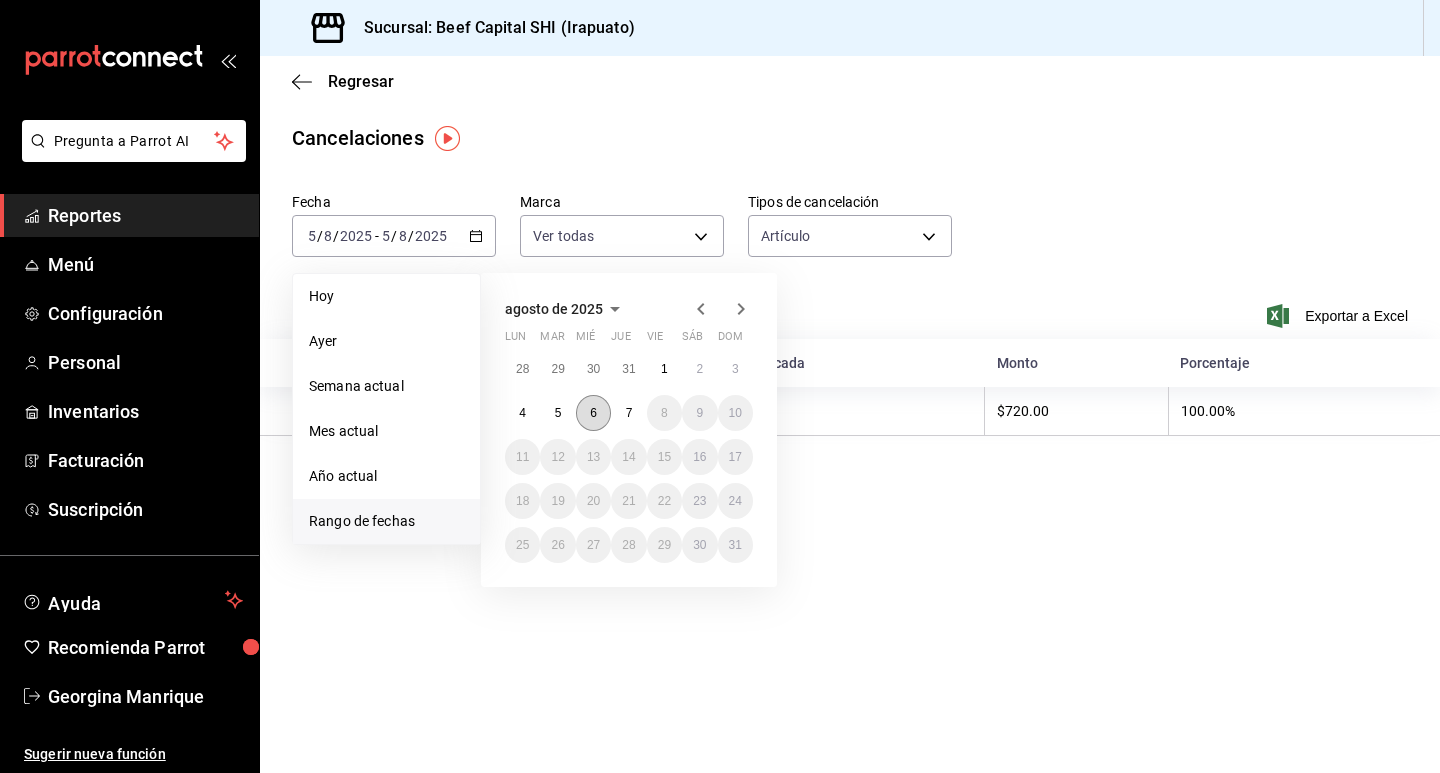click on "6" at bounding box center (593, 413) 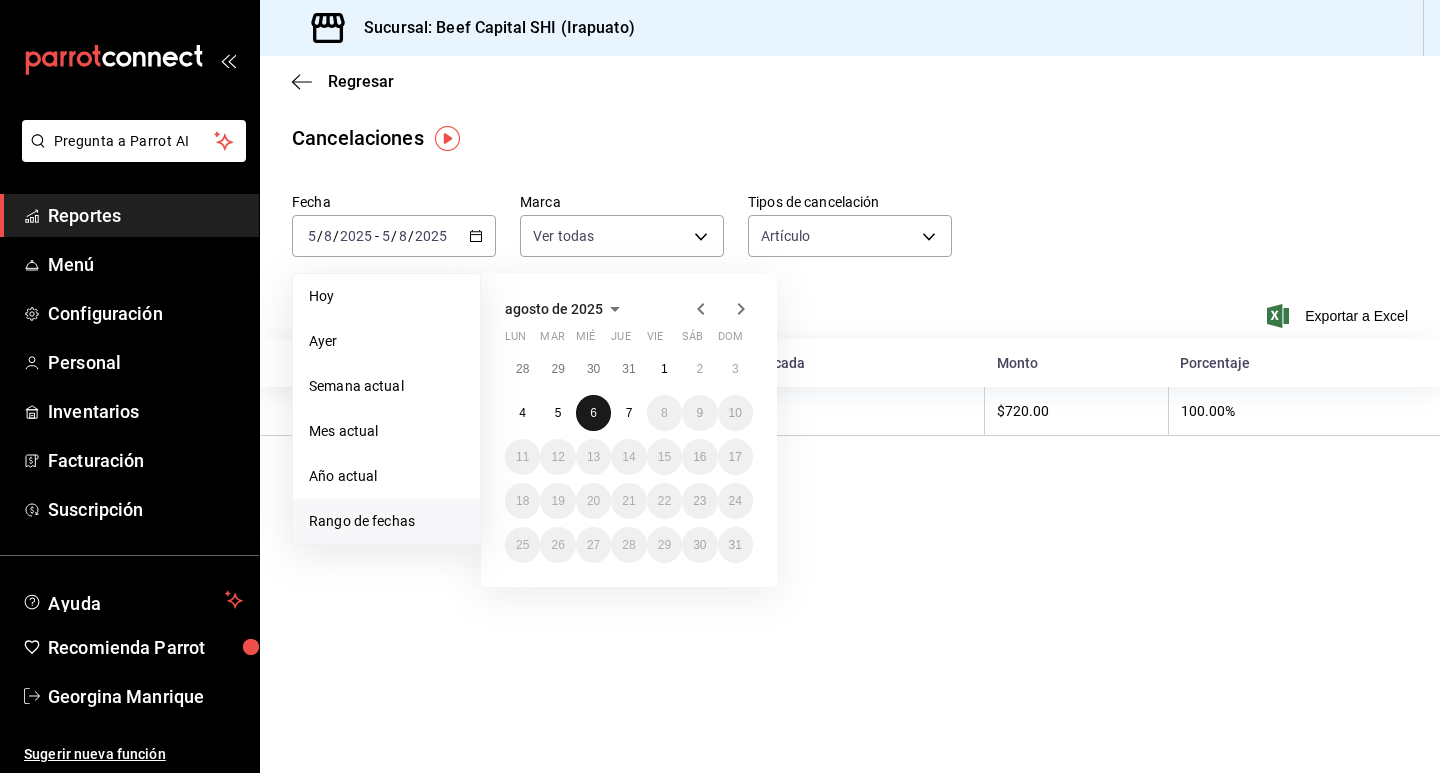 click on "6" at bounding box center [593, 413] 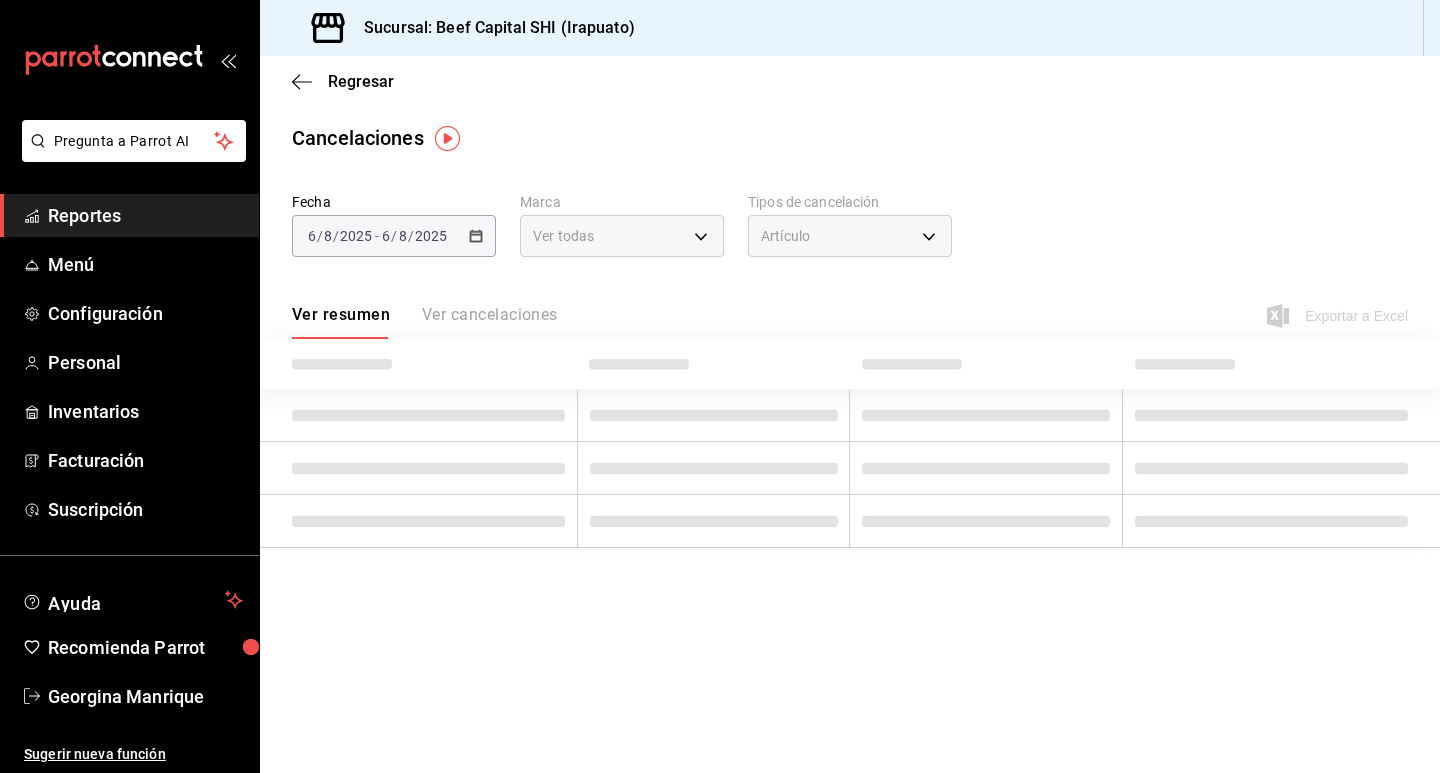 click at bounding box center (713, 415) 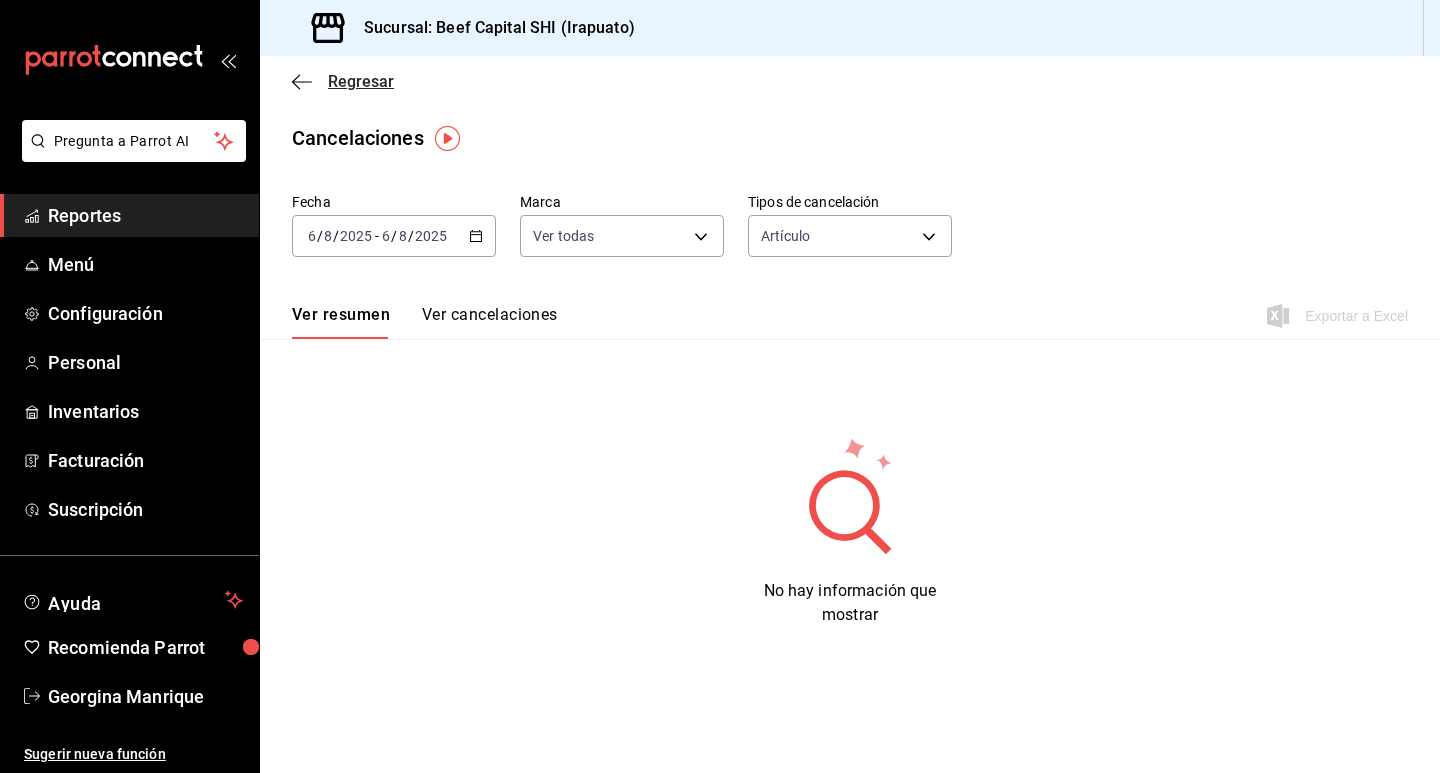 click 